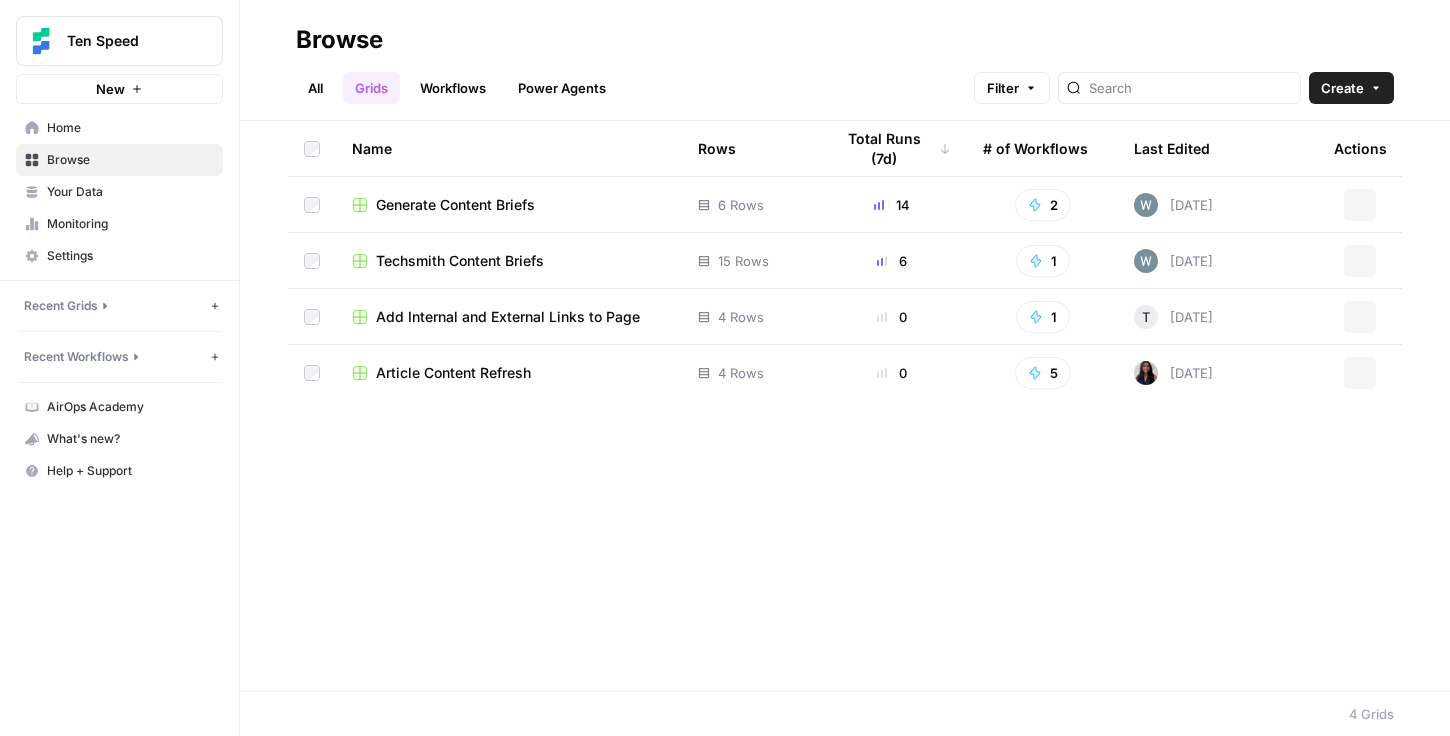 scroll, scrollTop: 0, scrollLeft: 0, axis: both 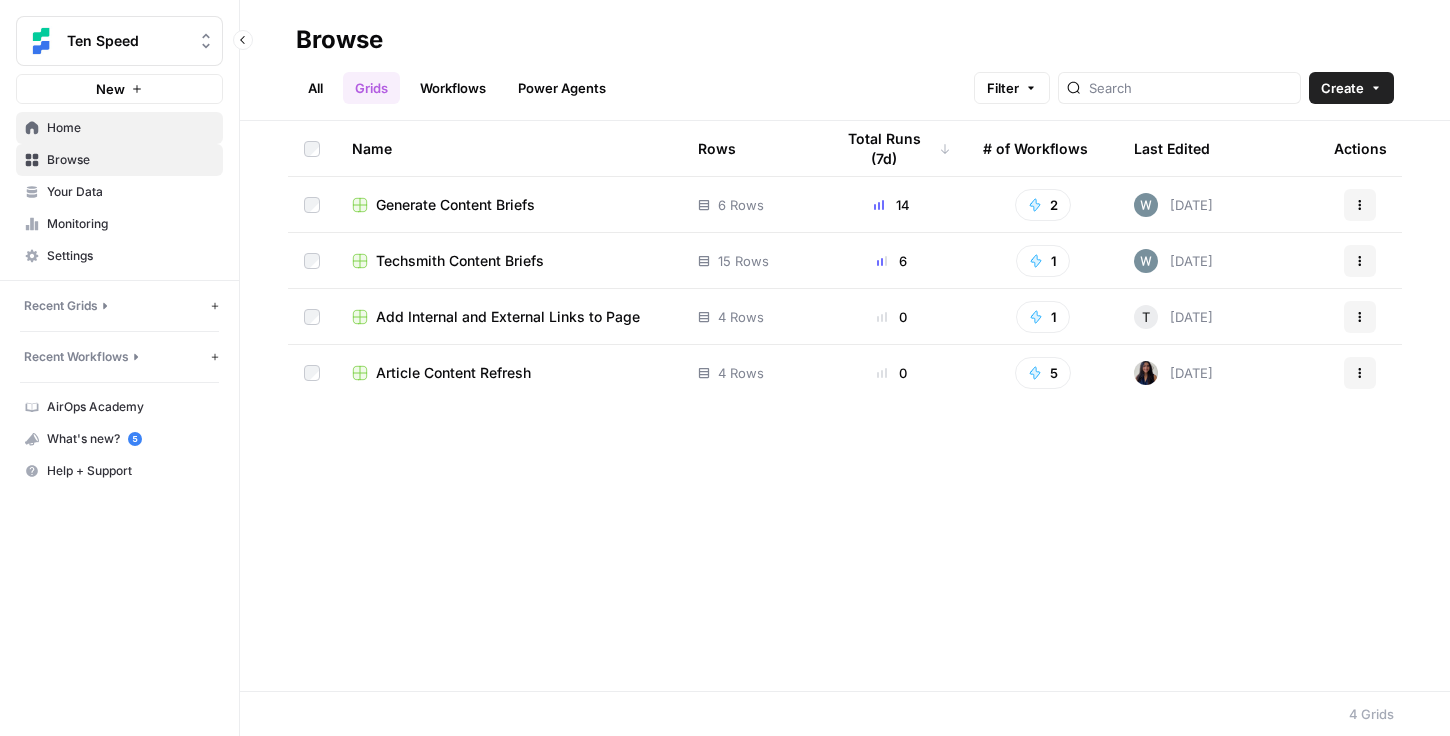 click on "Home" at bounding box center (130, 128) 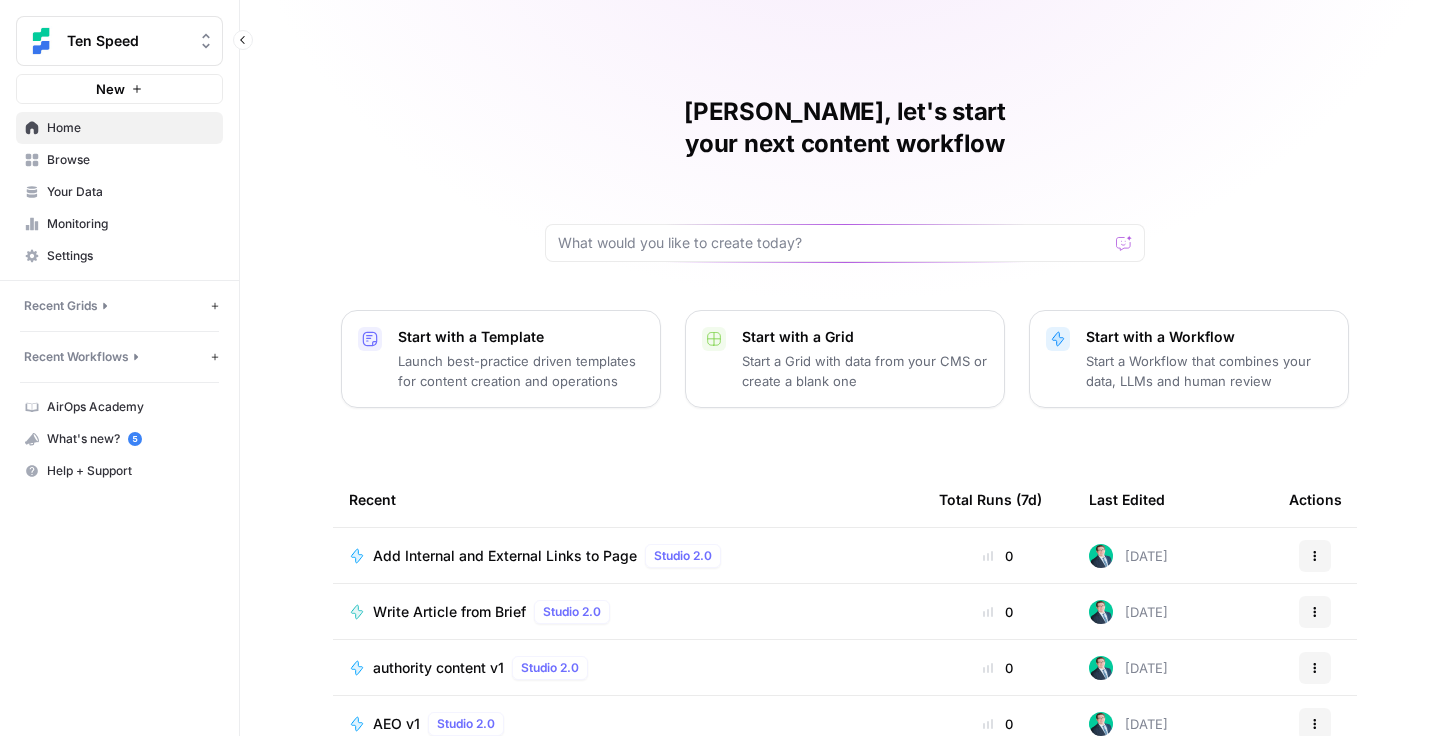 click 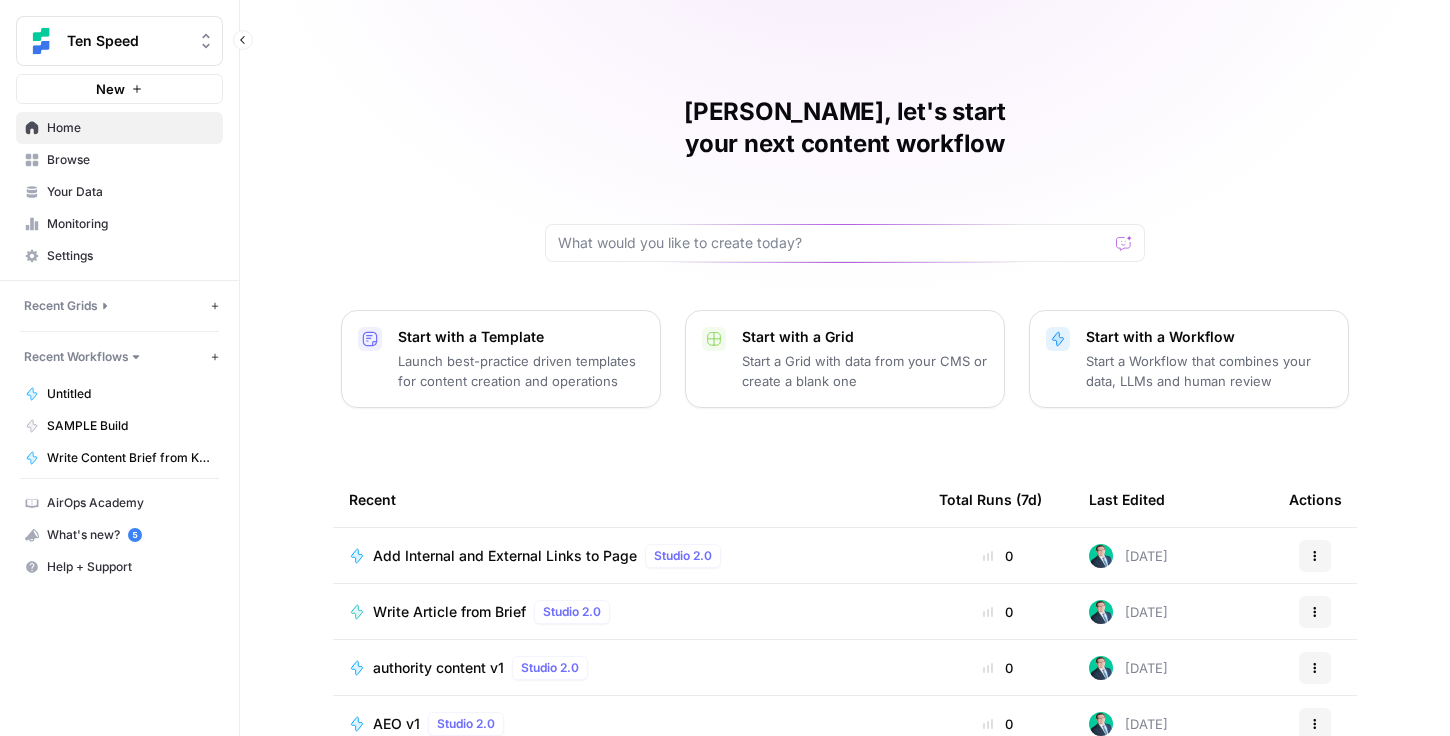 click 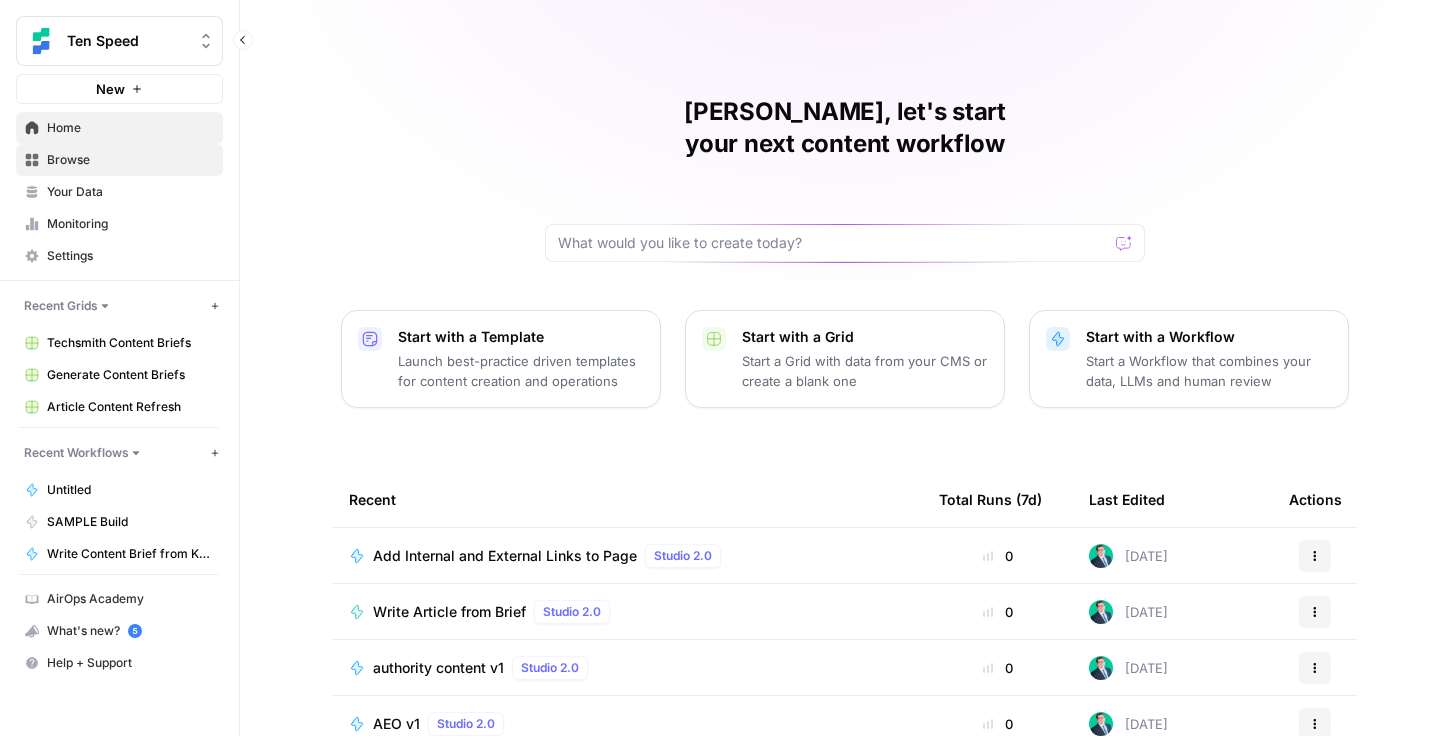 click on "Browse" at bounding box center (130, 160) 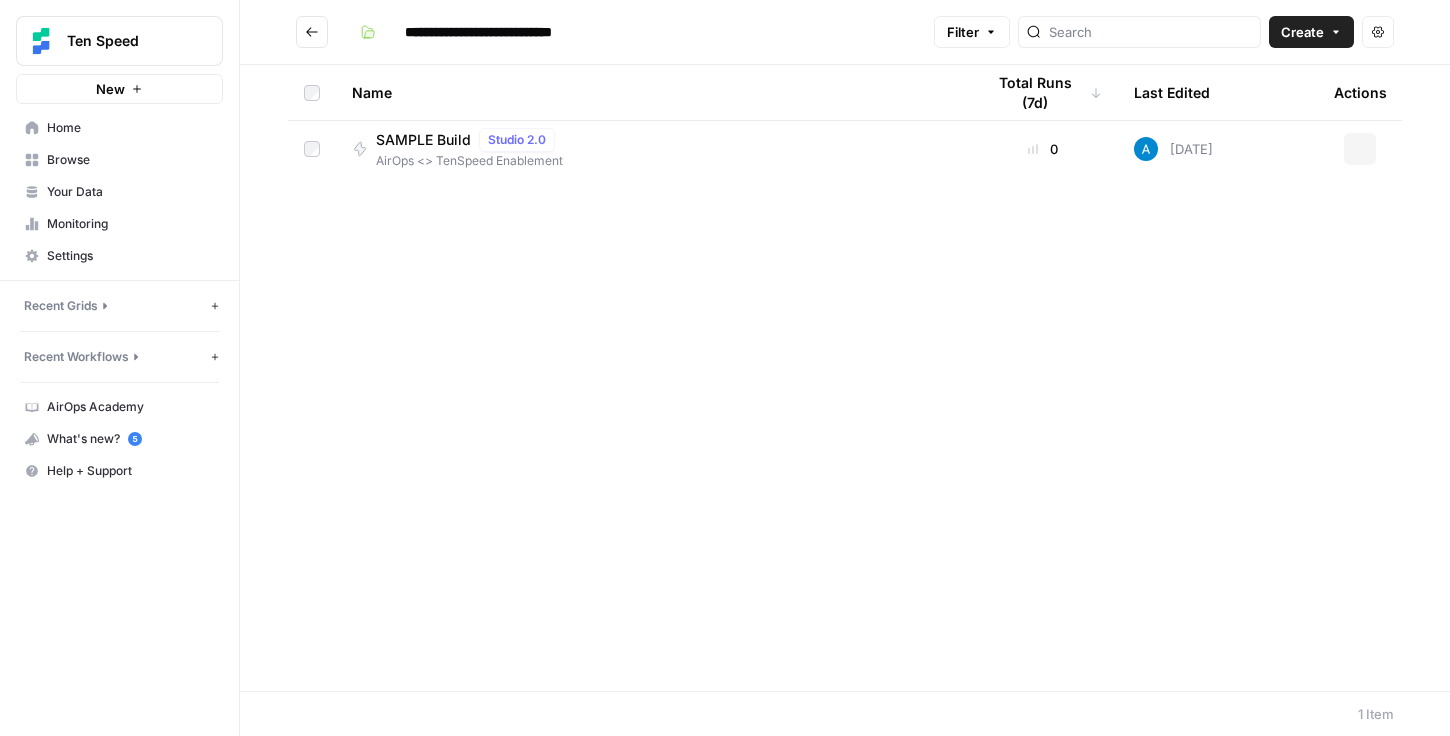 scroll, scrollTop: 0, scrollLeft: 0, axis: both 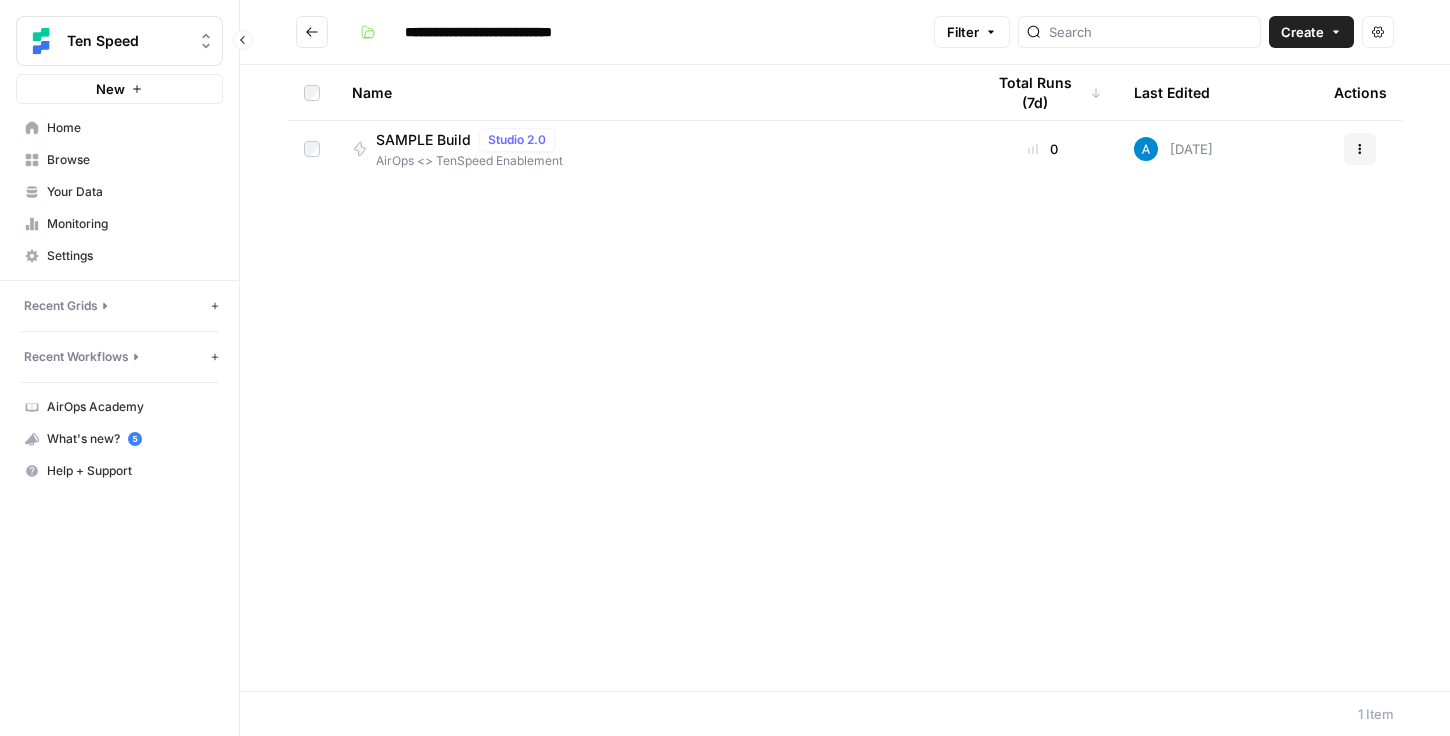 click 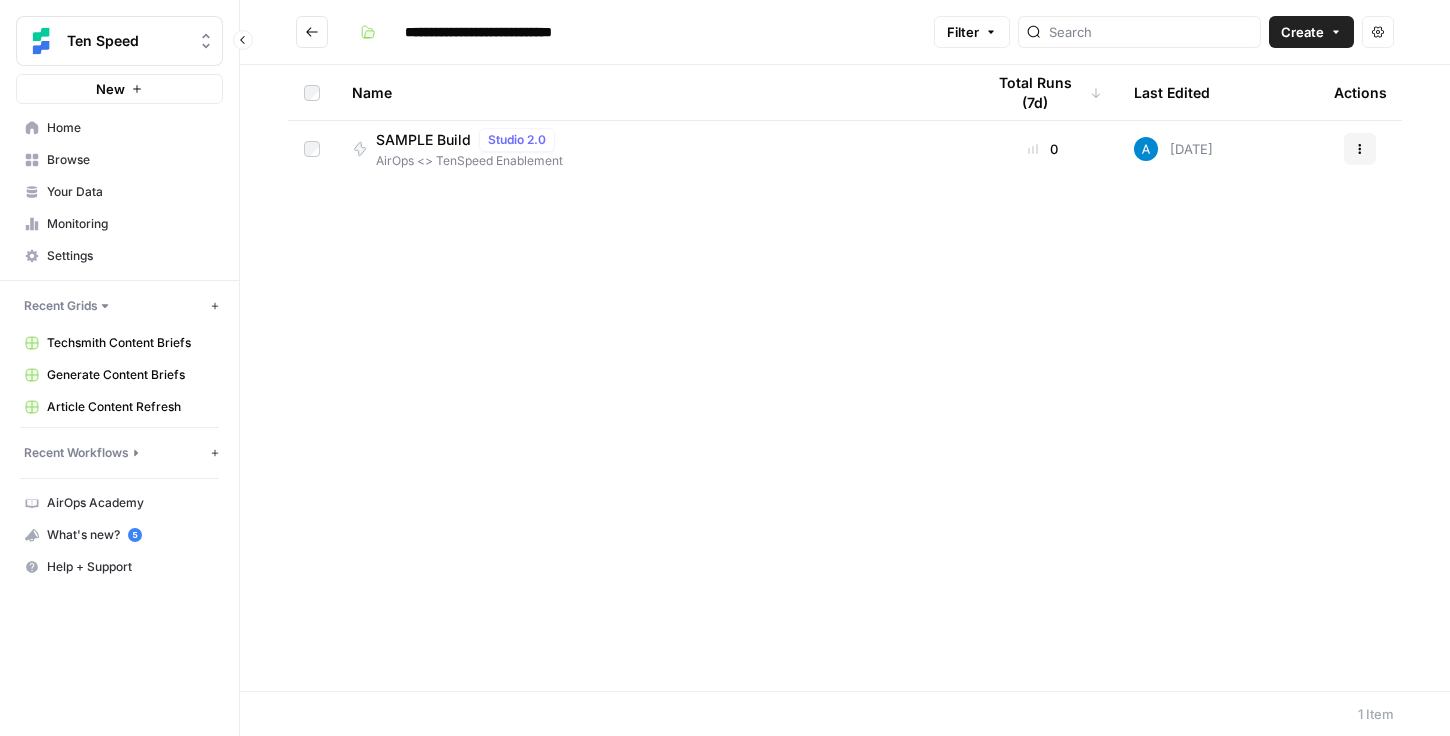 click 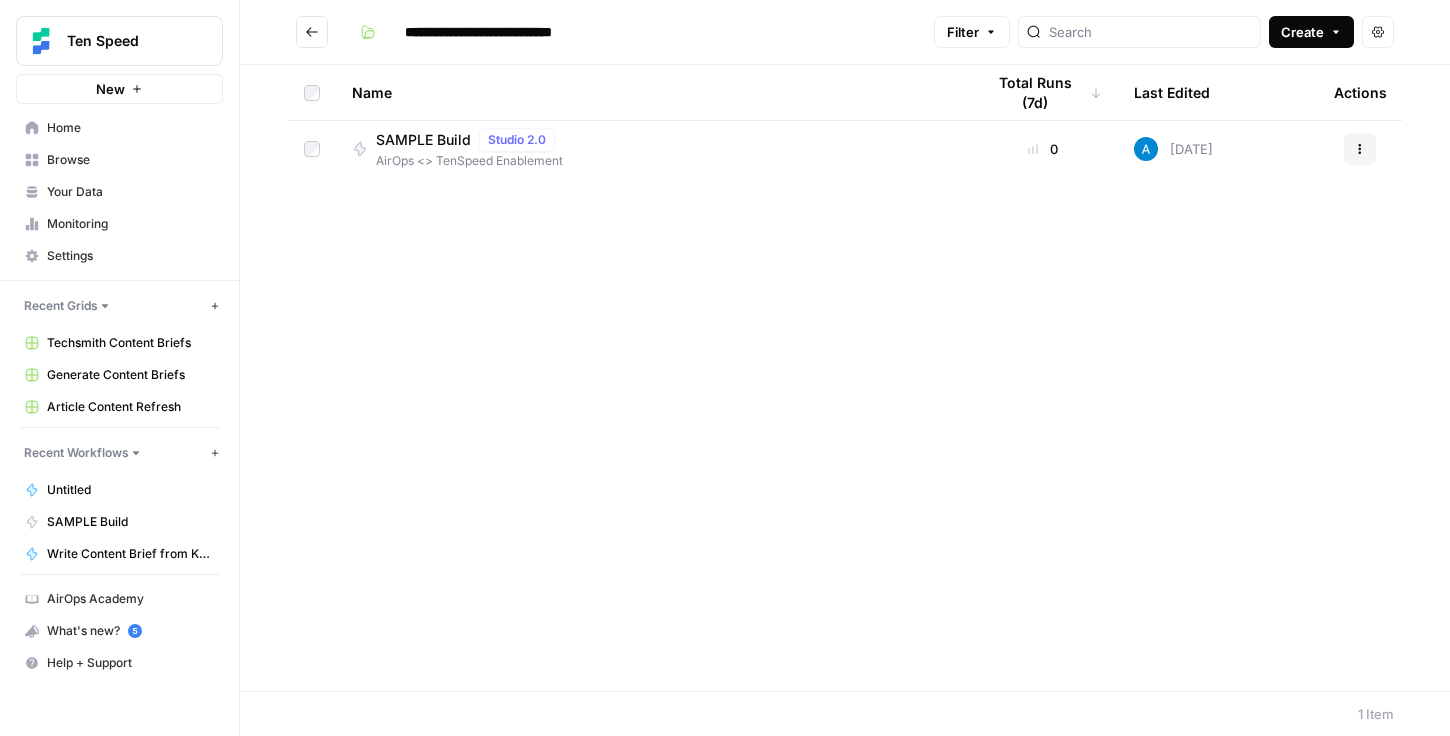 click on "Create" at bounding box center [1311, 32] 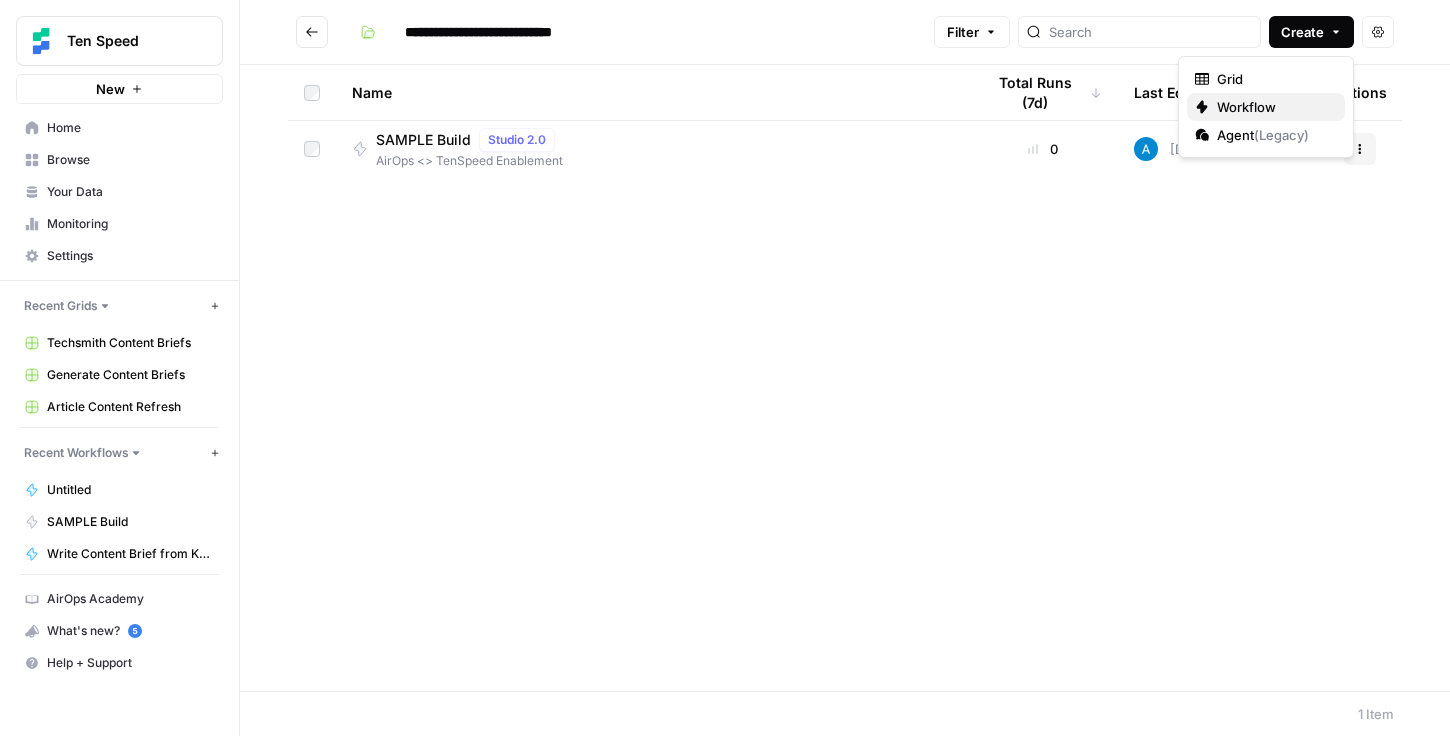 click on "Workflow" at bounding box center (1266, 107) 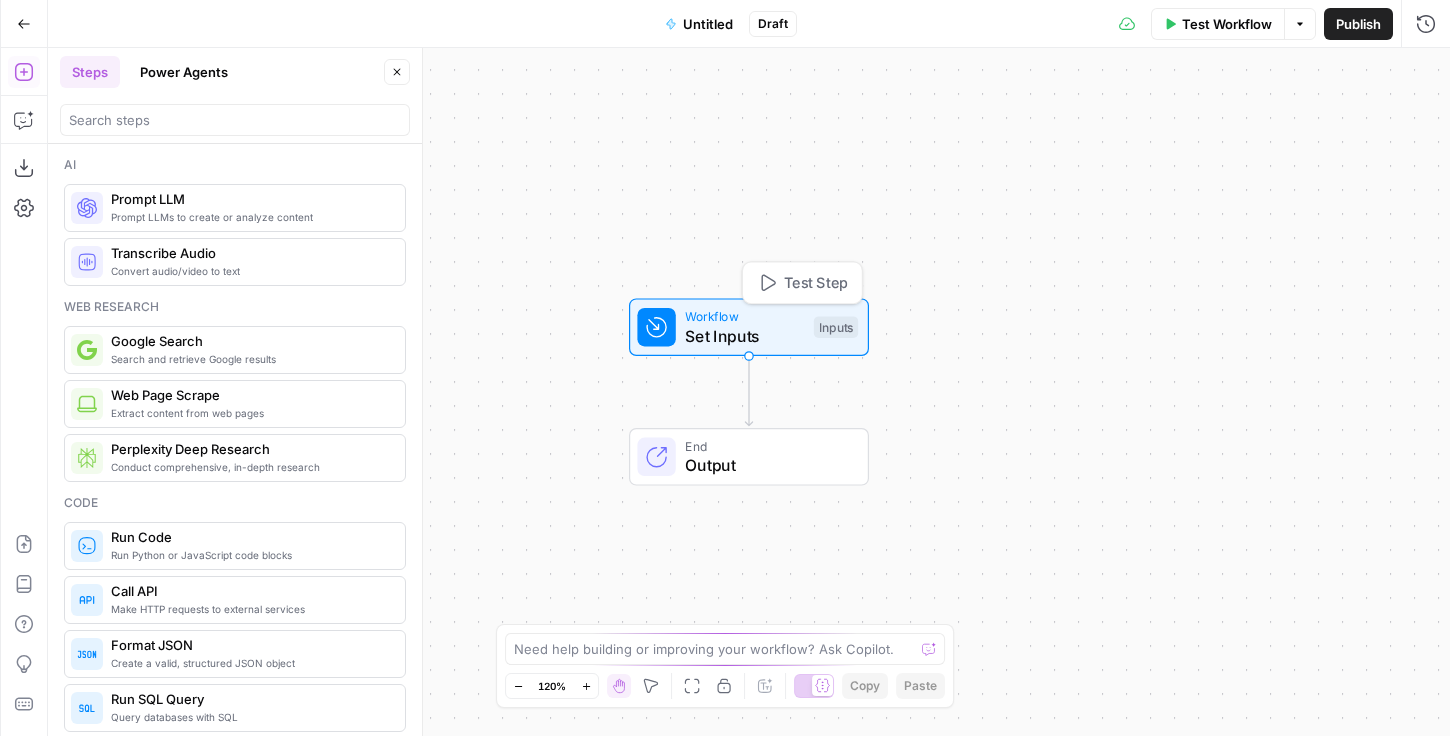 click on "Workflow Set Inputs Inputs Test Step" at bounding box center [749, 327] 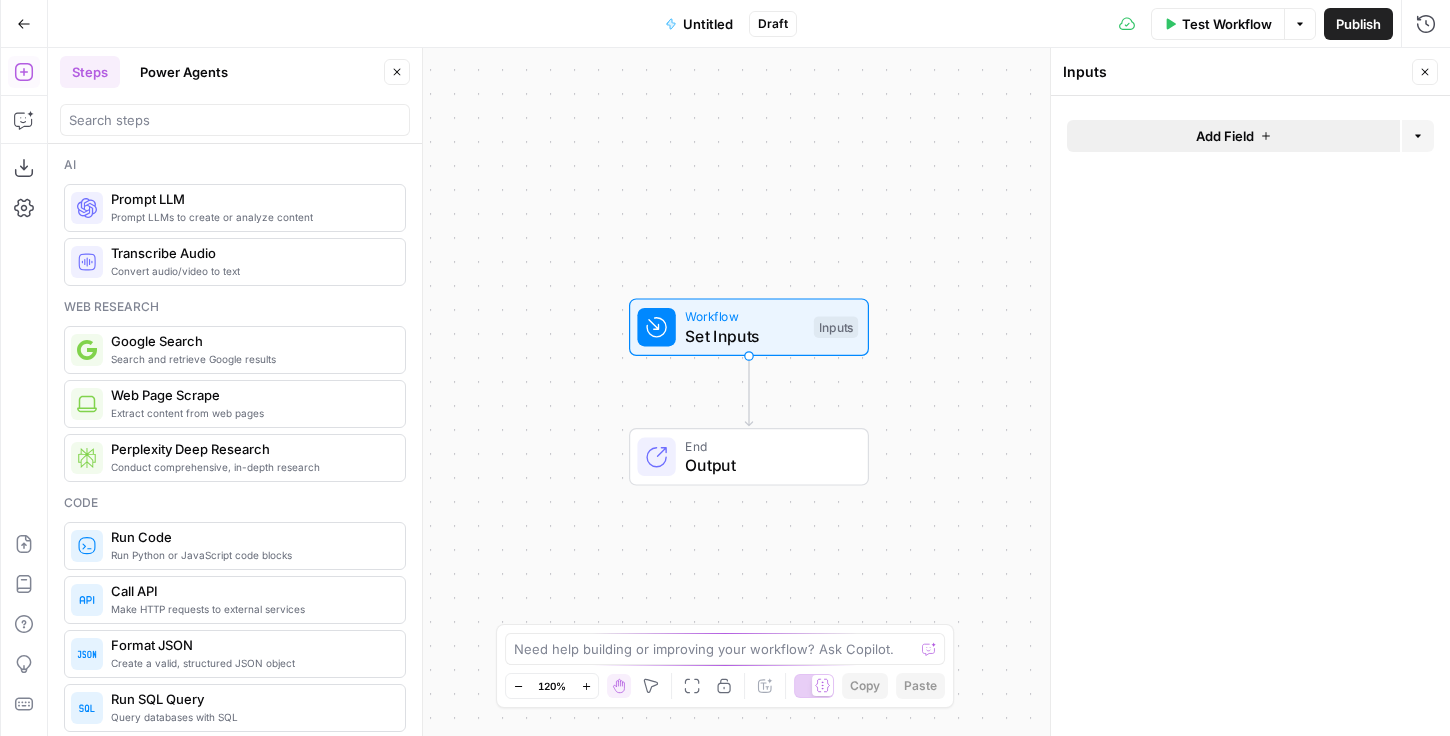 click on "Add Field" at bounding box center (1225, 136) 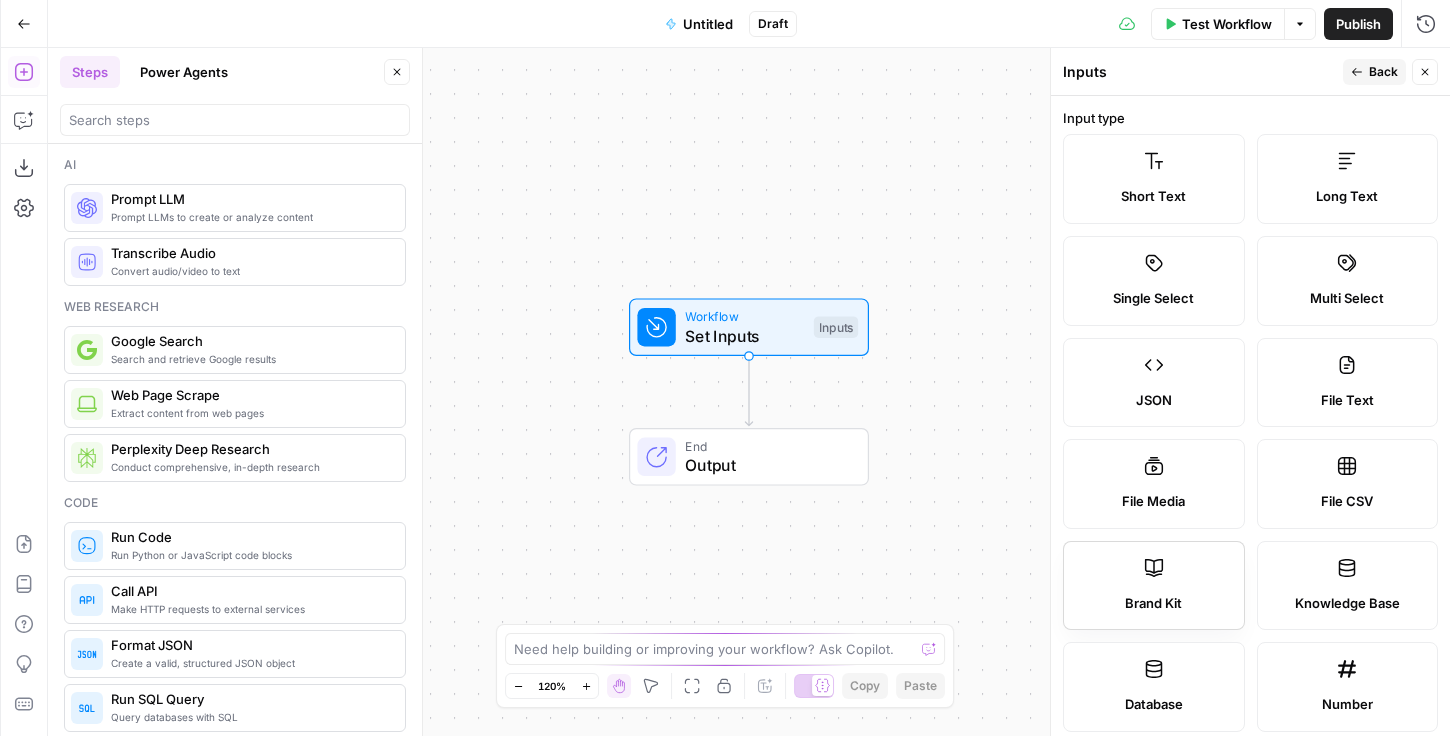 click on "Brand Kit" at bounding box center [1153, 604] 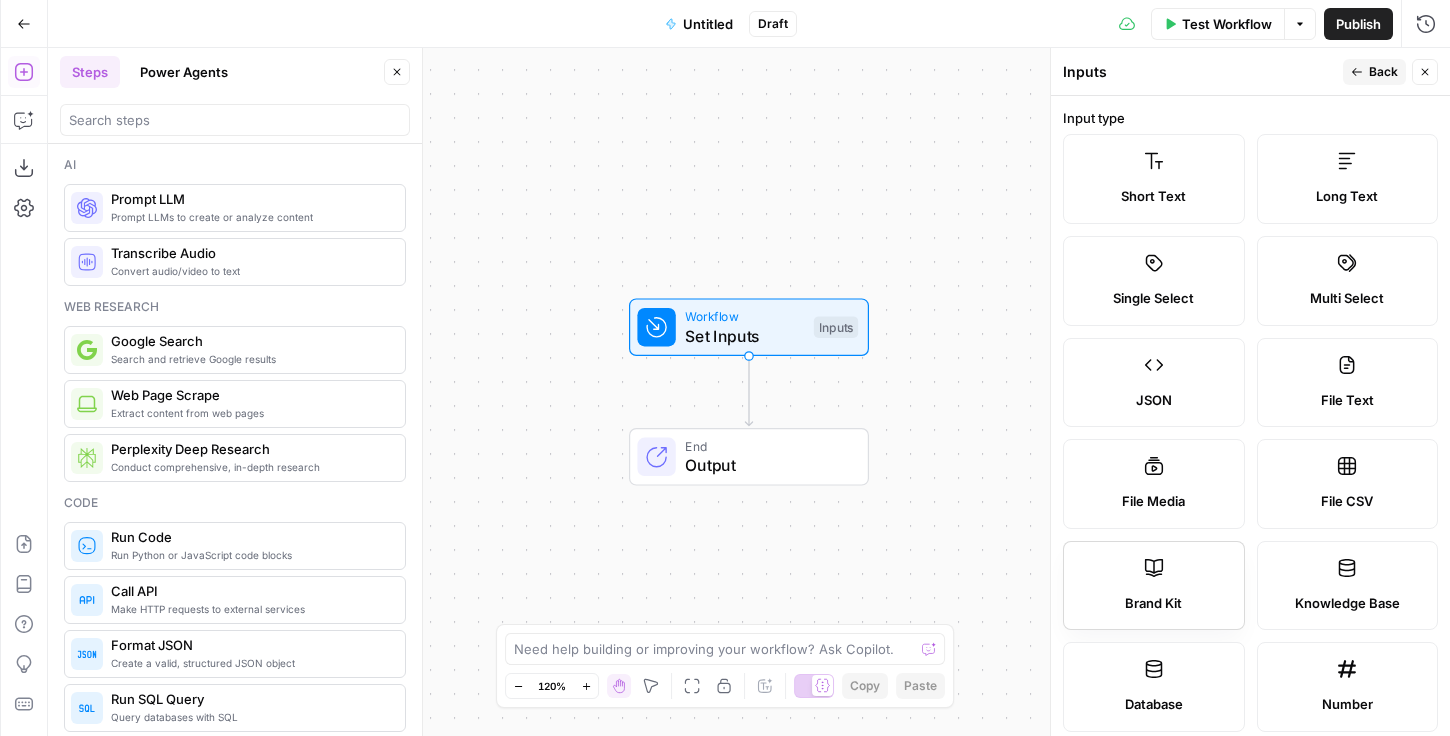 click on "Brand Kit" at bounding box center (1154, 586) 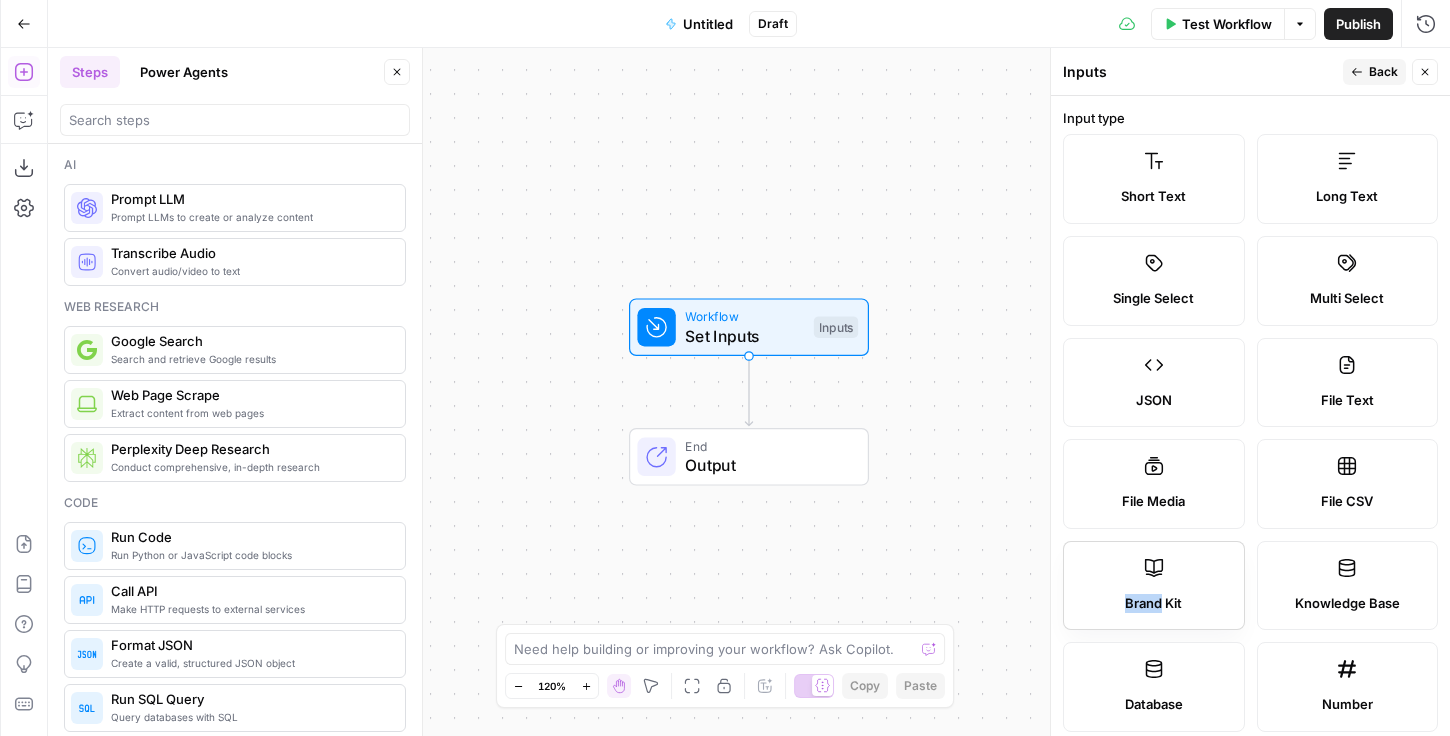 click on "Brand Kit" at bounding box center [1154, 586] 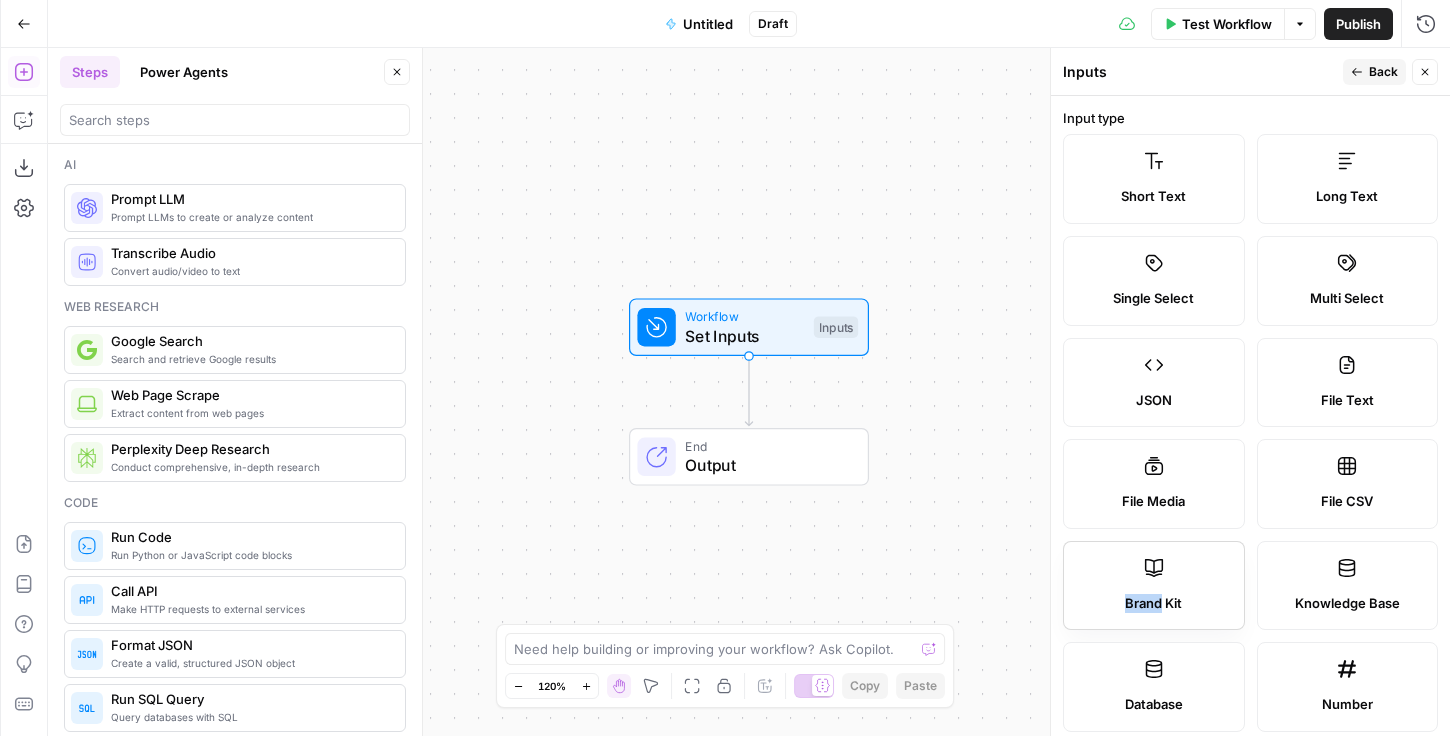 click on "Brand Kit" at bounding box center [1154, 586] 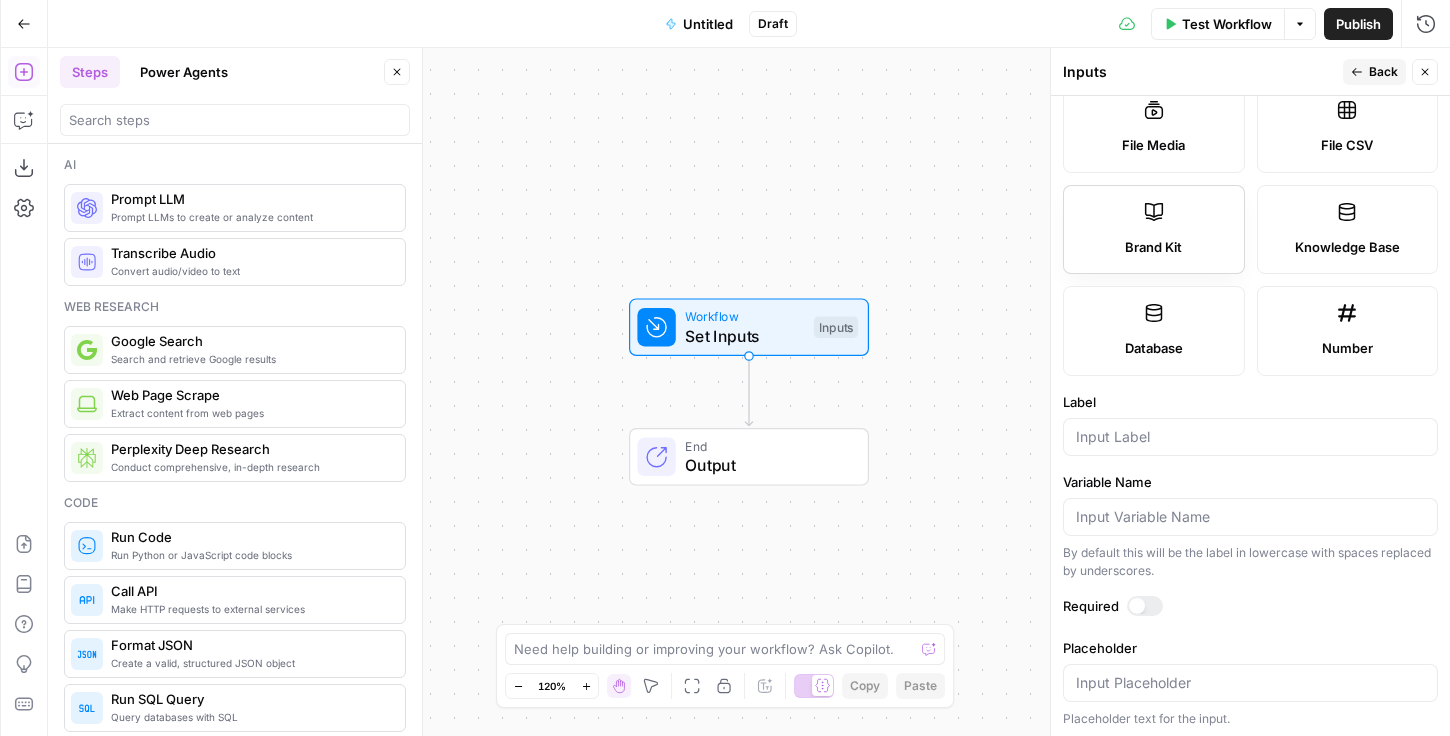scroll, scrollTop: 359, scrollLeft: 0, axis: vertical 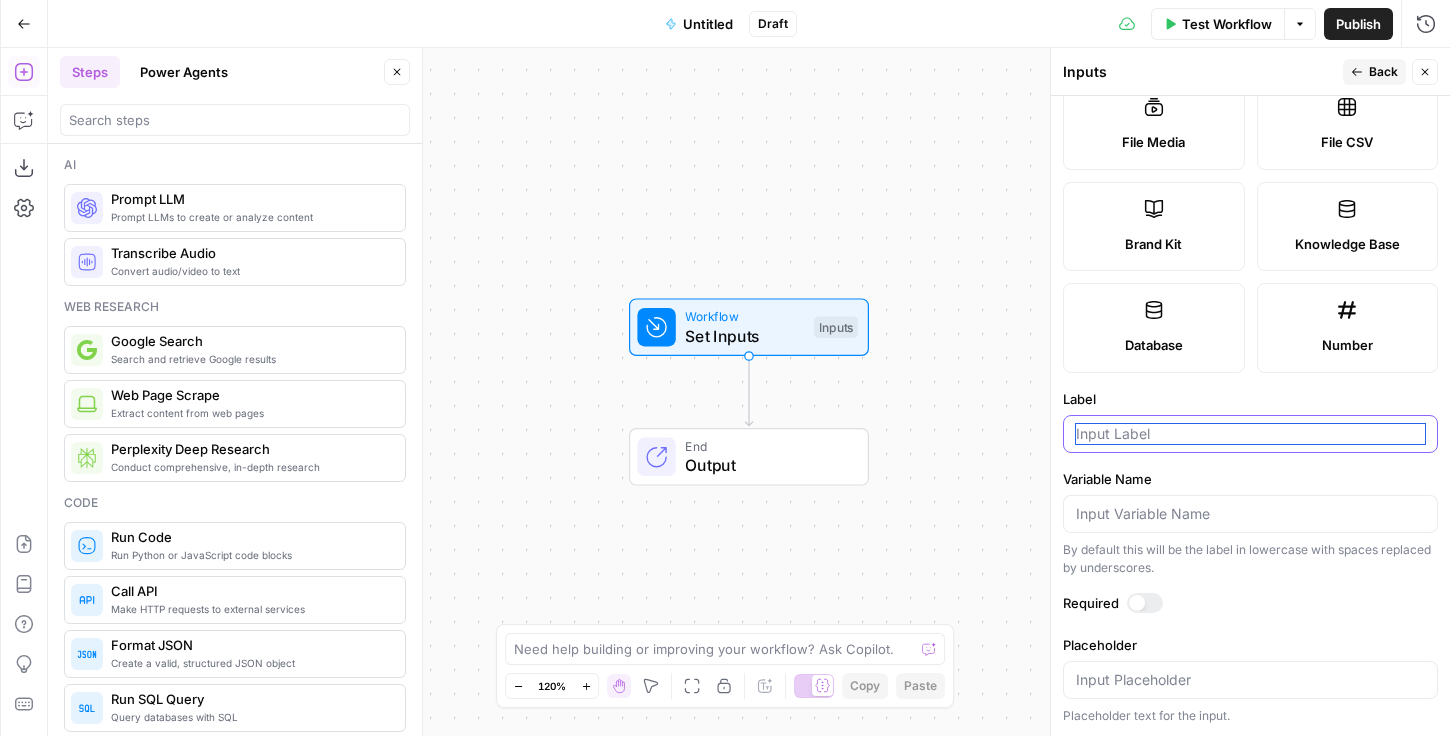 click on "Label" at bounding box center (1250, 434) 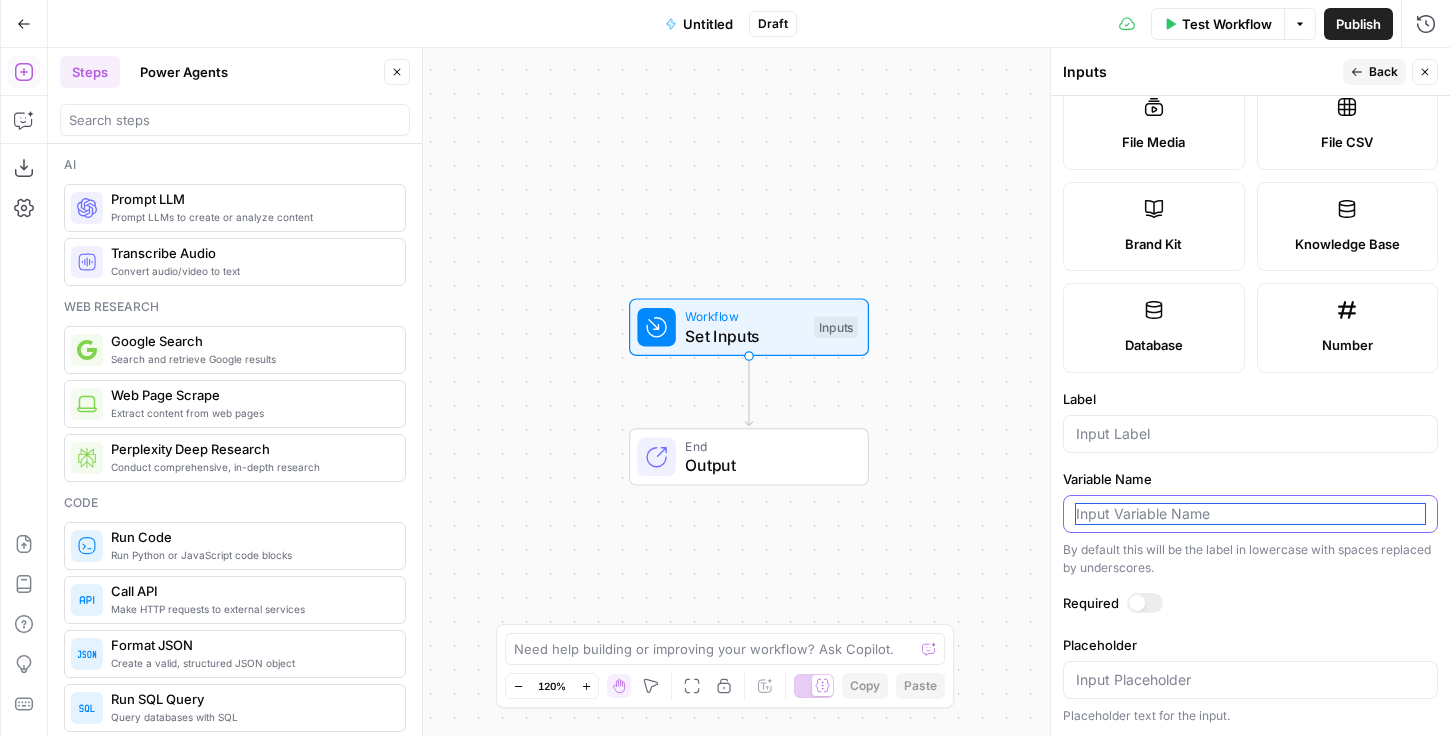 click on "Variable Name" at bounding box center (1250, 514) 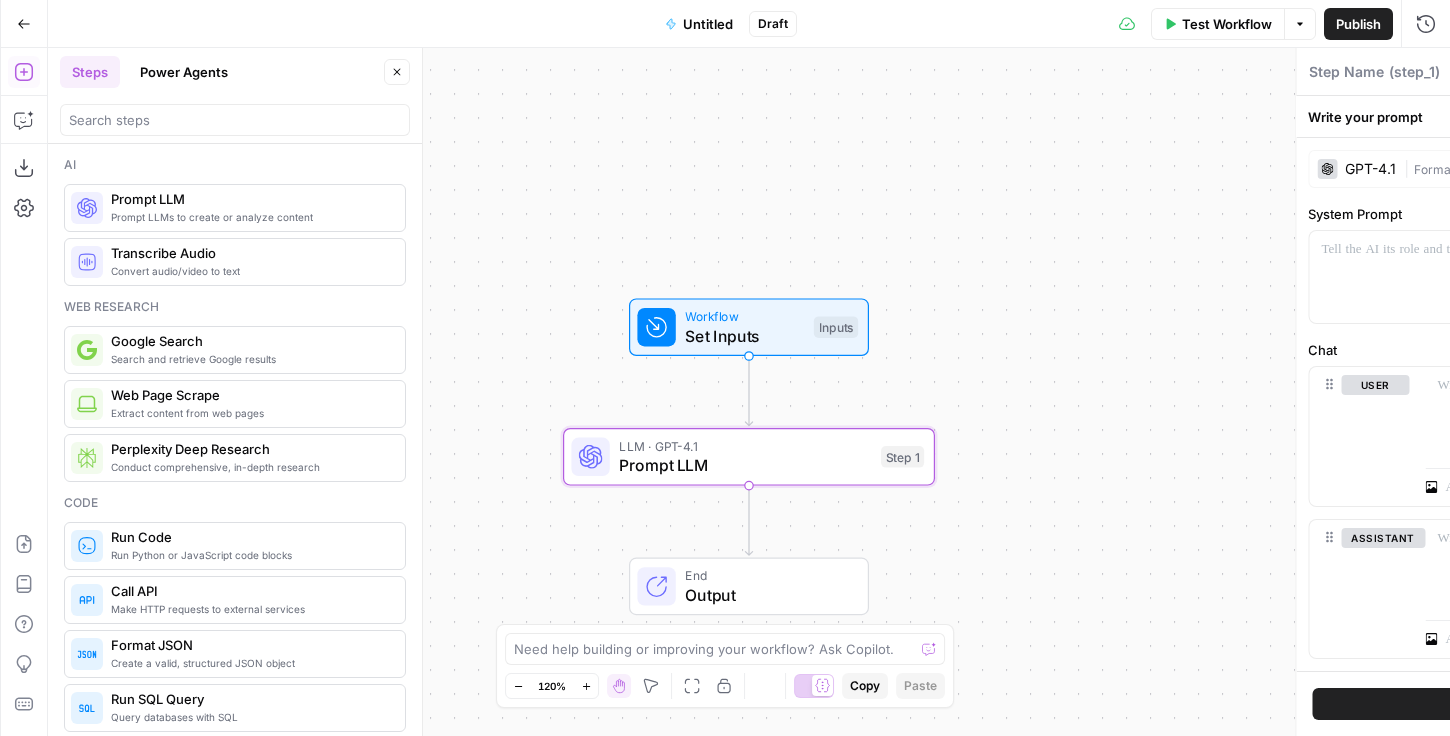 type on "Prompt LLM" 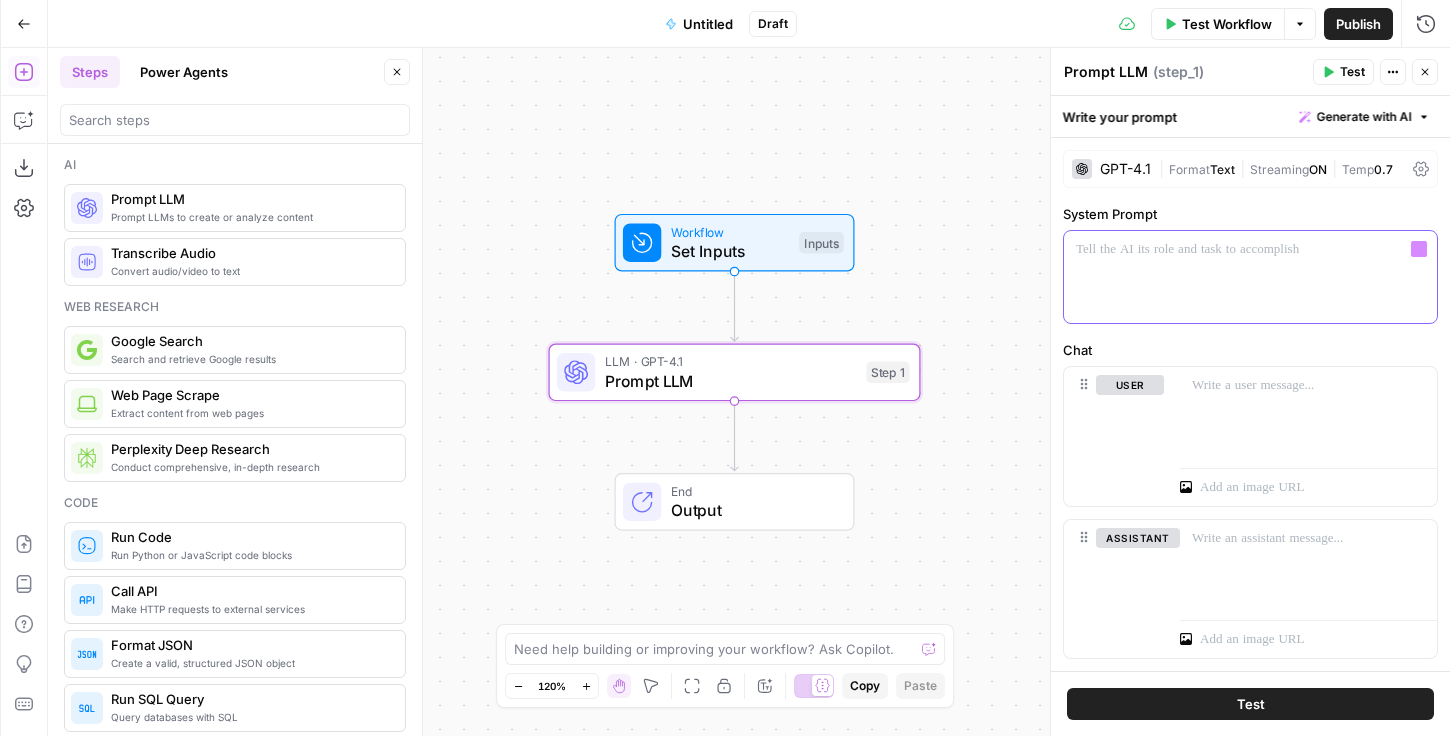 click at bounding box center [1250, 249] 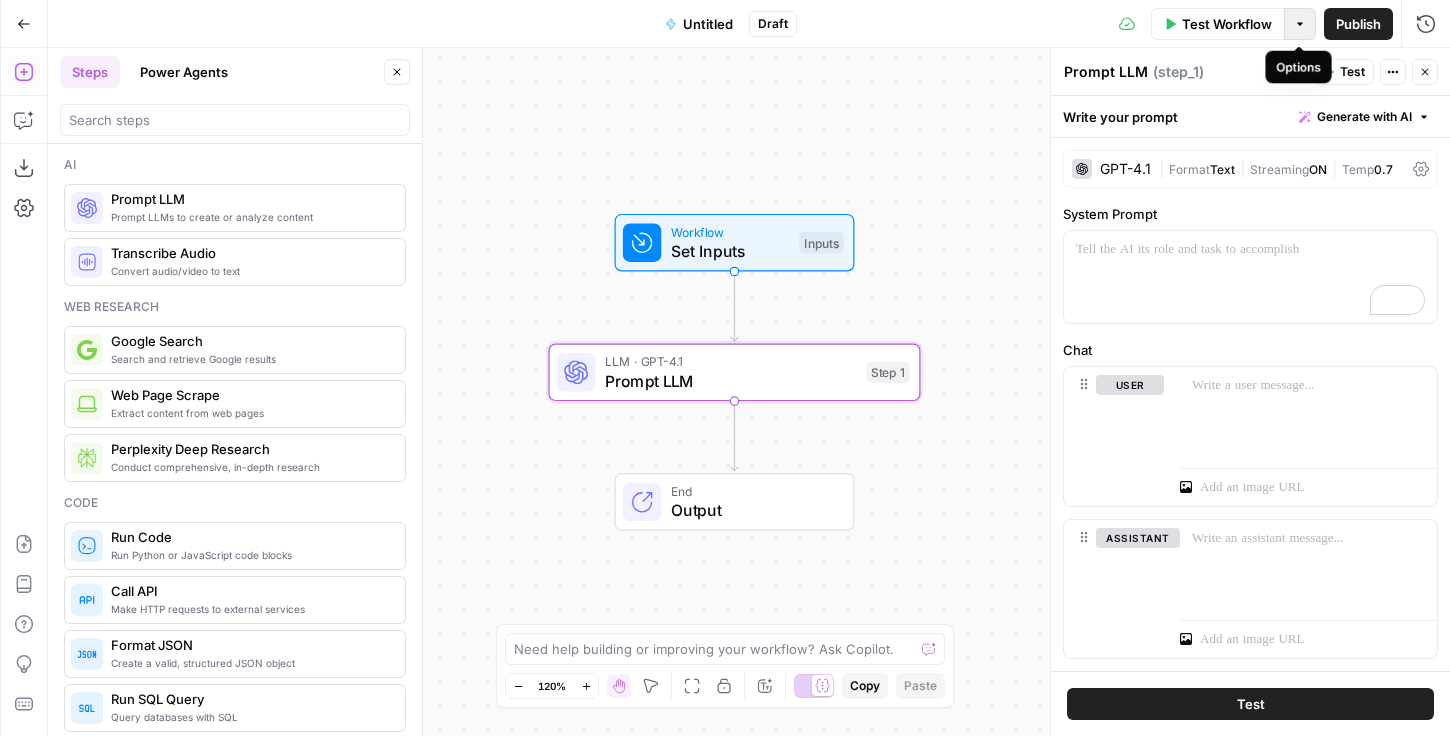 click 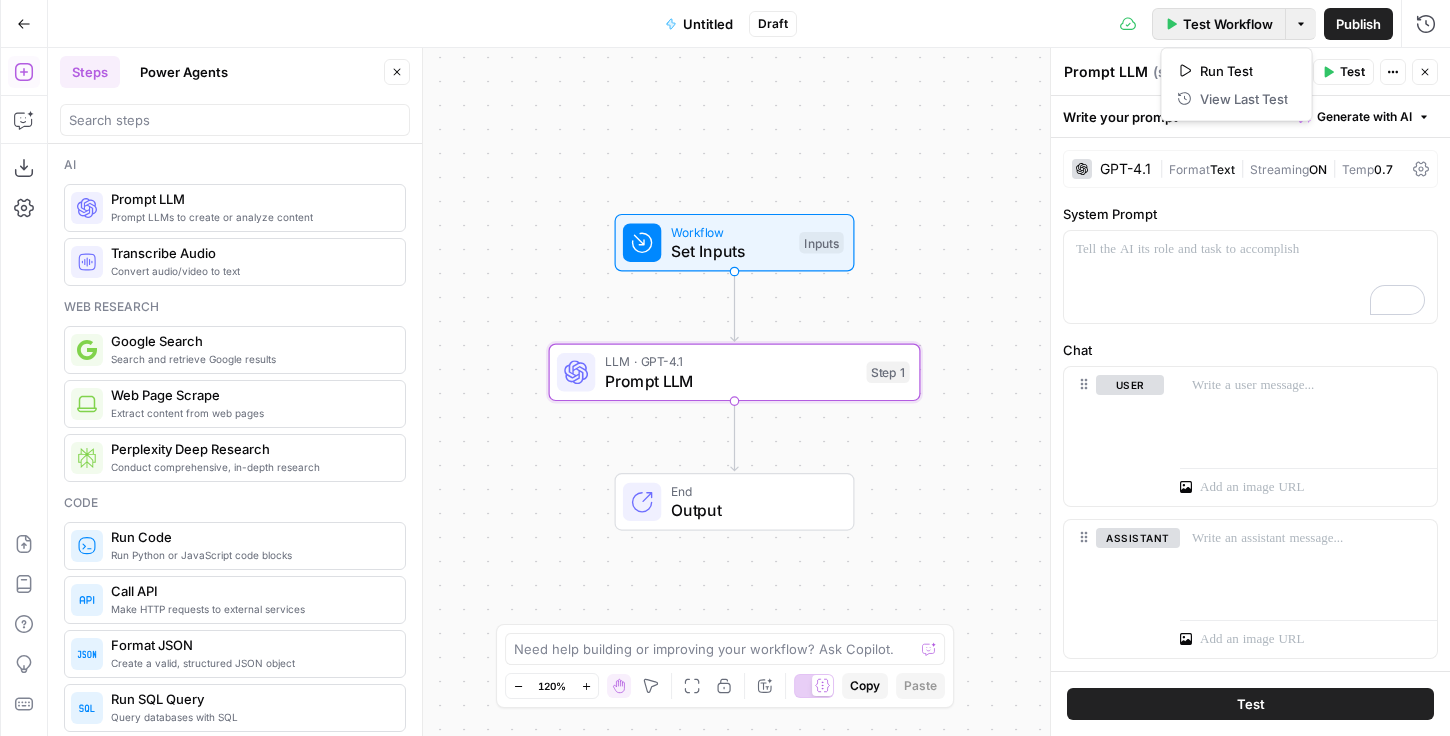click on "Test Workflow" at bounding box center [1228, 24] 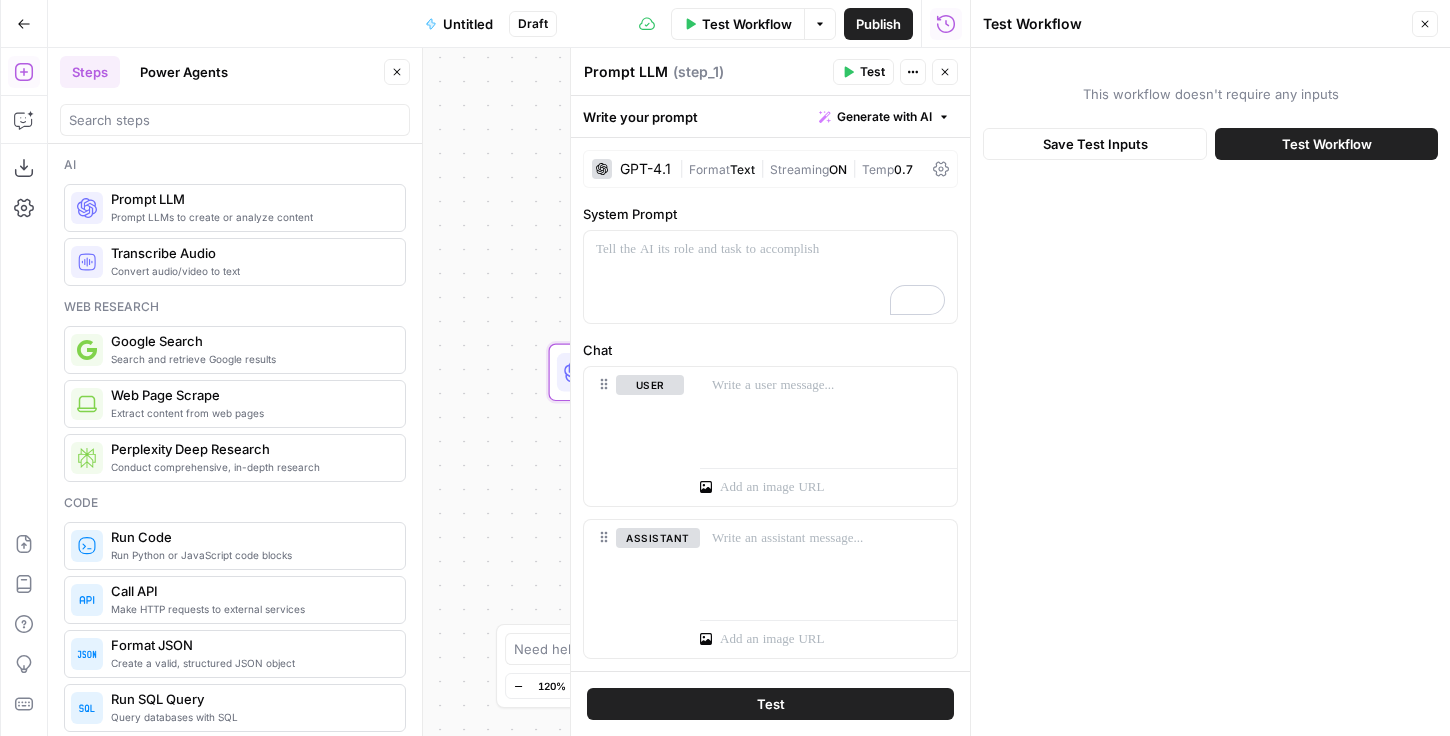 click on "This workflow doesn't require any inputs" at bounding box center (1210, 94) 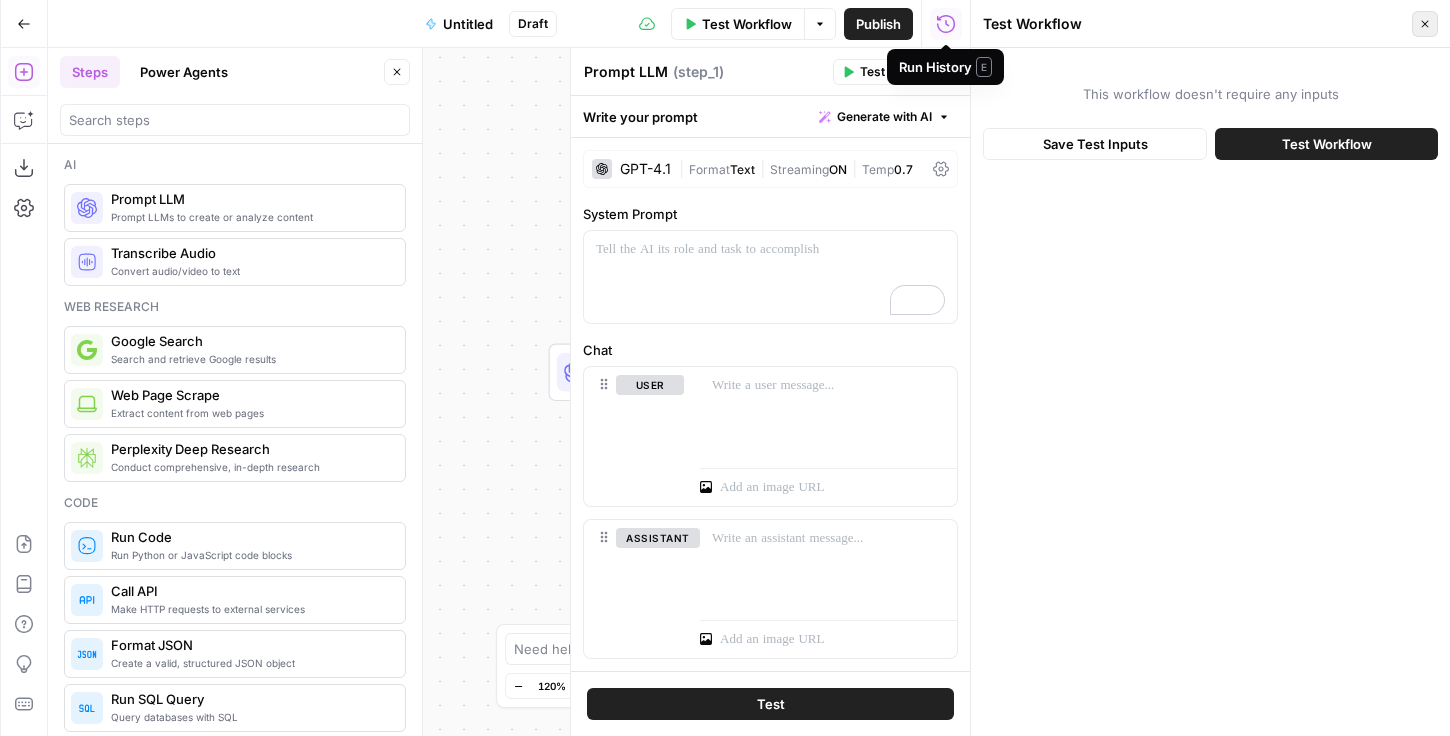 click 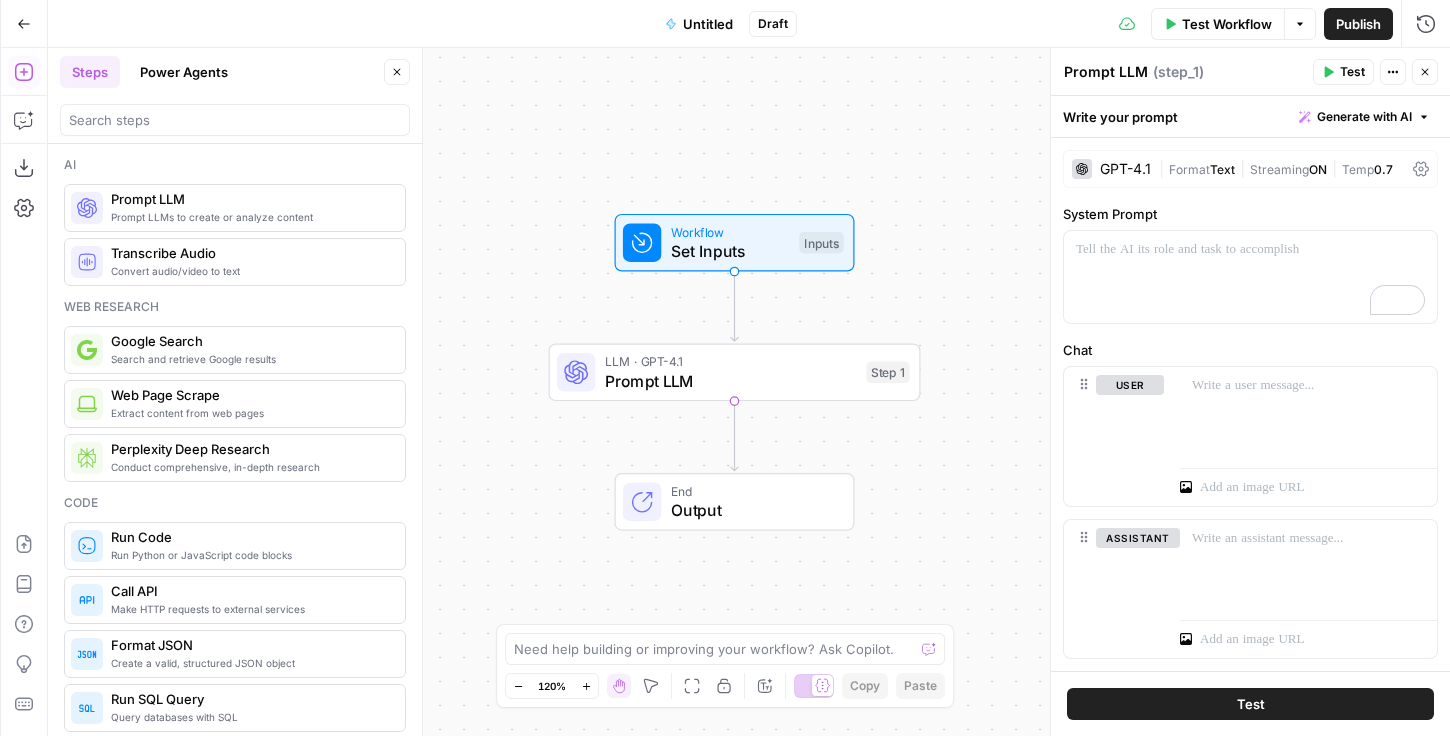 click on "Workflow Set Inputs Inputs Test Step" at bounding box center (735, 243) 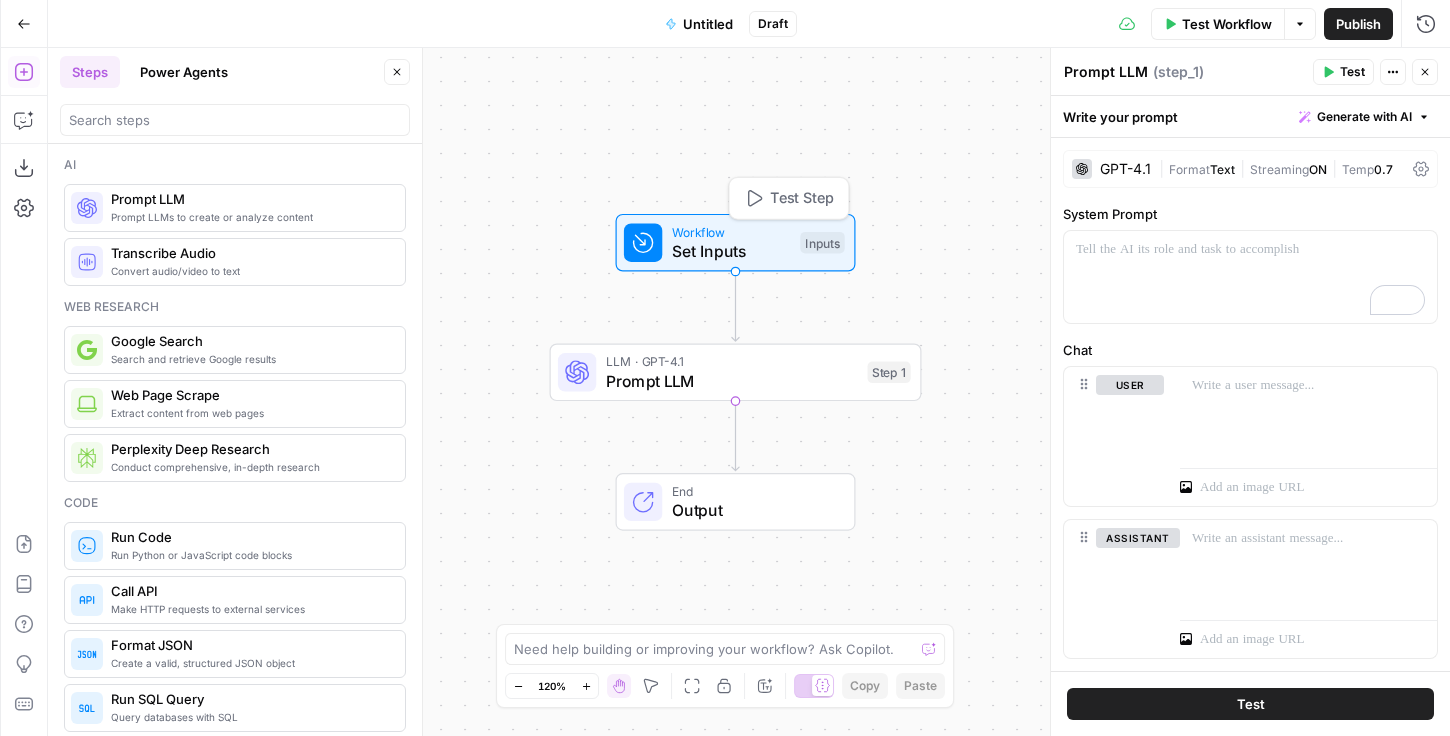 click on "Set Inputs" at bounding box center [731, 251] 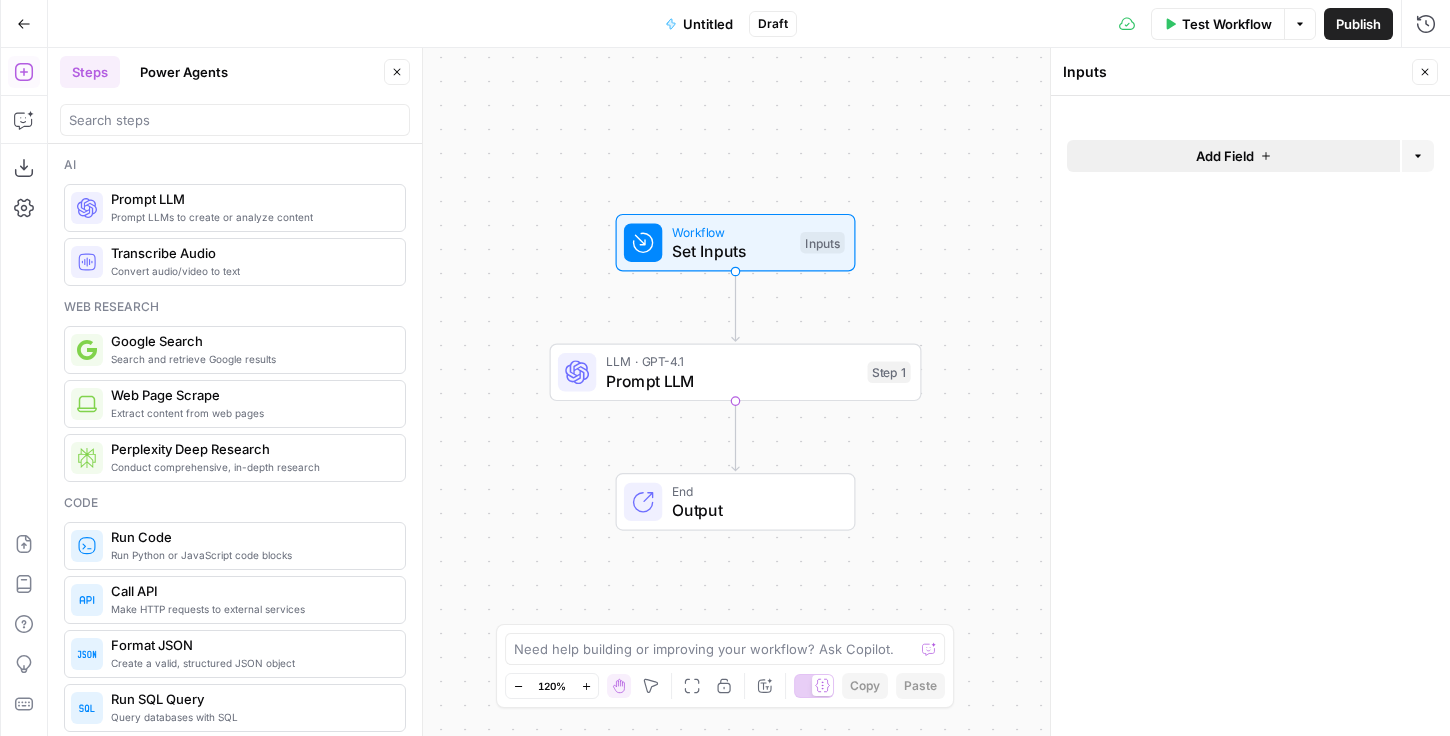 click on "Add Field" at bounding box center (1233, 156) 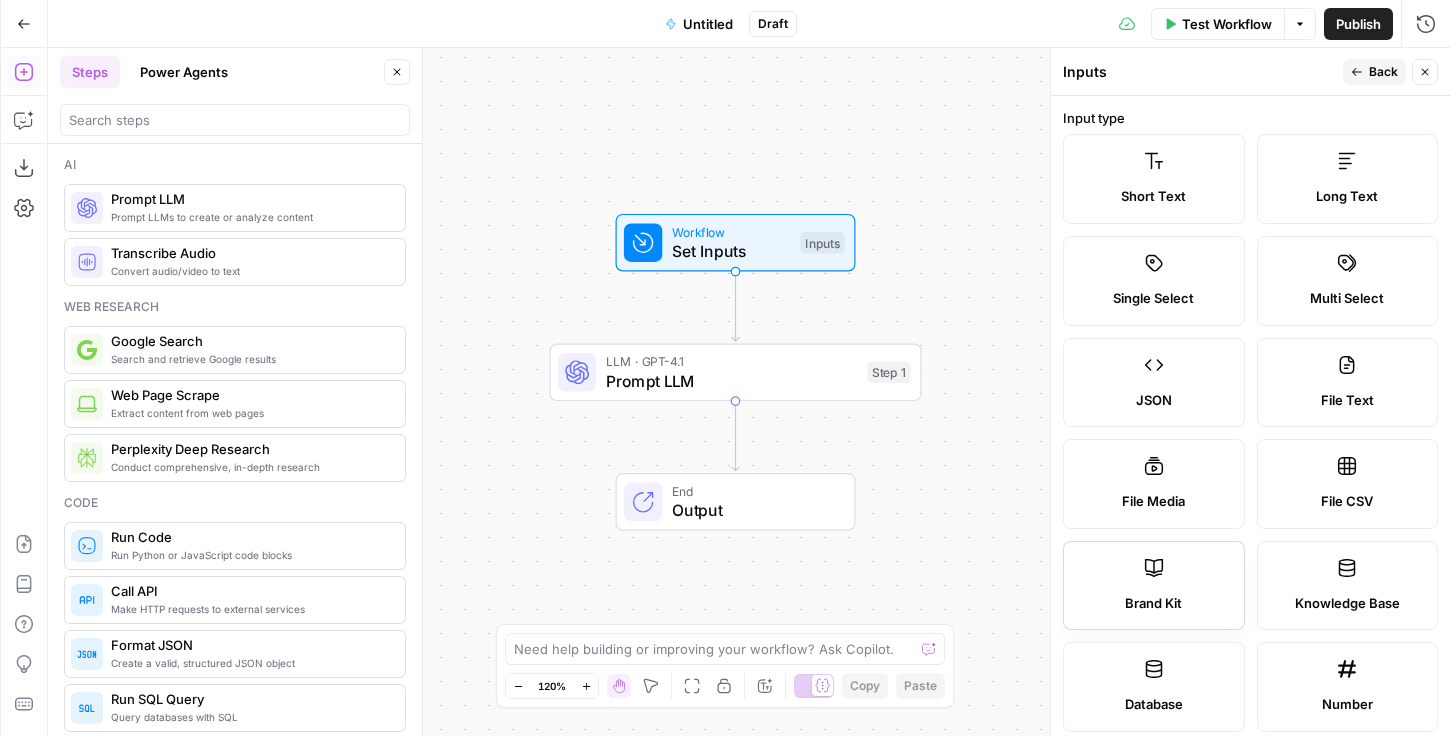 click 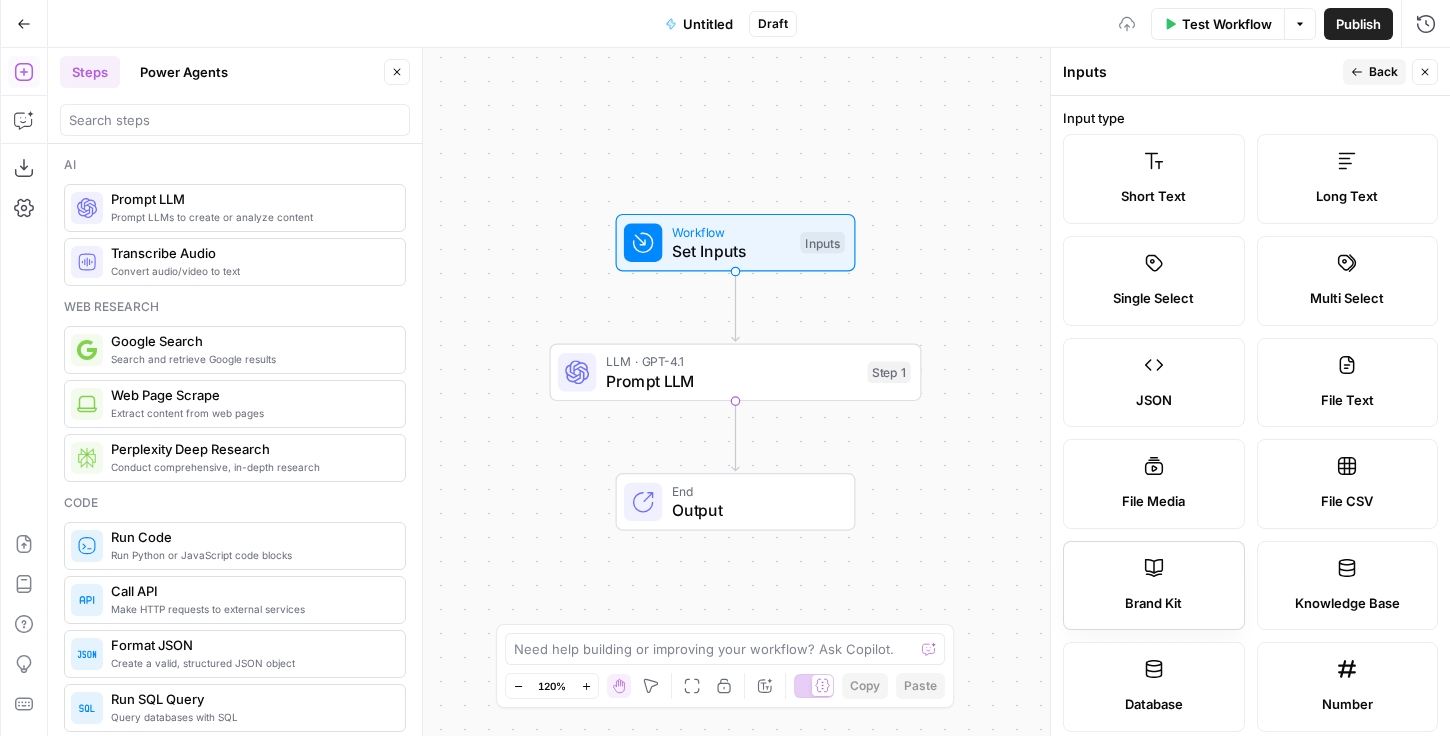 click 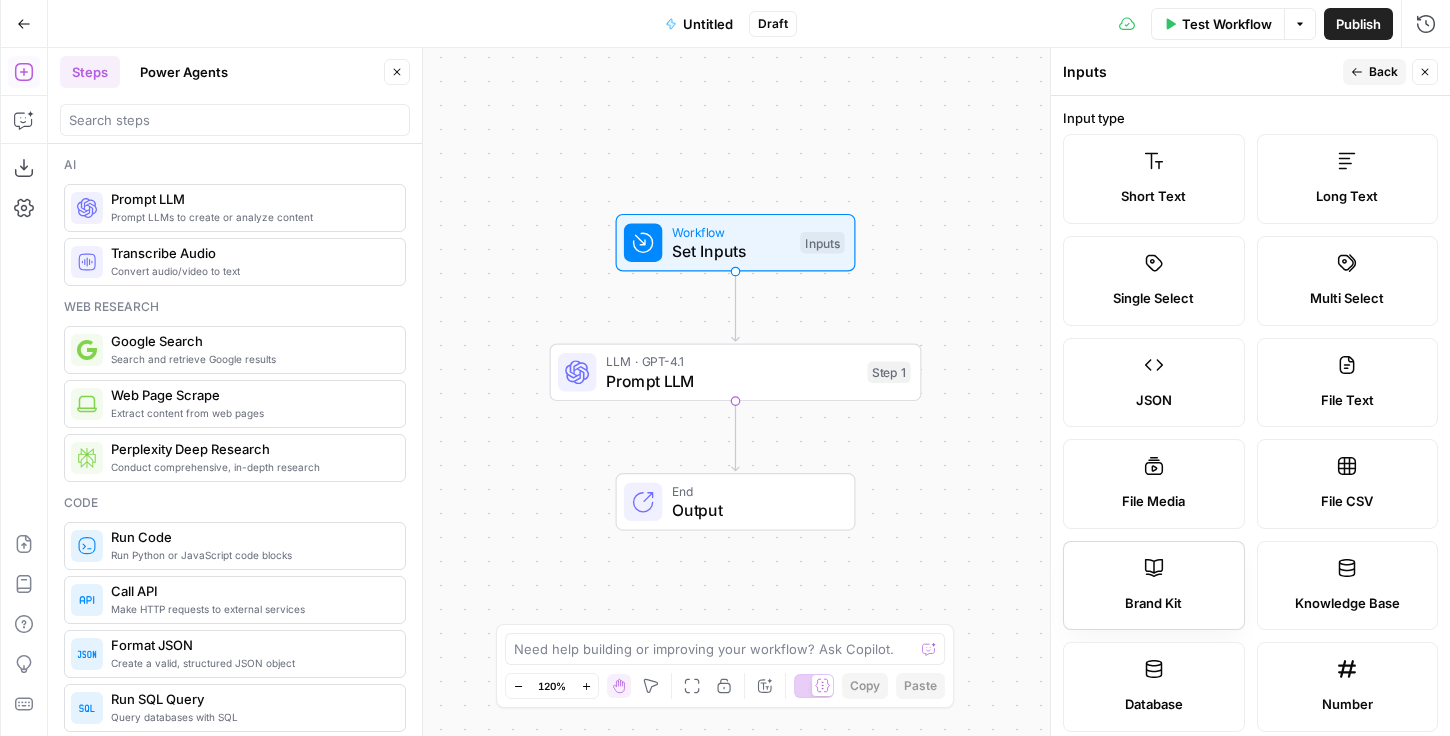 click 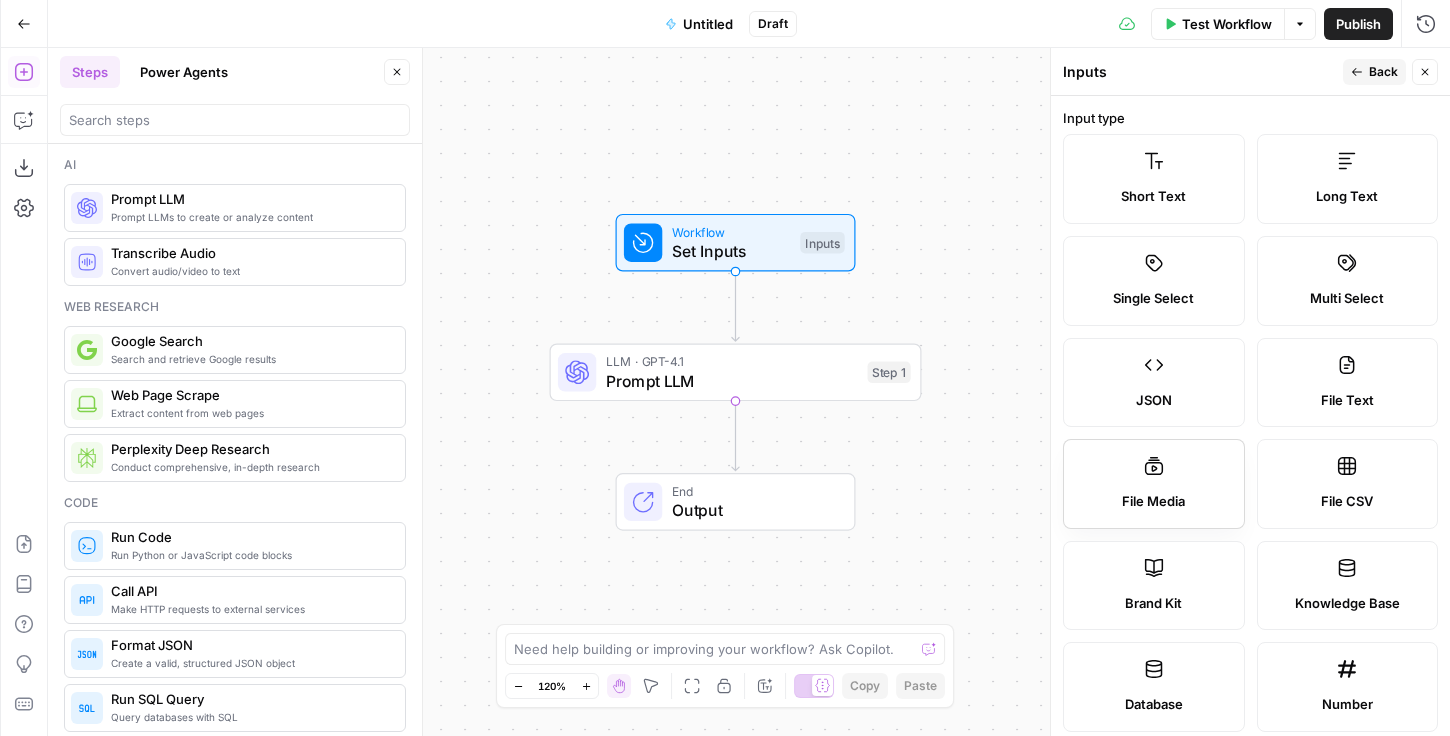 scroll, scrollTop: 359, scrollLeft: 0, axis: vertical 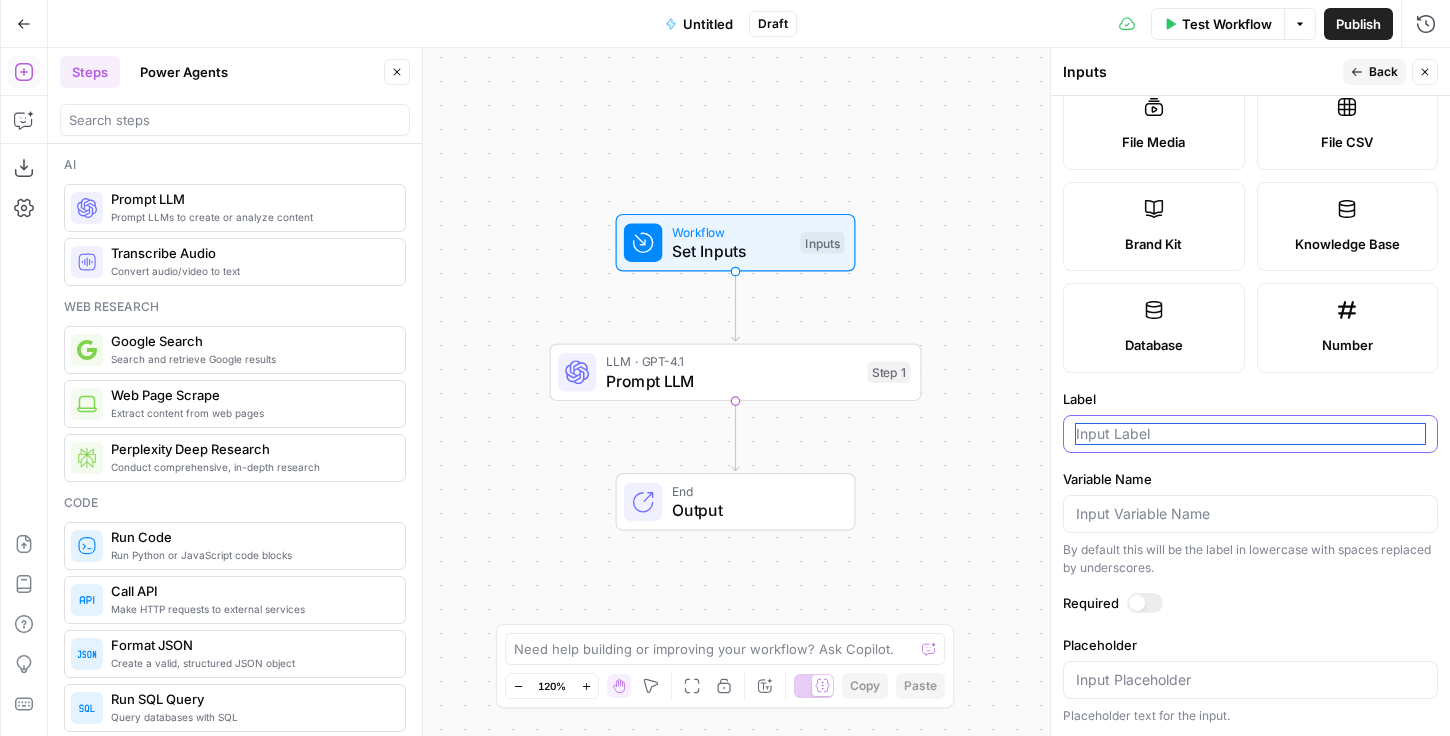 click on "Label" at bounding box center [1250, 434] 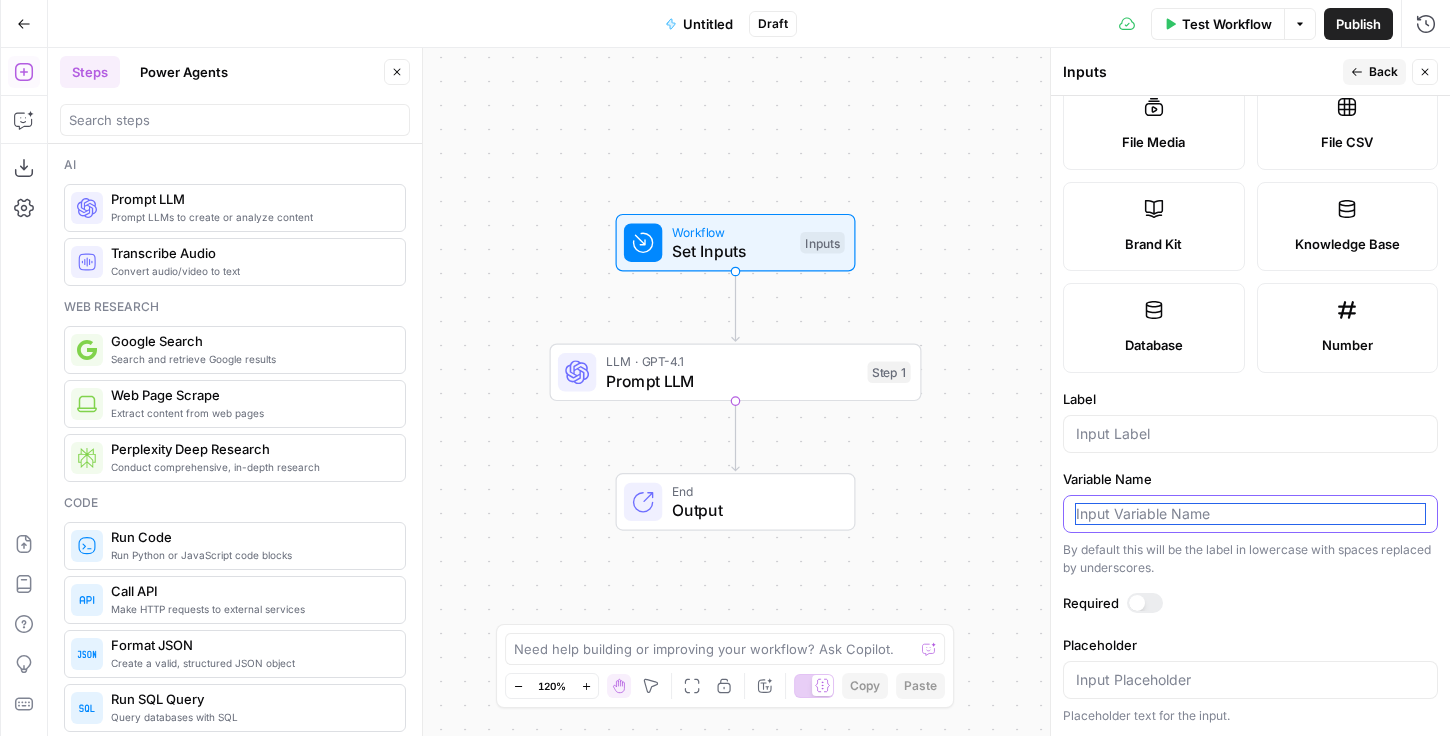 click on "Variable Name" at bounding box center [1250, 514] 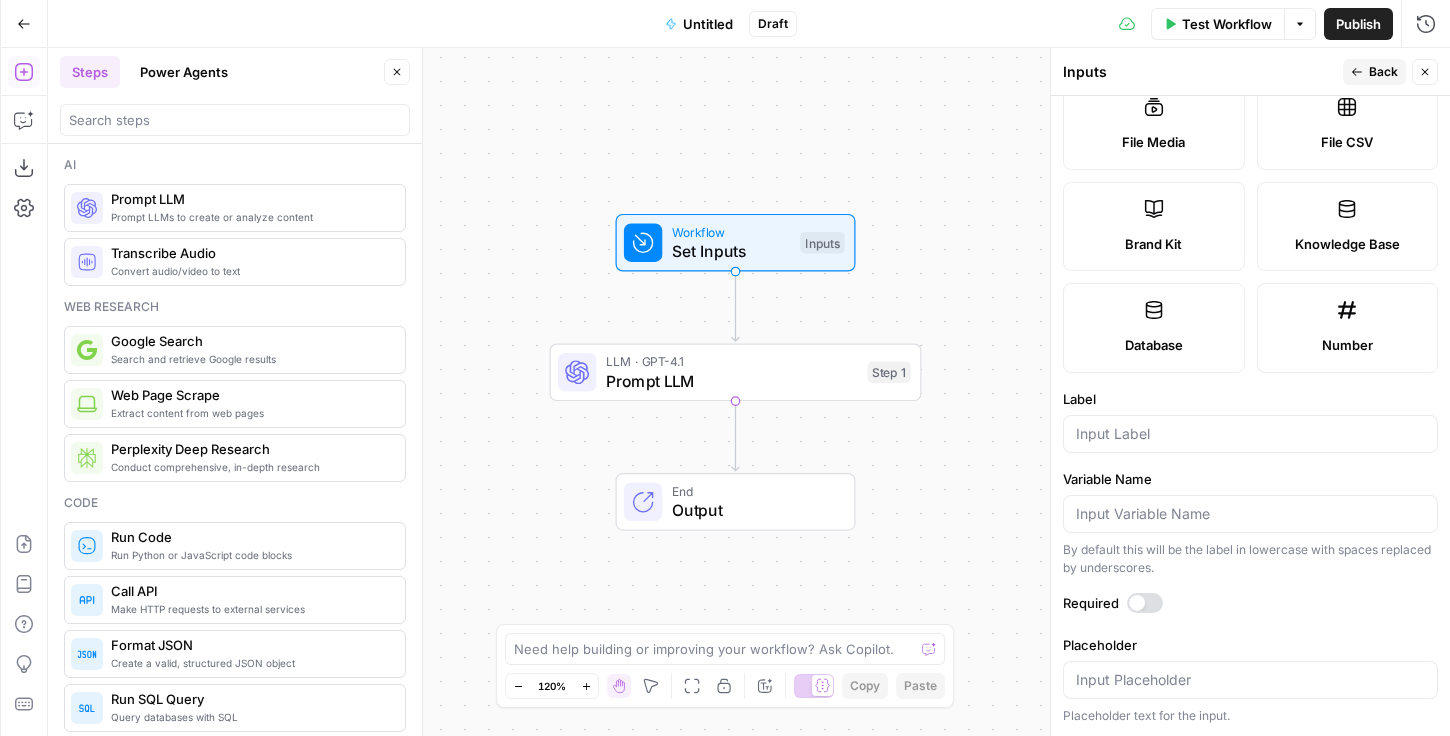 click at bounding box center (1145, 603) 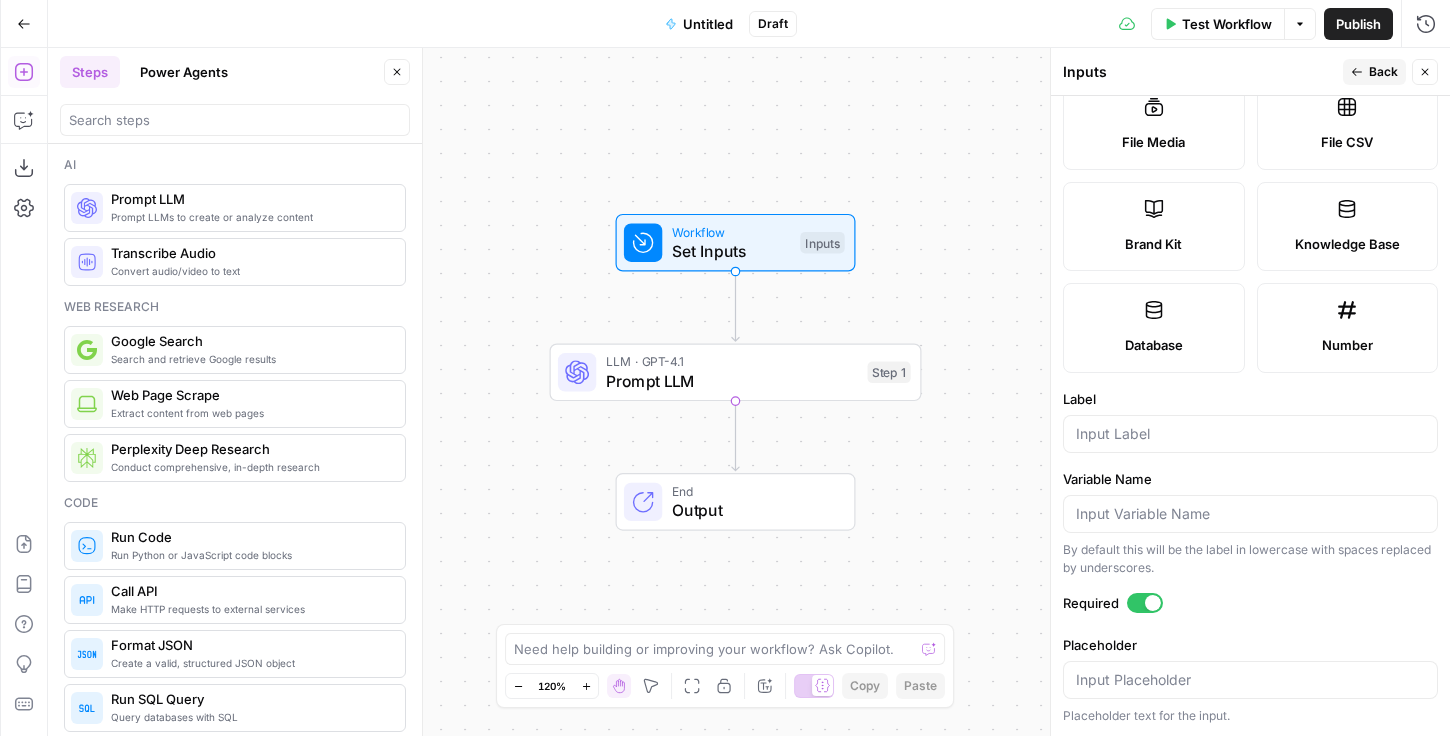click on "Workflow Set Inputs Inputs" at bounding box center (736, 243) 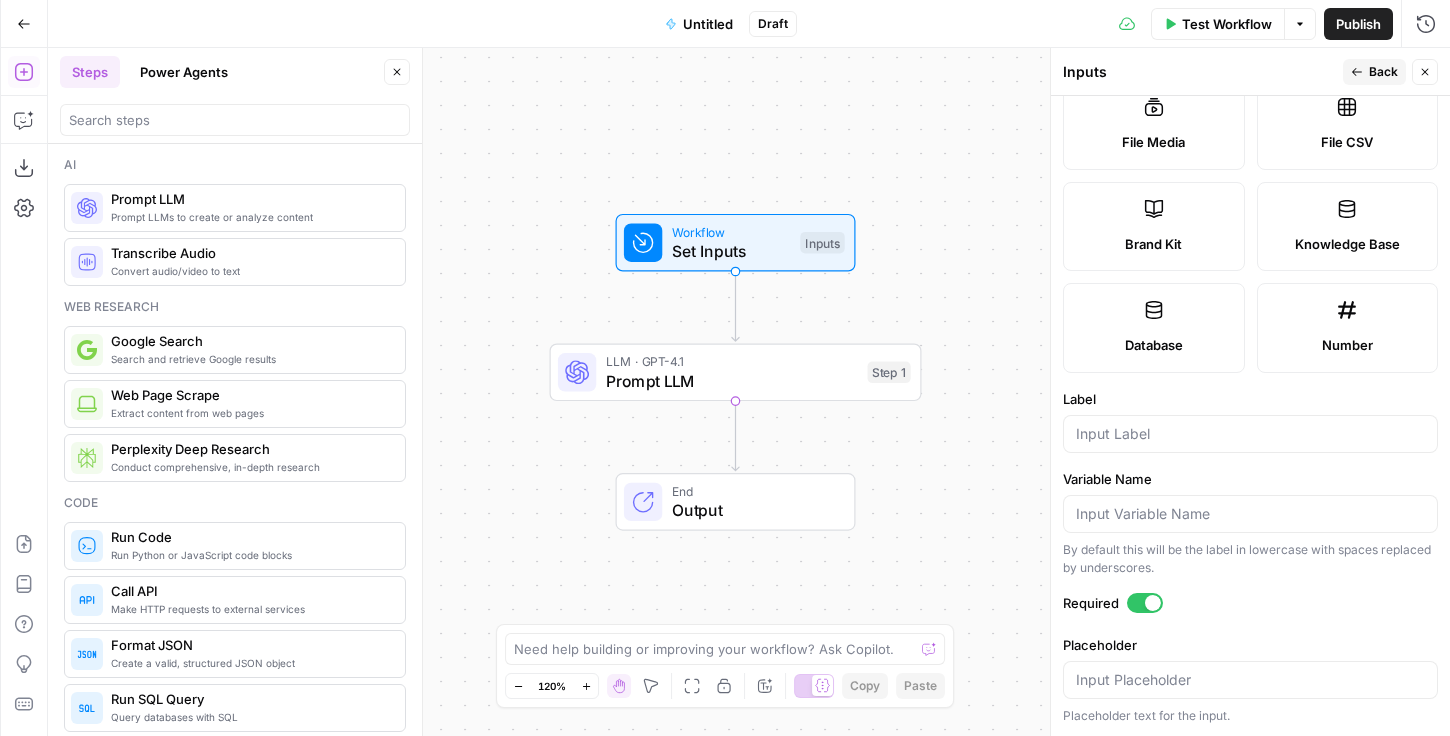 click on "Prompt LLM" at bounding box center [732, 381] 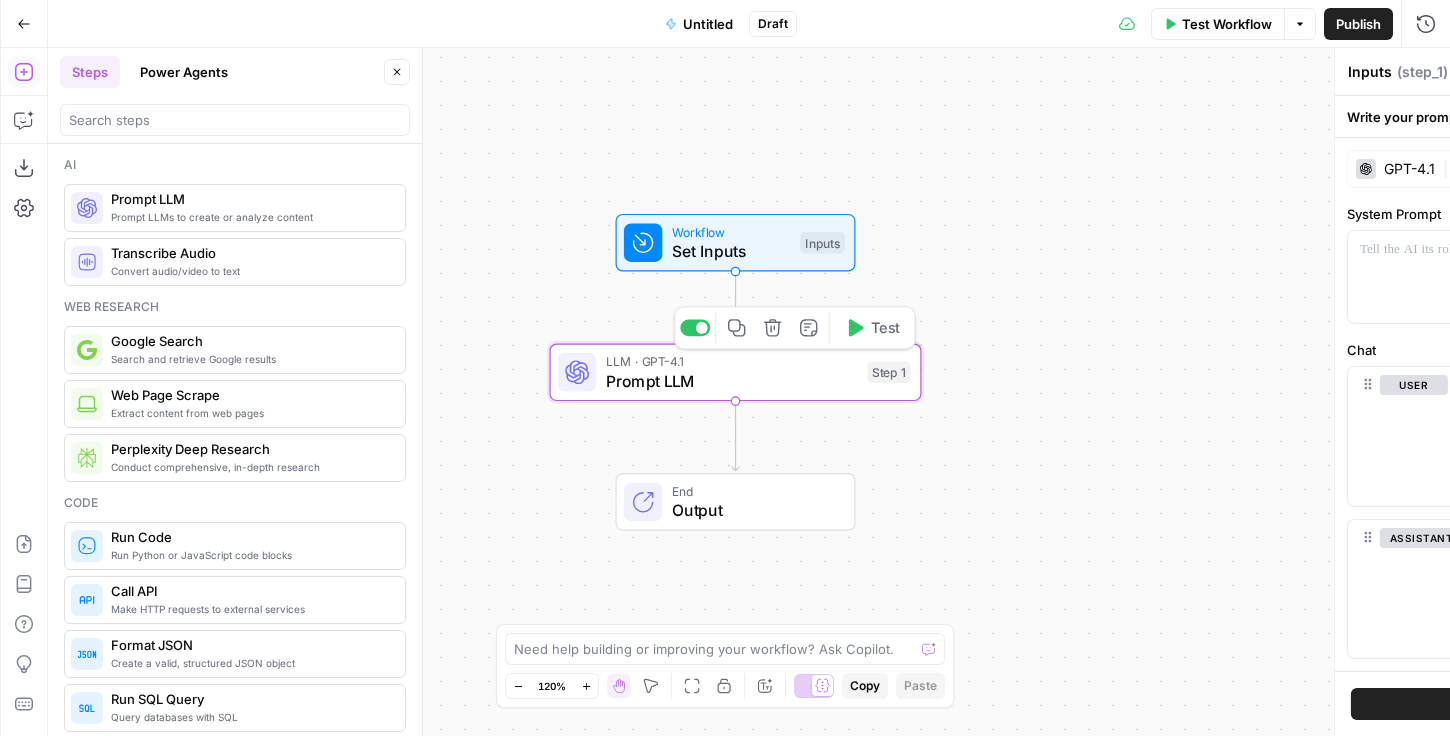 type on "Prompt LLM" 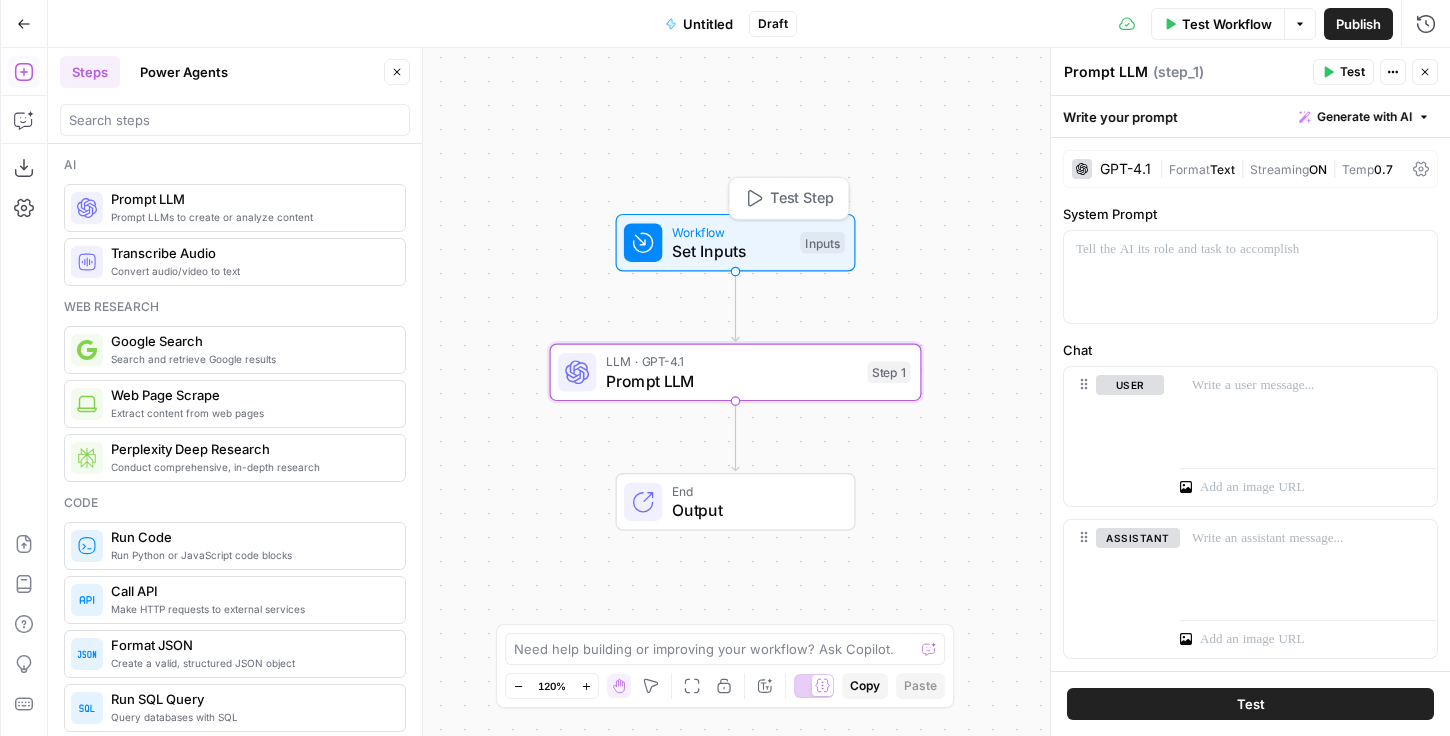 click on "Workflow" at bounding box center [731, 231] 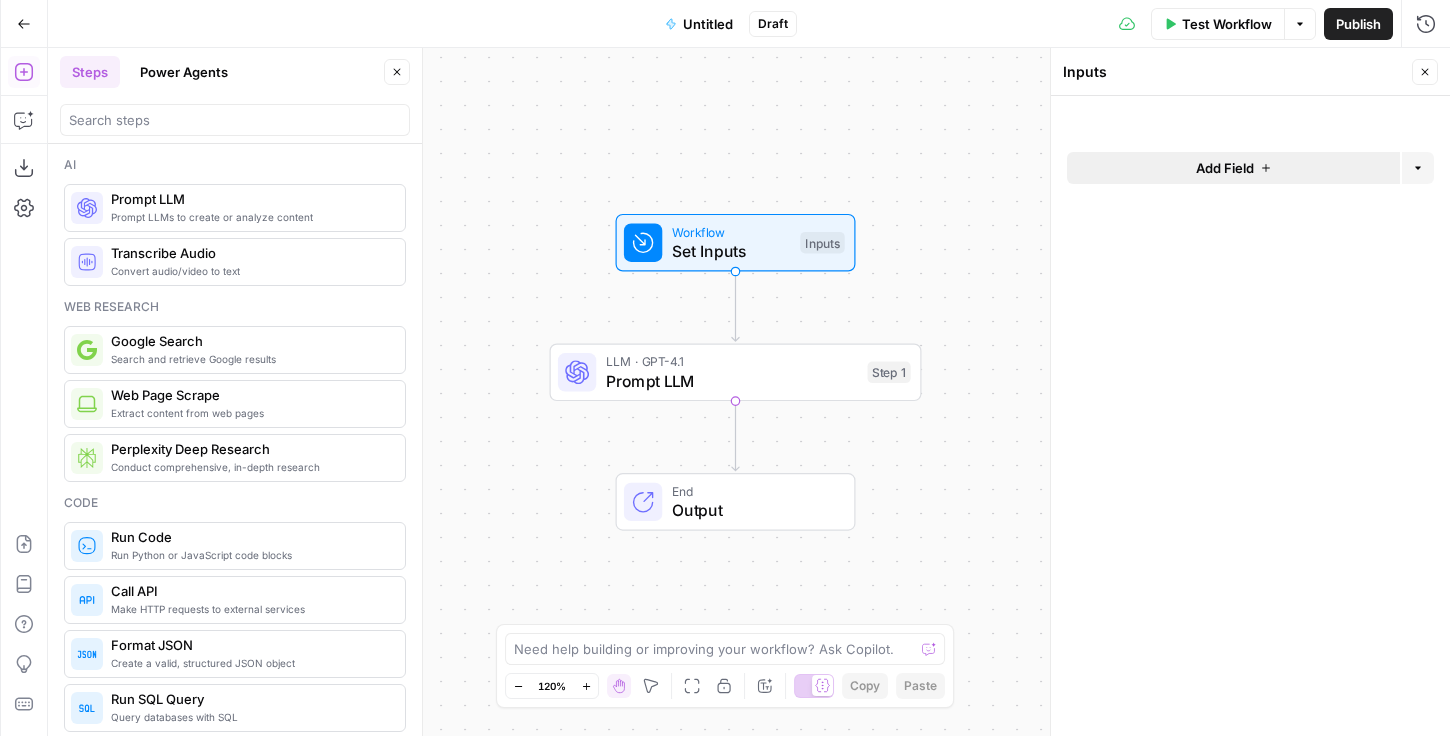 click 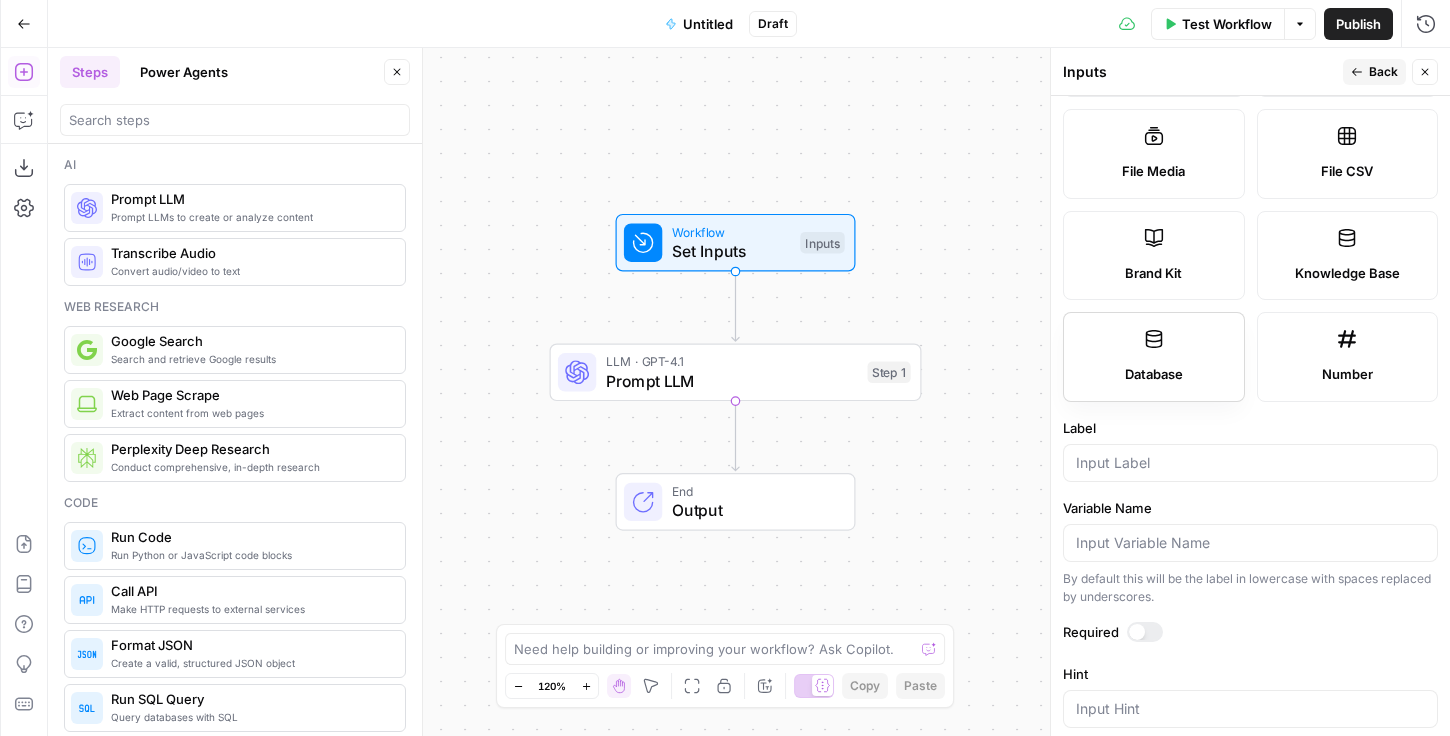 scroll, scrollTop: 335, scrollLeft: 0, axis: vertical 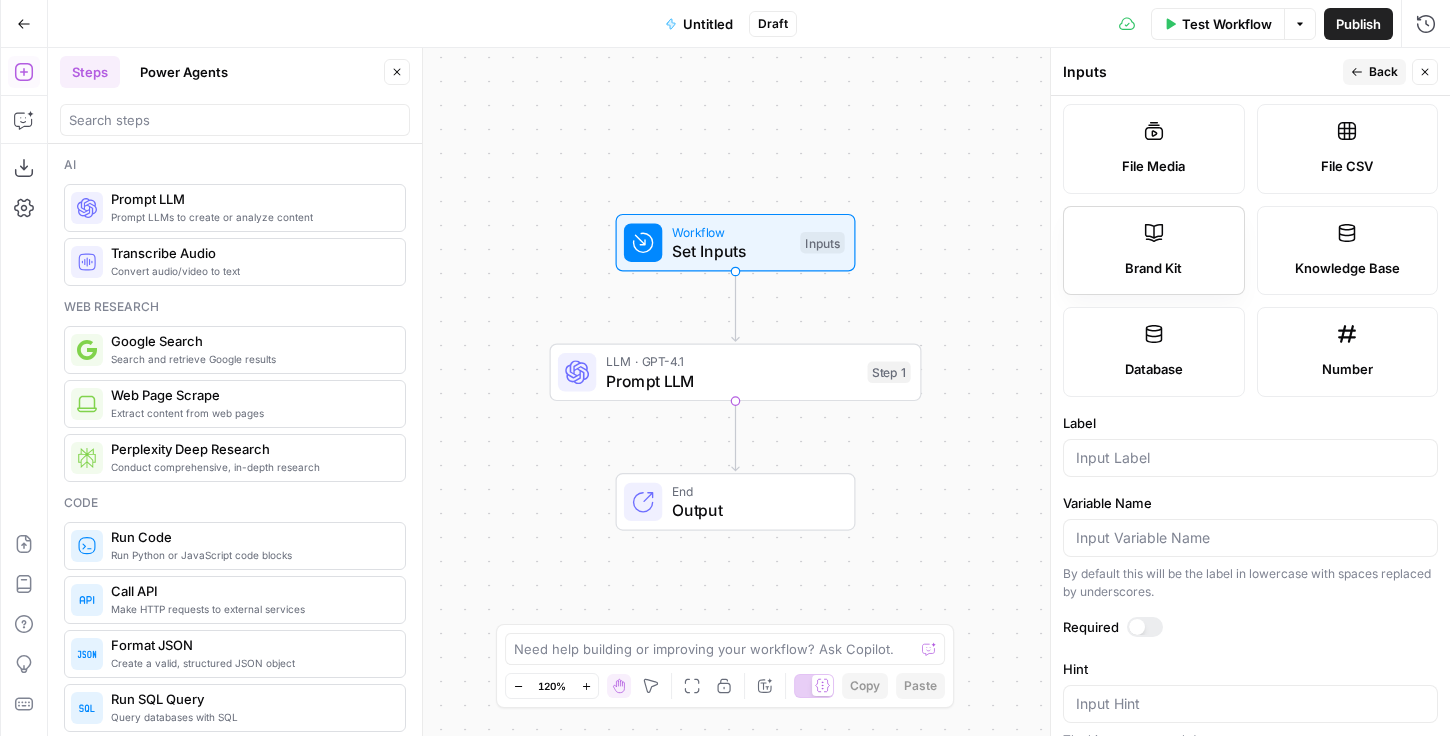 click on "Brand Kit" at bounding box center (1154, 251) 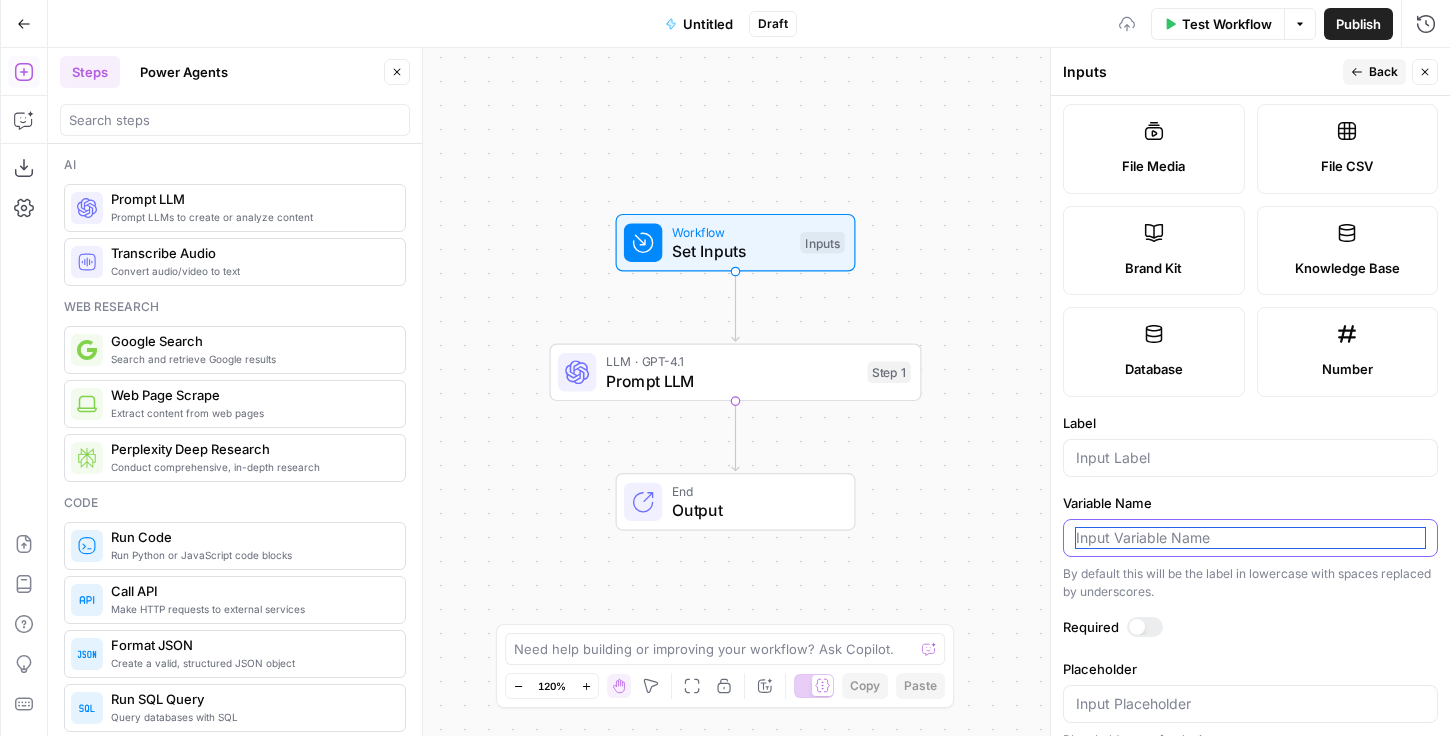 click on "Variable Name" at bounding box center (1250, 538) 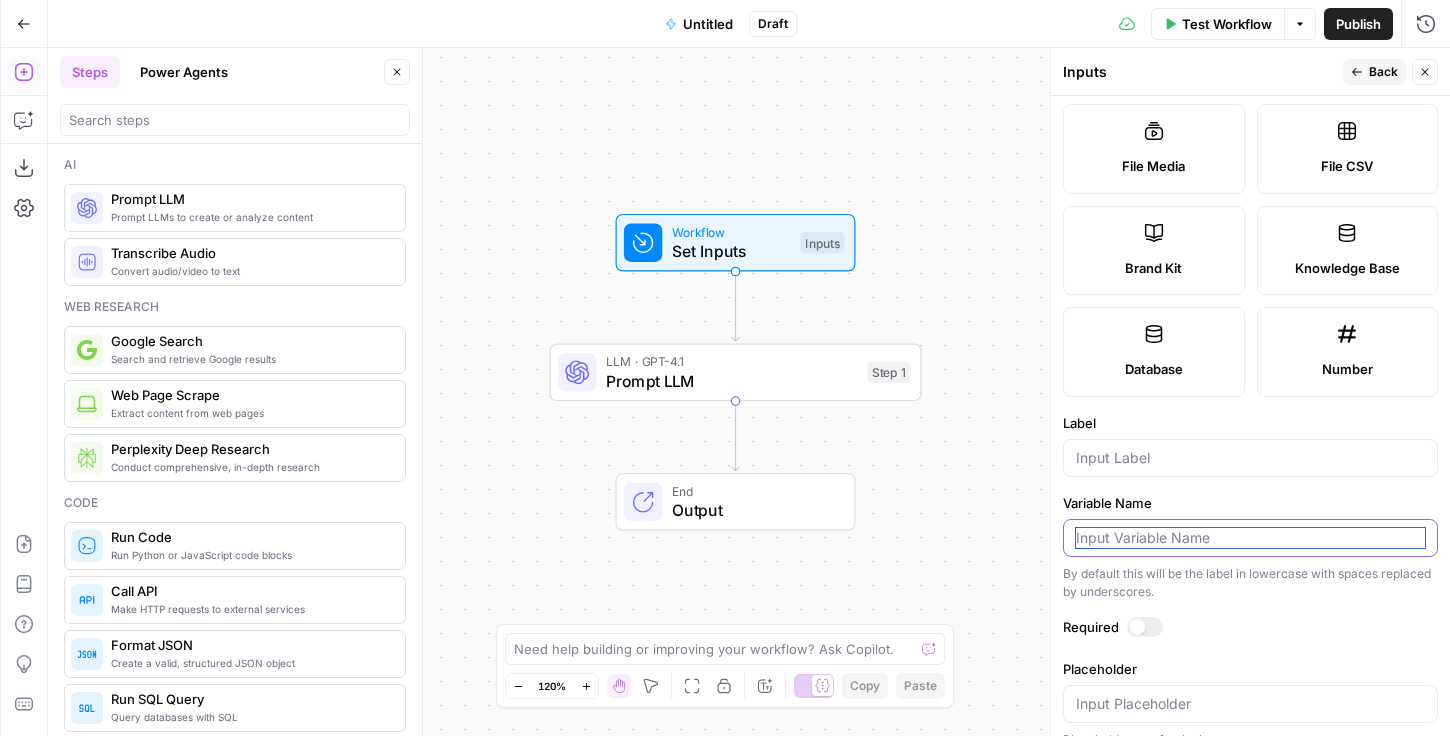scroll, scrollTop: 359, scrollLeft: 0, axis: vertical 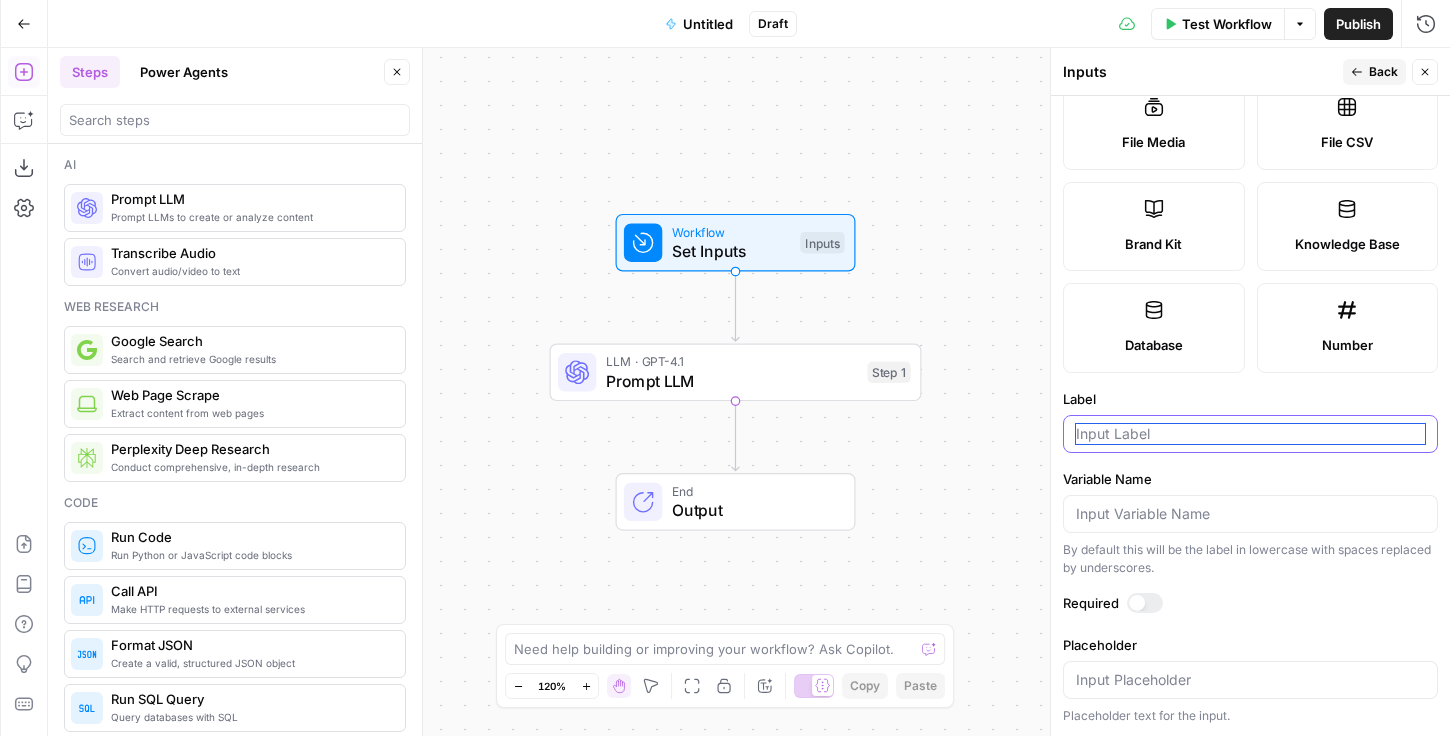 click on "Label" at bounding box center (1250, 434) 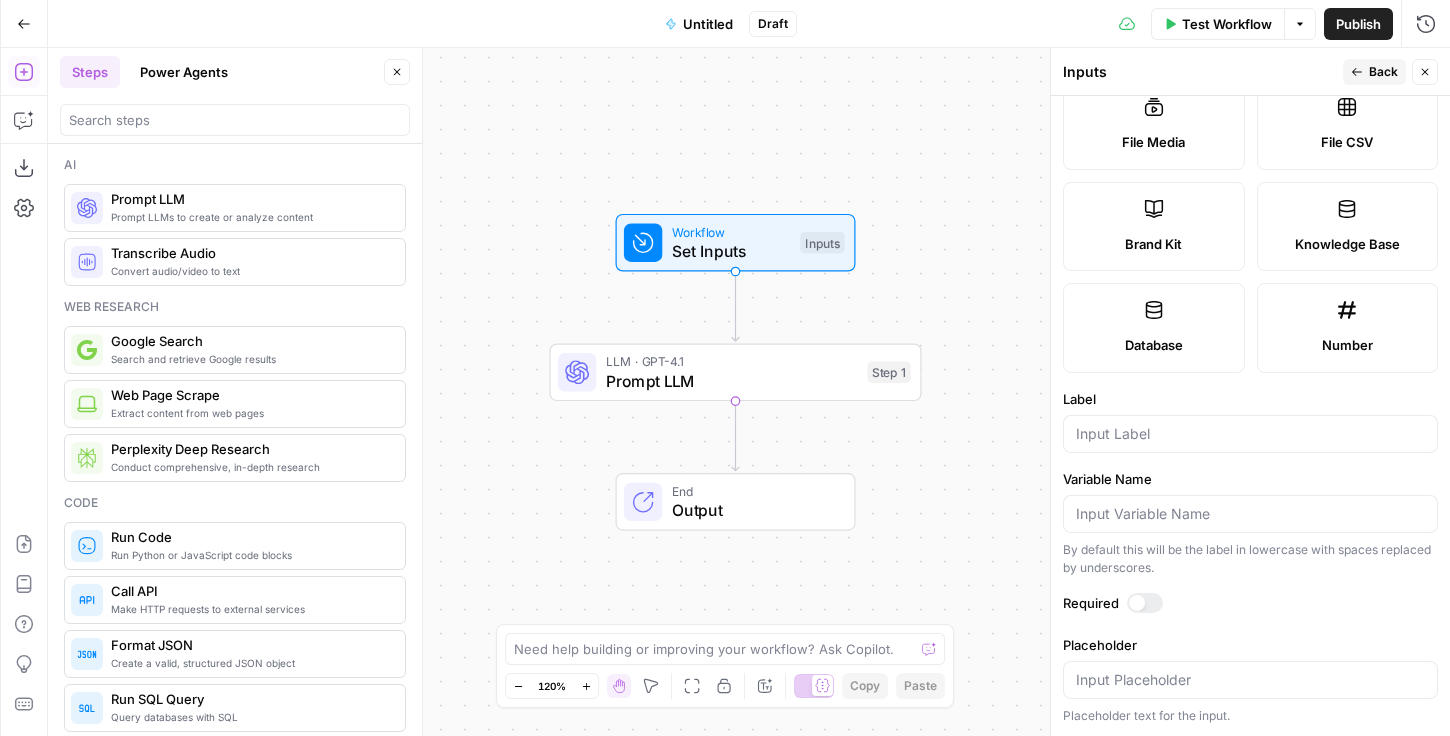 click on "Required" at bounding box center [1250, 606] 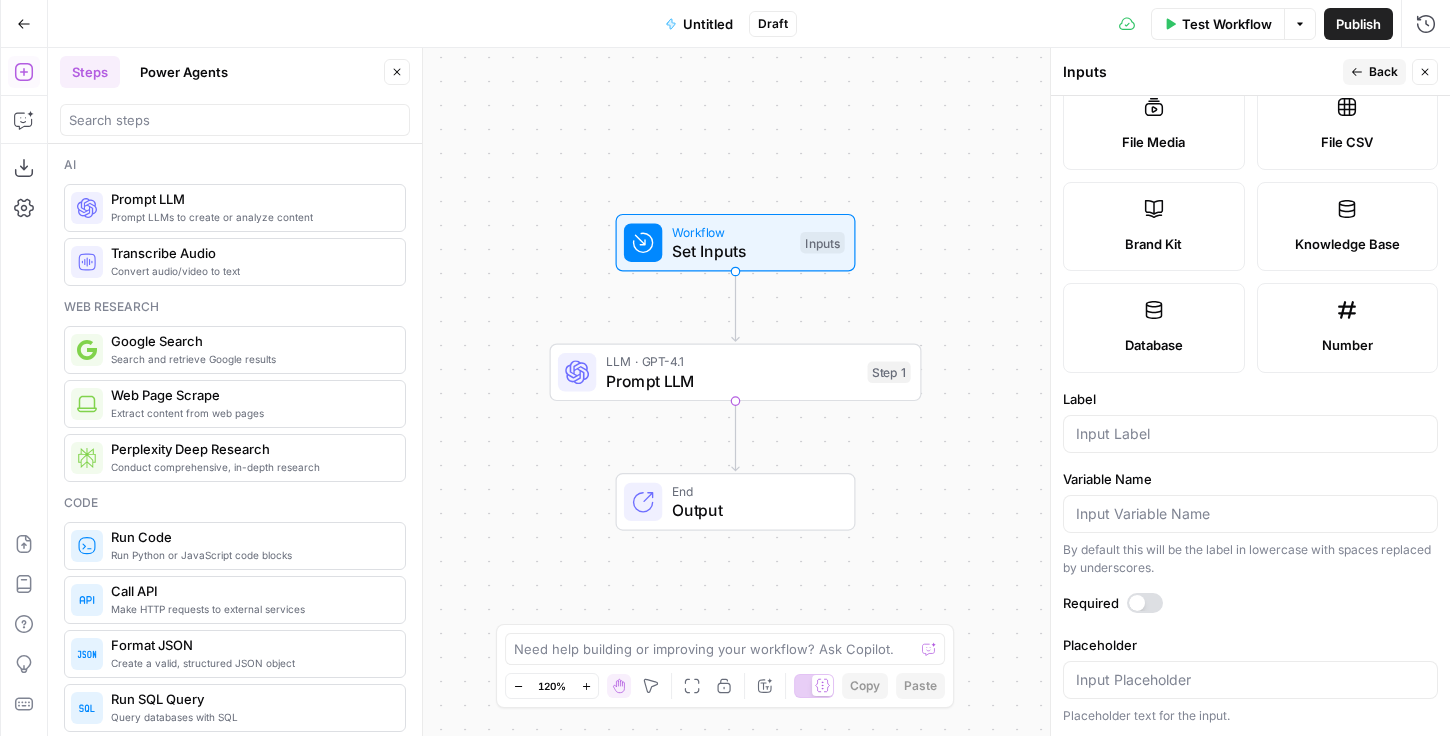 click at bounding box center (1137, 603) 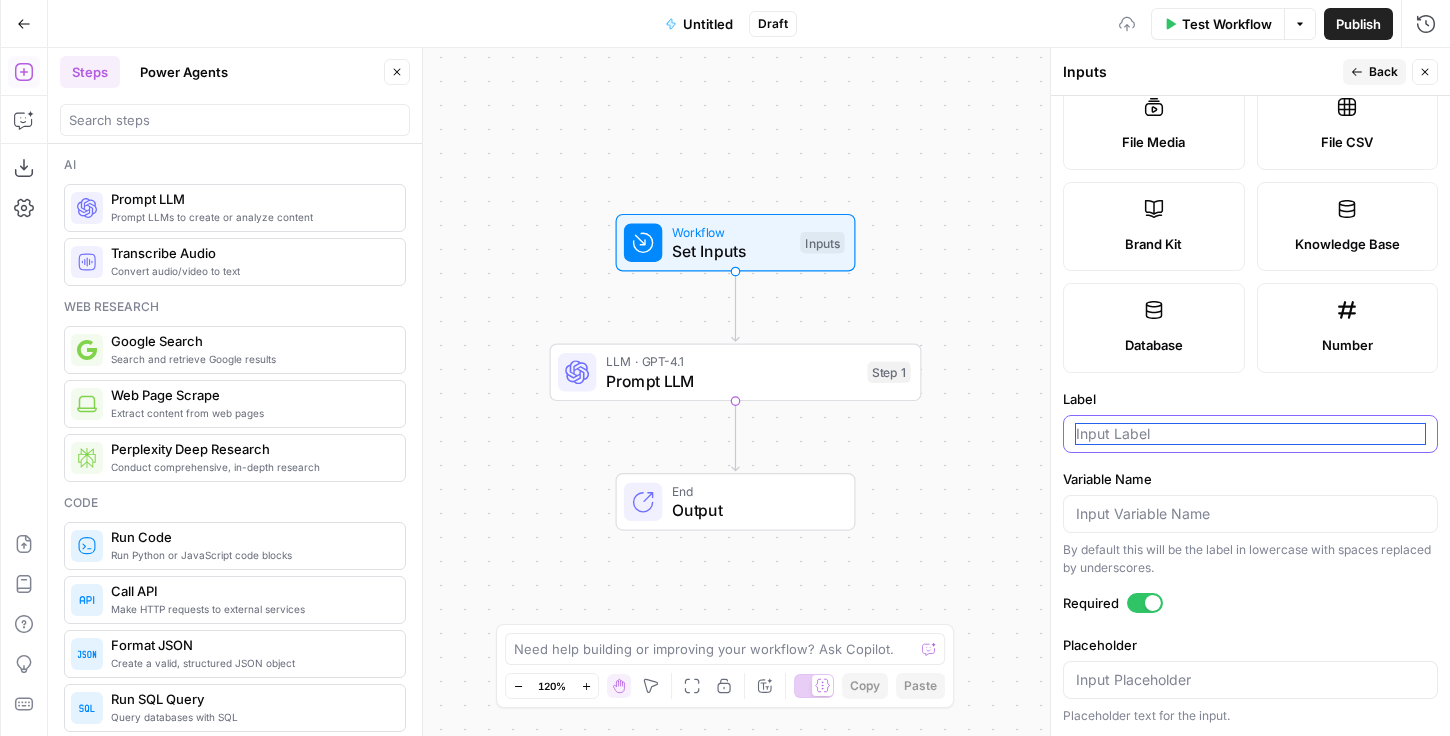 click on "Label" at bounding box center [1250, 434] 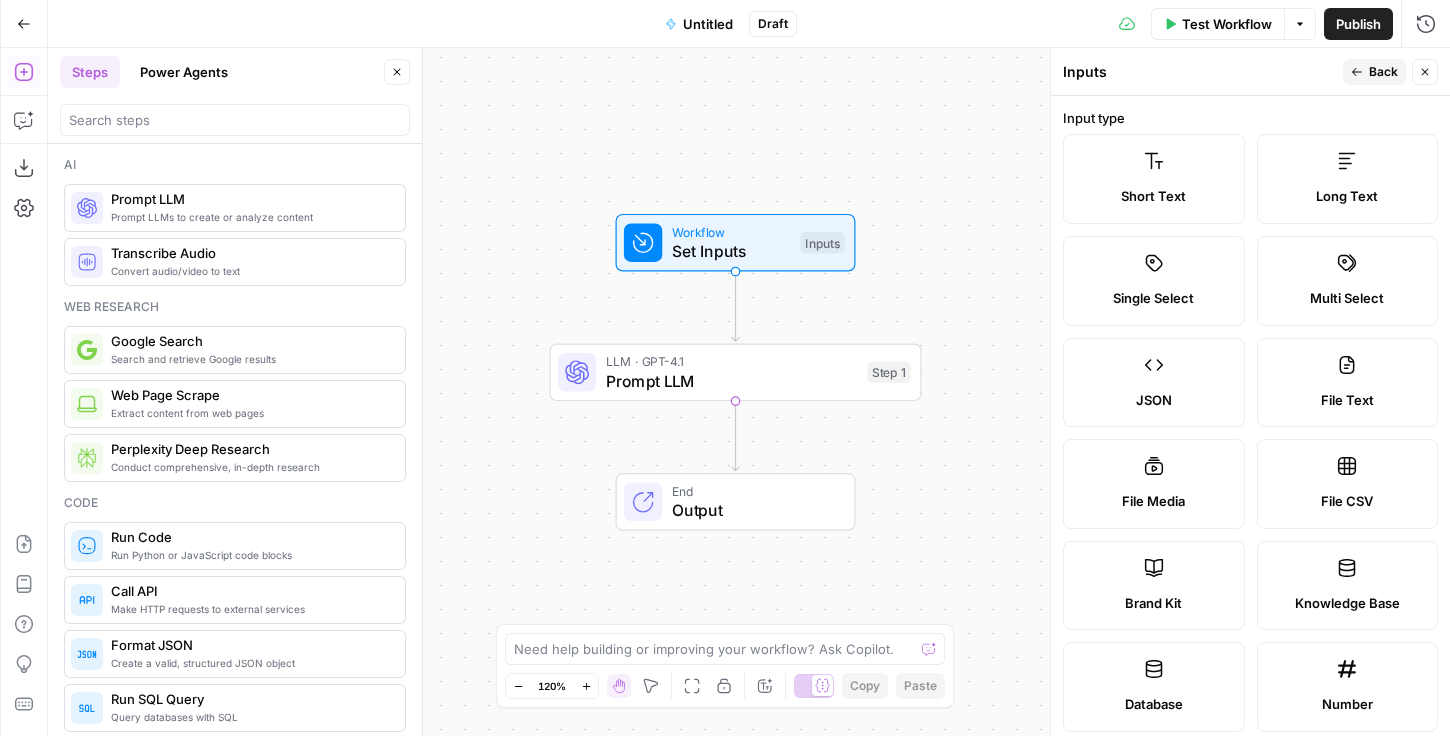 scroll, scrollTop: 359, scrollLeft: 0, axis: vertical 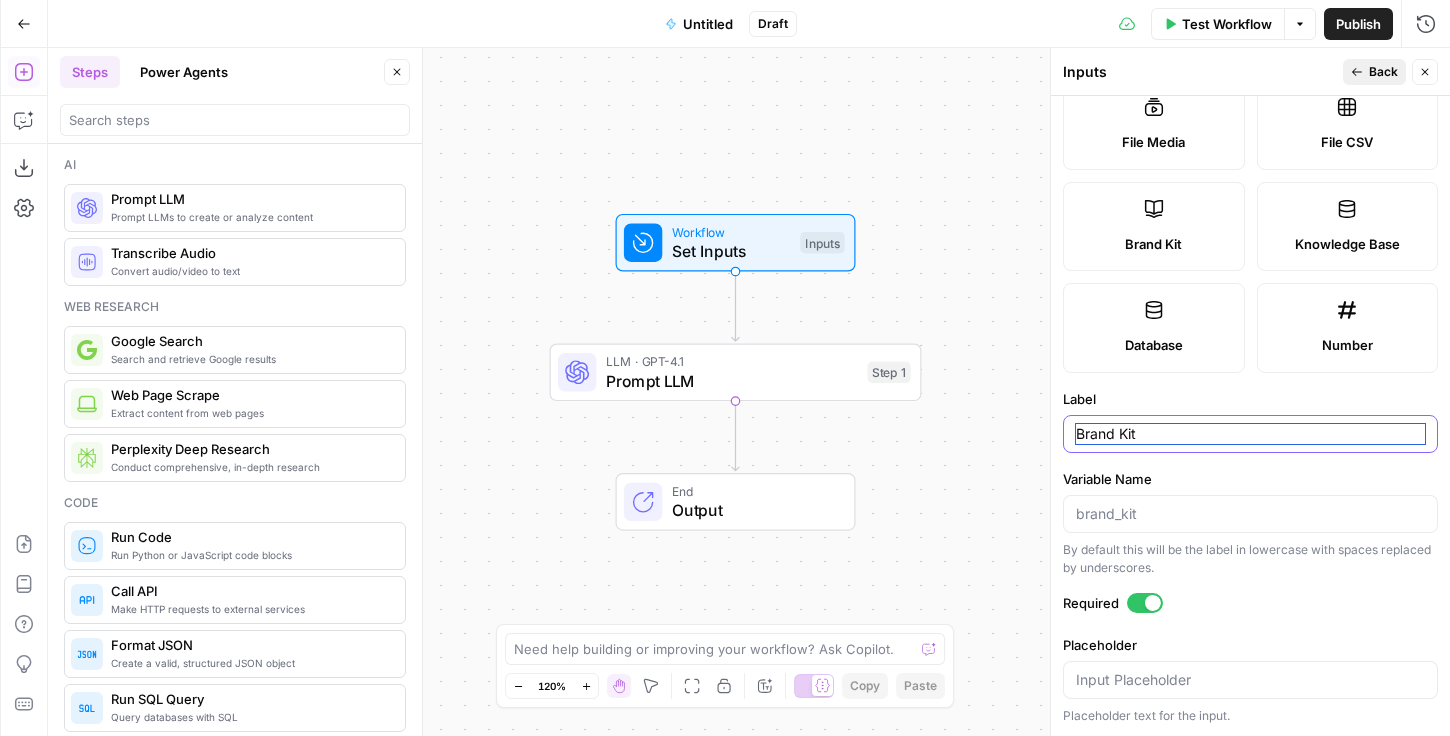 type on "Brand Kit" 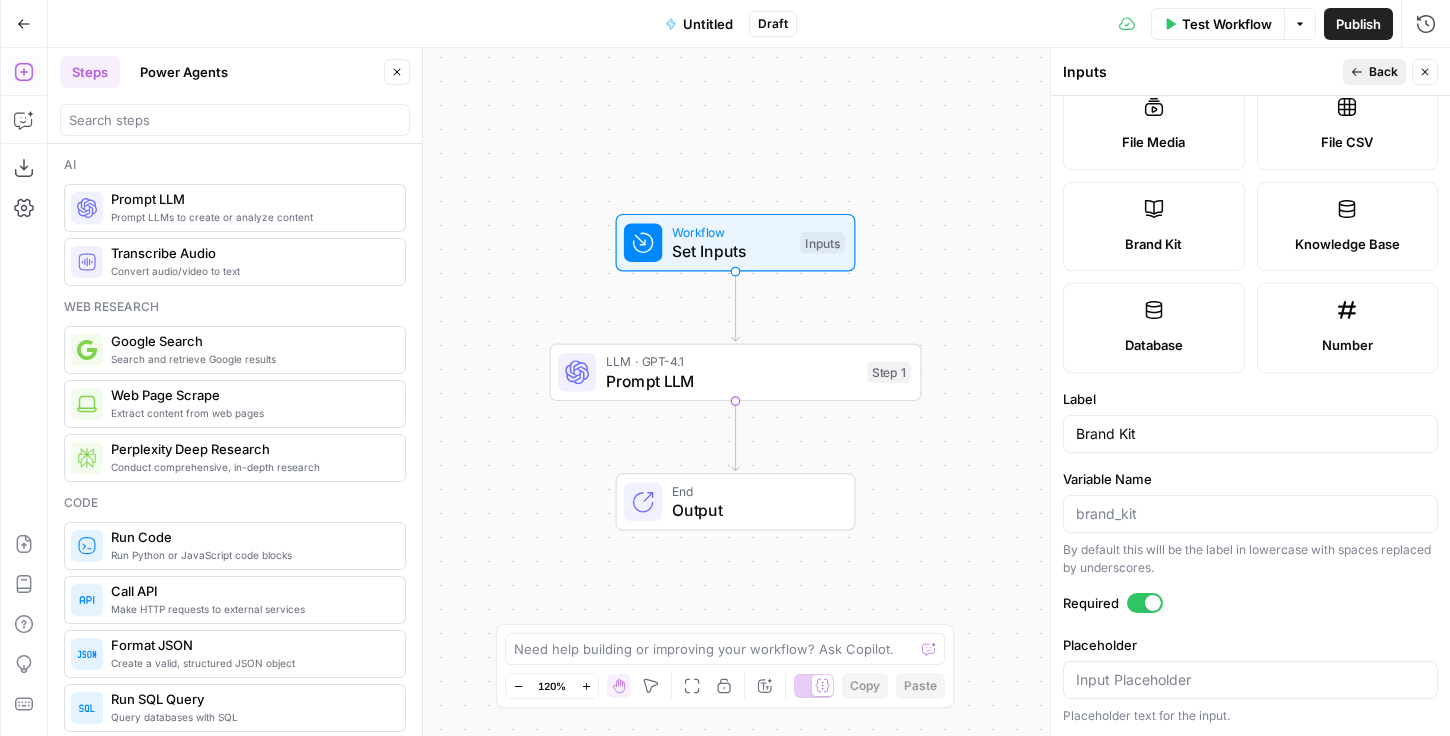 click on "Back" at bounding box center (1383, 72) 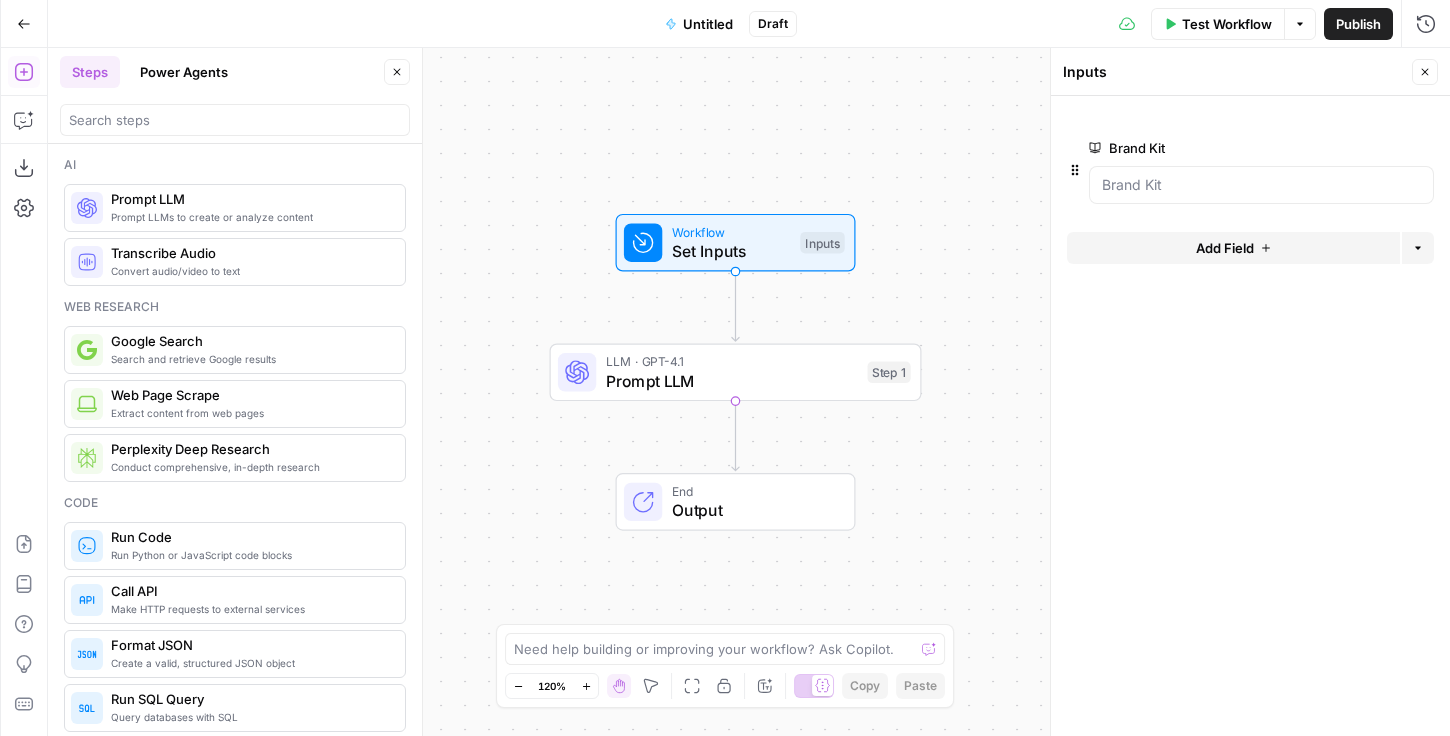 click on "Brand Kit edit field Delete group Add Field Options" at bounding box center (1250, 416) 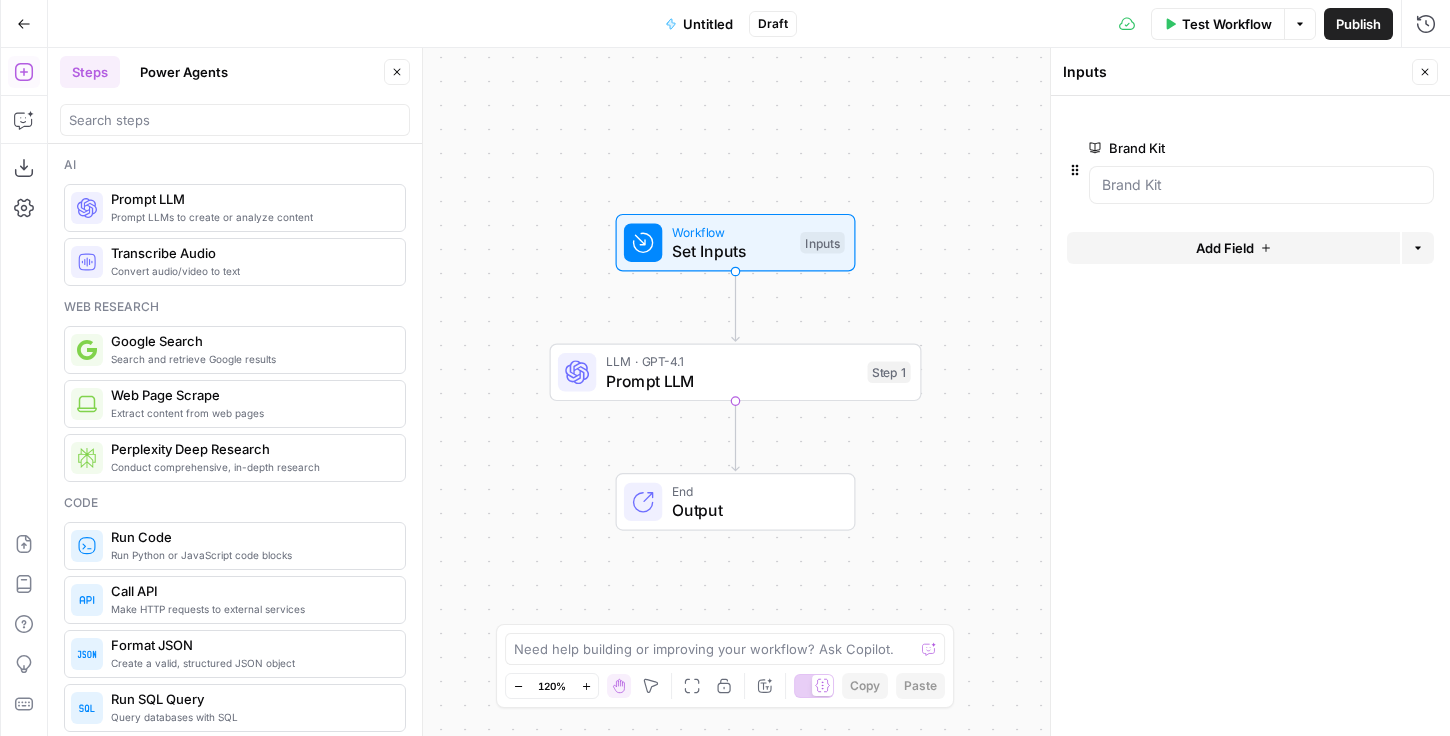 click on "Set Inputs" at bounding box center (731, 251) 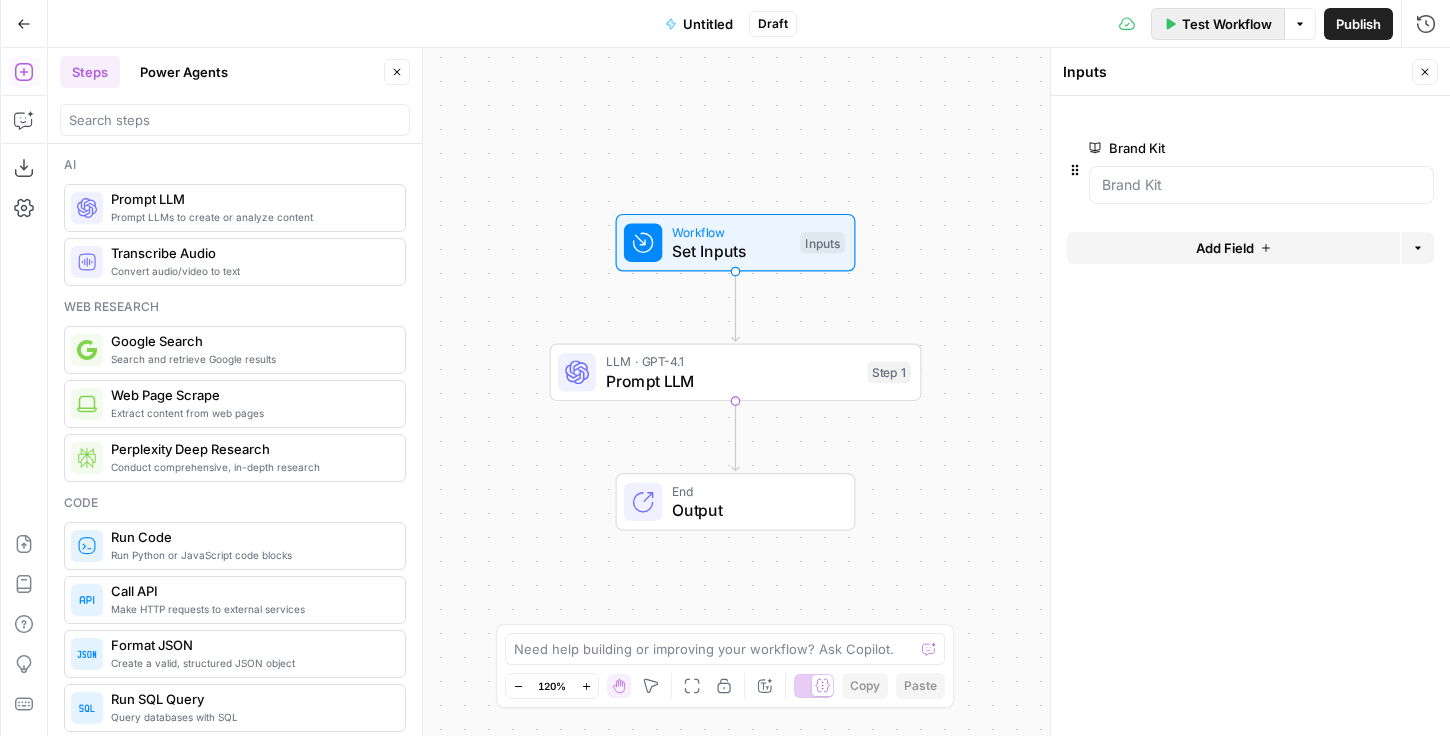 click on "Test Workflow" at bounding box center (1218, 24) 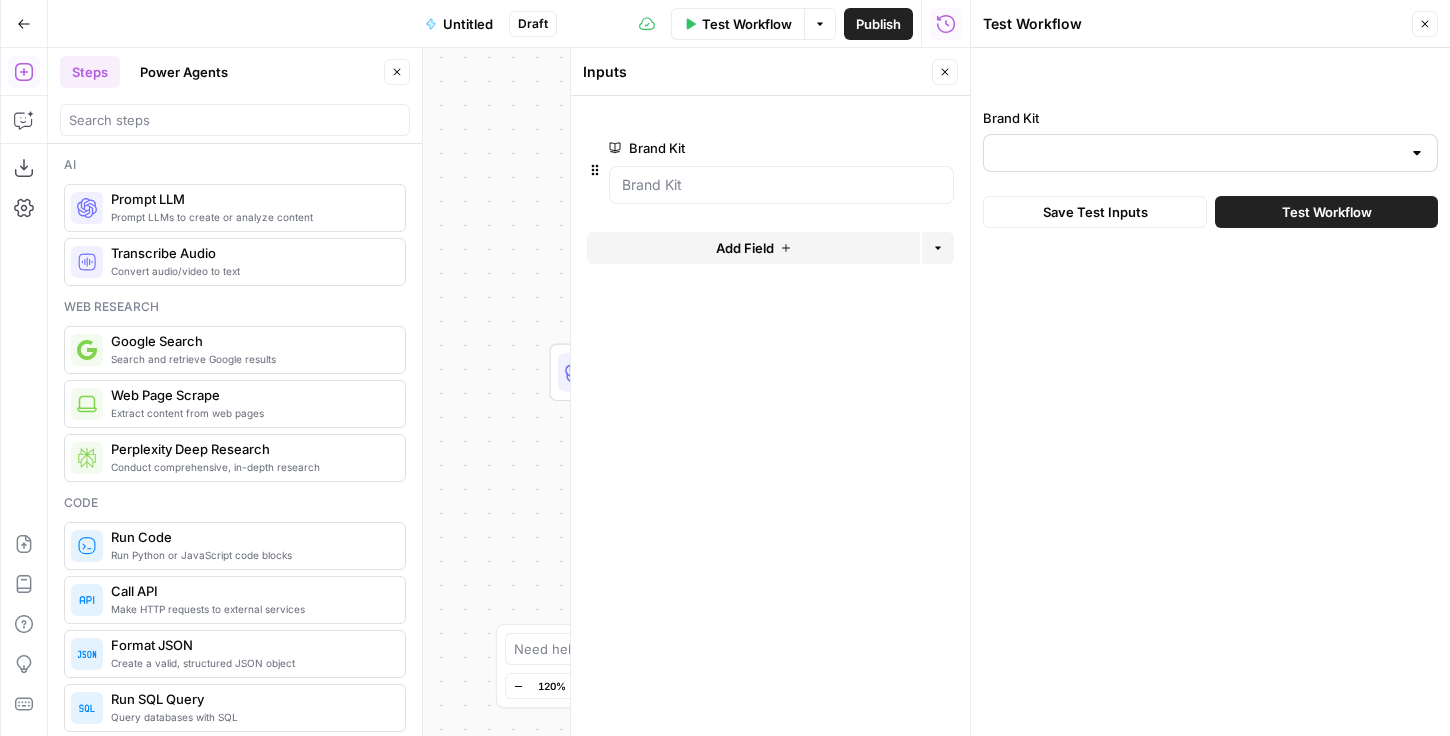 click at bounding box center (1210, 153) 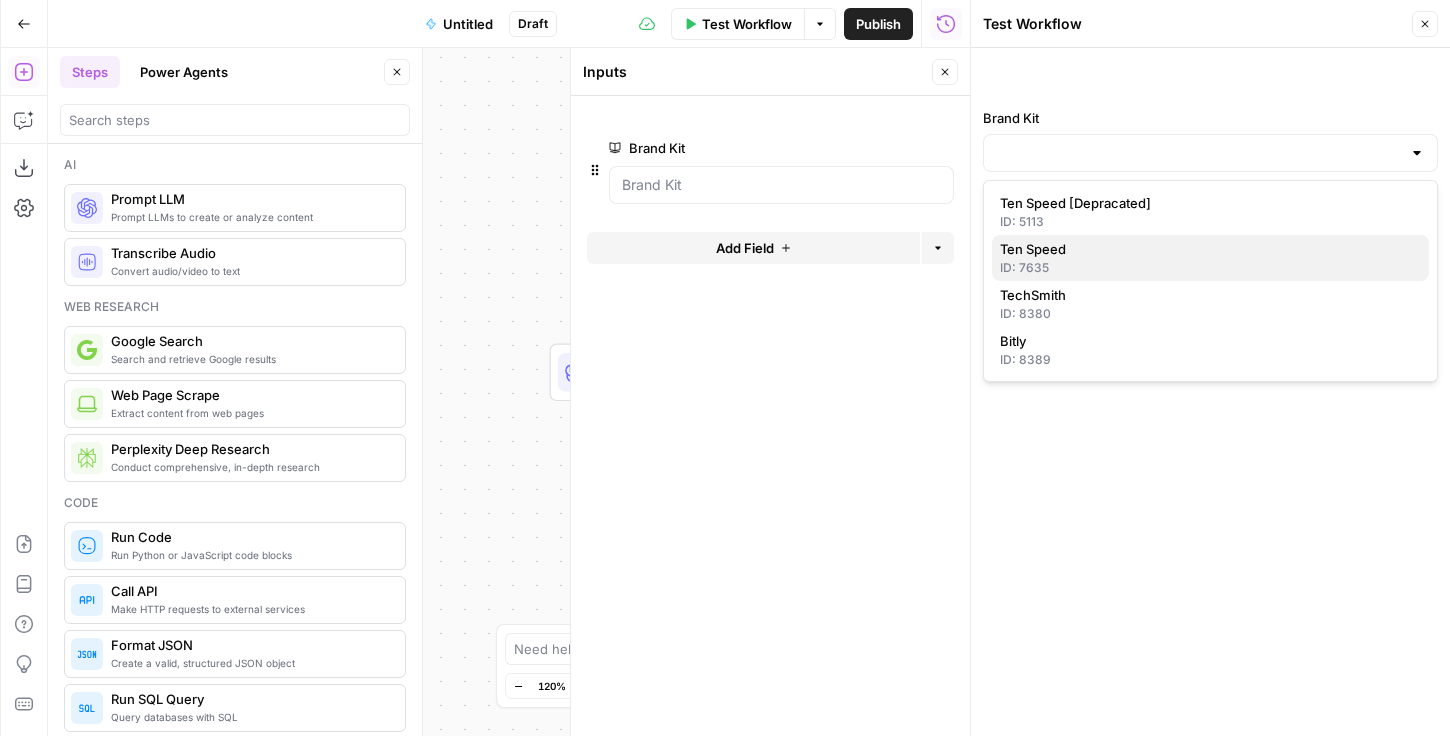 click on "ID: 7635" at bounding box center [1210, 268] 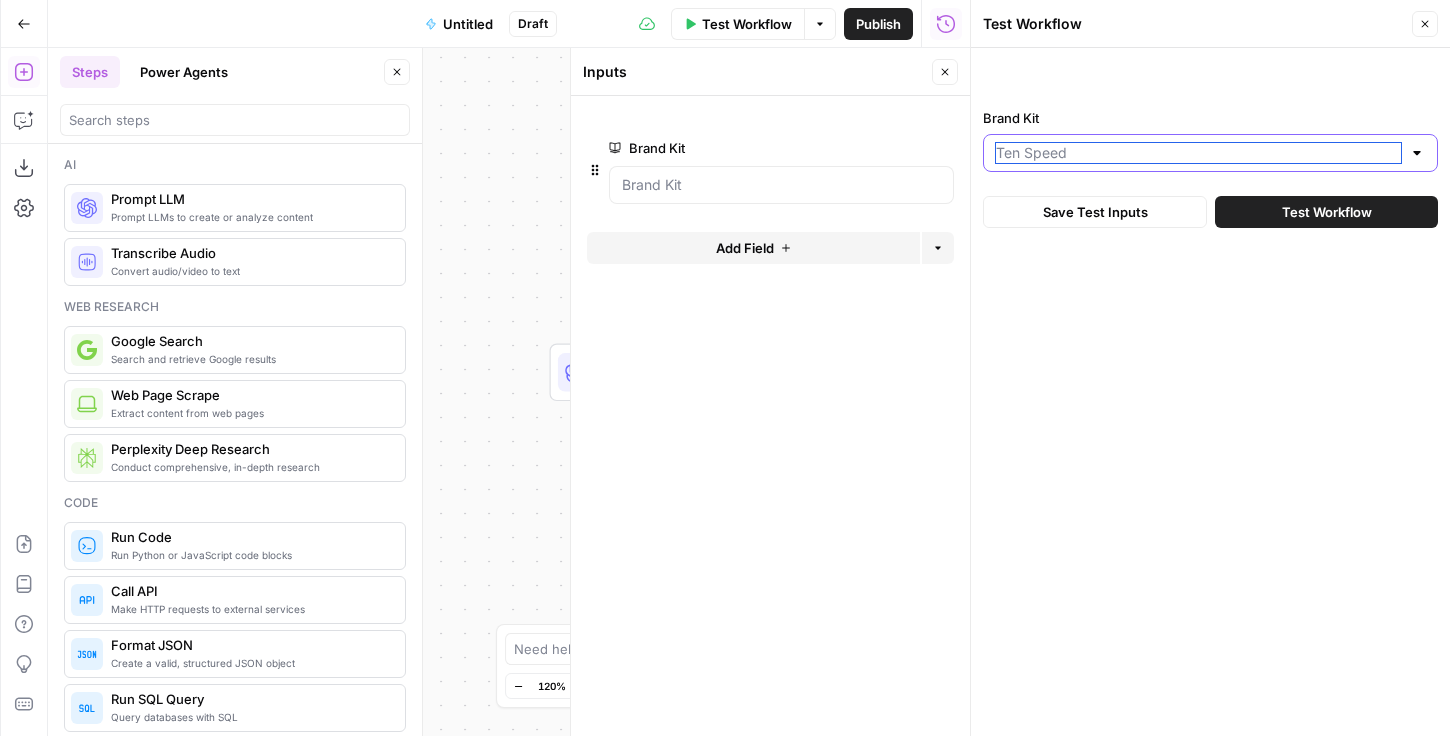click on "Brand Kit" at bounding box center [1198, 153] 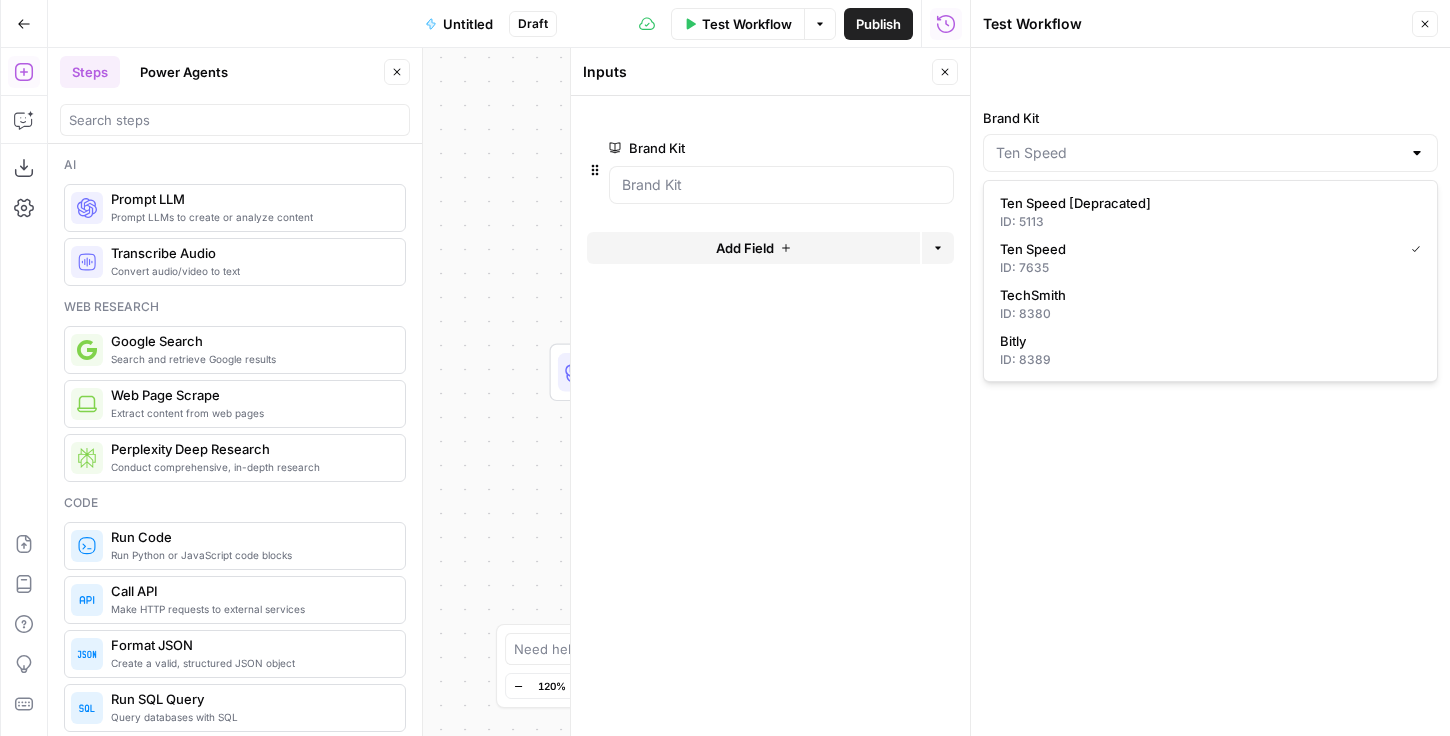 type on "Ten Speed" 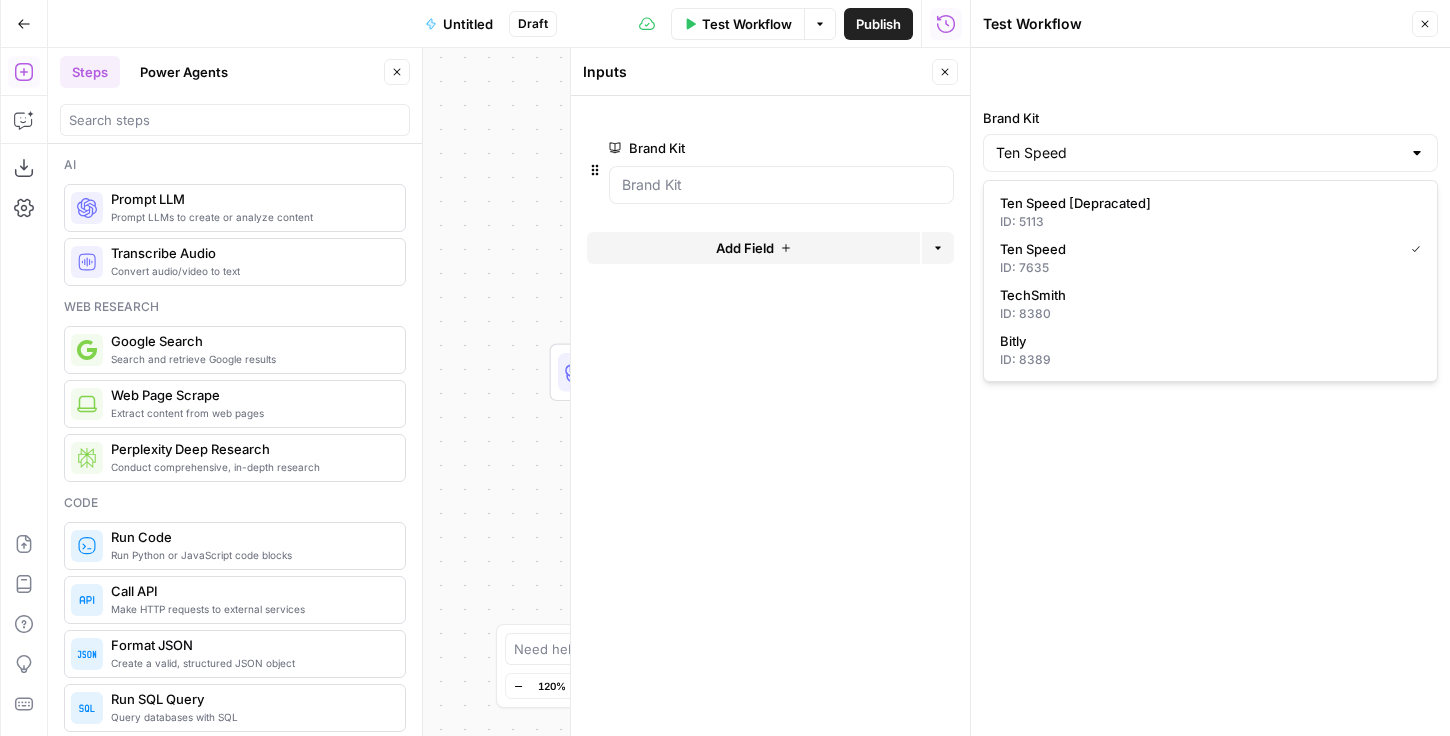 click on "Brand Kit Ten Speed Save Test Inputs Test Workflow" at bounding box center [1210, 392] 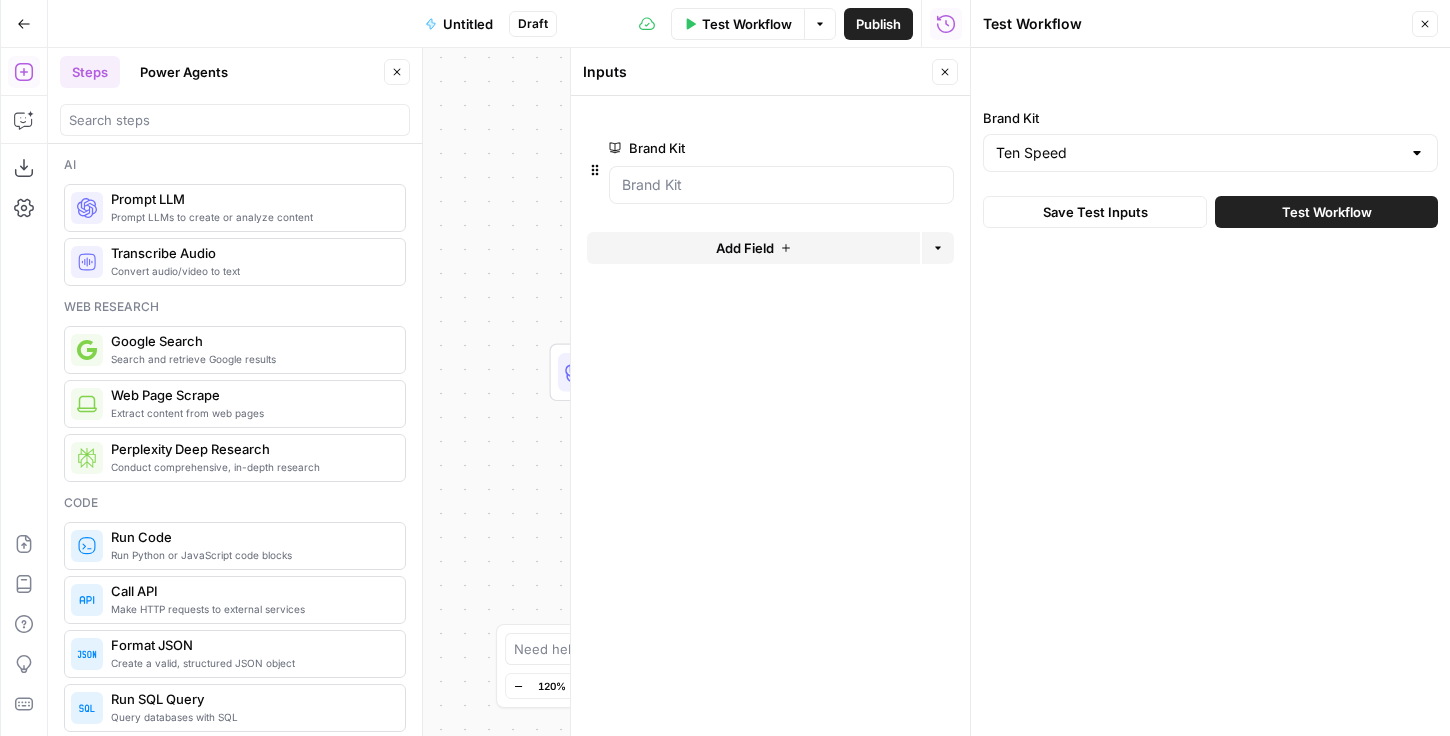 click on "Workflow Set Inputs Inputs LLM · GPT-4.1 Prompt LLM Step 1 Copy step Delete step Add Note Test End Output" at bounding box center (509, 392) 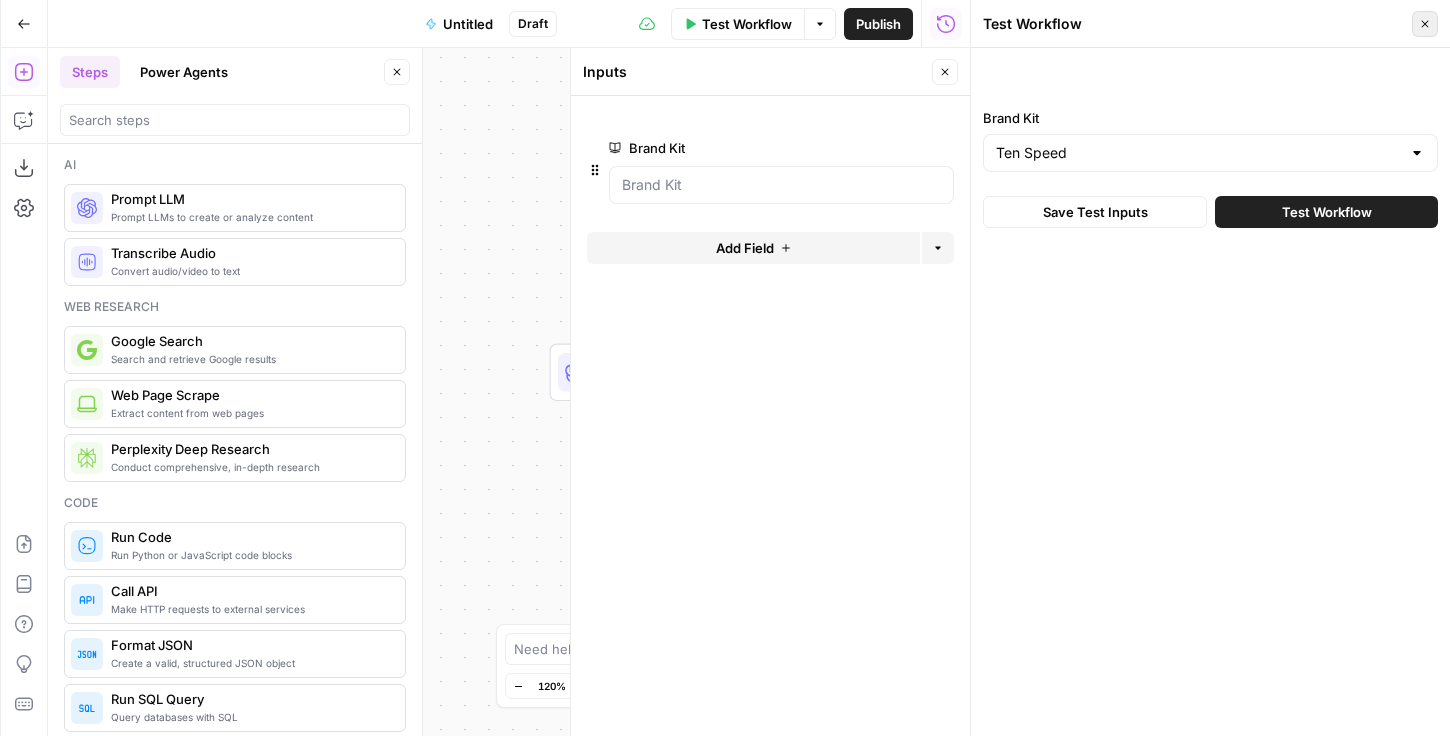 click 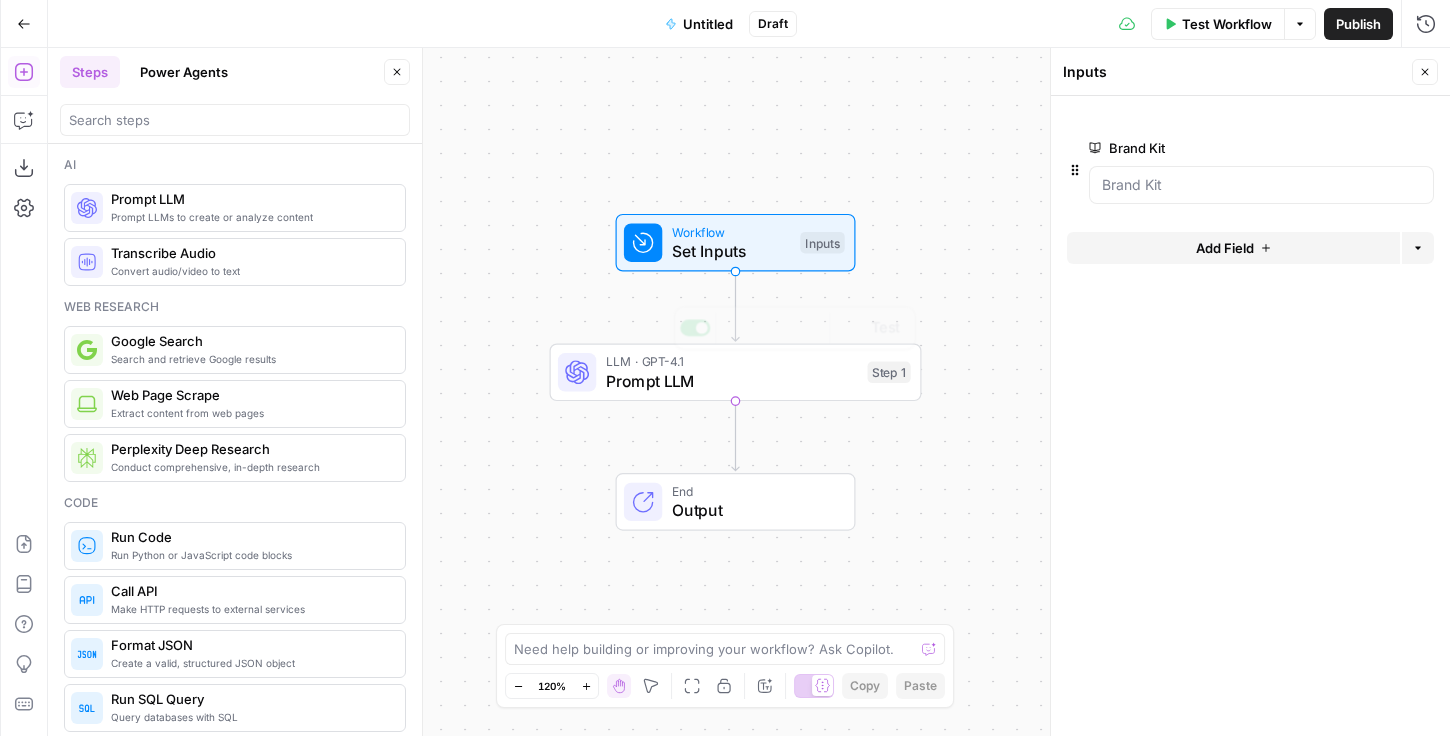 click on "Prompt LLM" at bounding box center [732, 381] 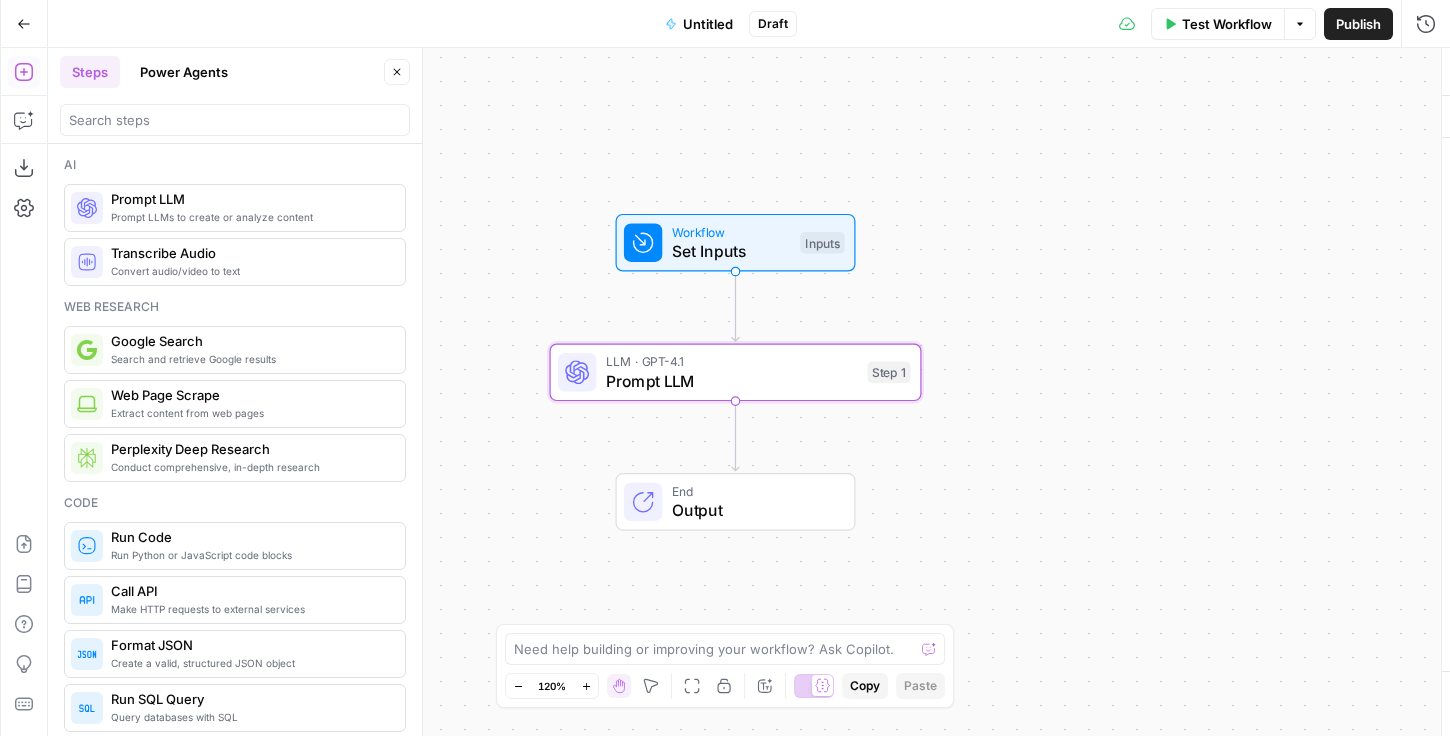 type on "Prompt LLM" 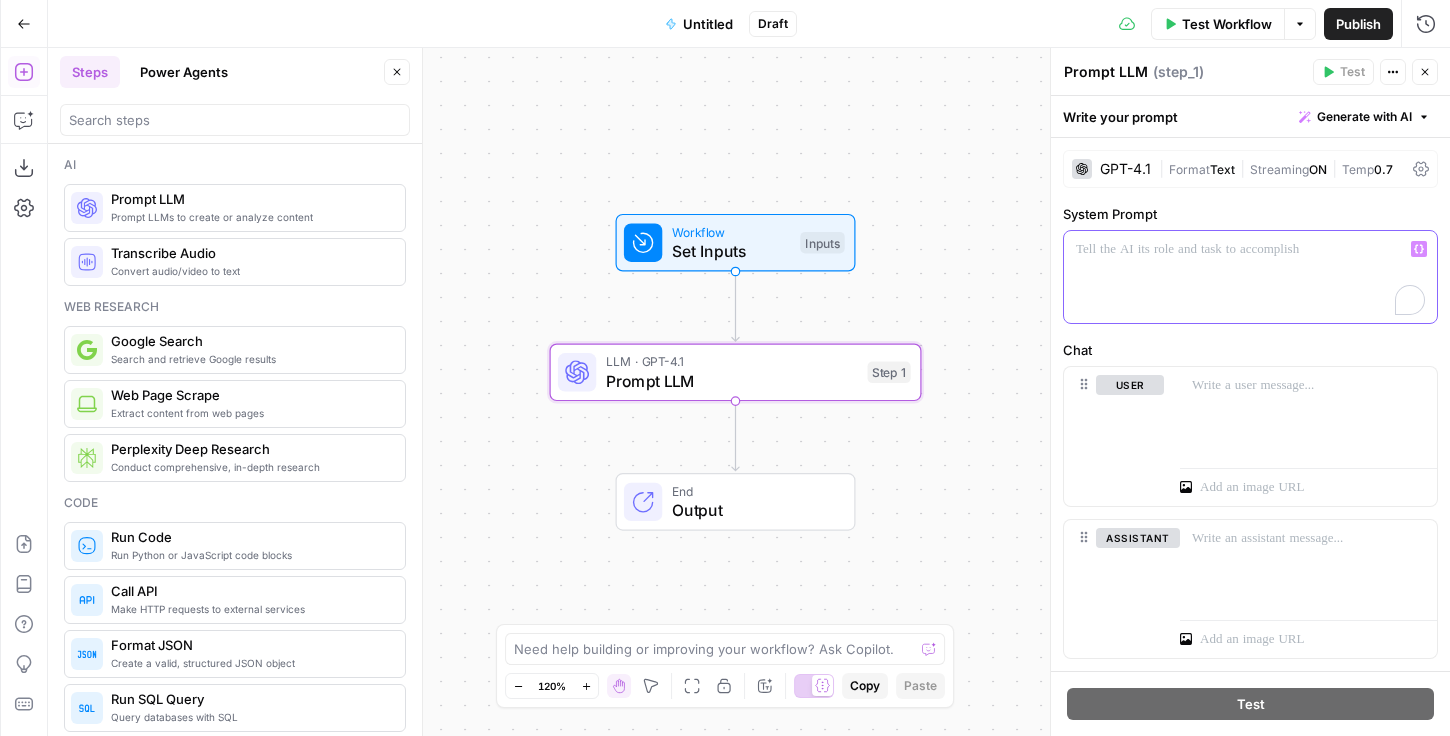 click at bounding box center (1250, 277) 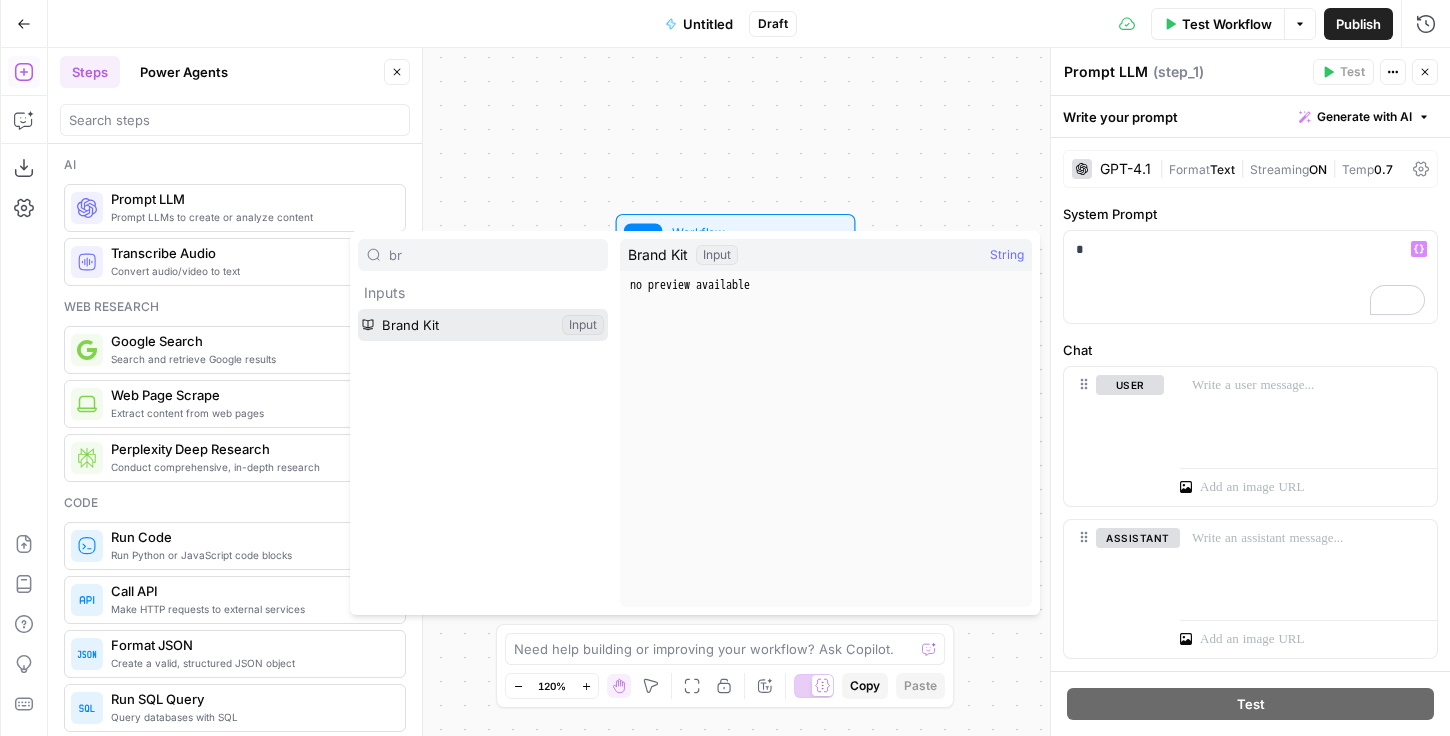 type on "br" 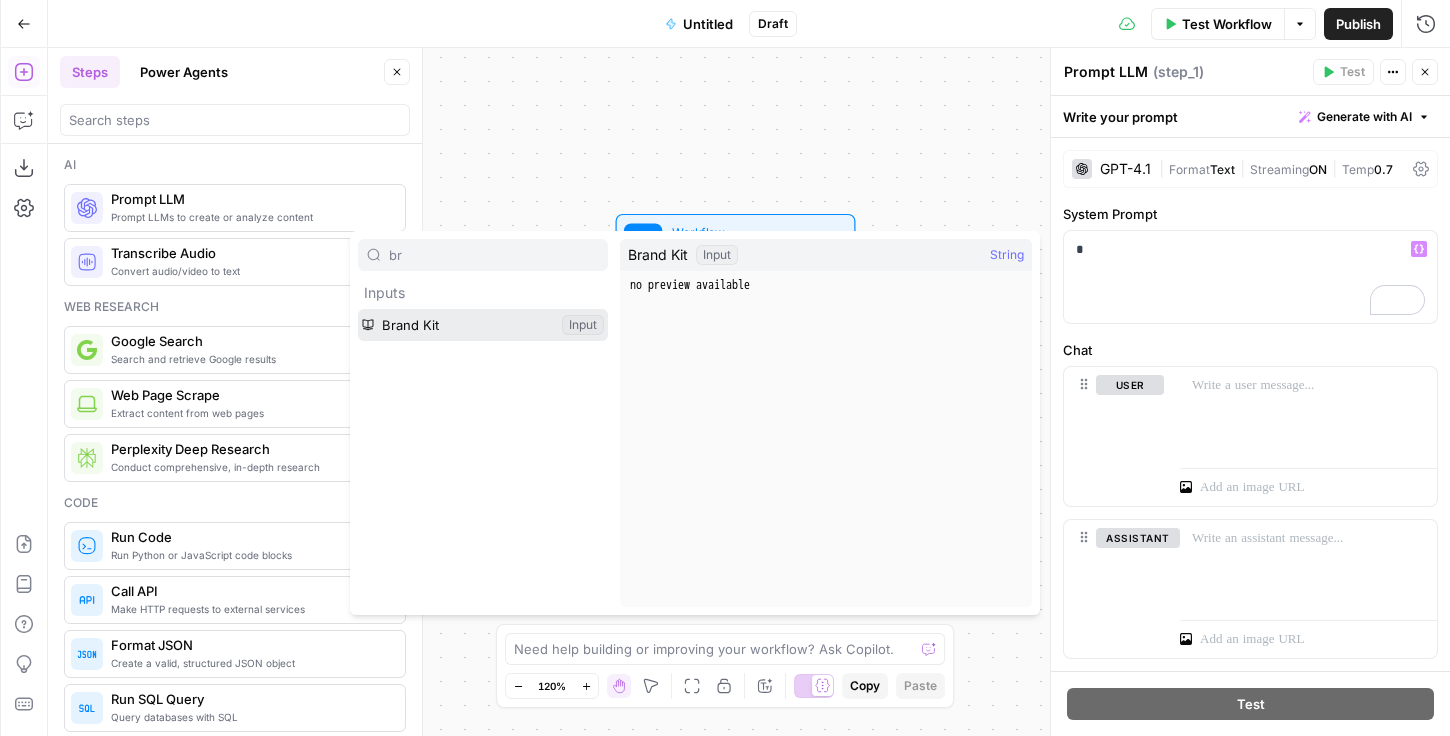 click at bounding box center (483, 325) 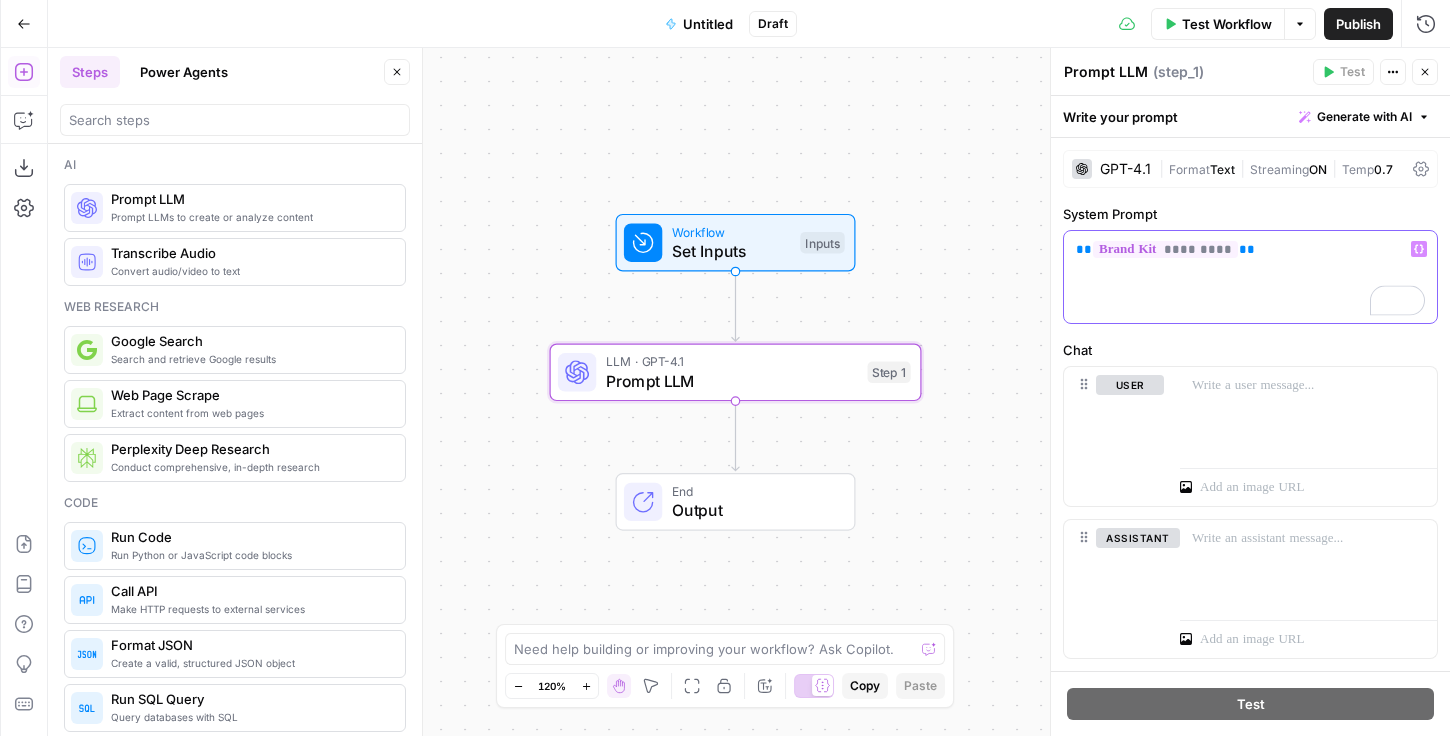 drag, startPoint x: 1258, startPoint y: 264, endPoint x: 1062, endPoint y: 260, distance: 196.04082 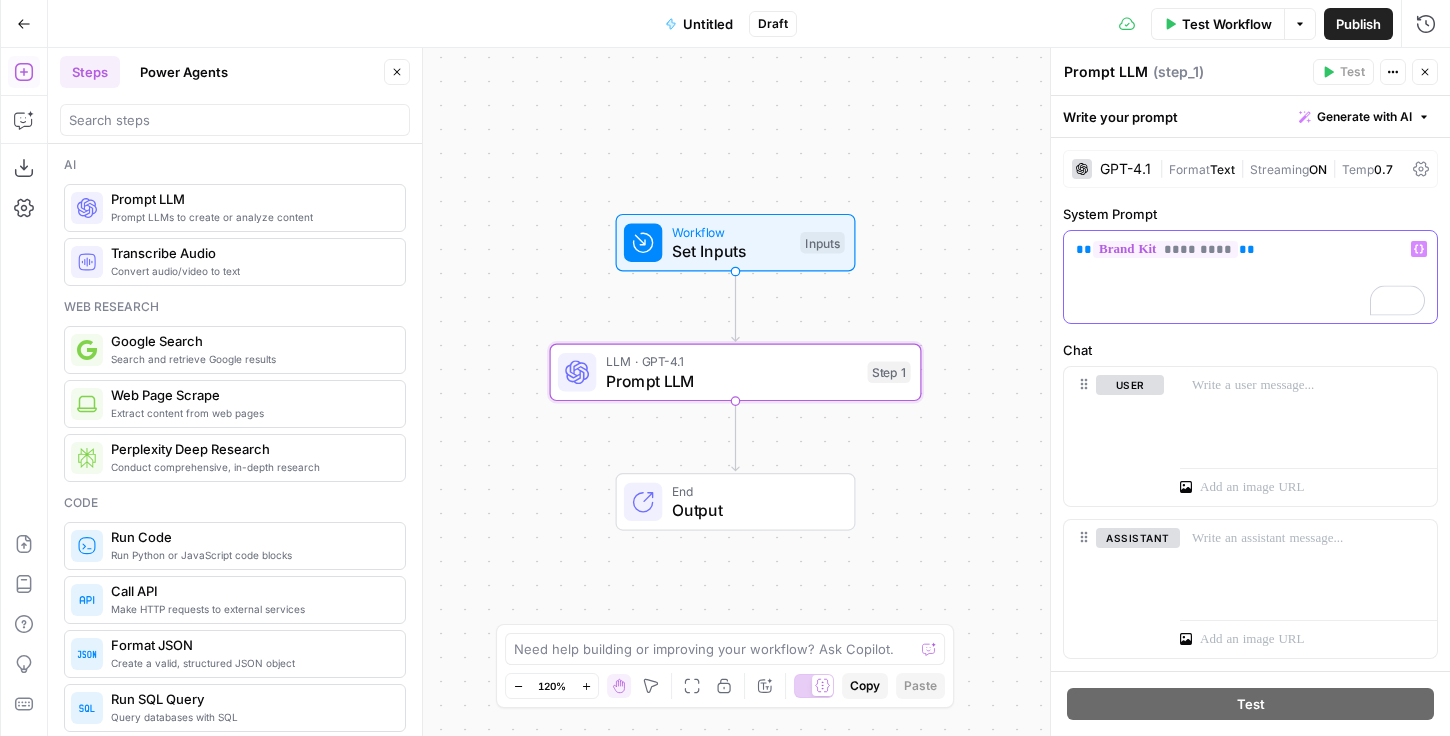 click on "** ********* ** Variables Menu" at bounding box center [1250, 277] 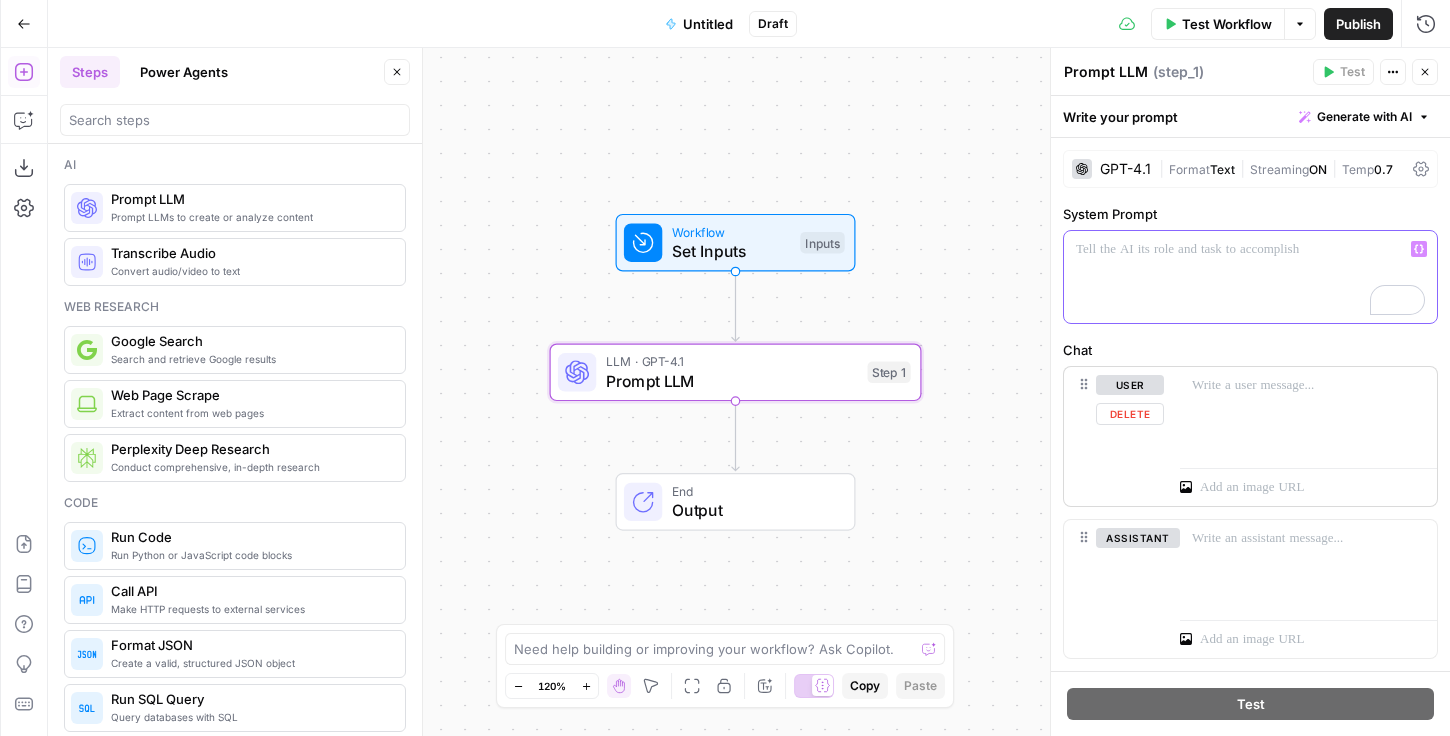 type 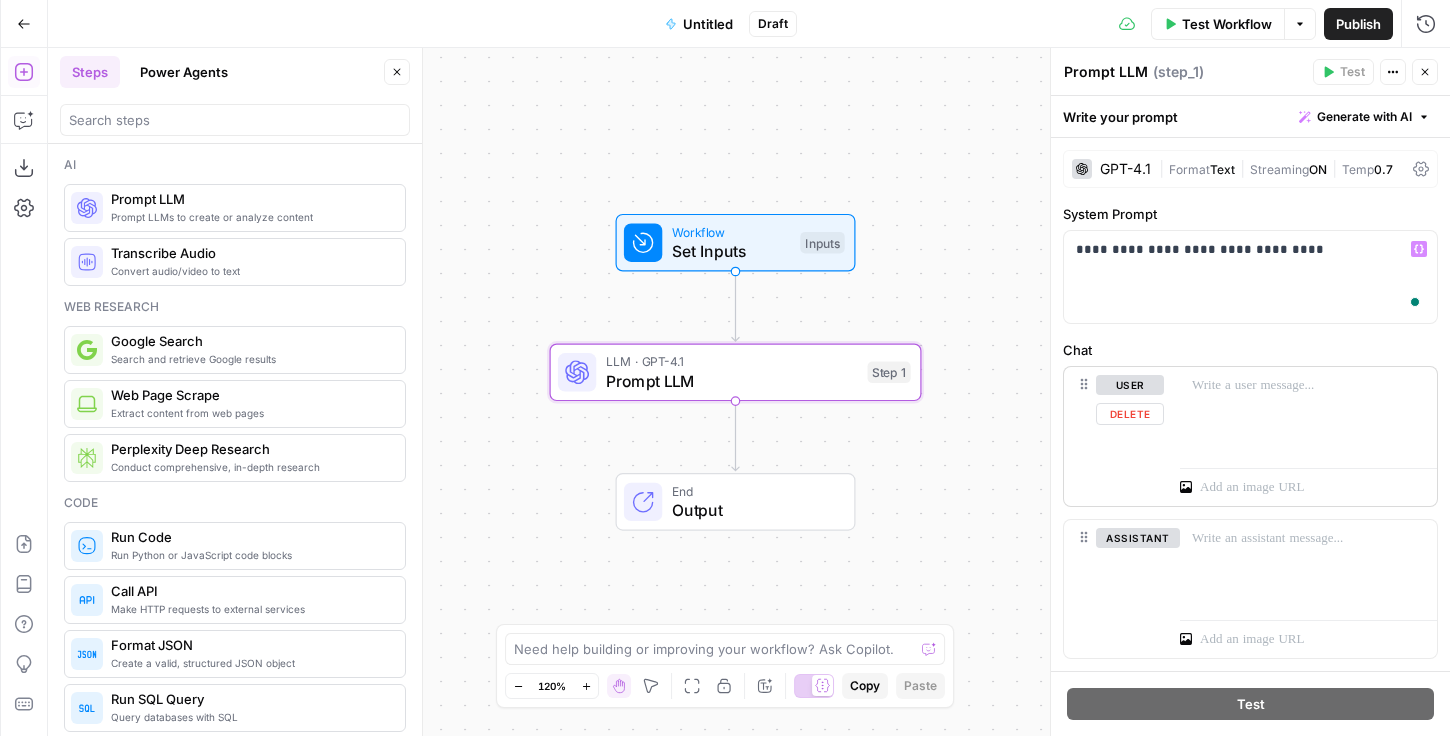 type on "b" 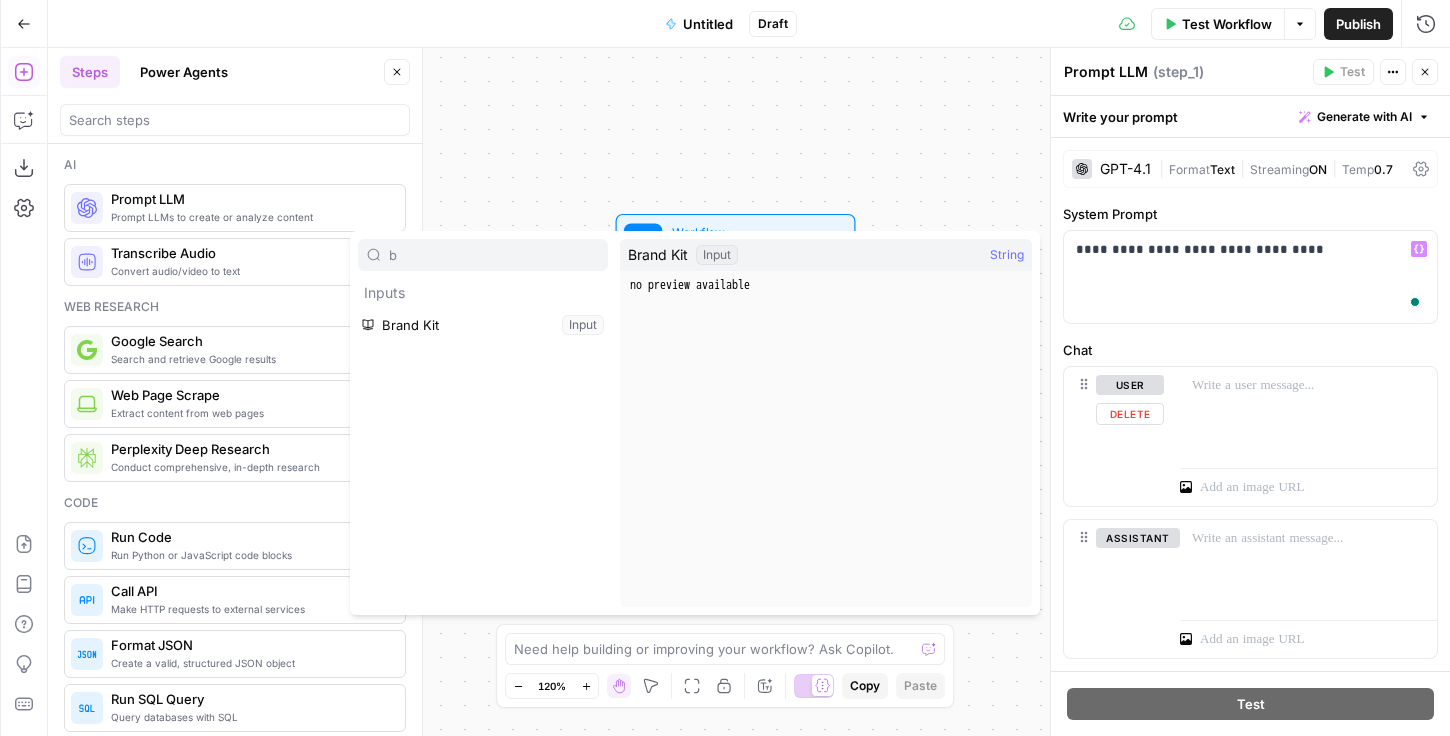 type 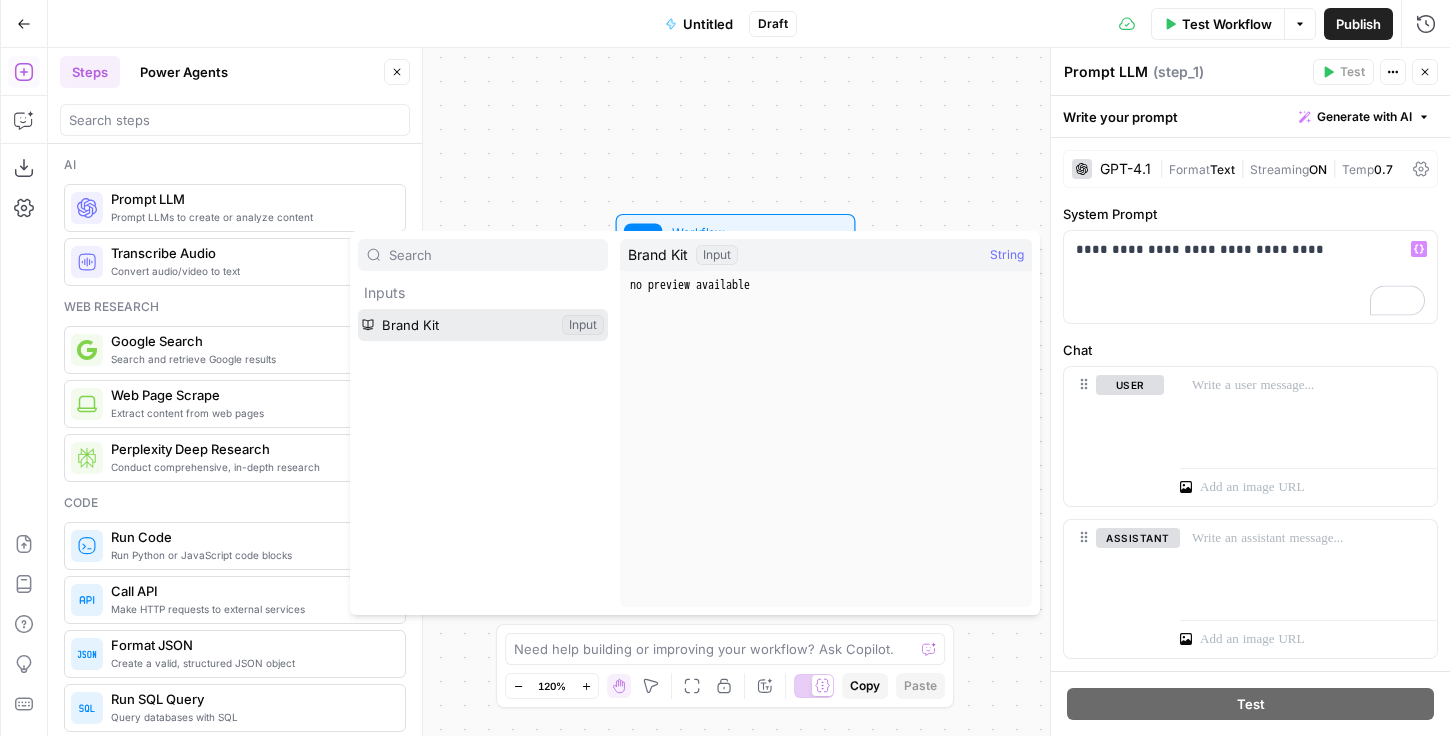 click at bounding box center (483, 325) 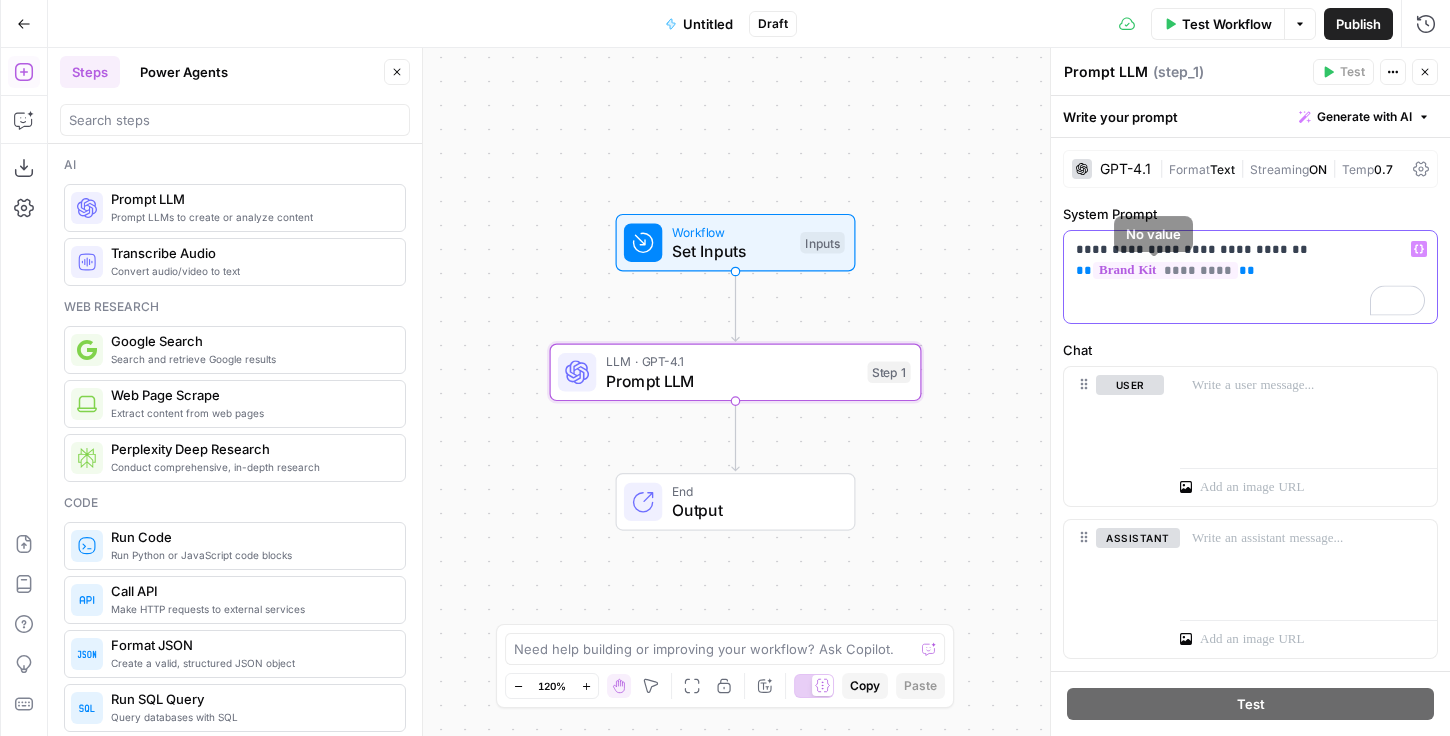 drag, startPoint x: 1246, startPoint y: 274, endPoint x: 1071, endPoint y: 274, distance: 175 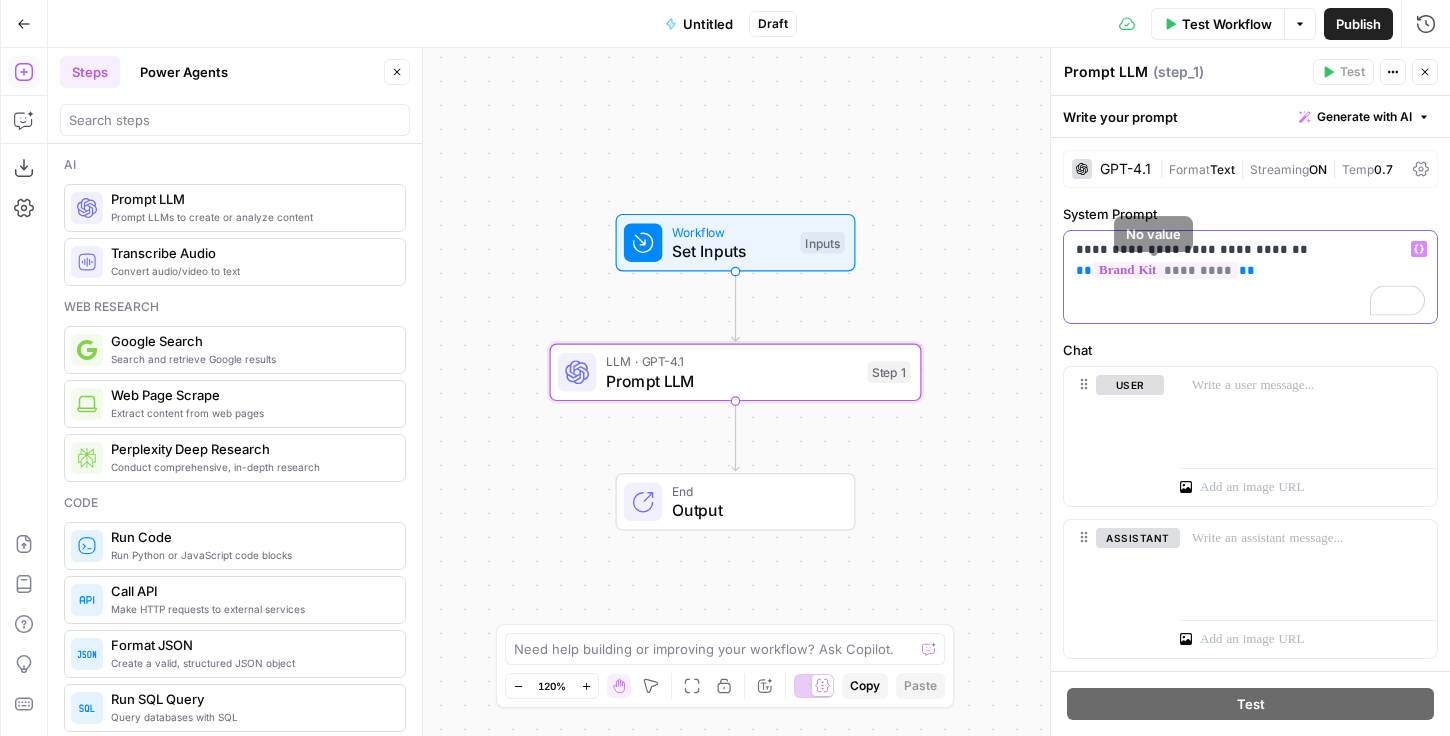click on "**********" at bounding box center (1250, 277) 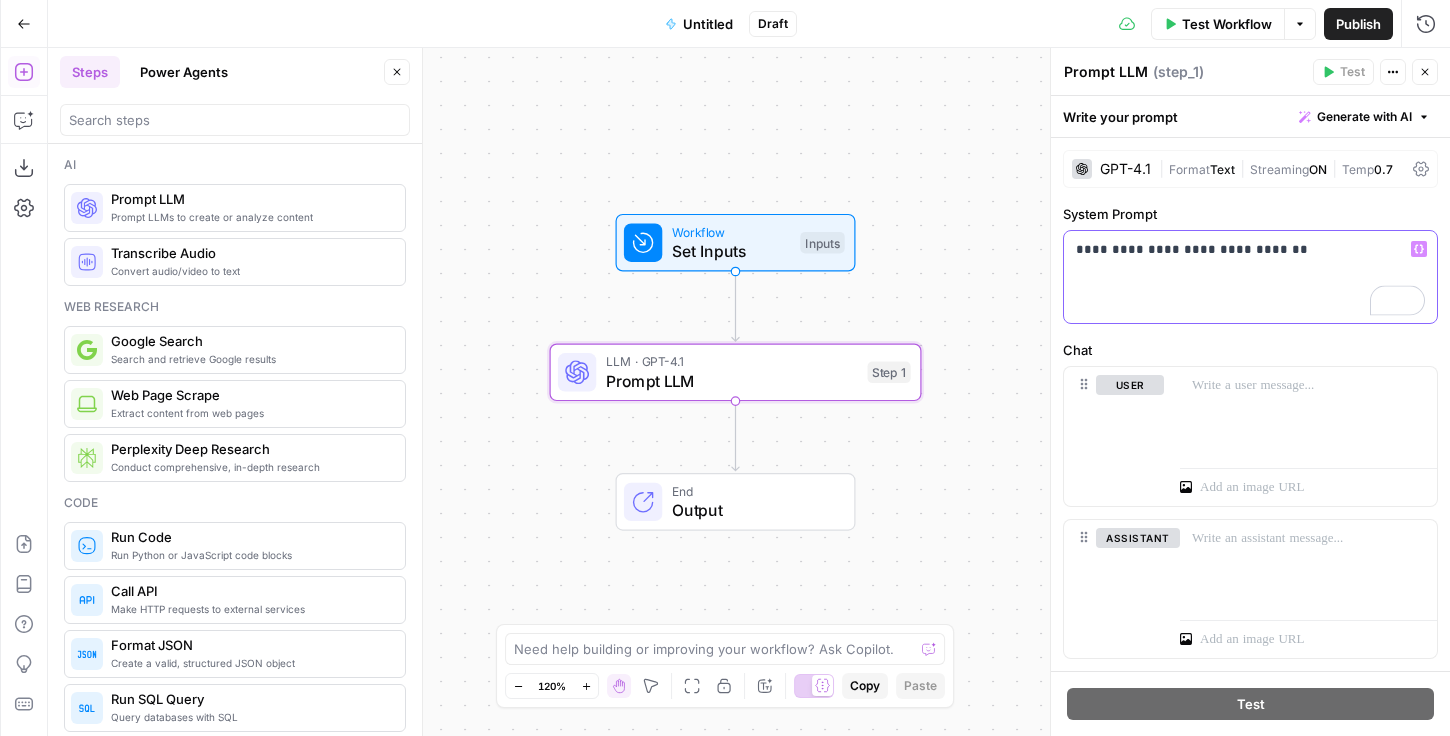click on "**********" at bounding box center (1250, 249) 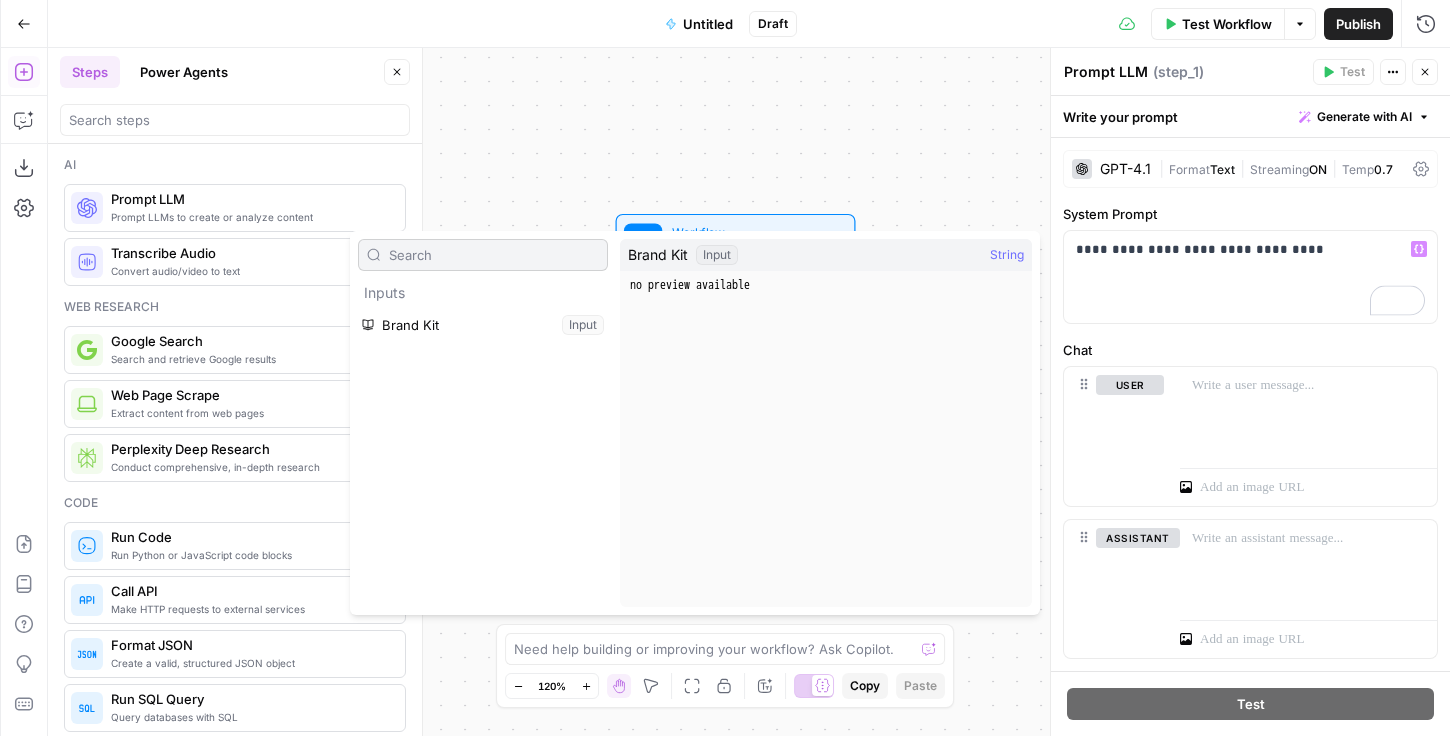 click at bounding box center (494, 255) 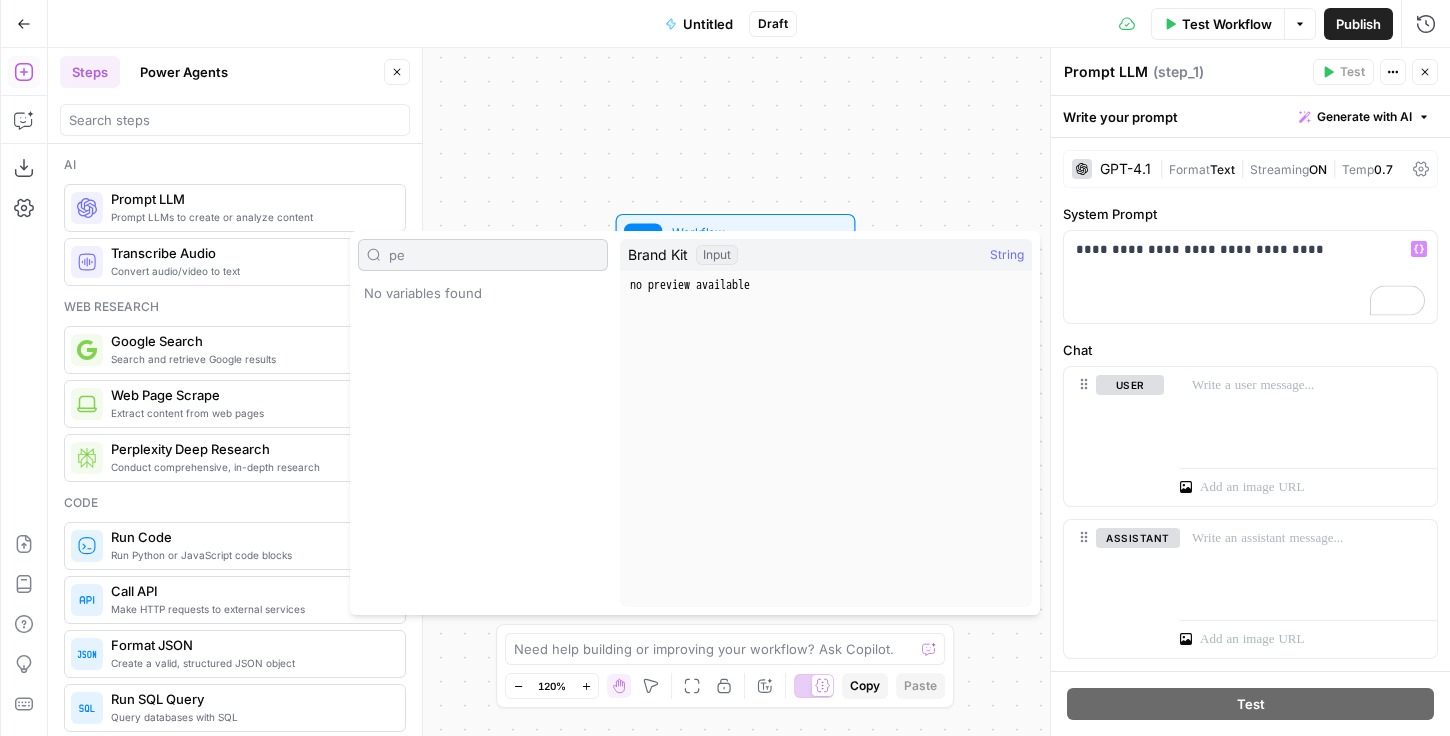 type on "p" 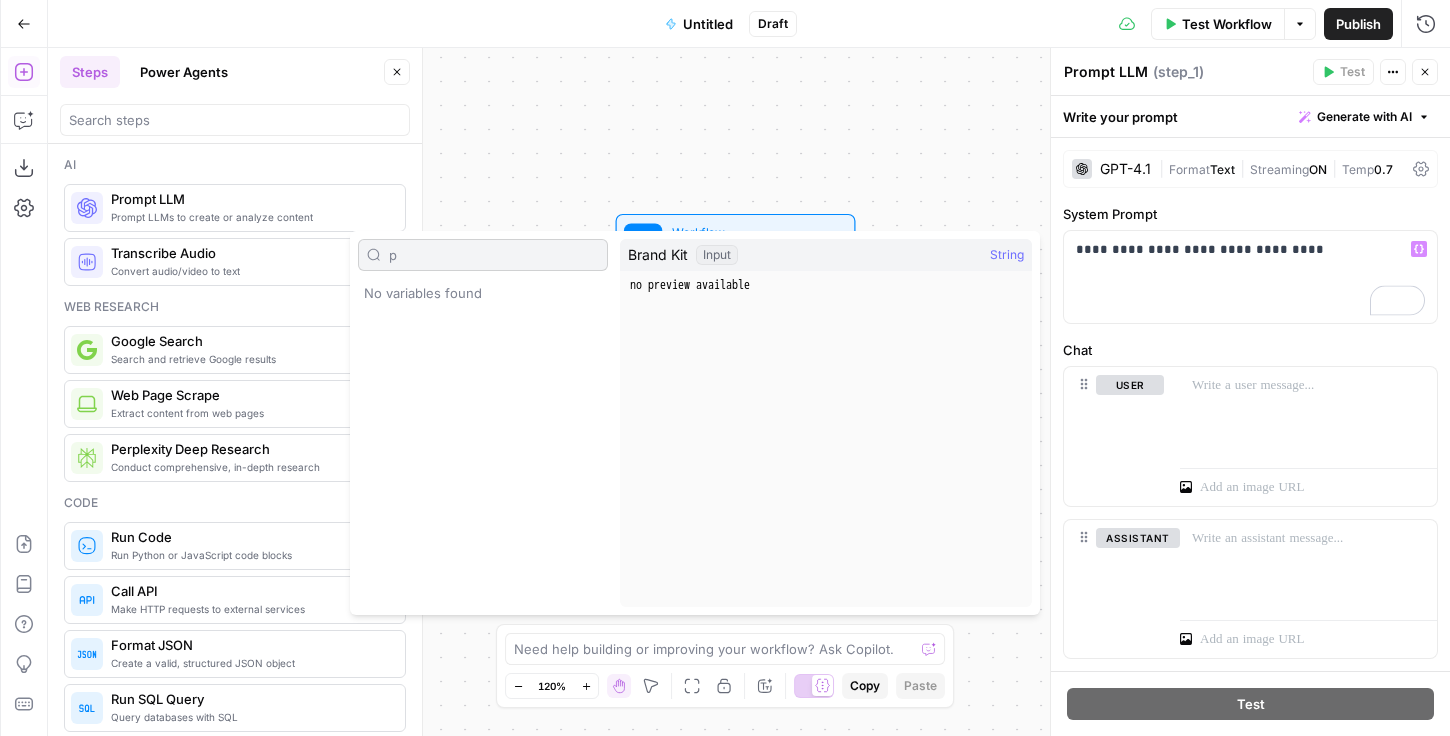 type 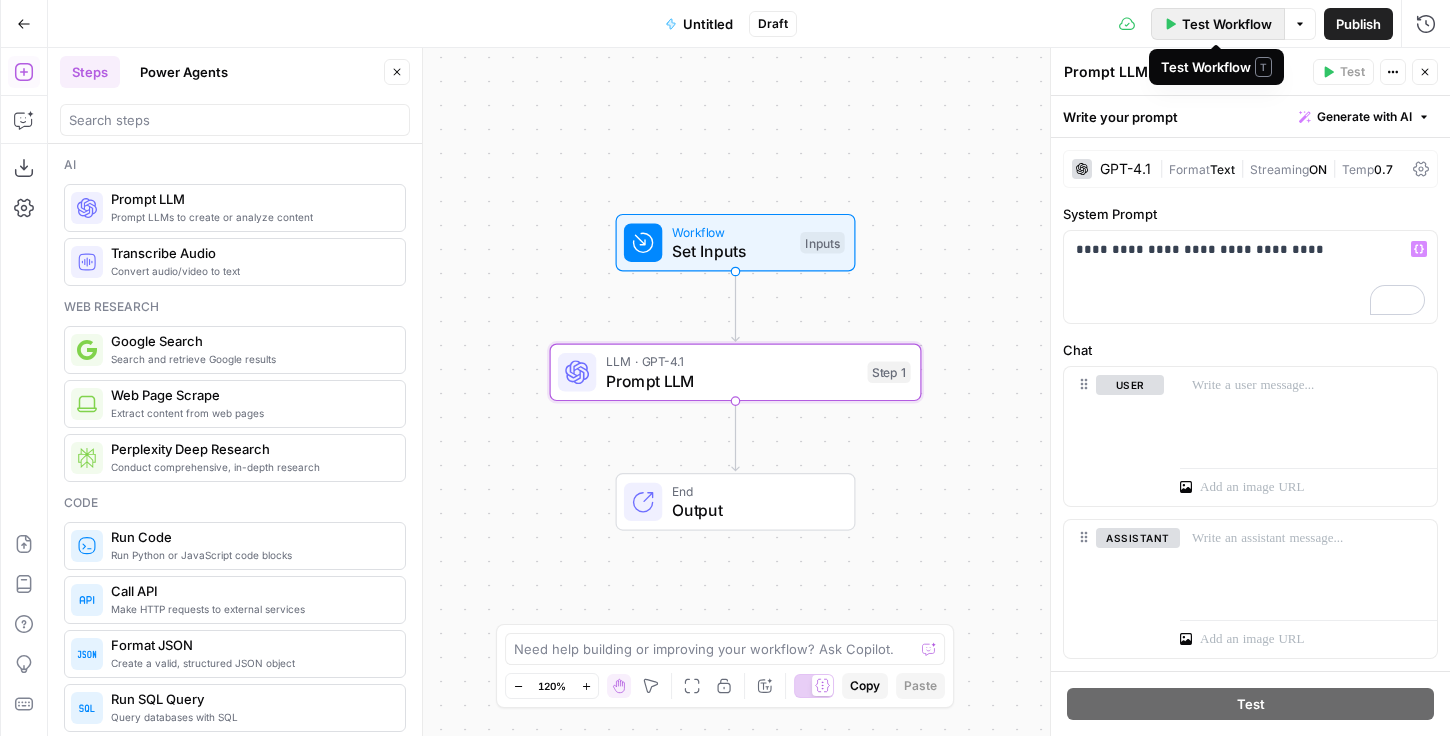 click on "Test Workflow" at bounding box center [1227, 24] 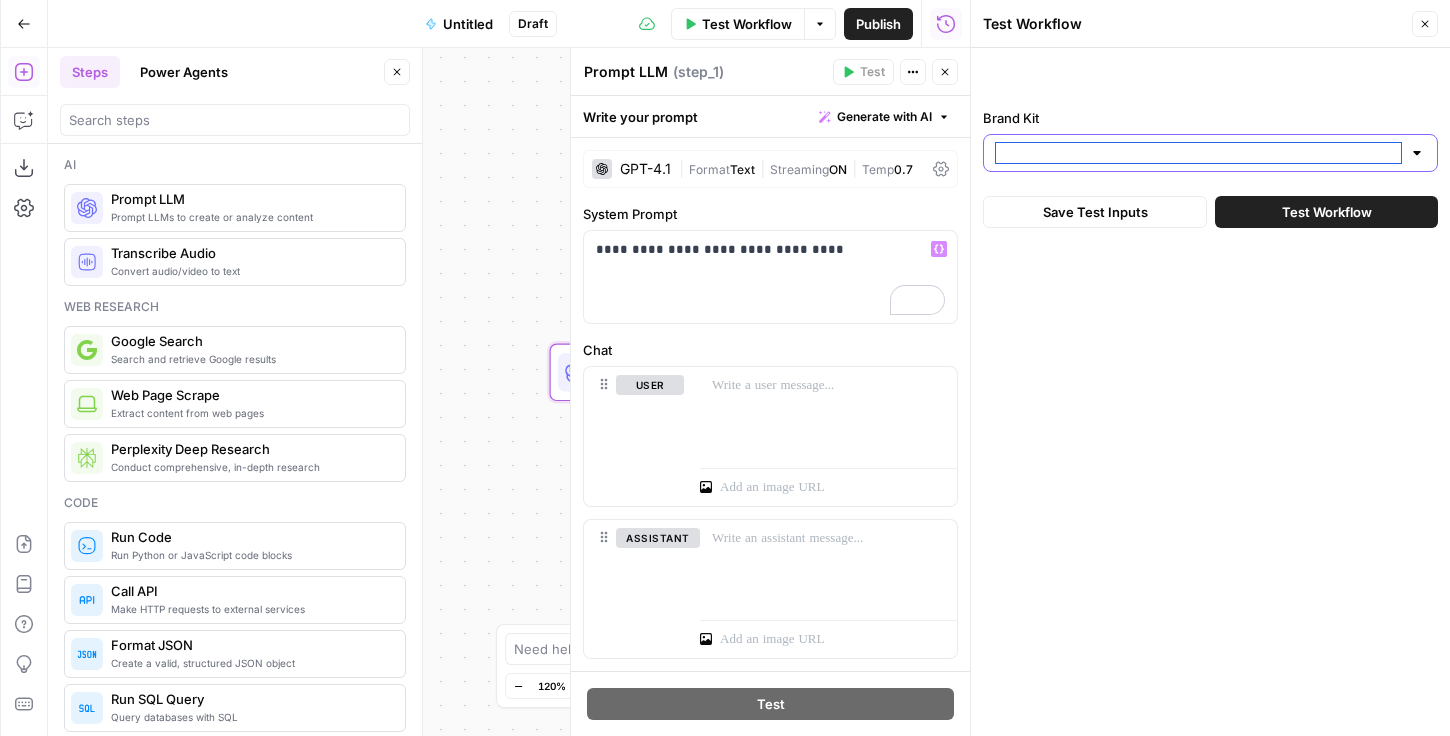 click on "Brand Kit" at bounding box center [1198, 153] 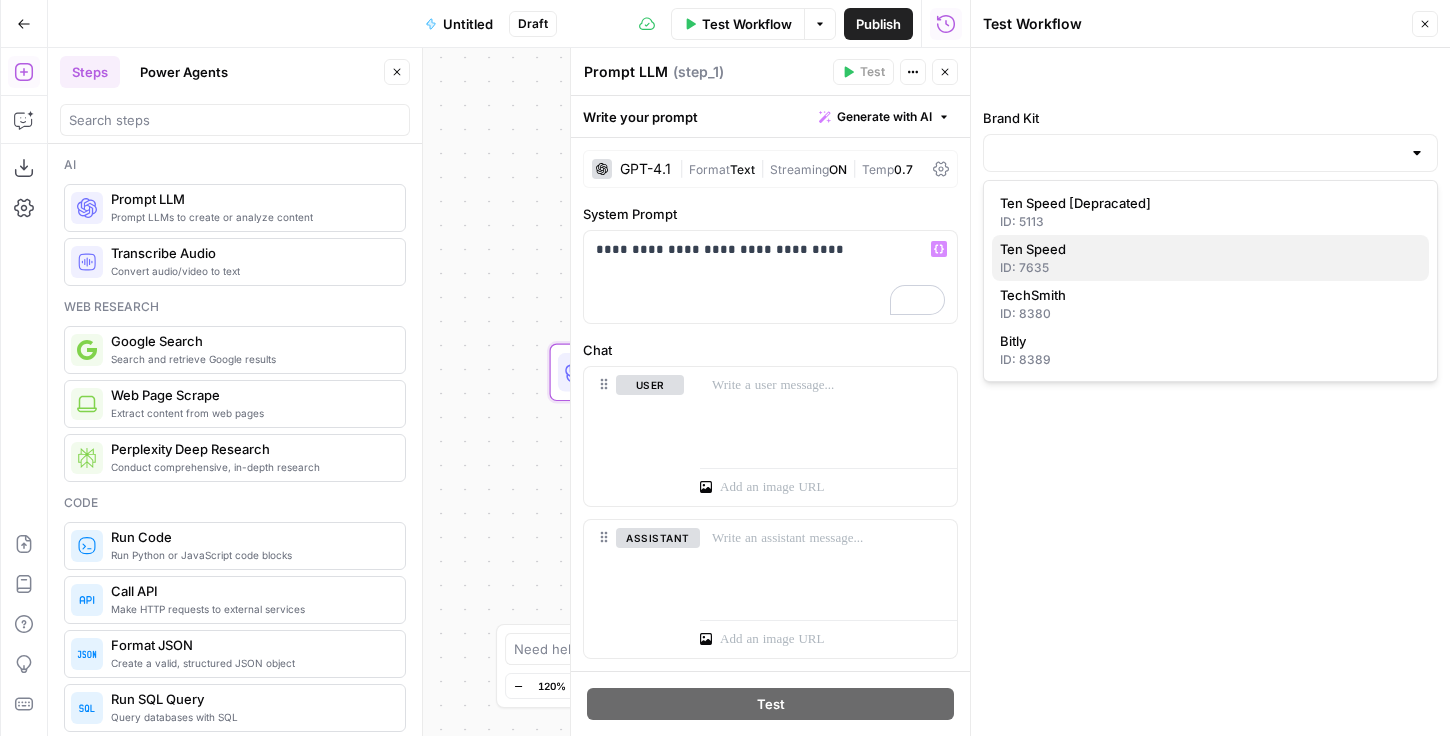click on "ID: 7635" at bounding box center [1210, 268] 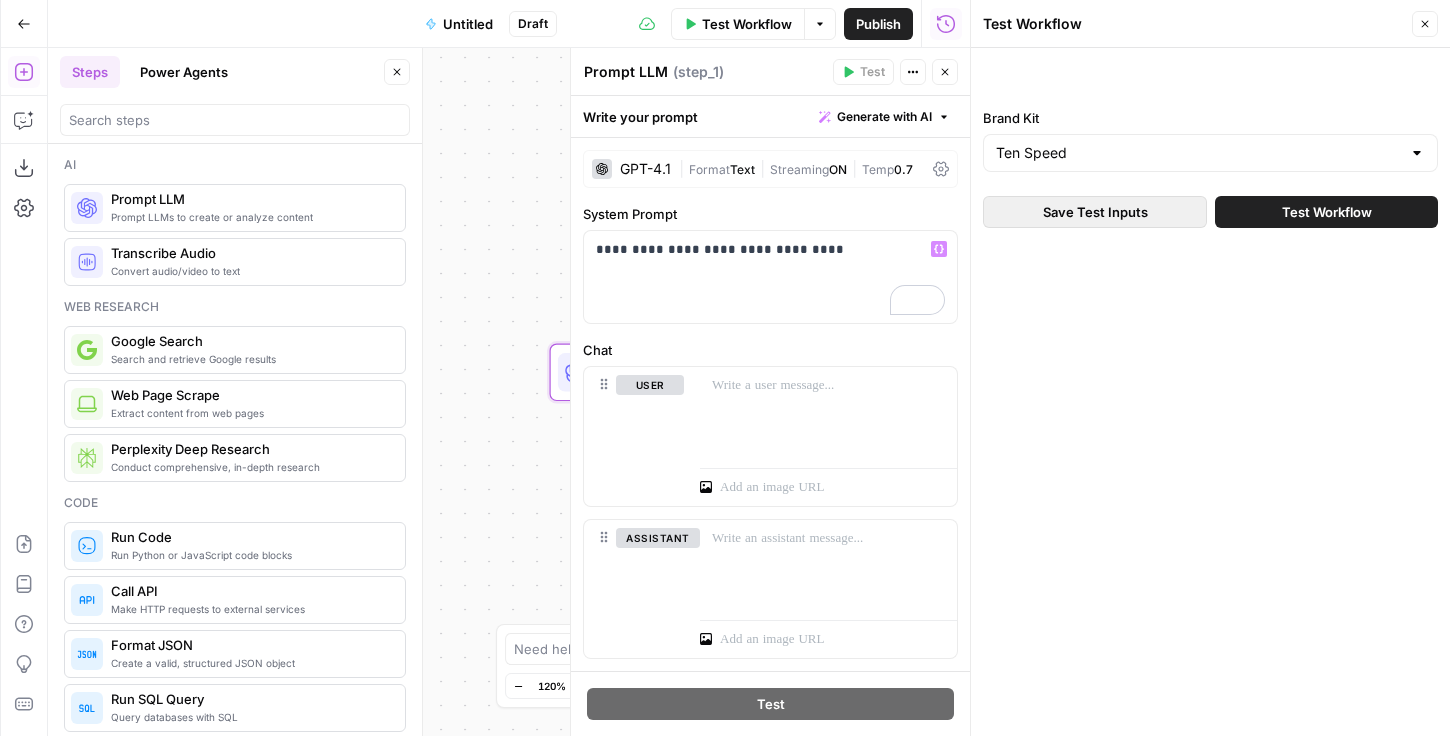 click on "Save Test Inputs" at bounding box center (1095, 212) 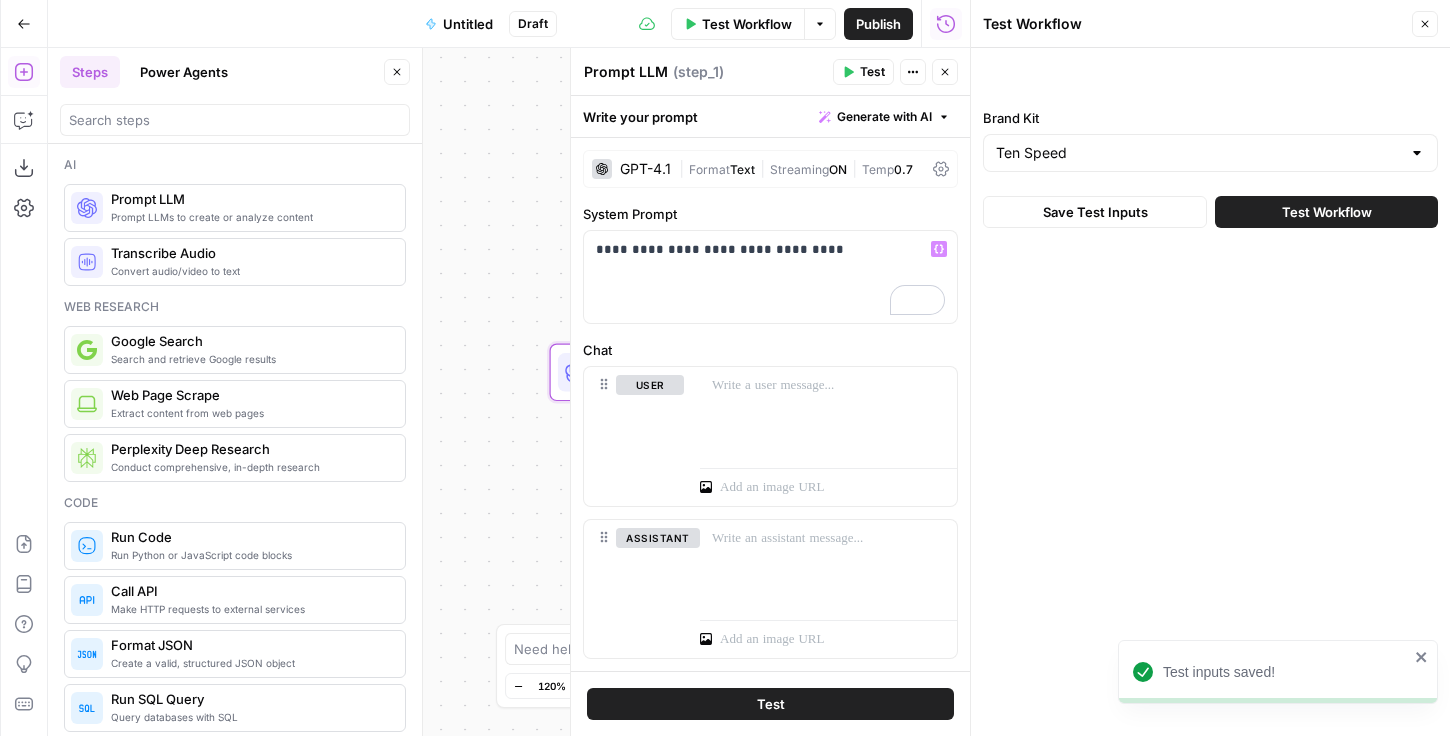 click on "Workflow Set Inputs Inputs LLM · GPT-4.1 Prompt LLM Step 1 End Output" at bounding box center [509, 392] 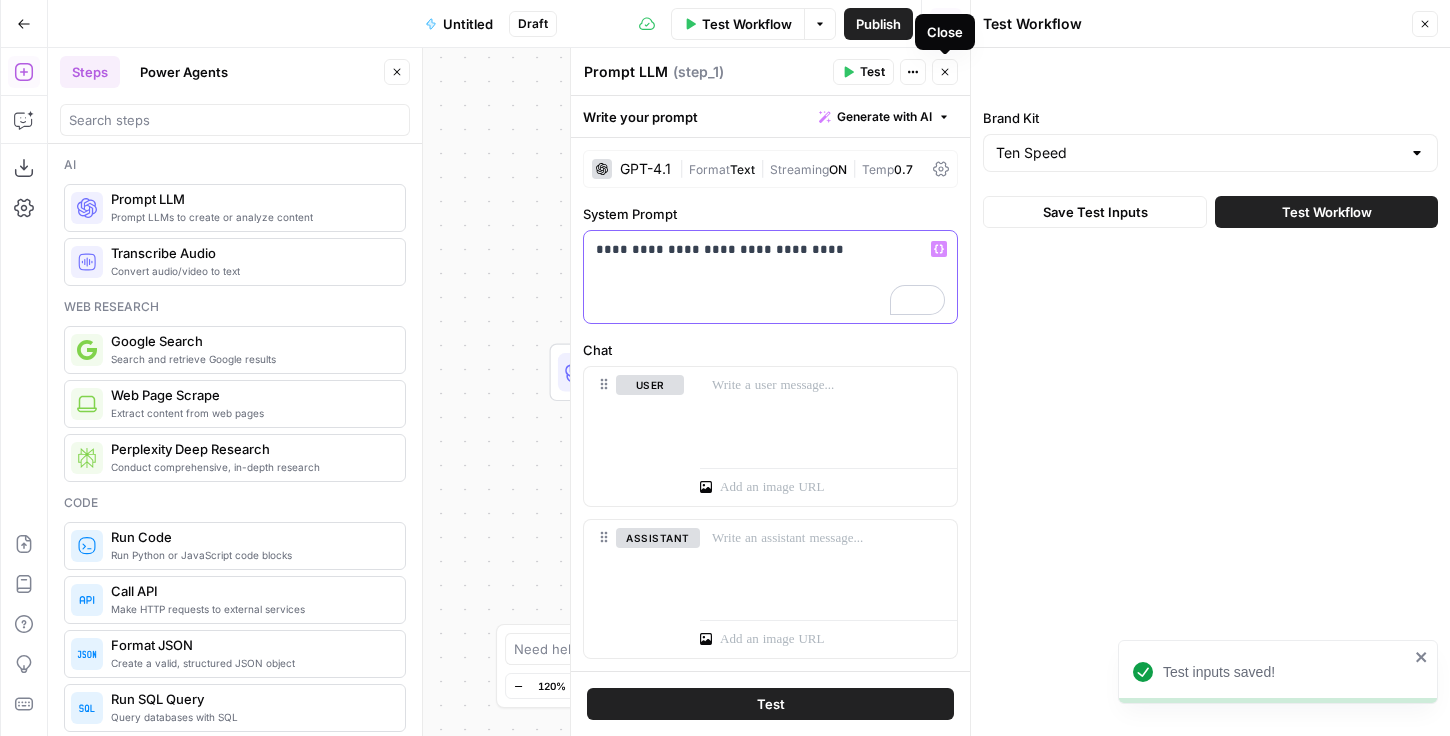 click on "**********" at bounding box center (770, 249) 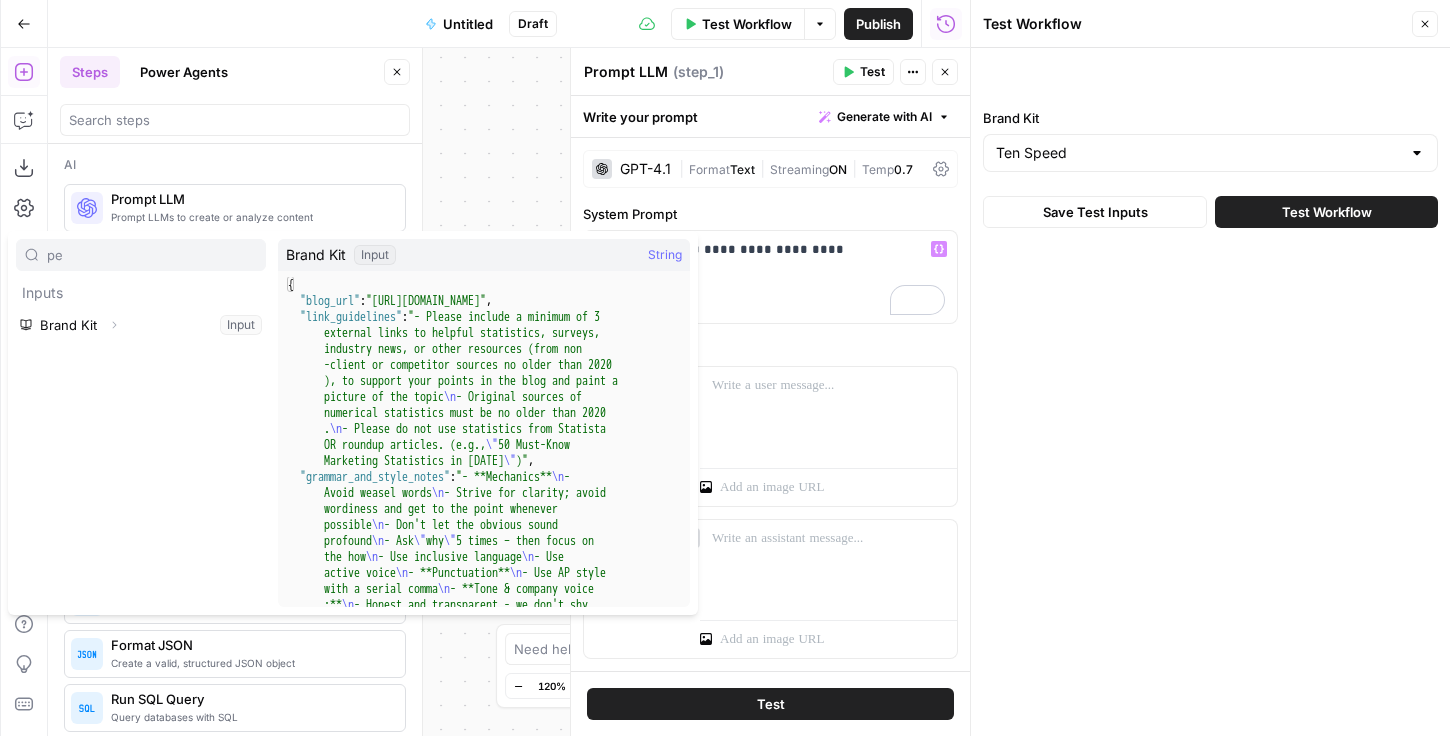 type on "p" 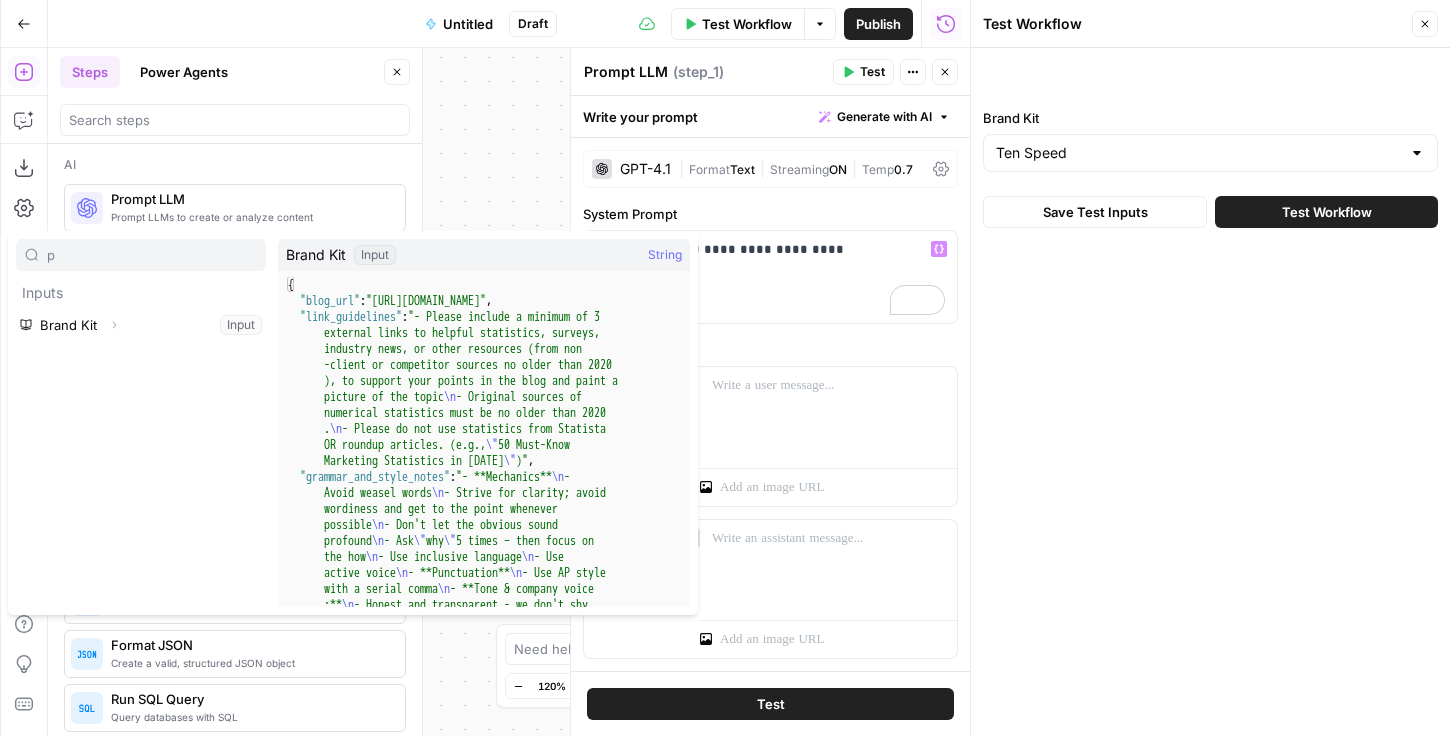 type 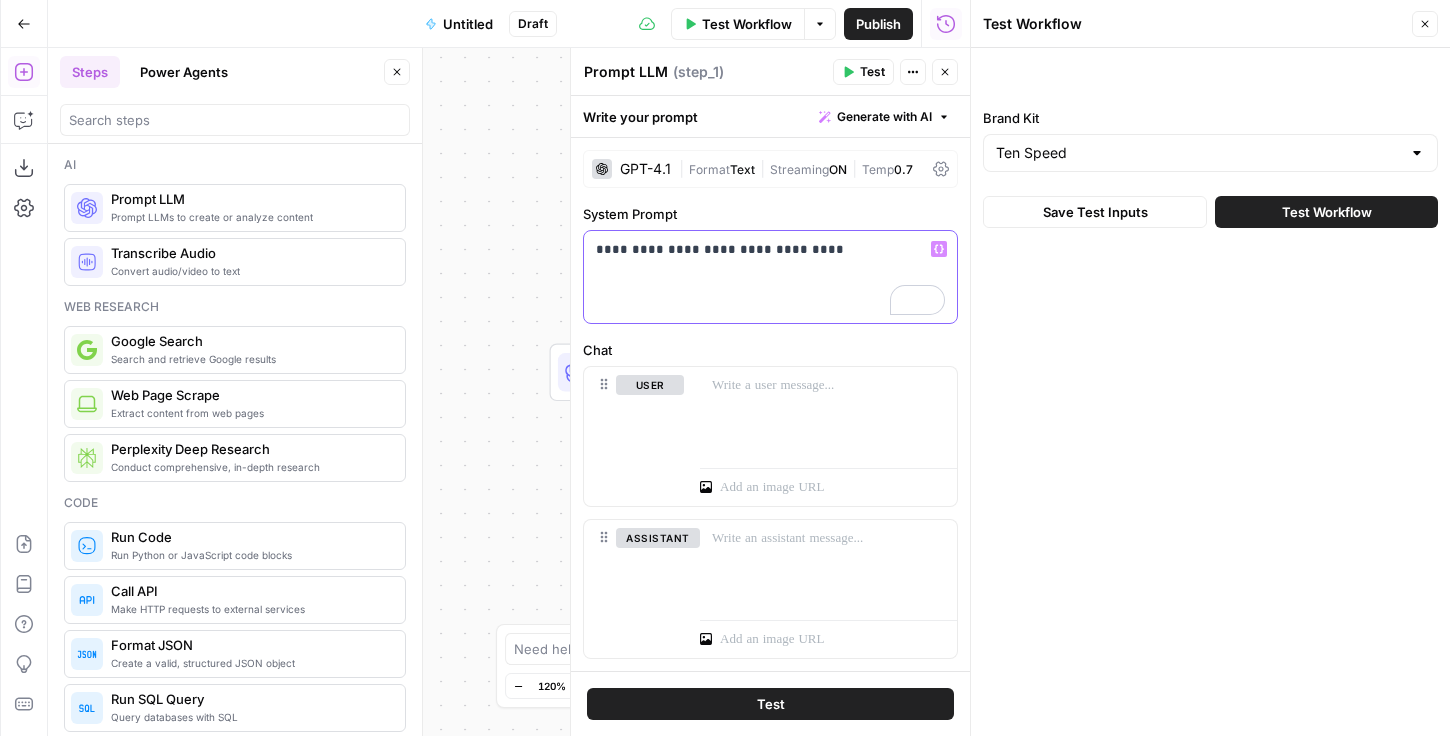click on "**********" at bounding box center [770, 277] 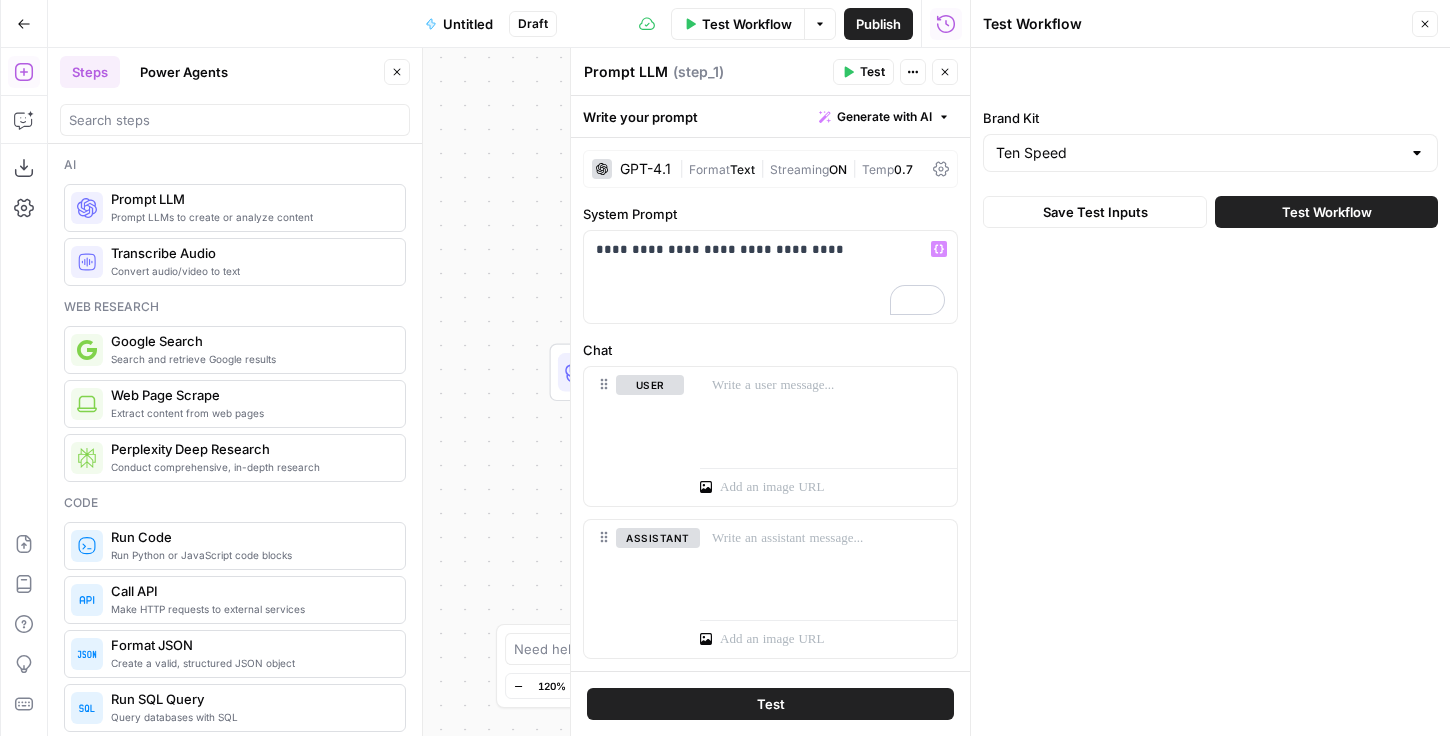 click on "Brand Kit Ten Speed Save Test Inputs Test Workflow" at bounding box center (1210, 392) 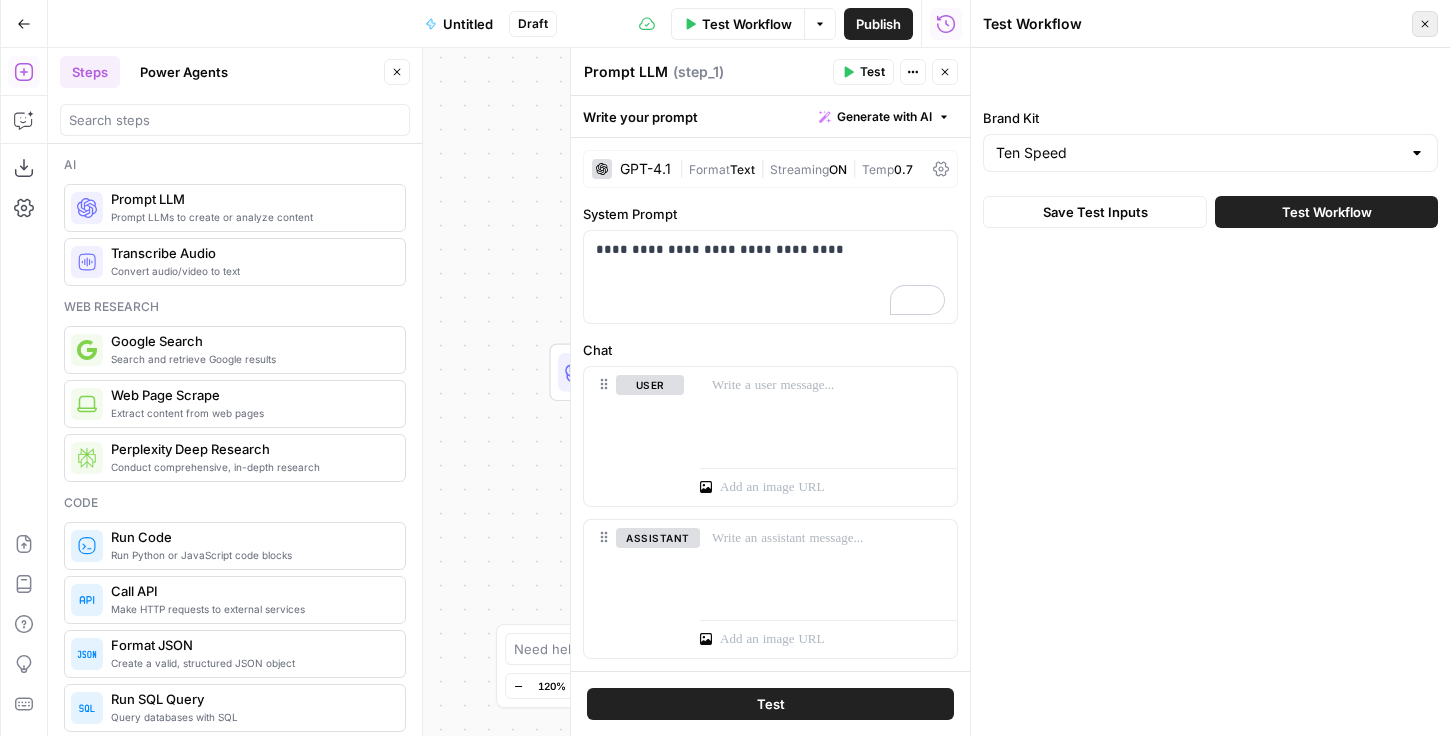 click on "Close" at bounding box center (1425, 24) 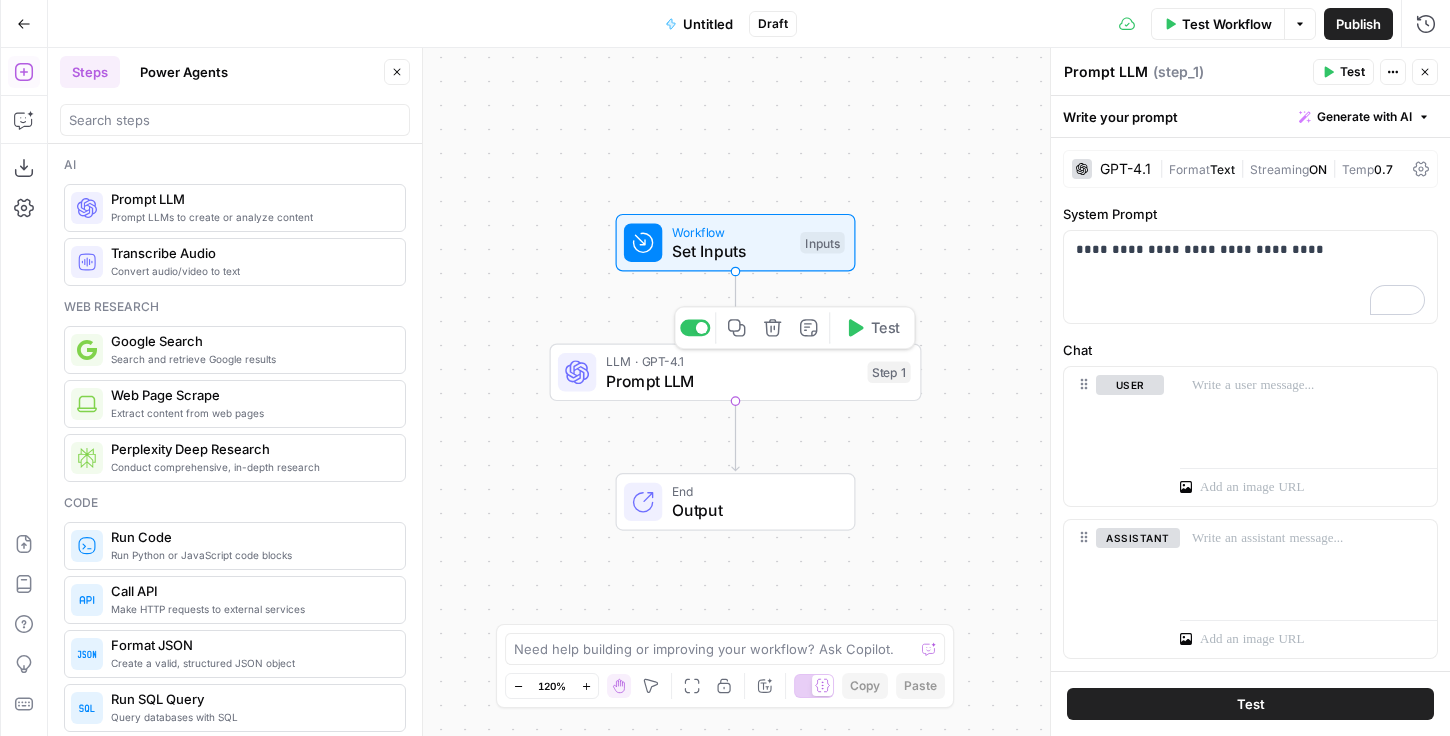 click on "Prompt LLM" at bounding box center (732, 381) 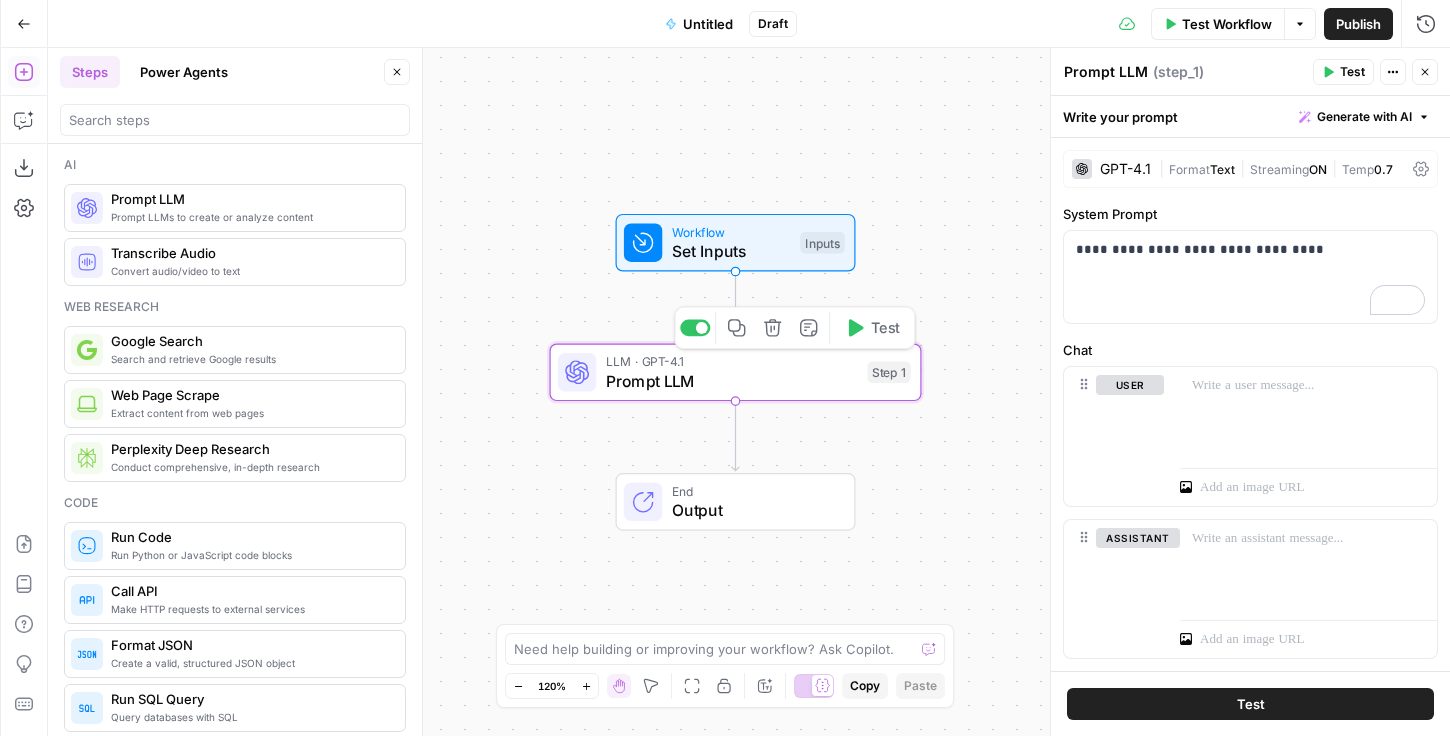 click on "Set Inputs" at bounding box center [731, 251] 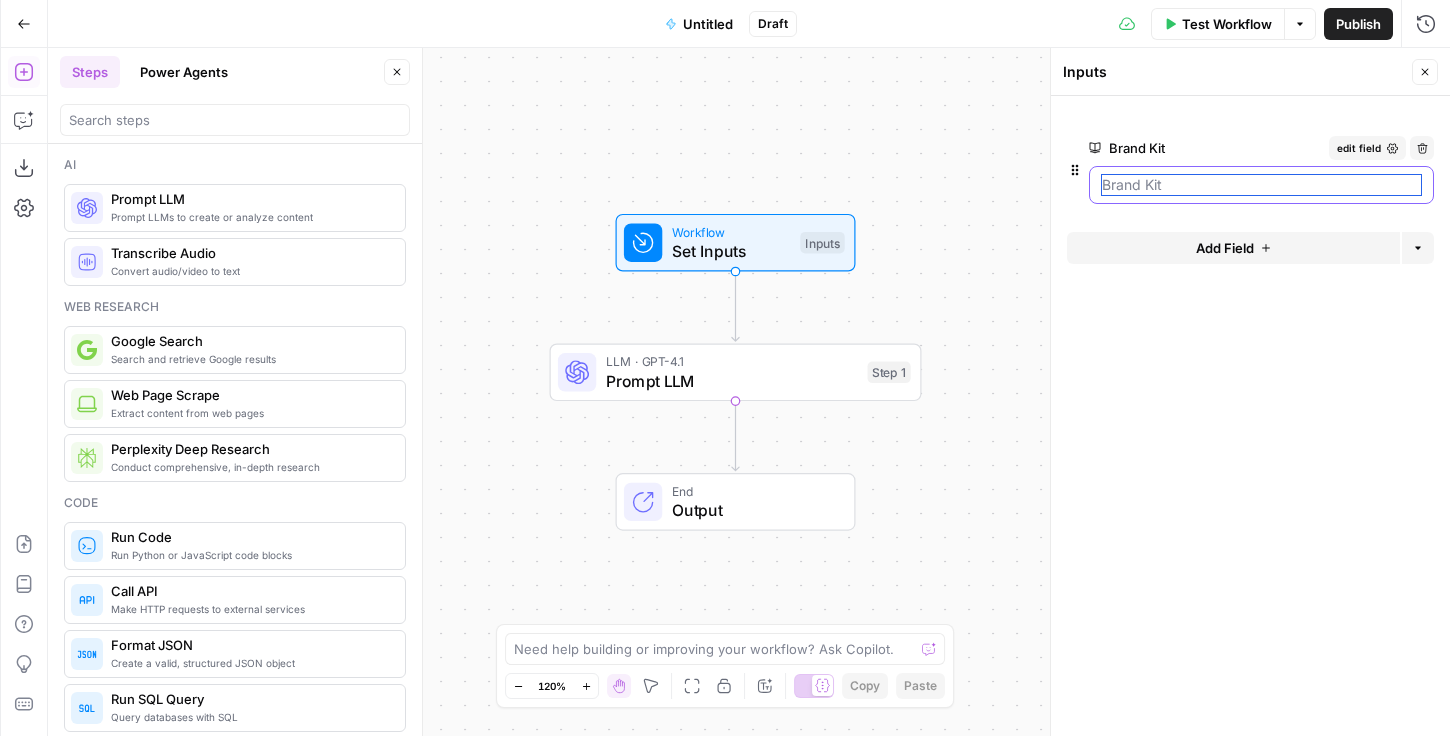 click on "Brand Kit" at bounding box center (1261, 185) 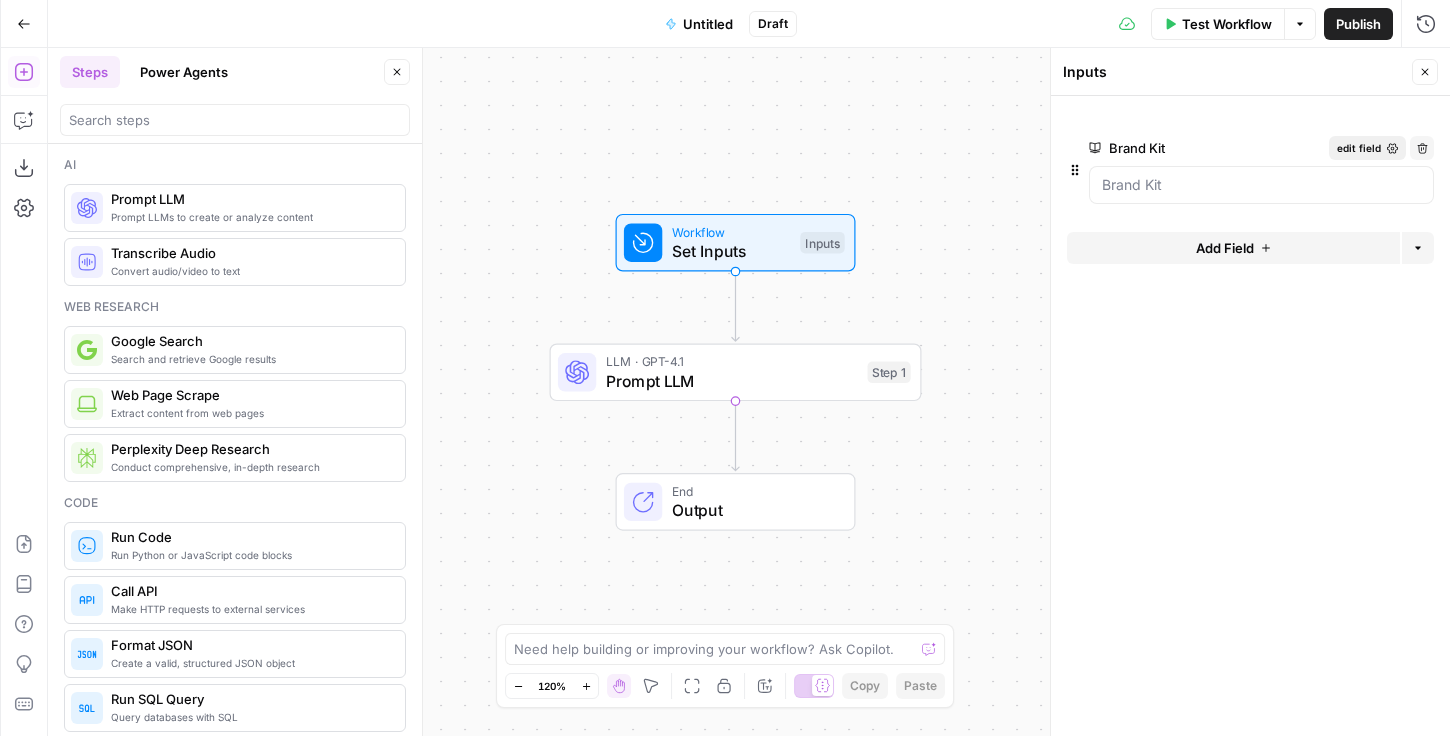 click 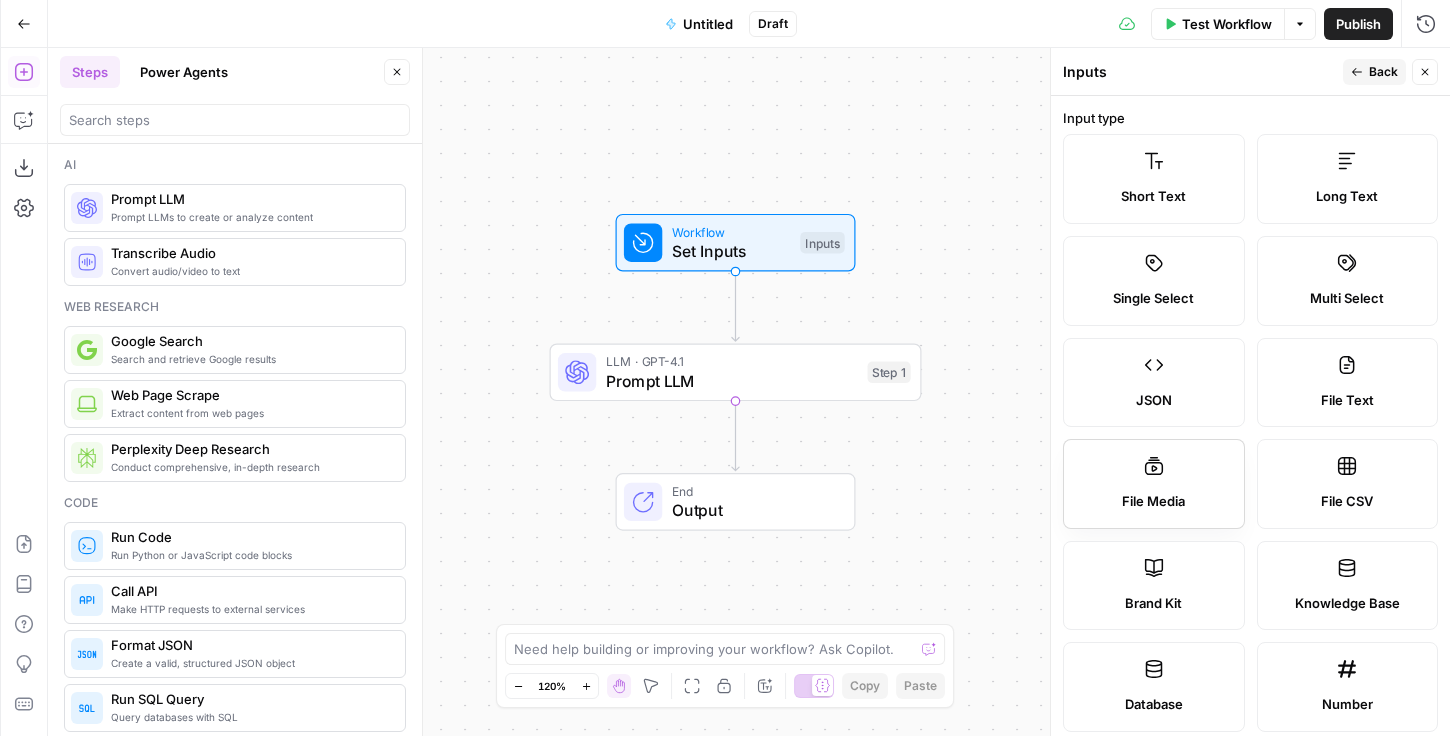 scroll, scrollTop: 359, scrollLeft: 0, axis: vertical 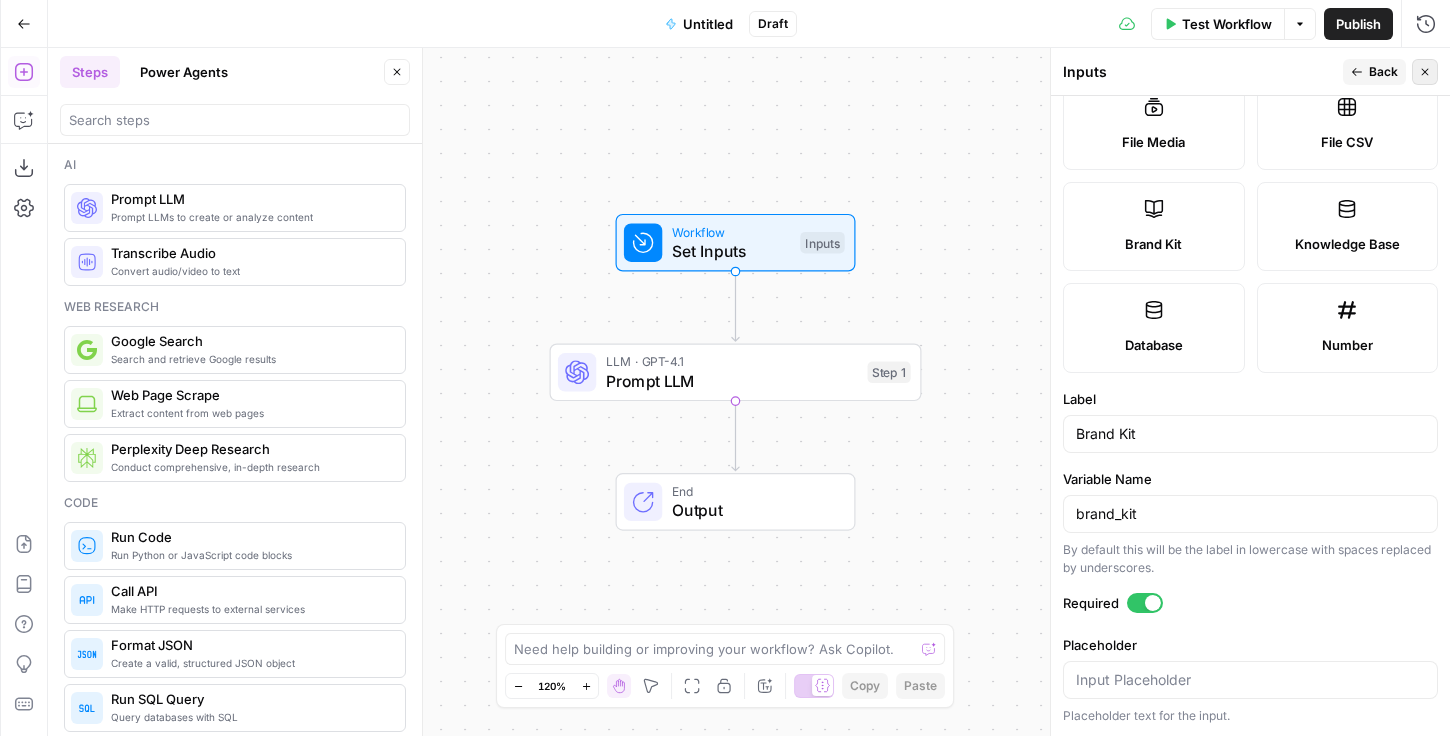 click on "Close" at bounding box center (1425, 72) 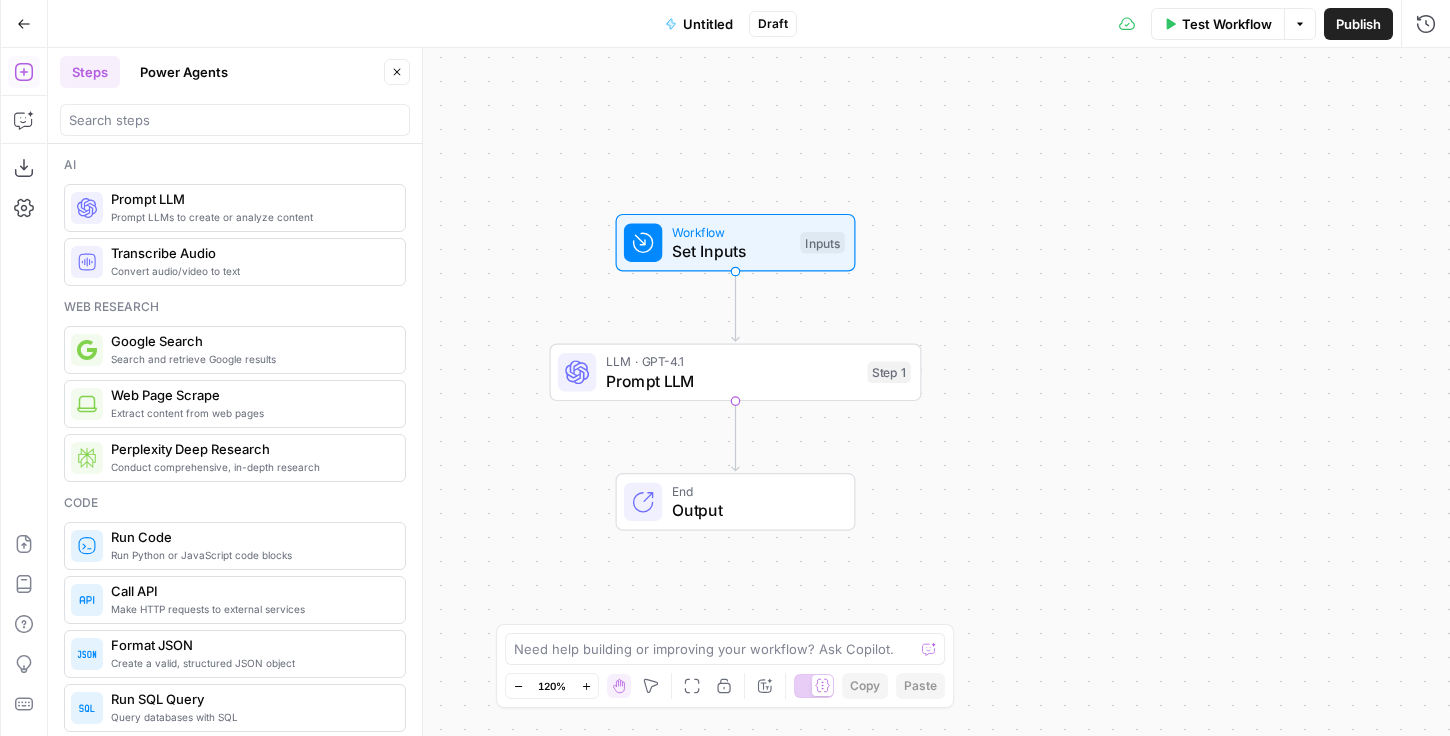 click on "Prompt LLM" at bounding box center [732, 381] 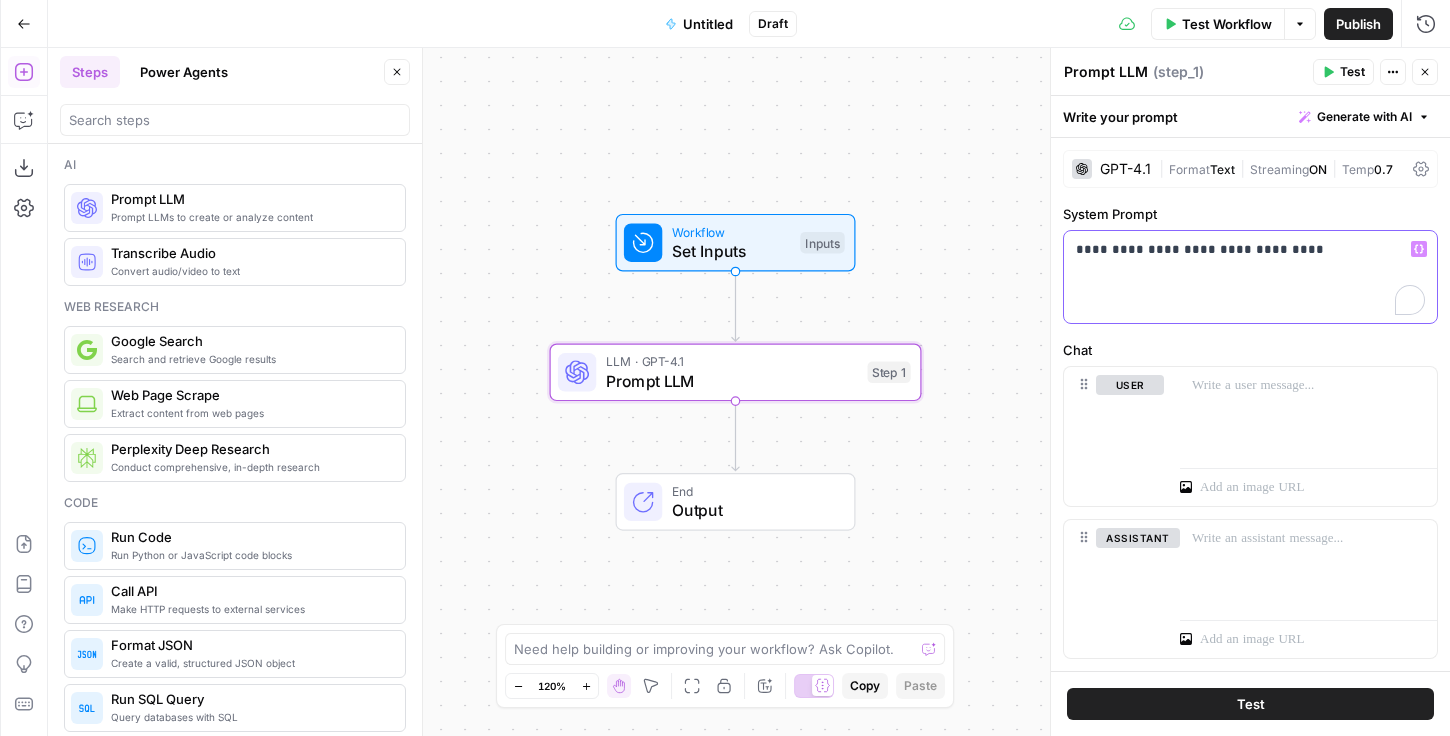 click on "**********" at bounding box center (1250, 277) 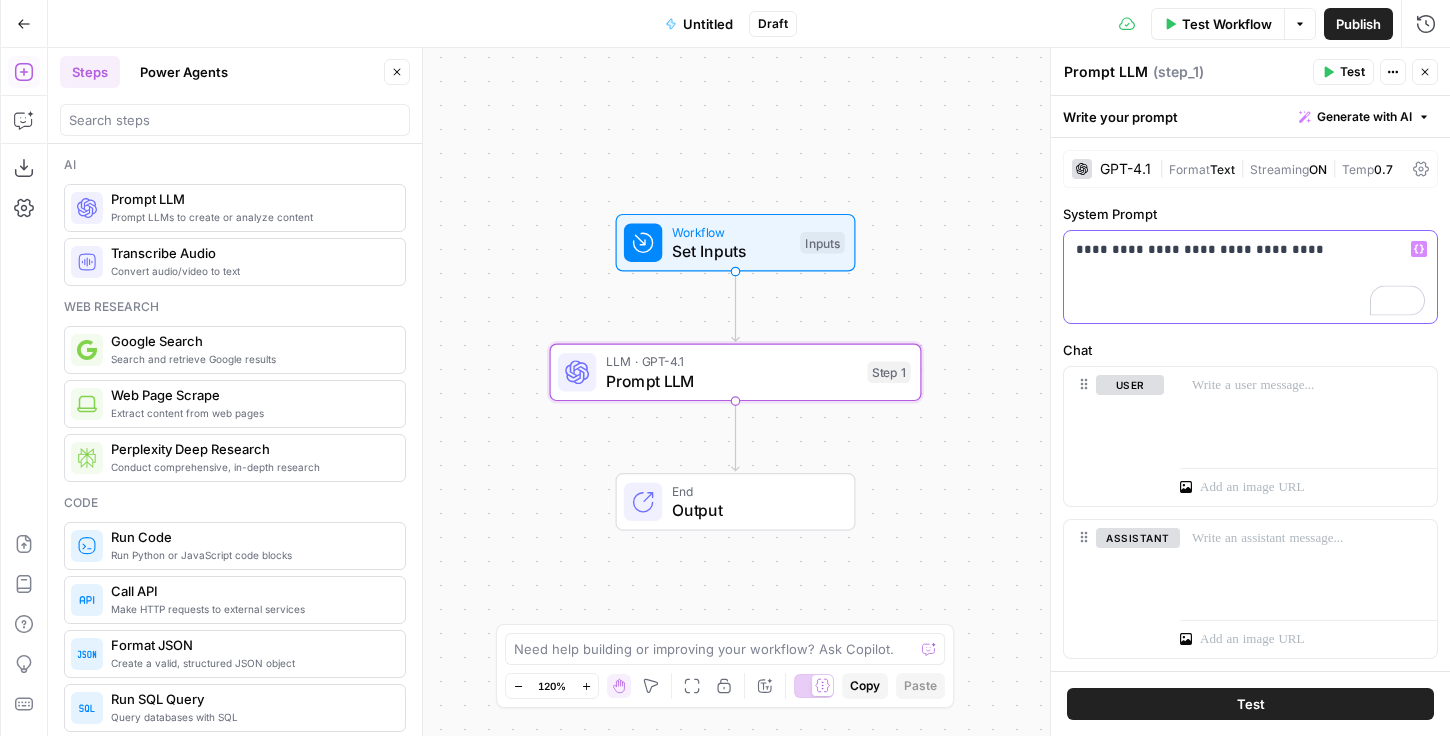 type 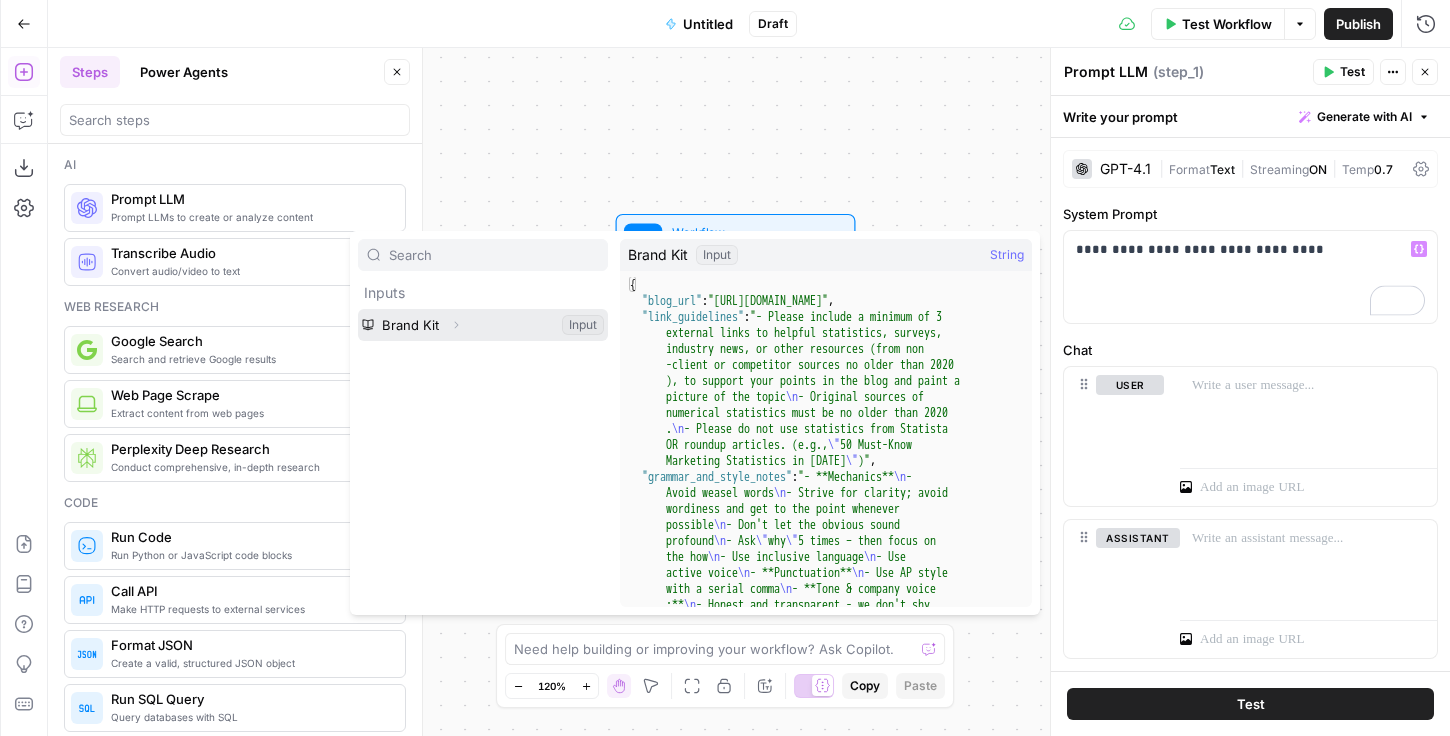 click at bounding box center [483, 325] 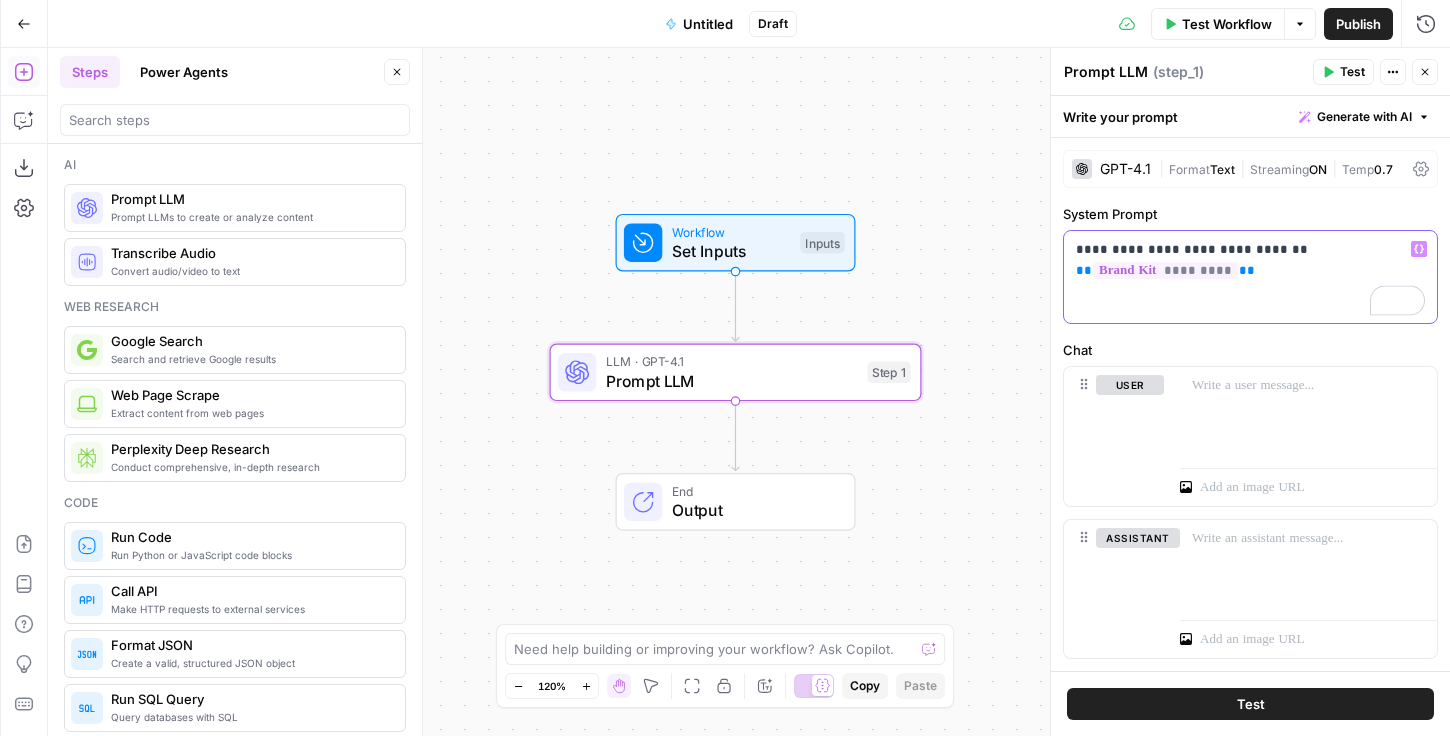 drag, startPoint x: 1269, startPoint y: 272, endPoint x: 1062, endPoint y: 272, distance: 207 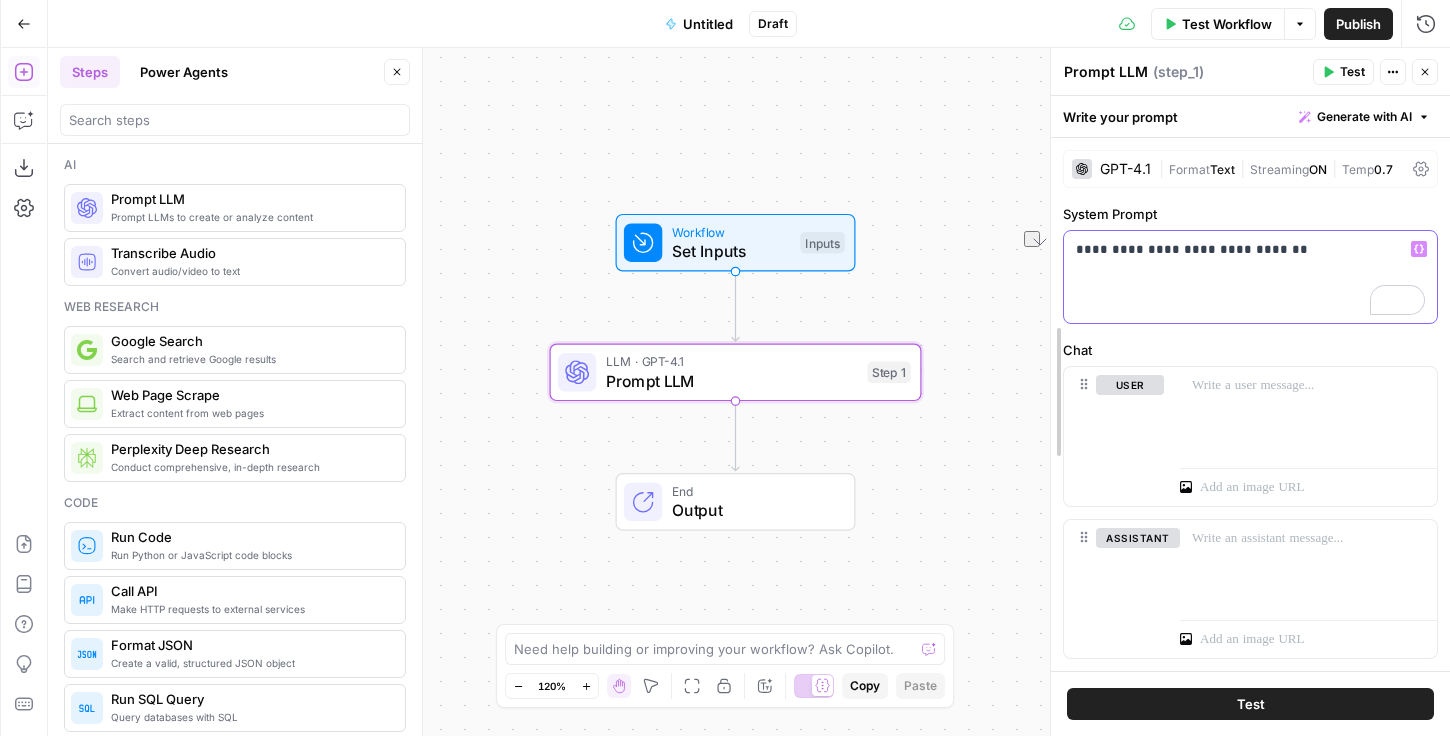 drag, startPoint x: 1303, startPoint y: 252, endPoint x: 1057, endPoint y: 241, distance: 246.24582 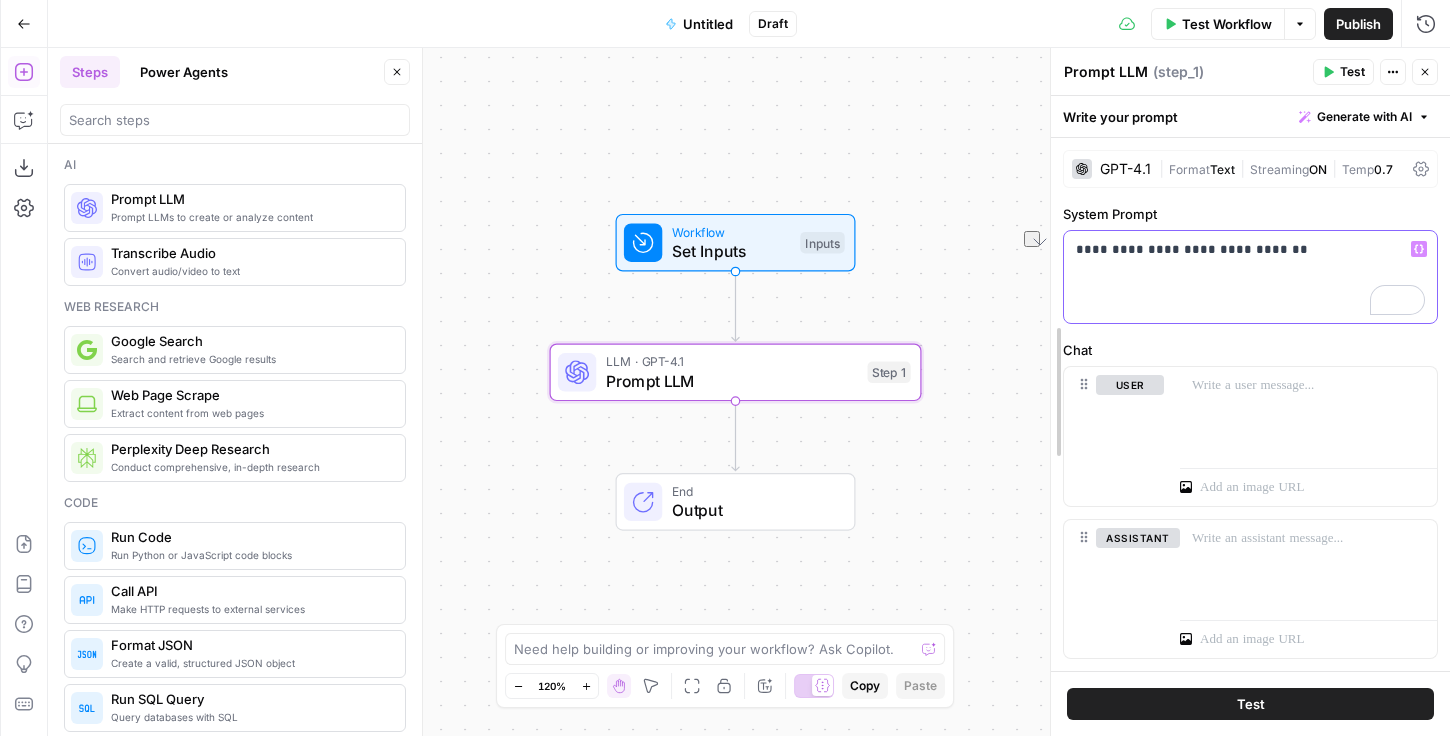 click on "**********" at bounding box center [1250, 392] 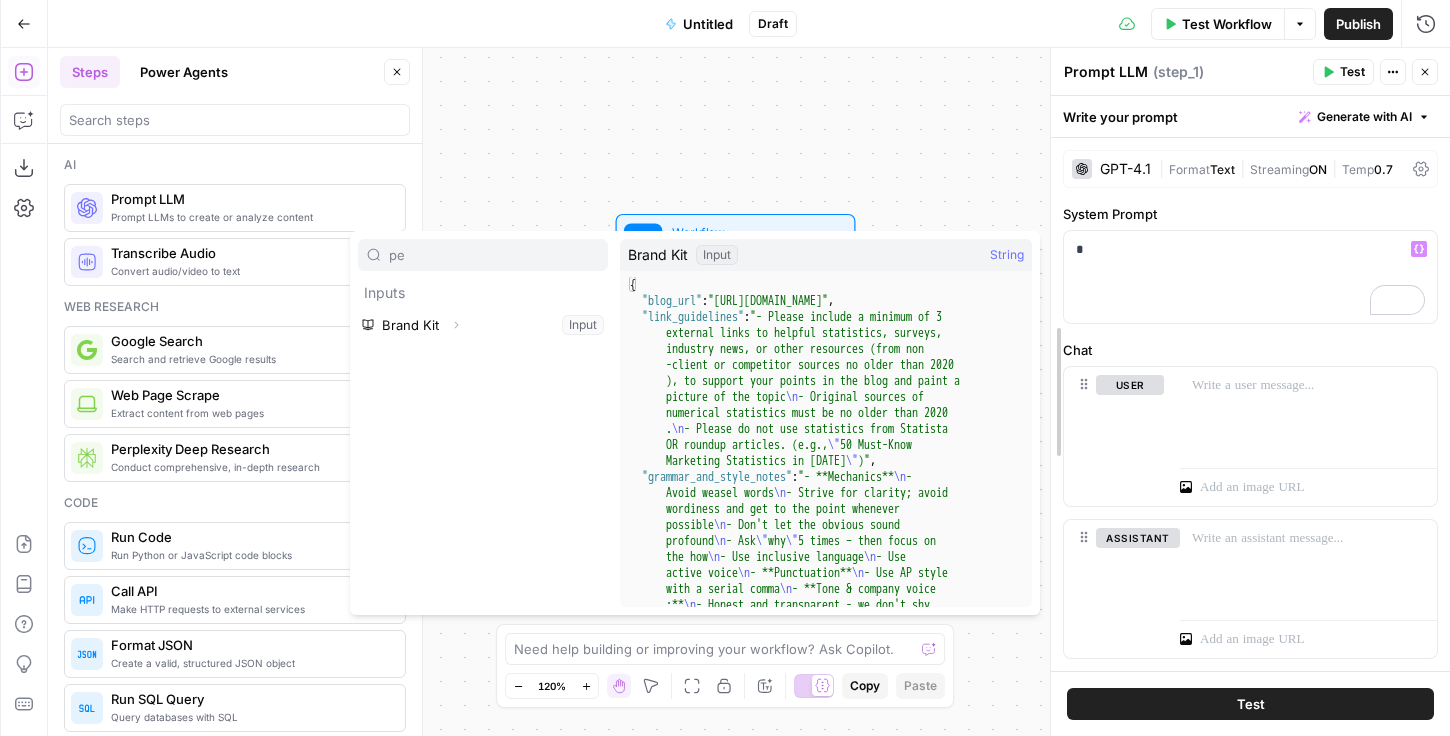 type on "p" 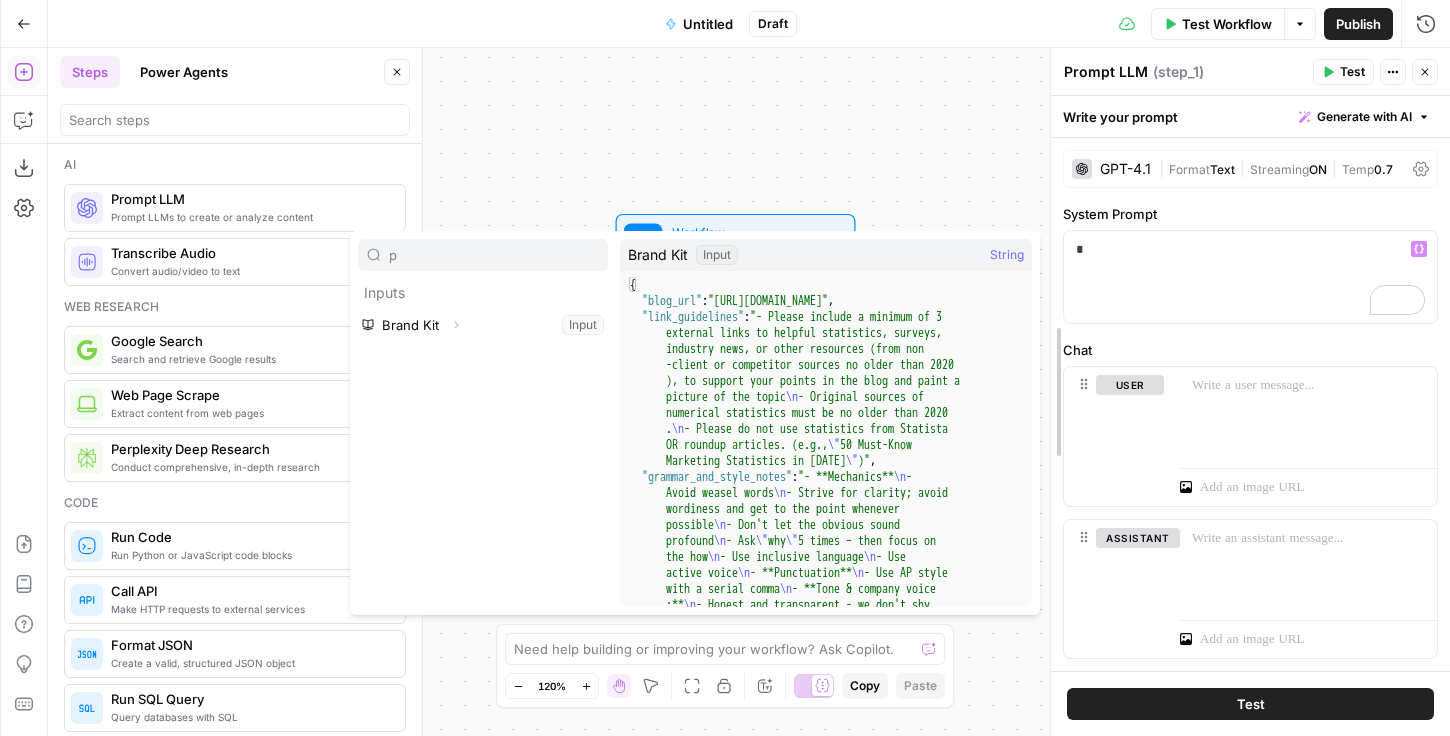 type 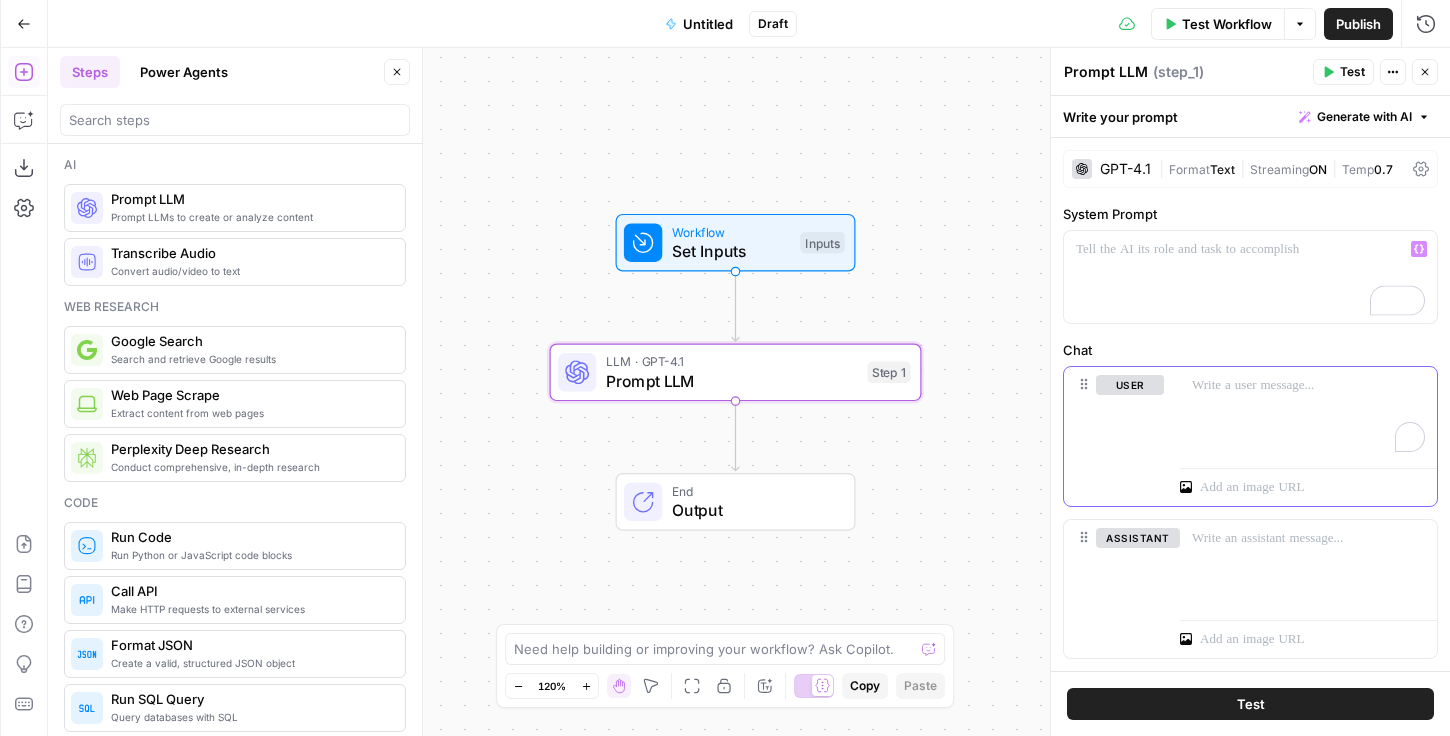 click at bounding box center (1308, 413) 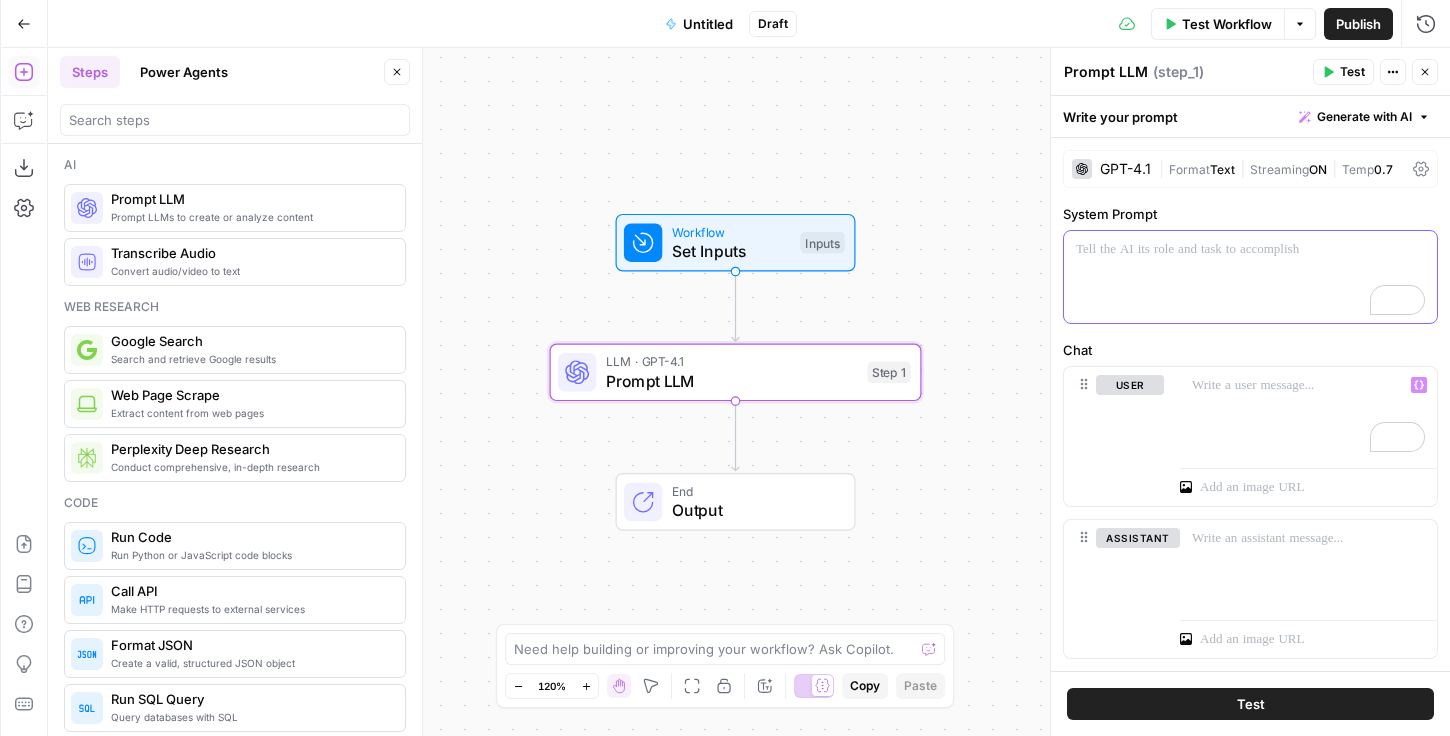 click at bounding box center (1250, 277) 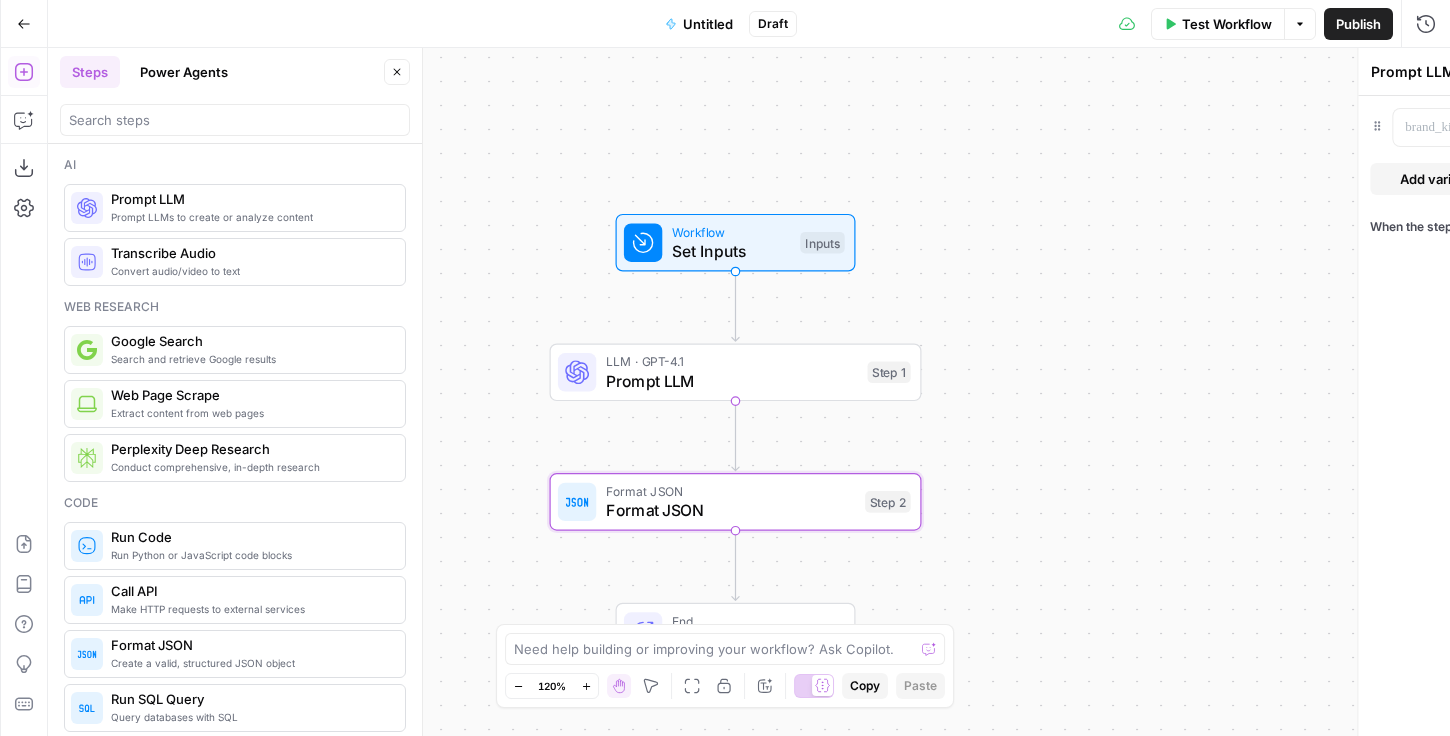 type on "Format JSON" 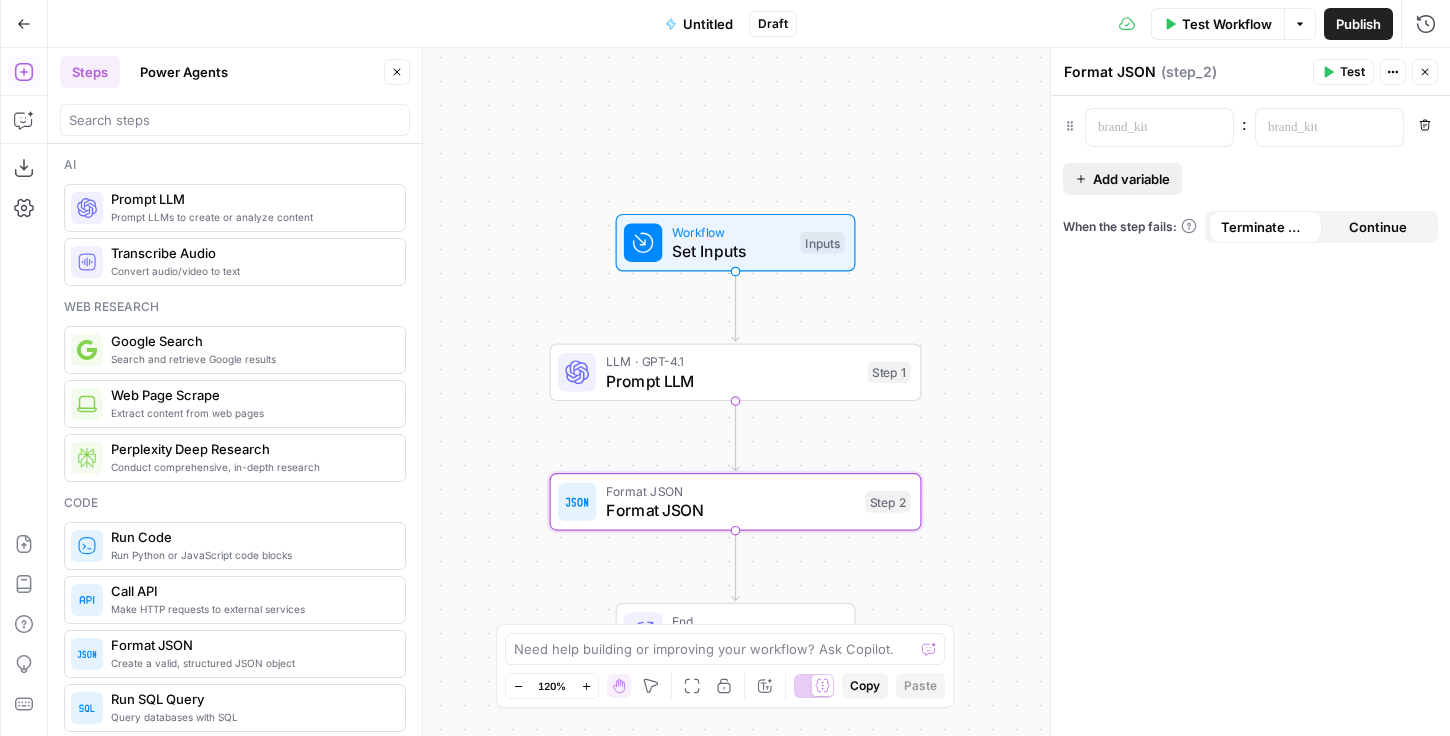 click on "Add variable" at bounding box center [1131, 179] 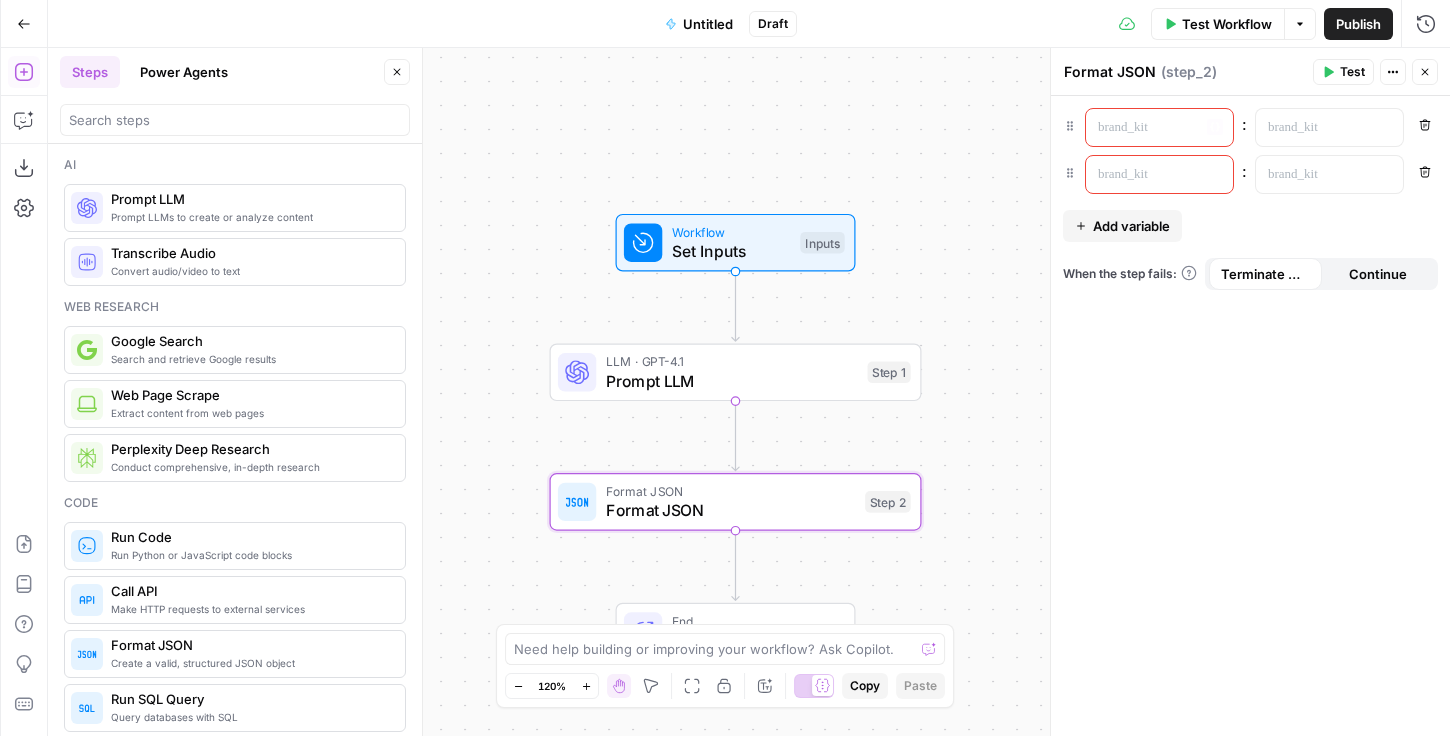 click at bounding box center [1143, 127] 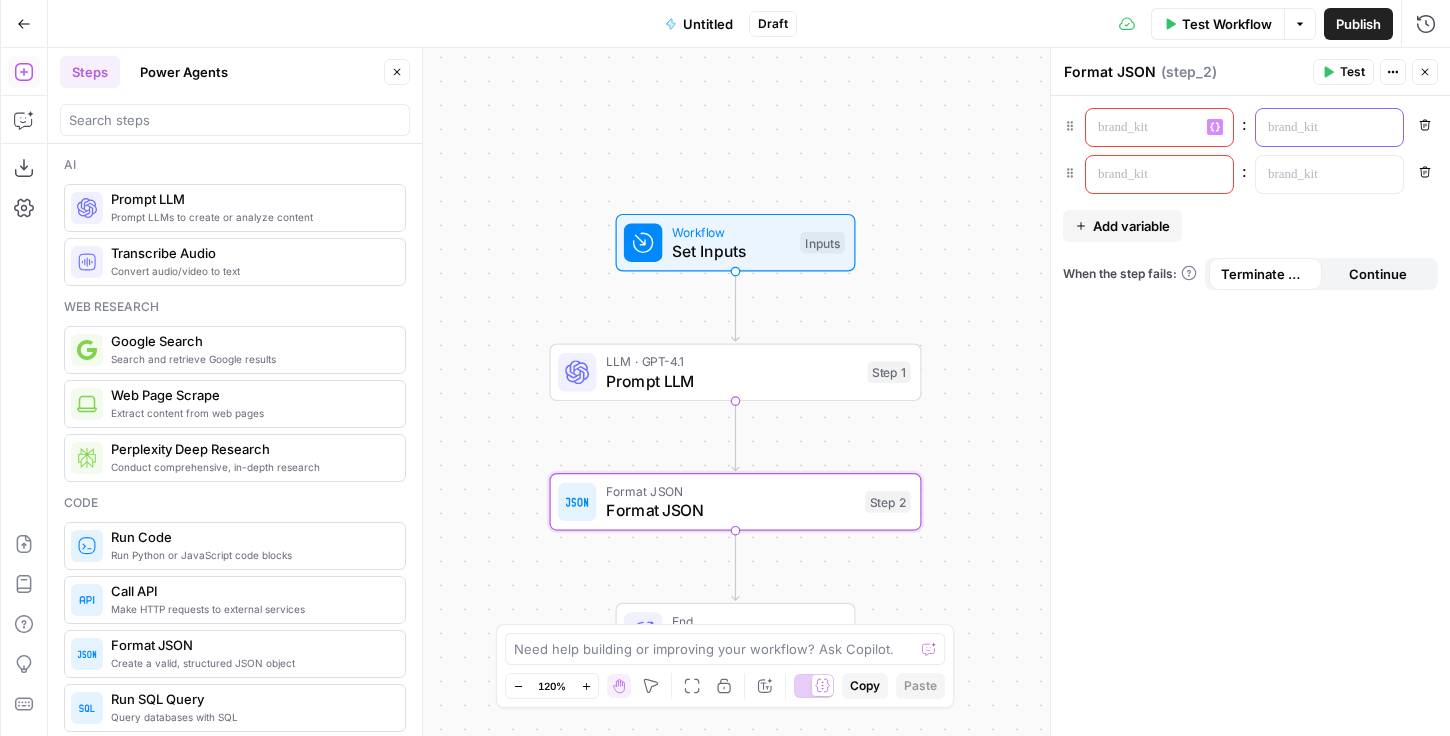 click at bounding box center [1313, 127] 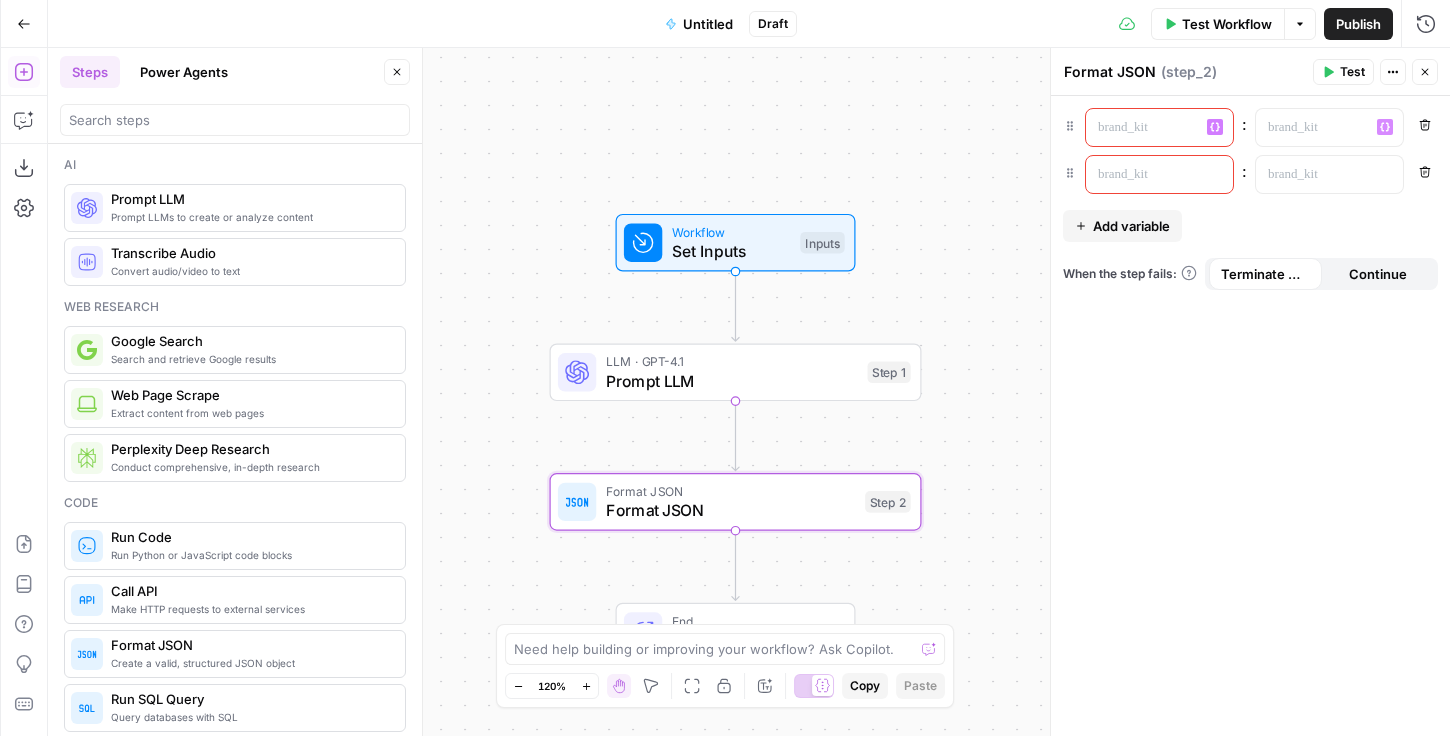 click 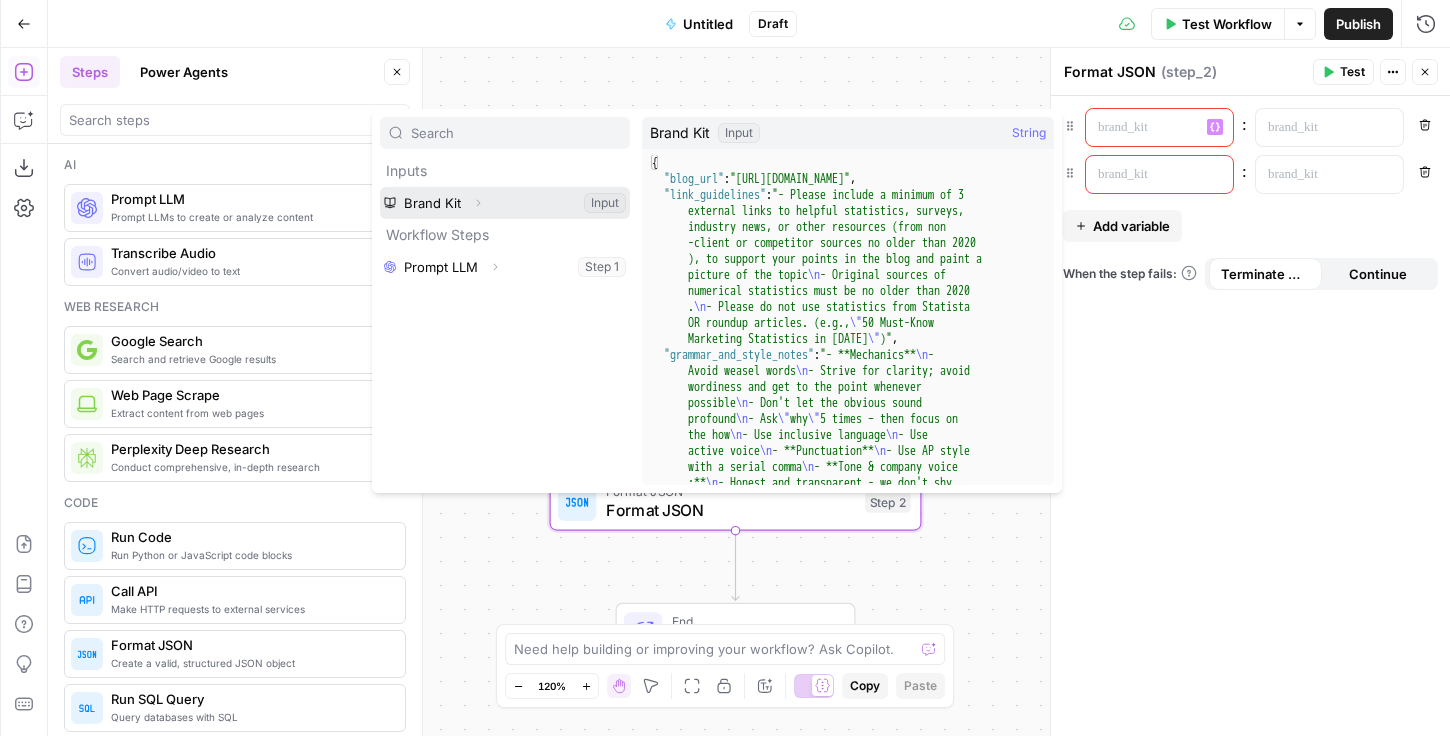 click at bounding box center [505, 203] 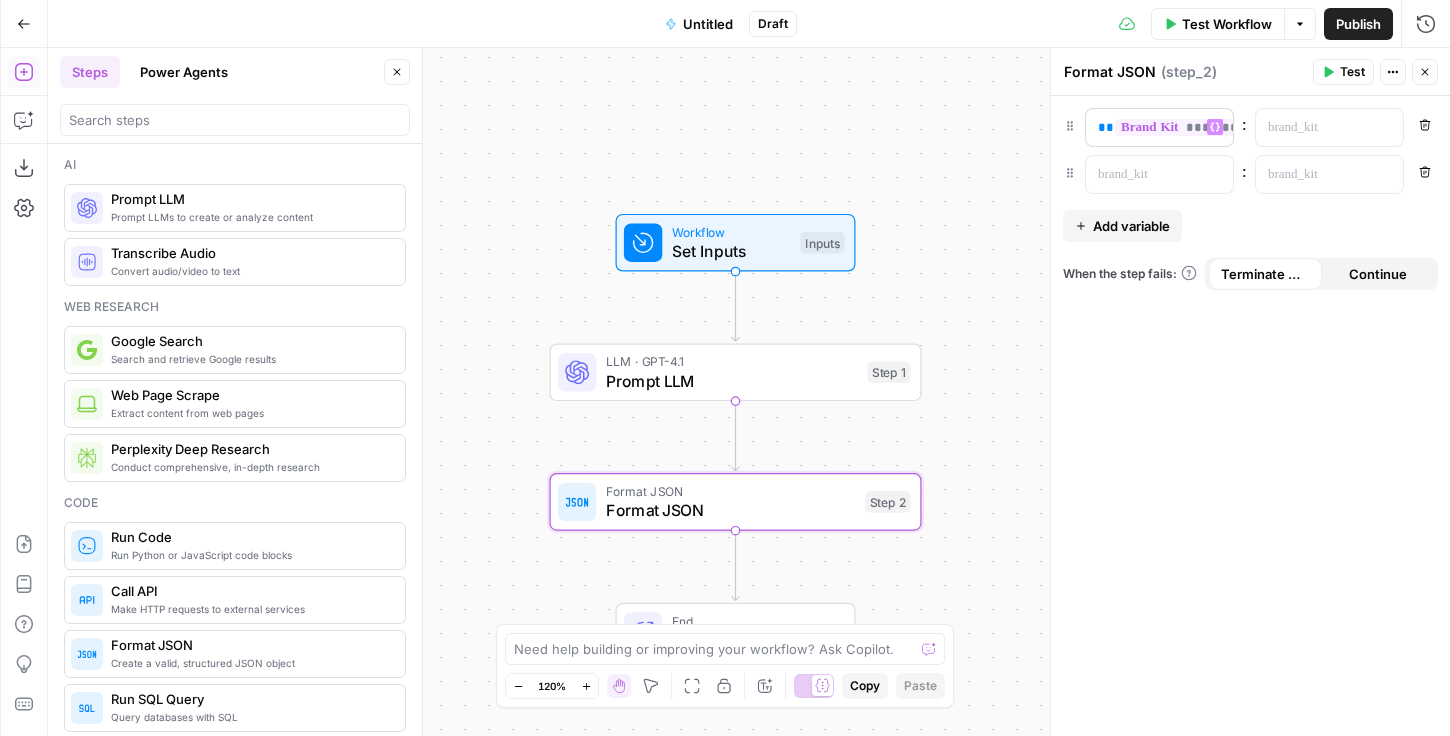 click on "** ********* ** Variables Menu" at bounding box center (1159, 127) 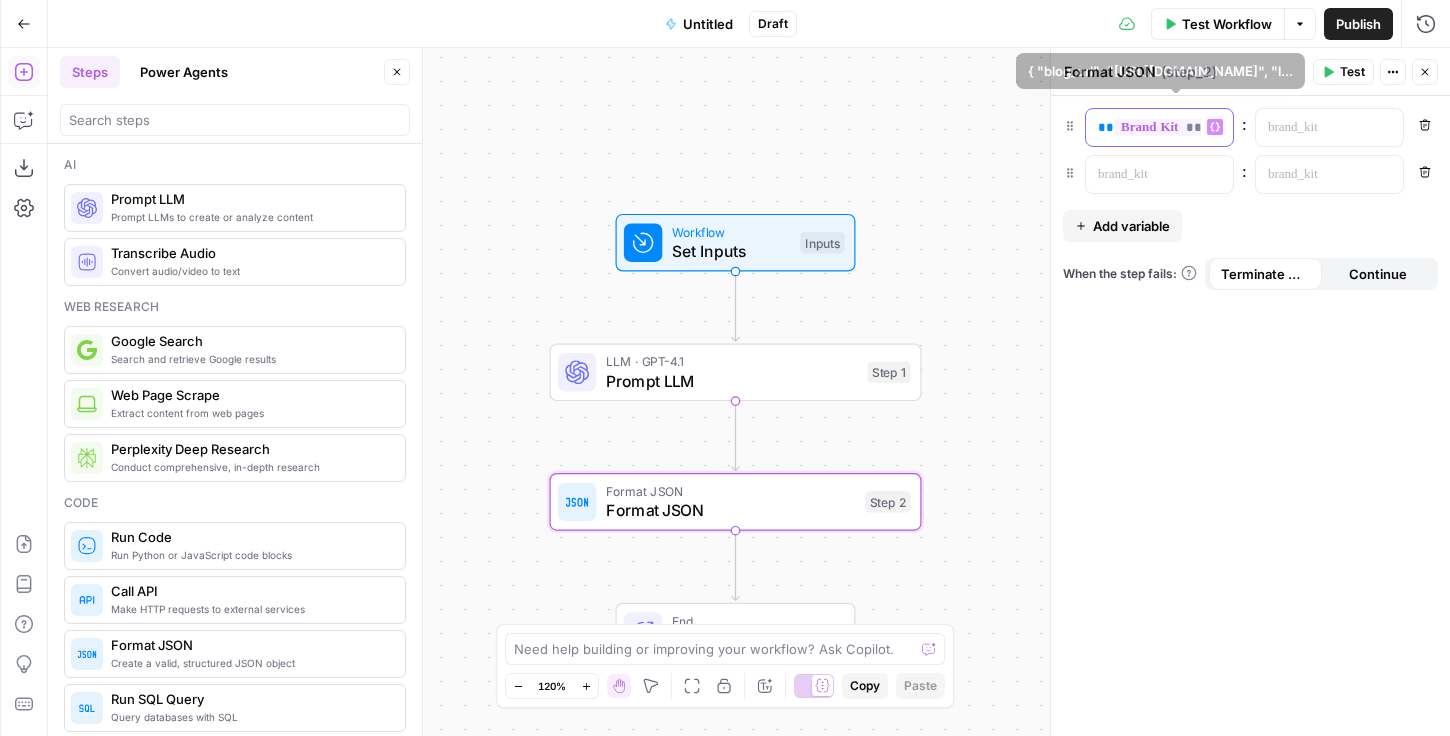 click on "*********" at bounding box center (1187, 127) 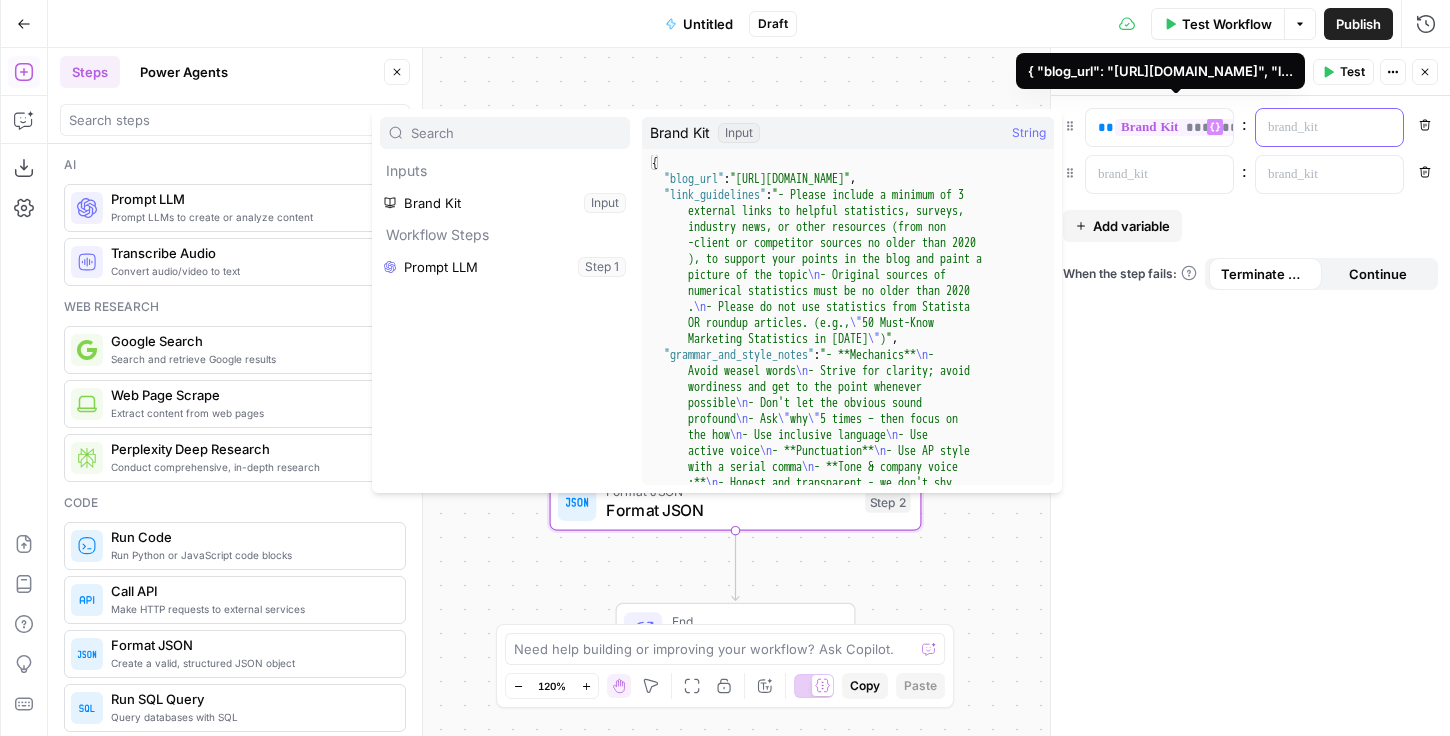 click at bounding box center [1313, 127] 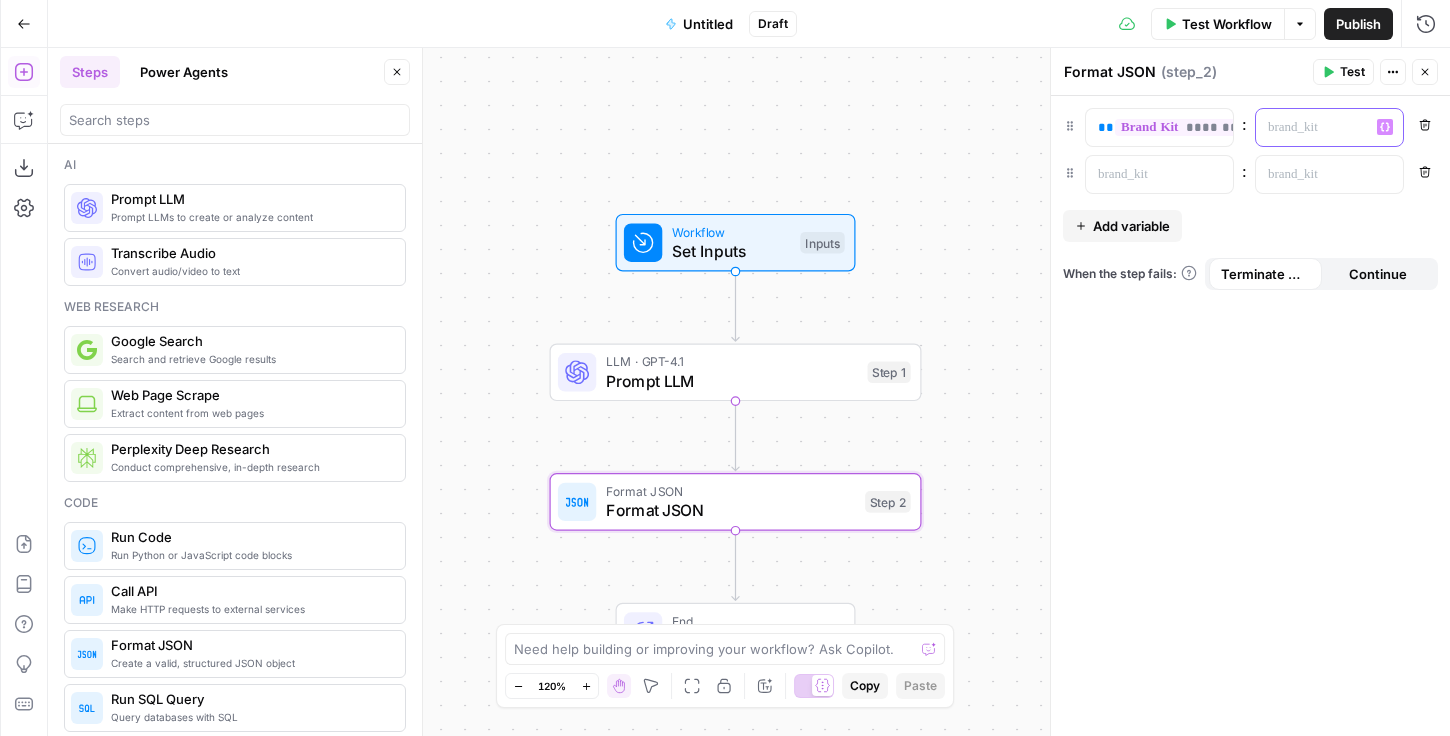 click at bounding box center (1313, 127) 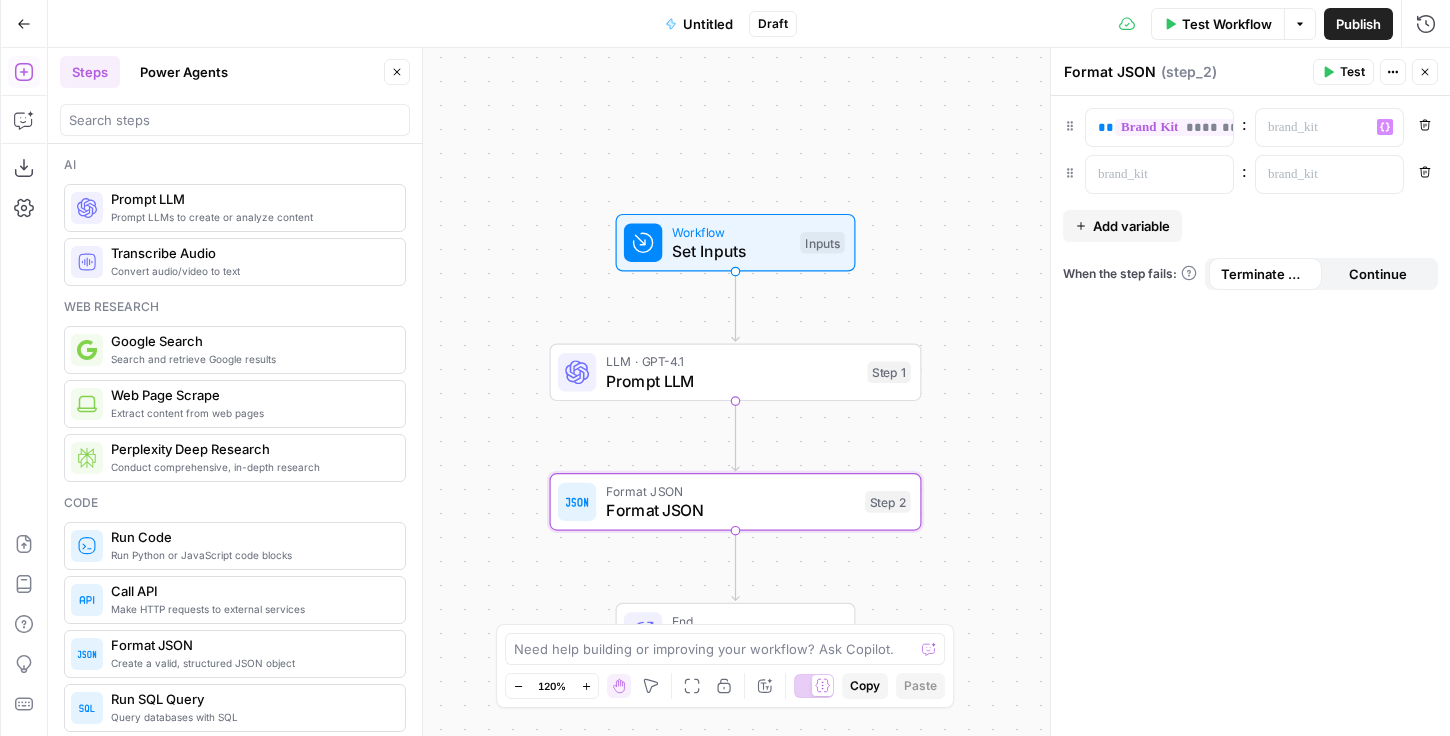 click on "** ********* ** : “/” to reference Variables Menu Remove : Remove Add variable When the step fails: Terminate Workflow Continue" at bounding box center [1250, 416] 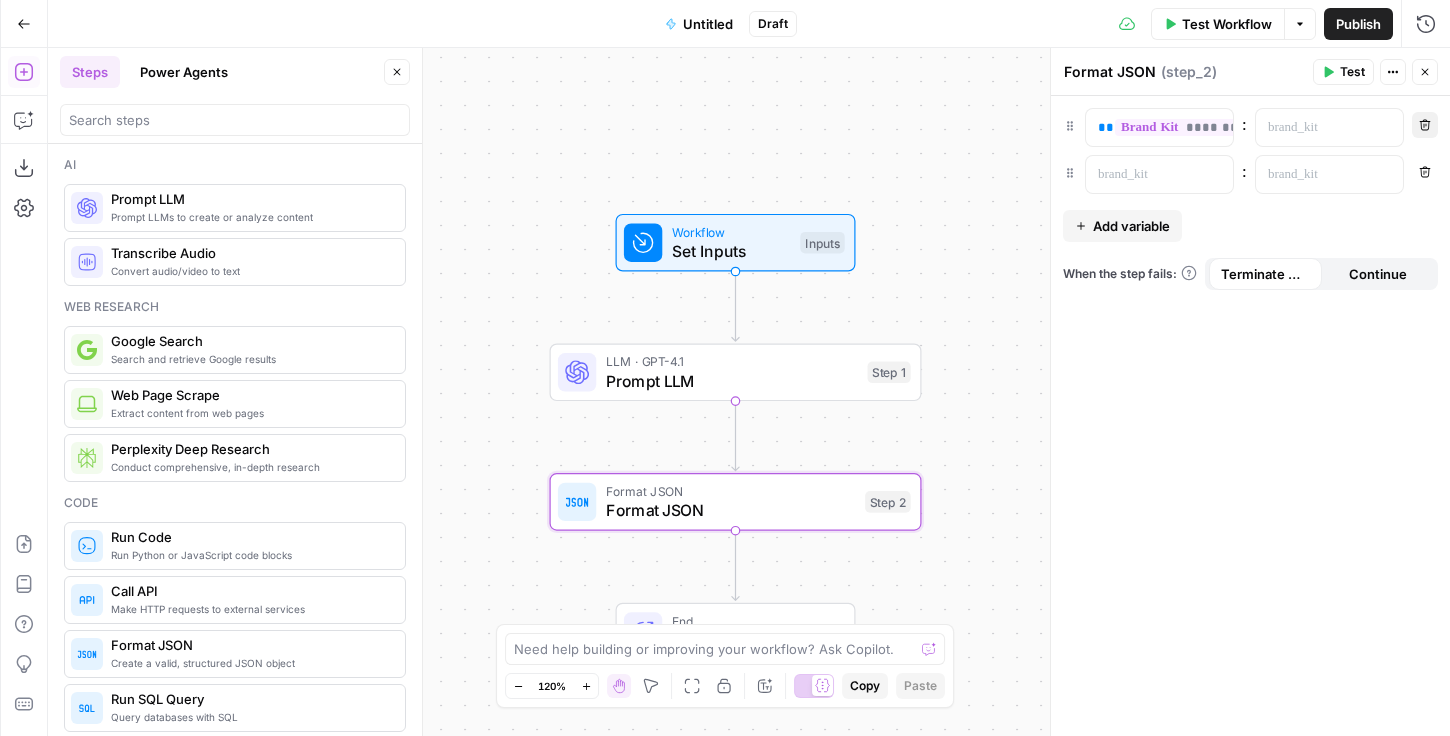 click 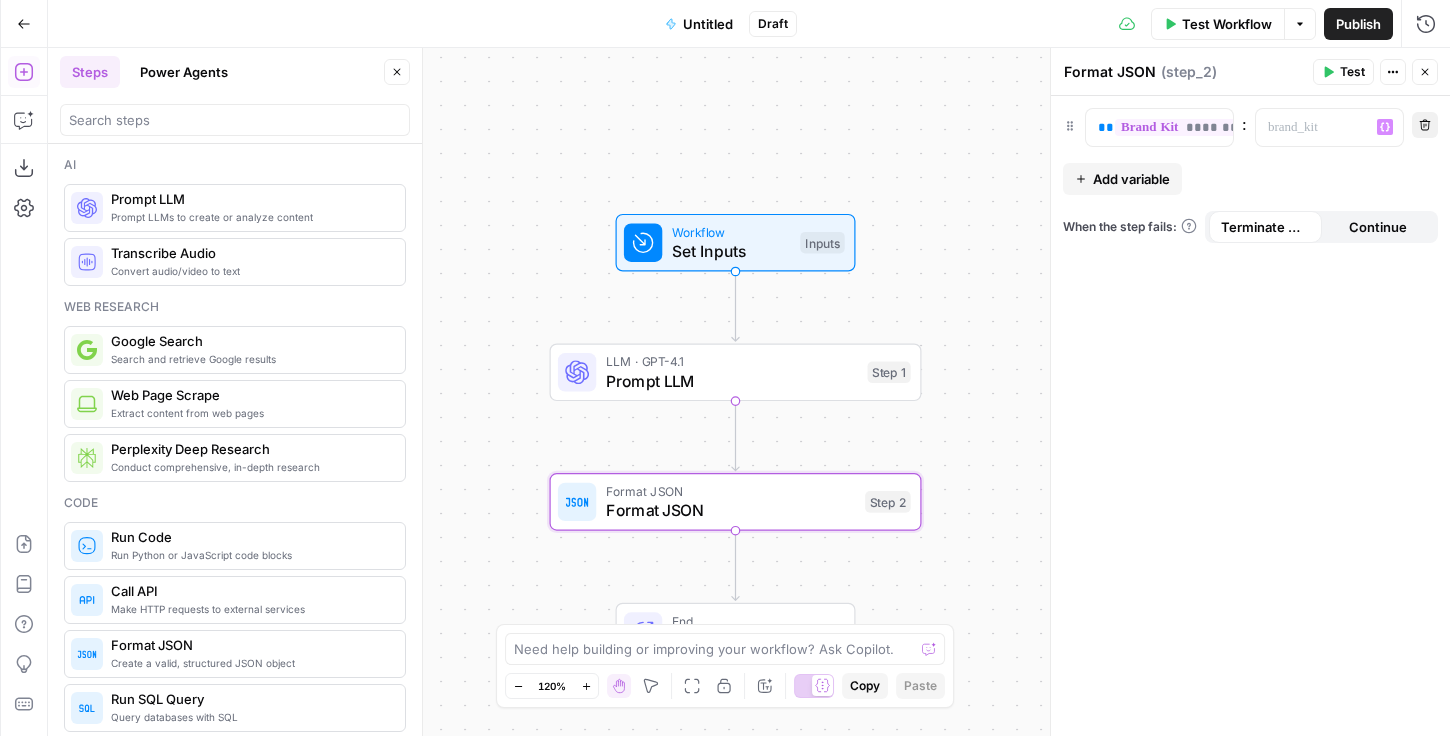 click 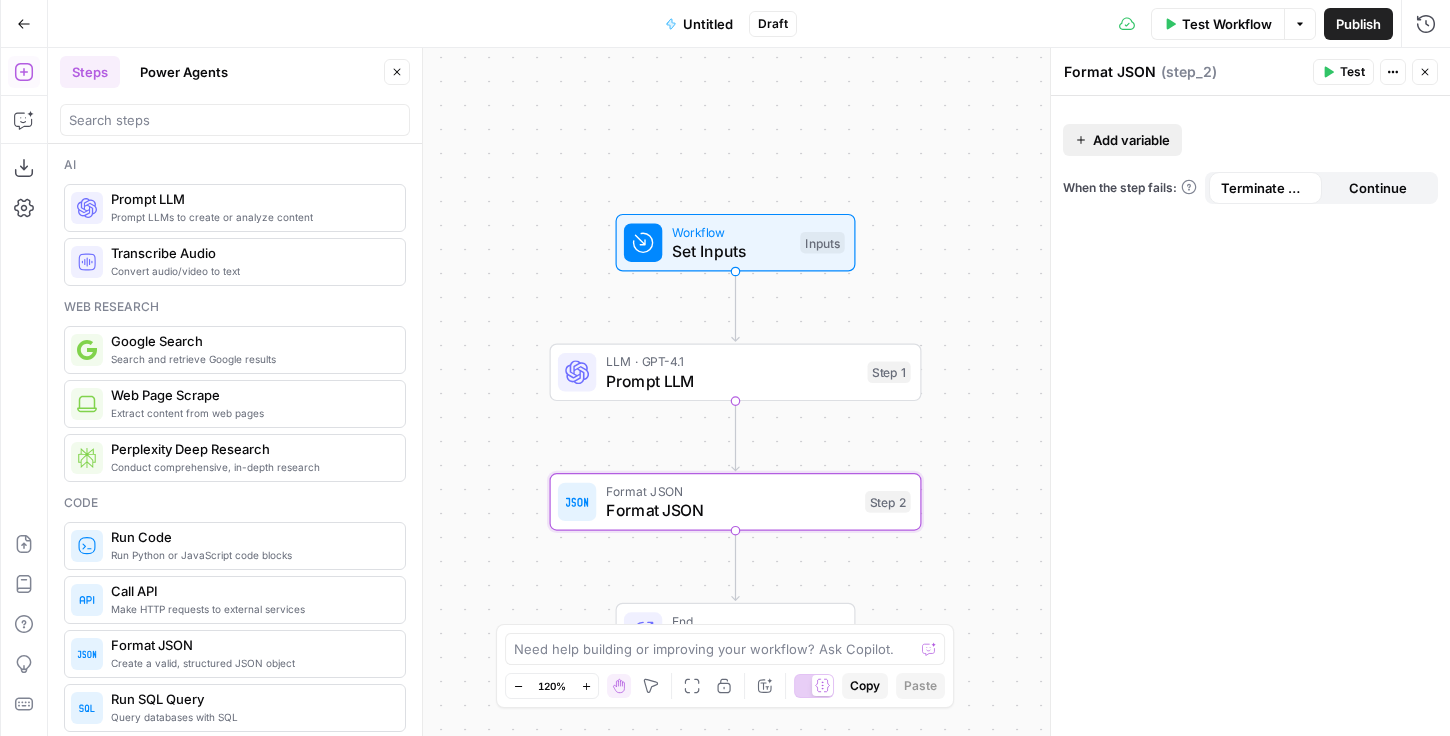 click on "Add variable" at bounding box center [1131, 140] 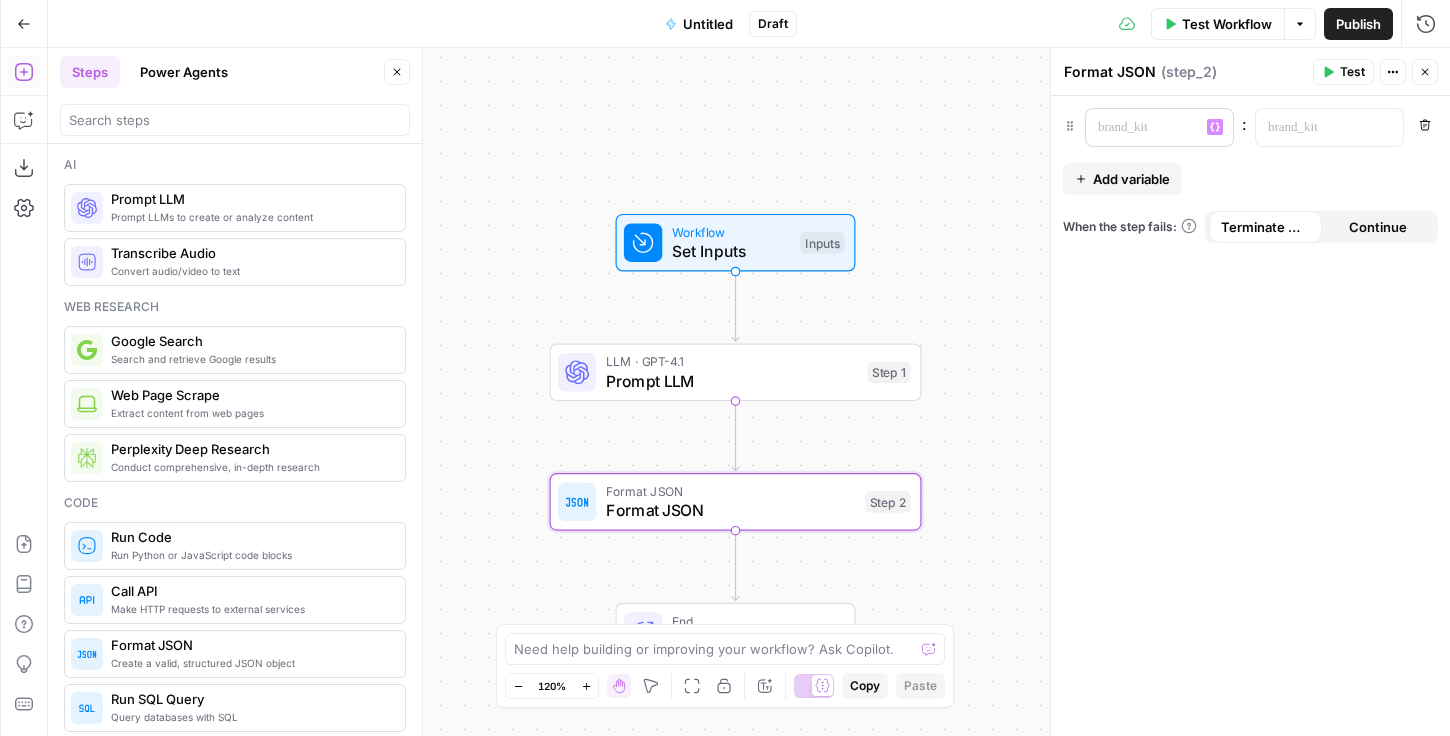 type 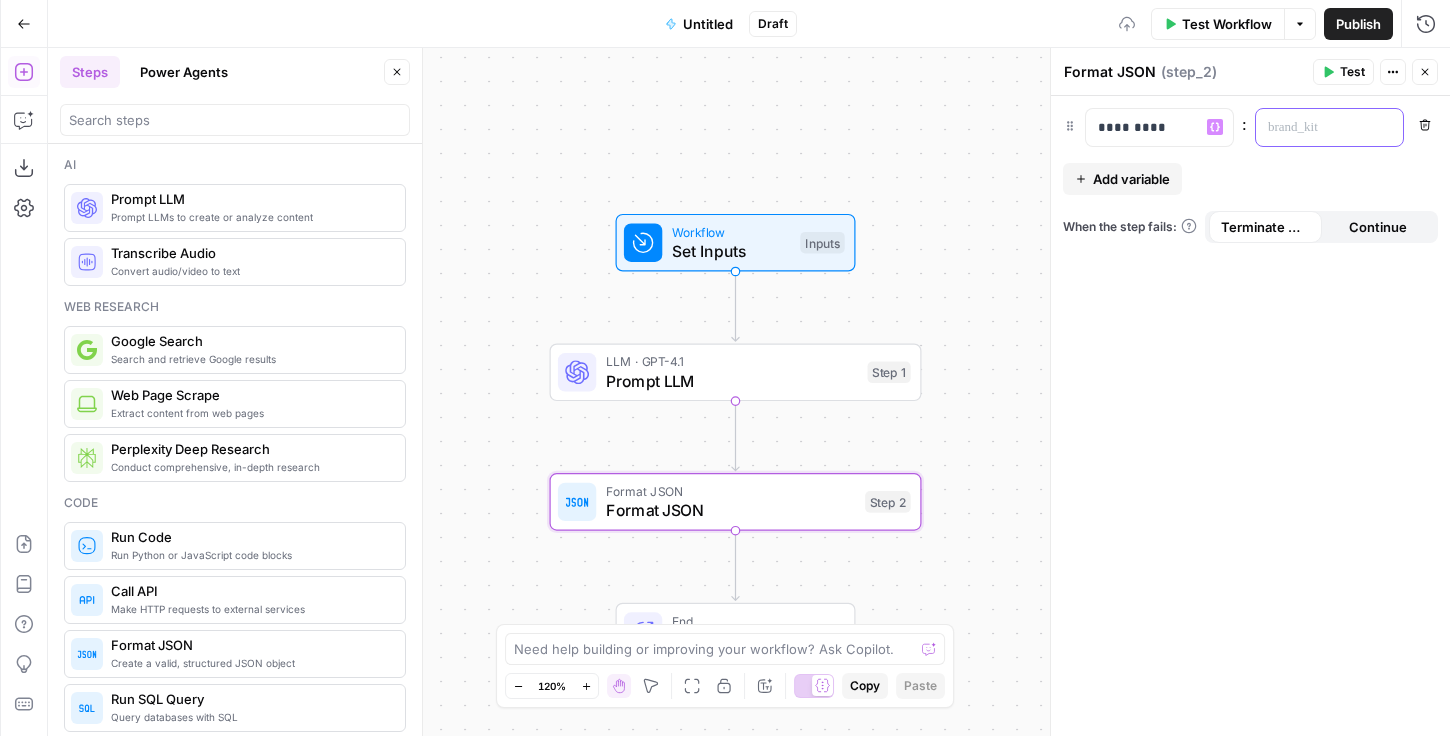 click at bounding box center [1313, 127] 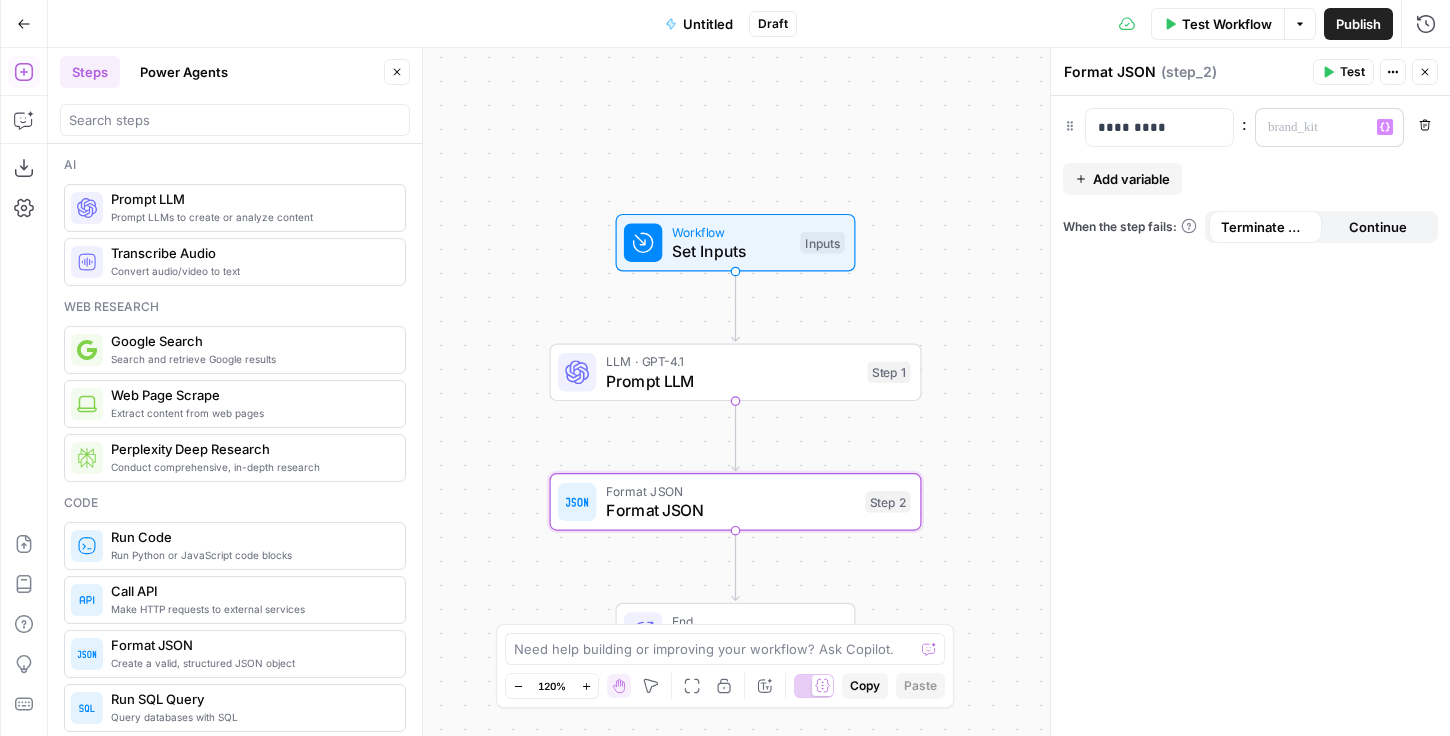 click on "“/” to reference Variables Menu" at bounding box center (1329, 127) 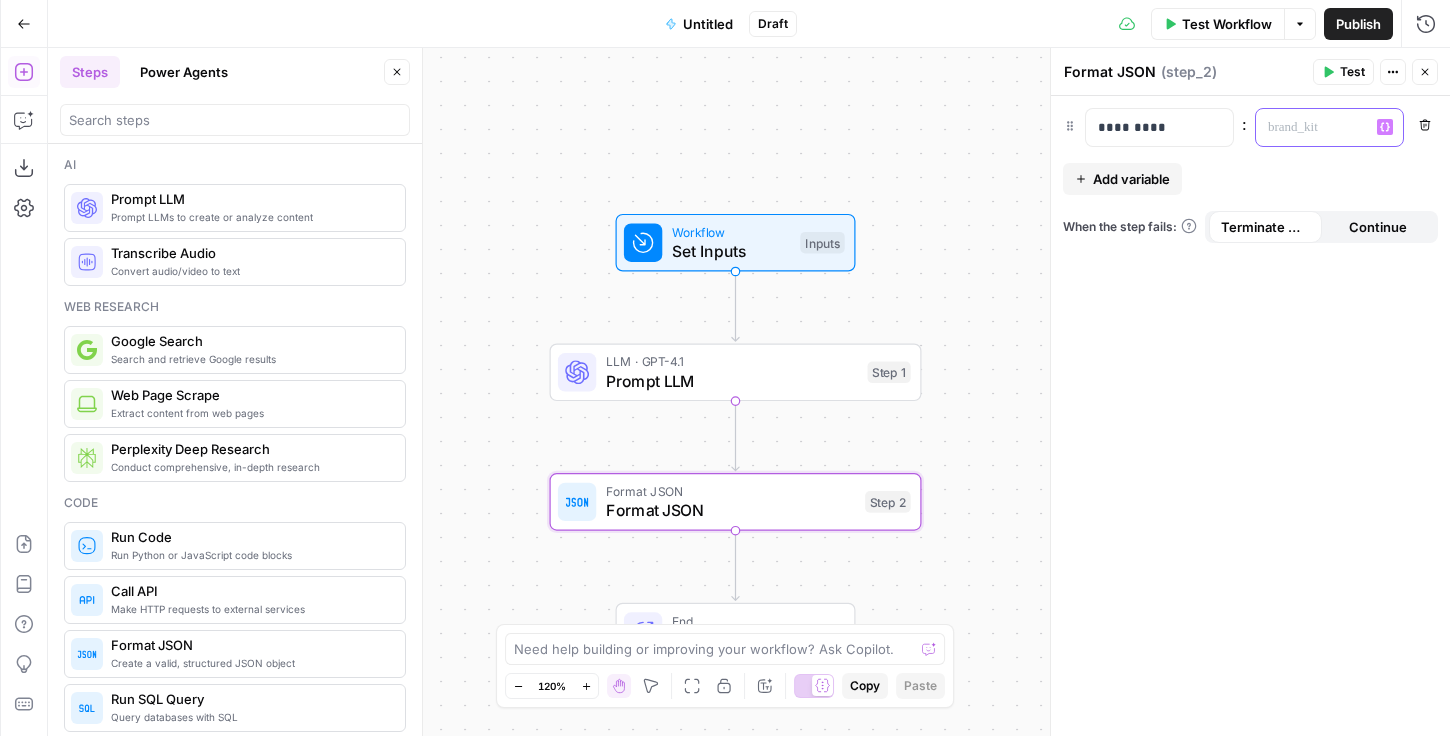 click 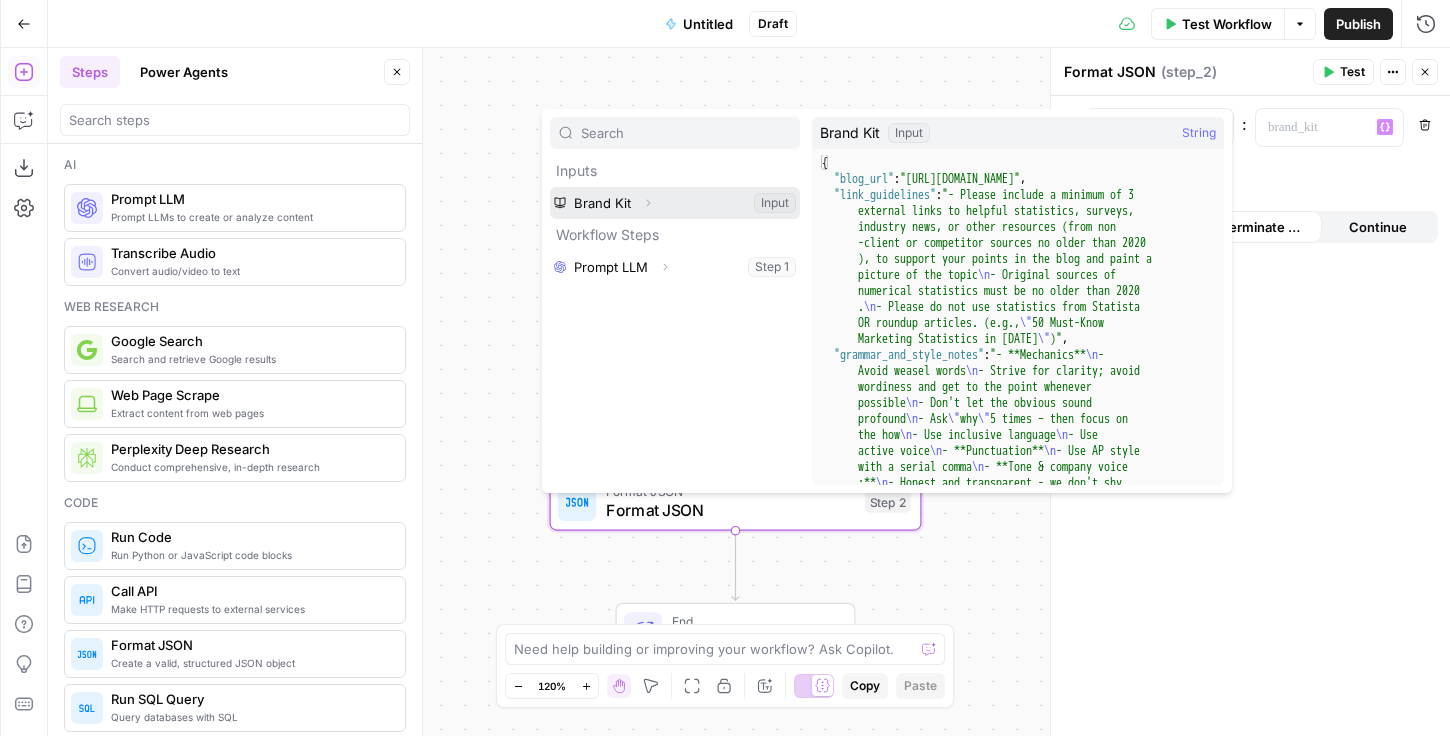 click at bounding box center [675, 203] 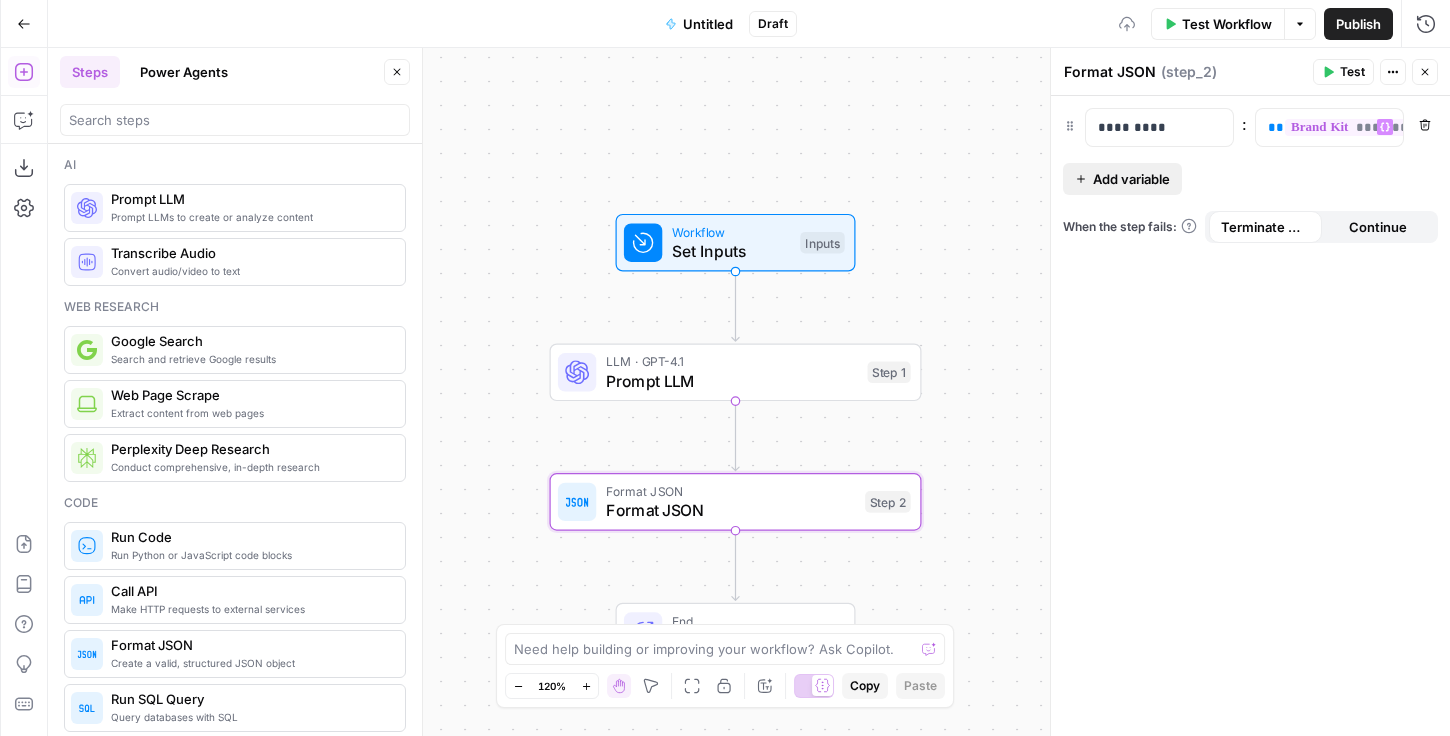 click on "Add variable" at bounding box center [1131, 179] 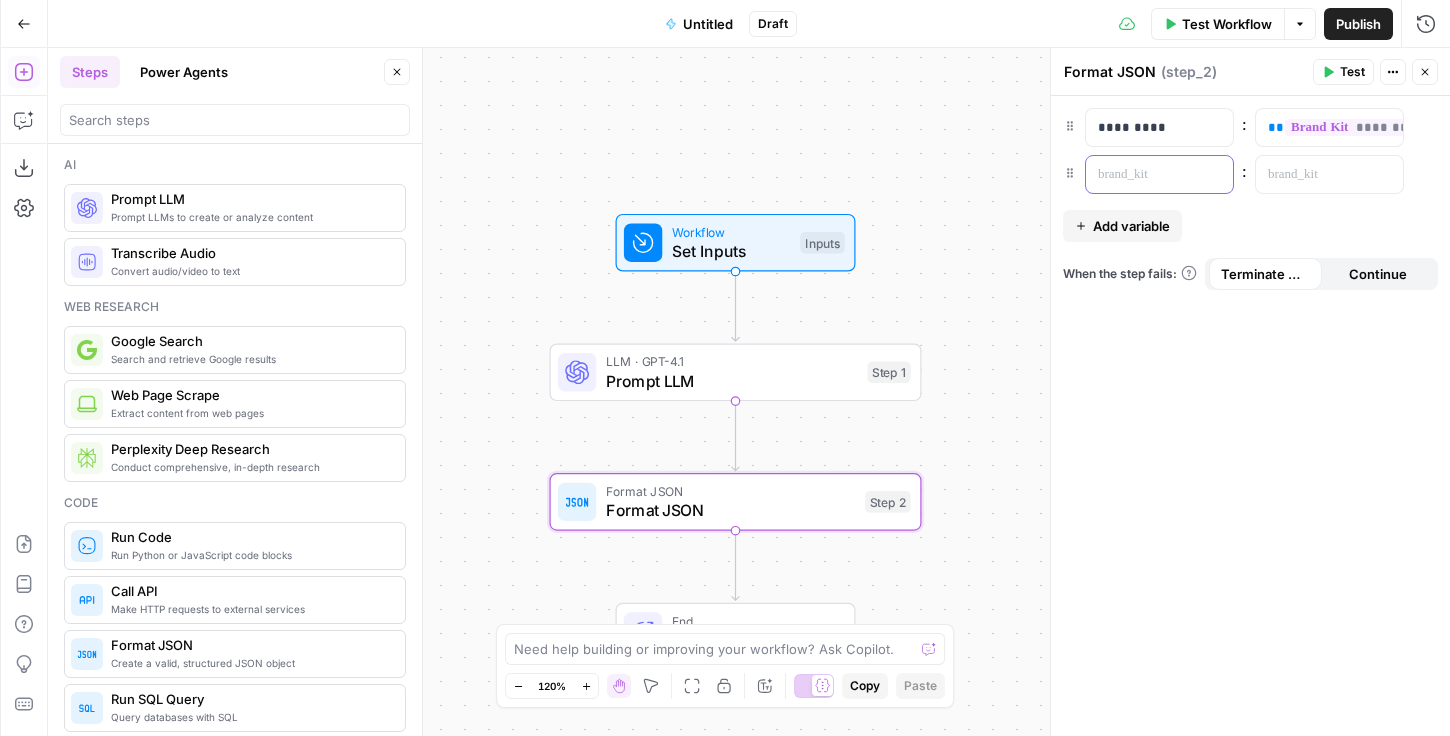 click at bounding box center (1143, 174) 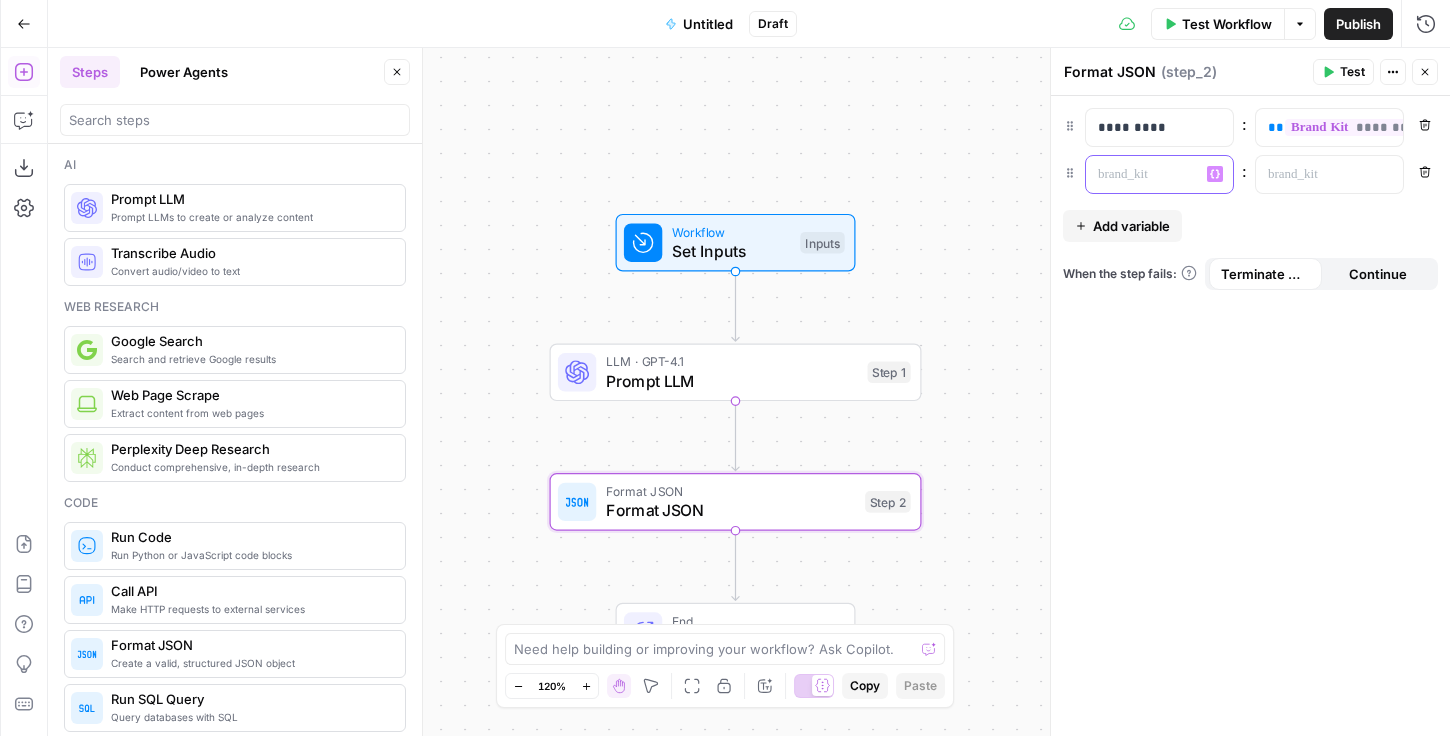 type 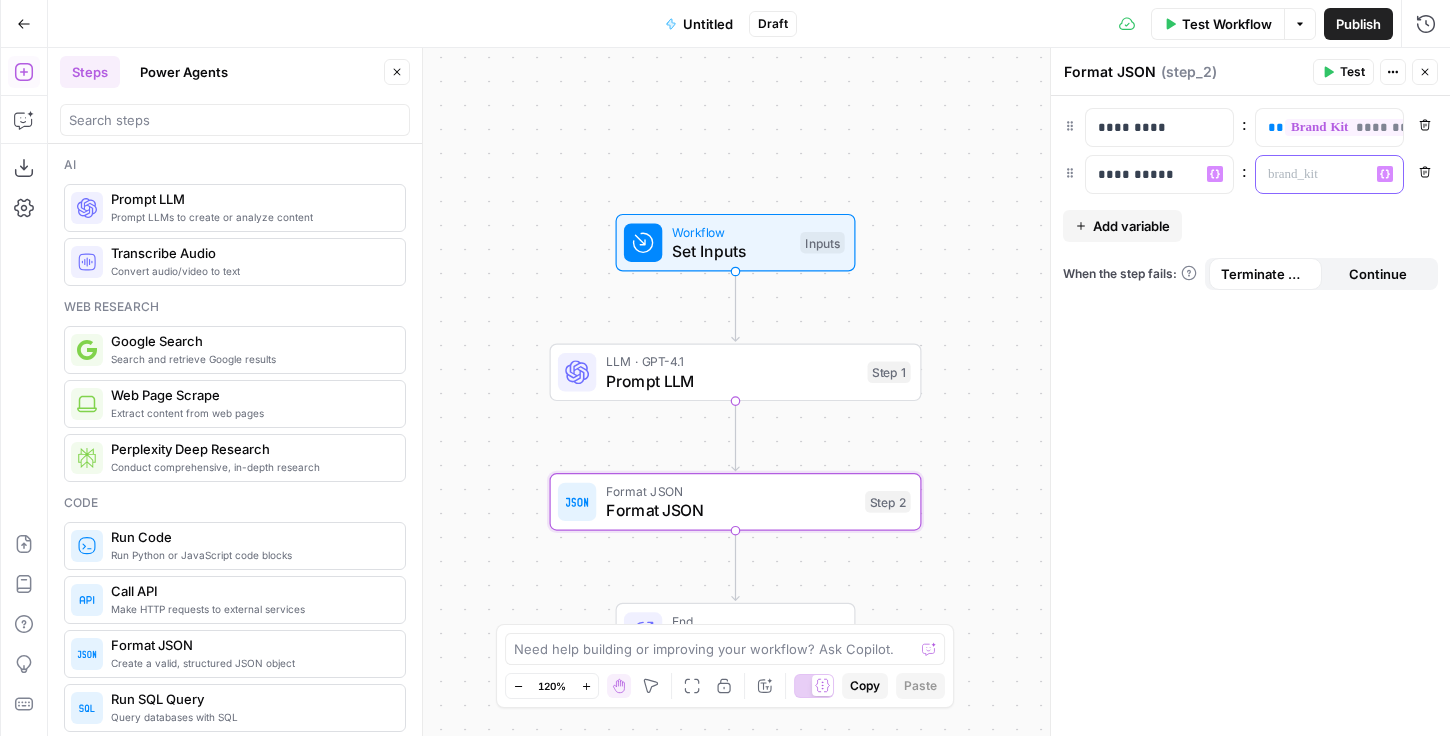 click at bounding box center [1313, 174] 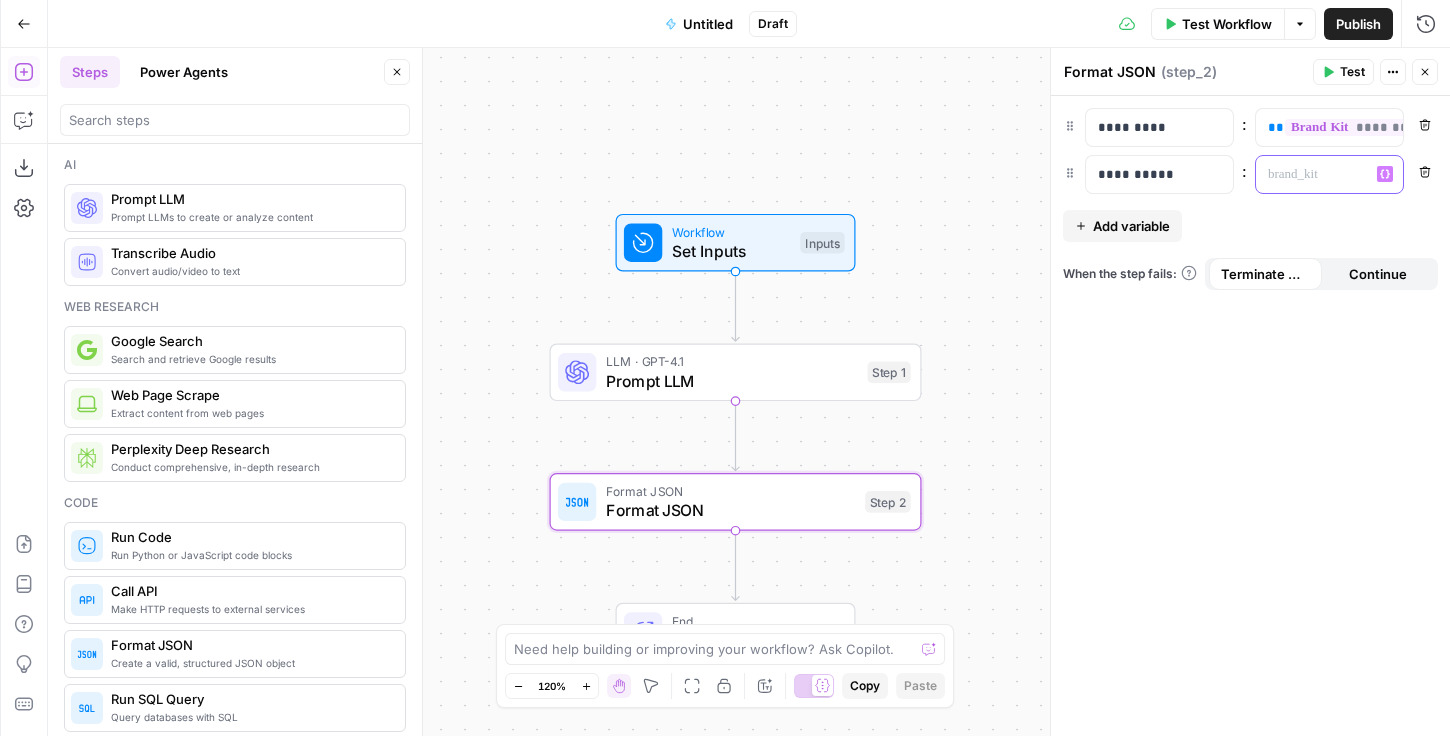 click 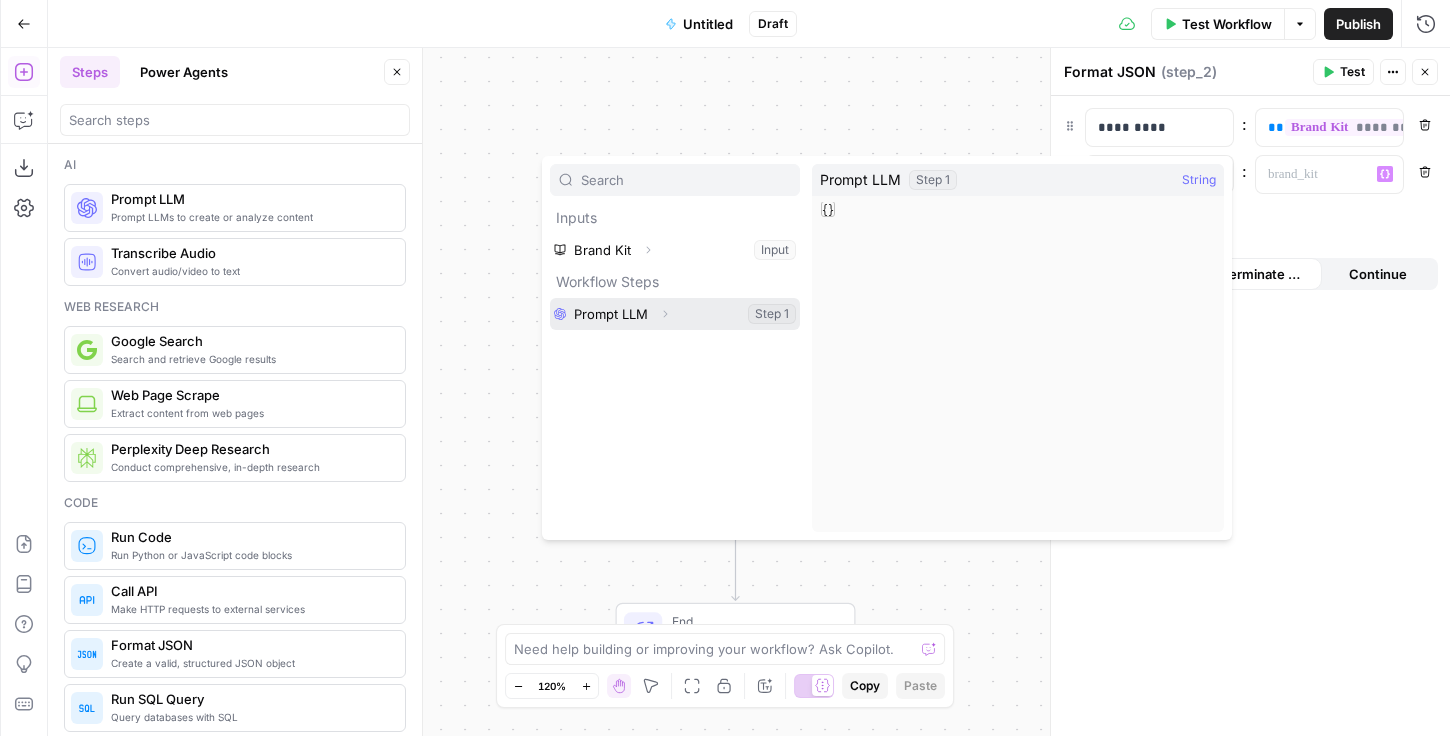 click at bounding box center [675, 314] 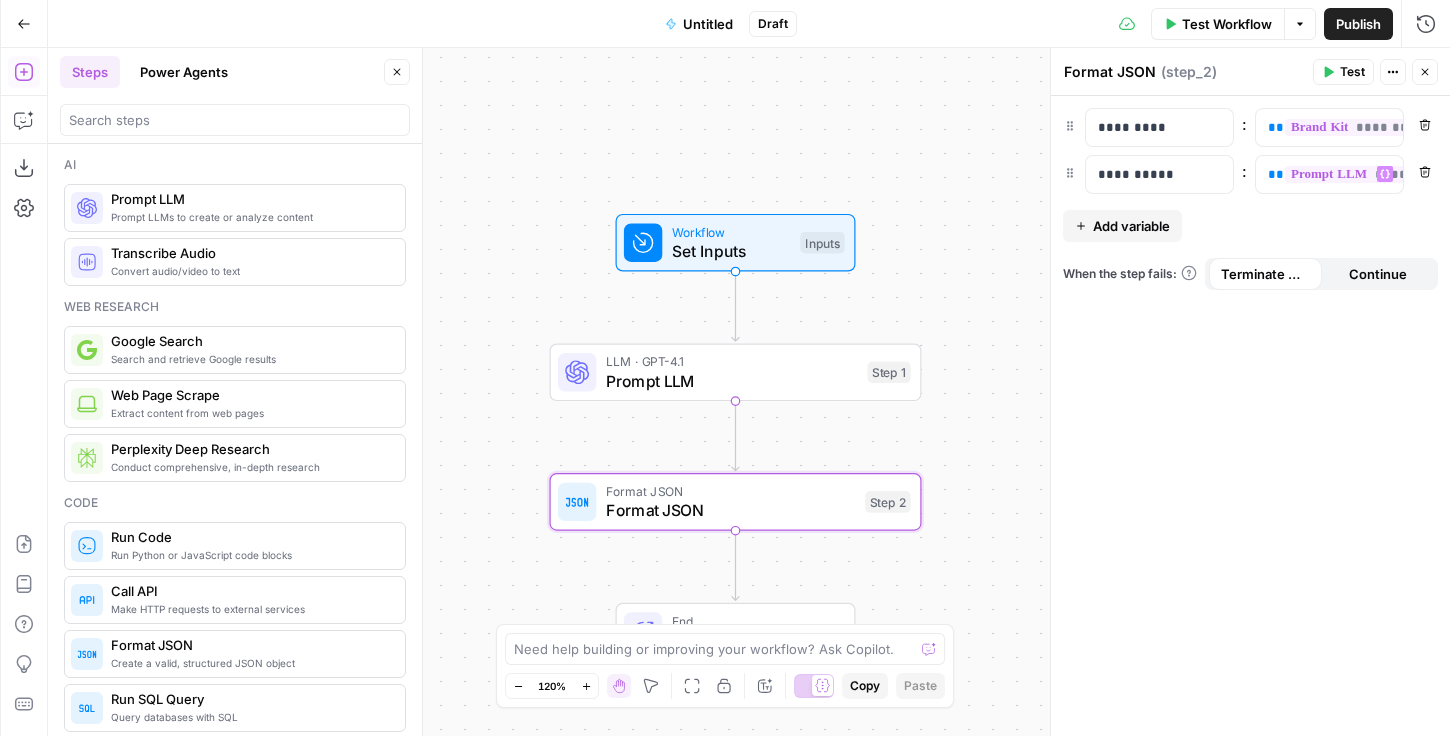 click on "**********" at bounding box center [1250, 416] 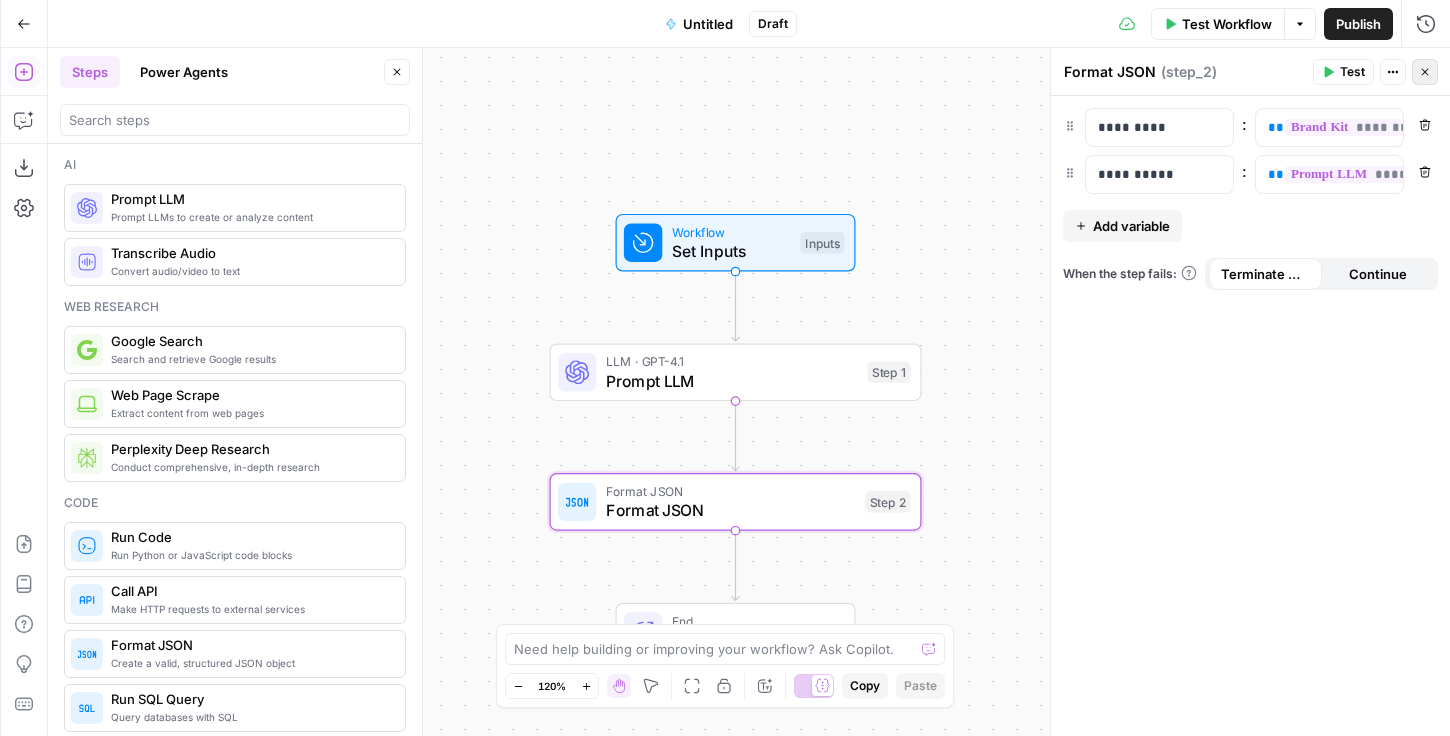 click 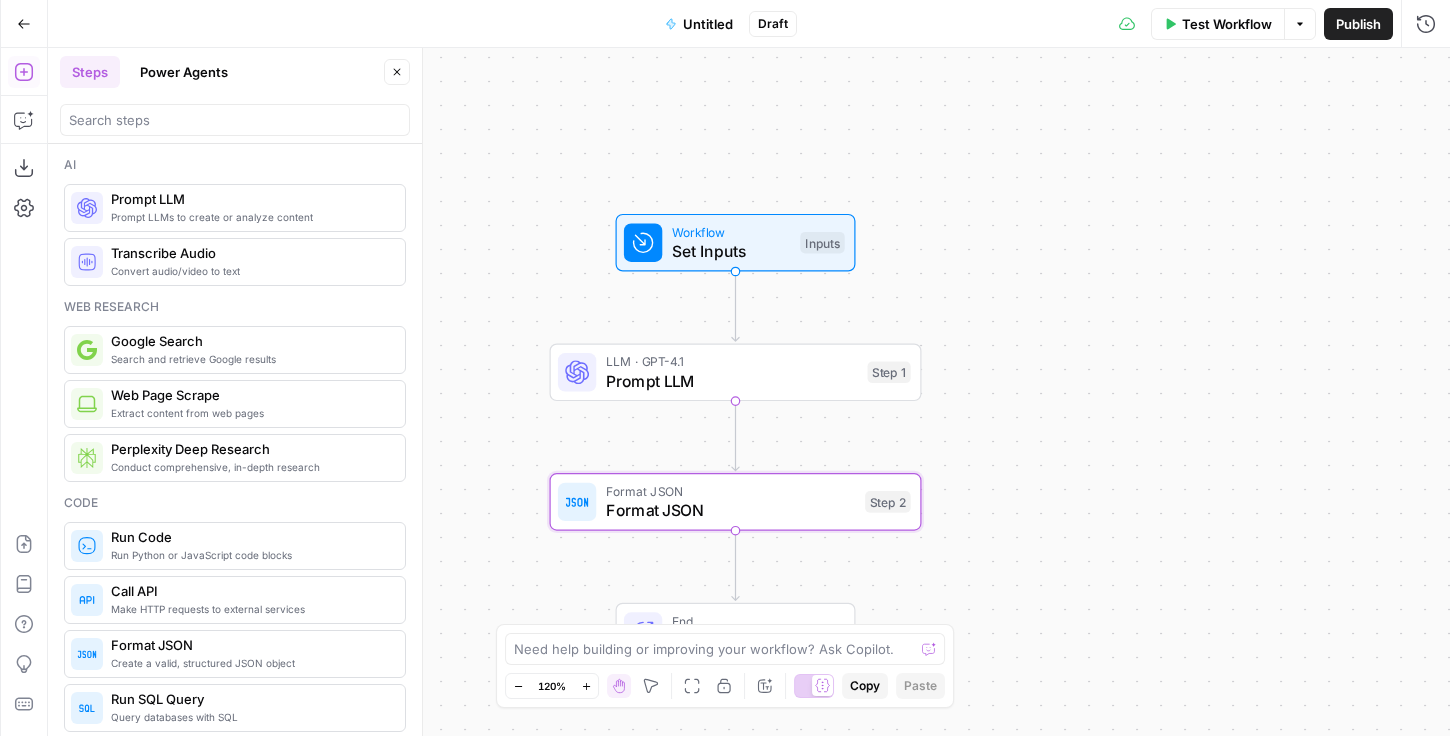 click on "Prompt LLM" at bounding box center [732, 381] 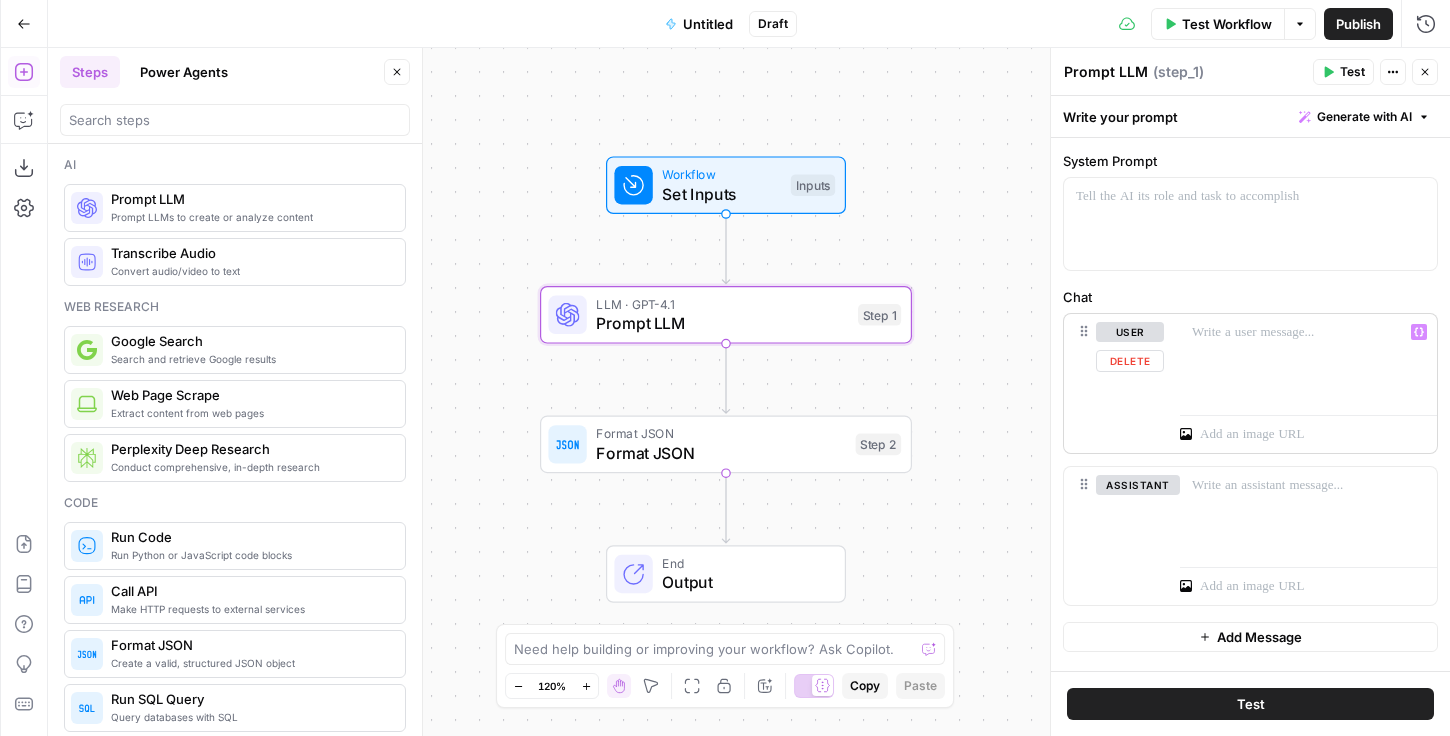 scroll, scrollTop: 0, scrollLeft: 0, axis: both 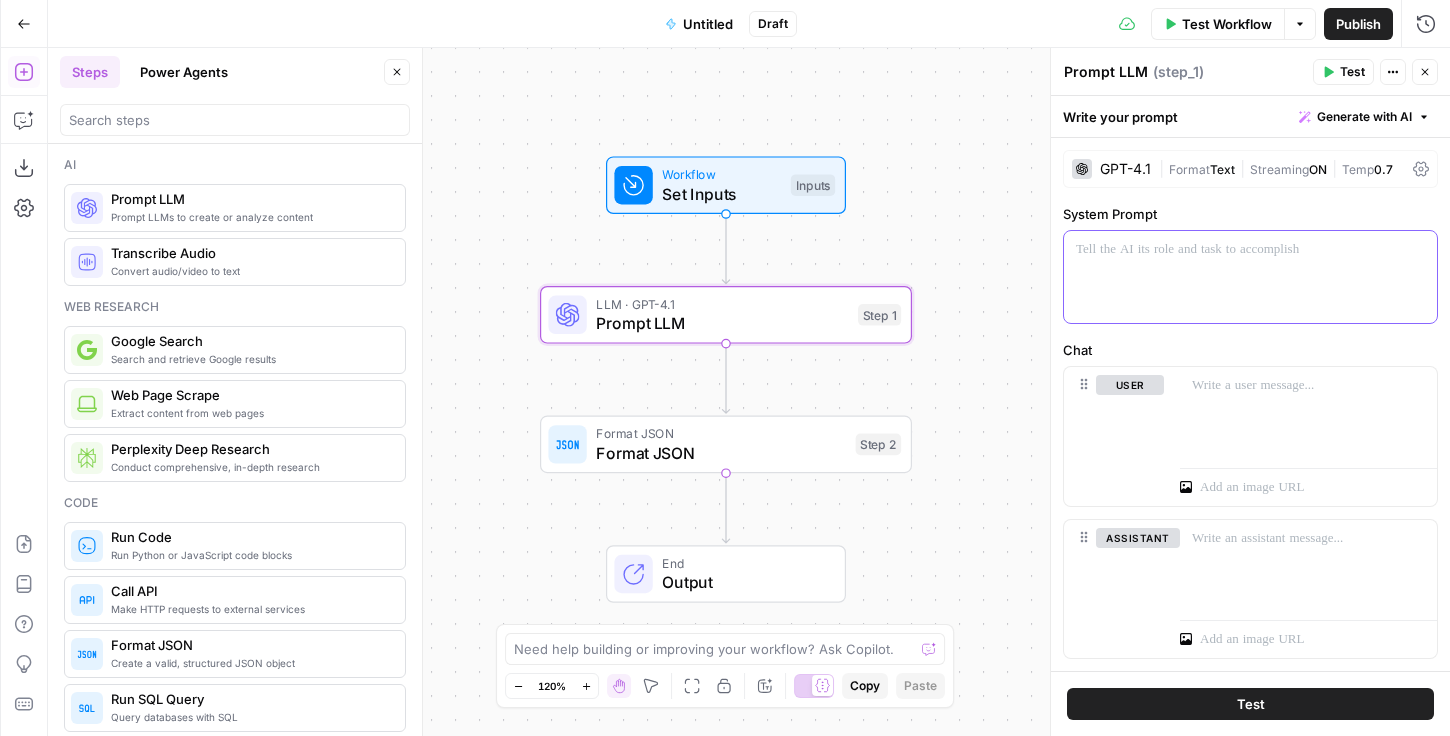 click at bounding box center [1250, 277] 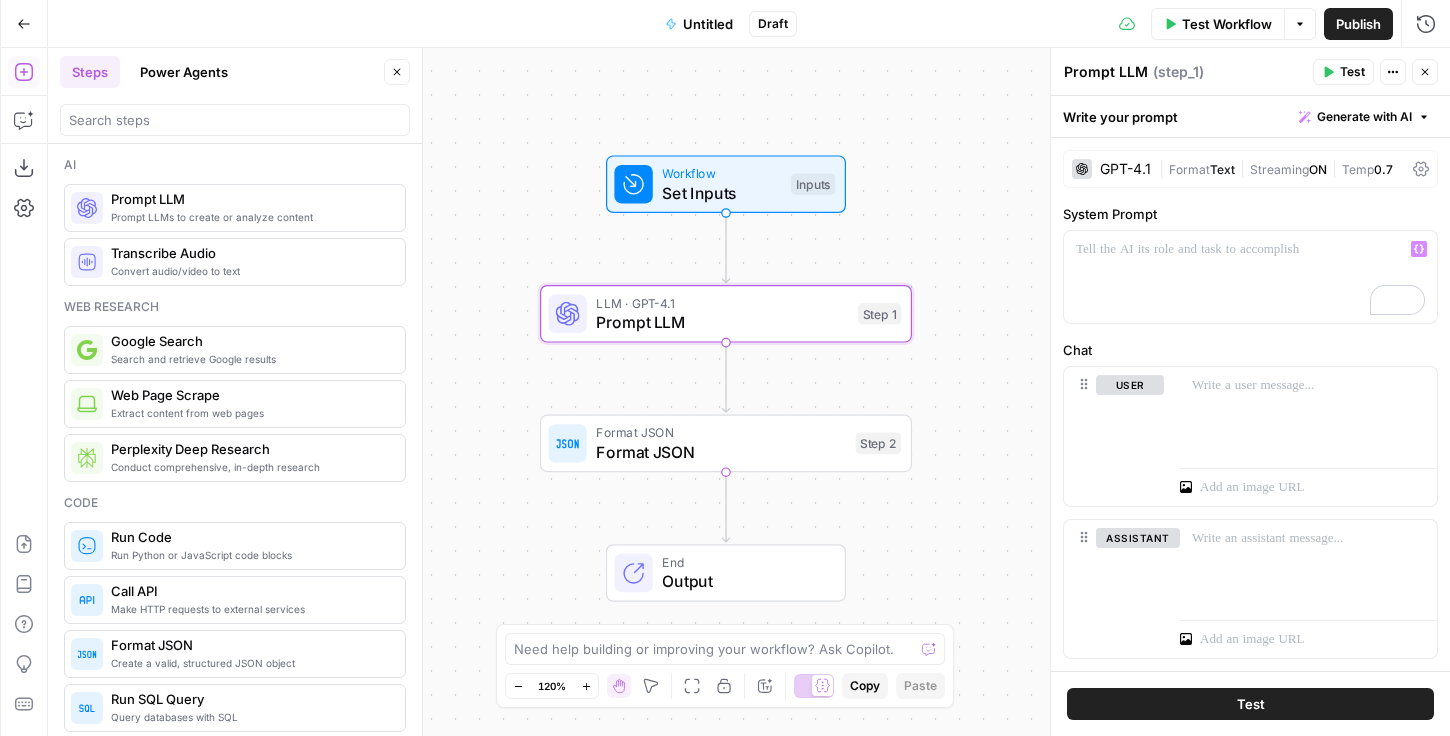 click on "Set Inputs" at bounding box center [721, 193] 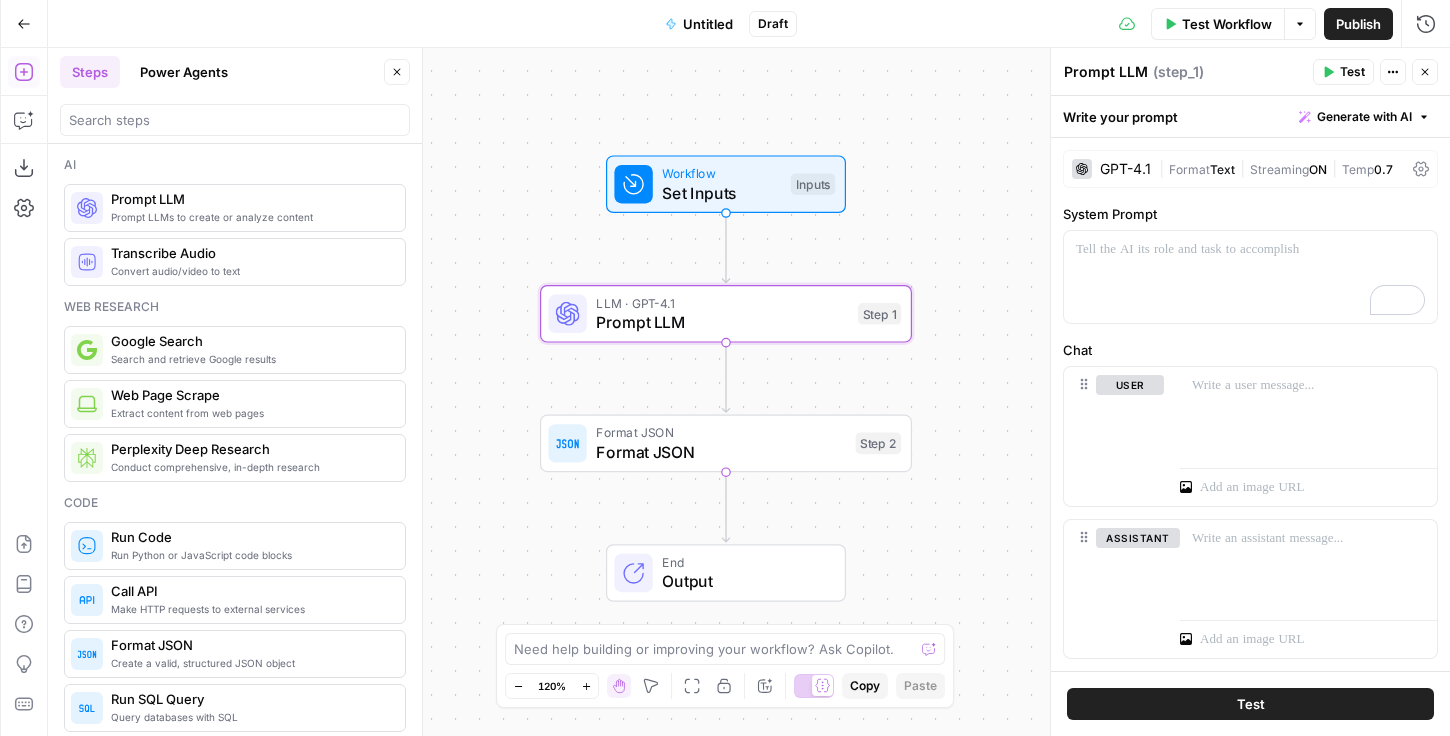 click on "Workflow Set Inputs Inputs Test Step" at bounding box center [726, 184] 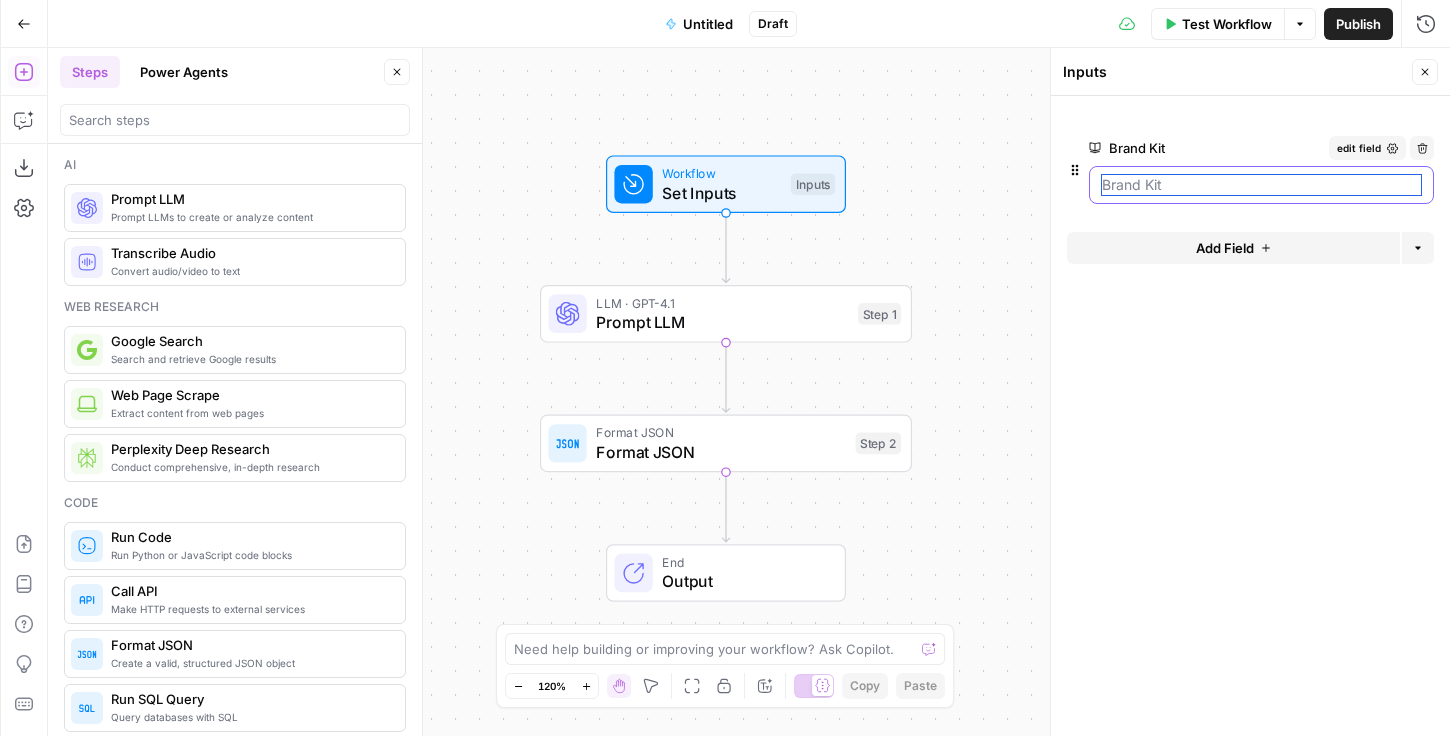 click on "Brand Kit" at bounding box center [1261, 185] 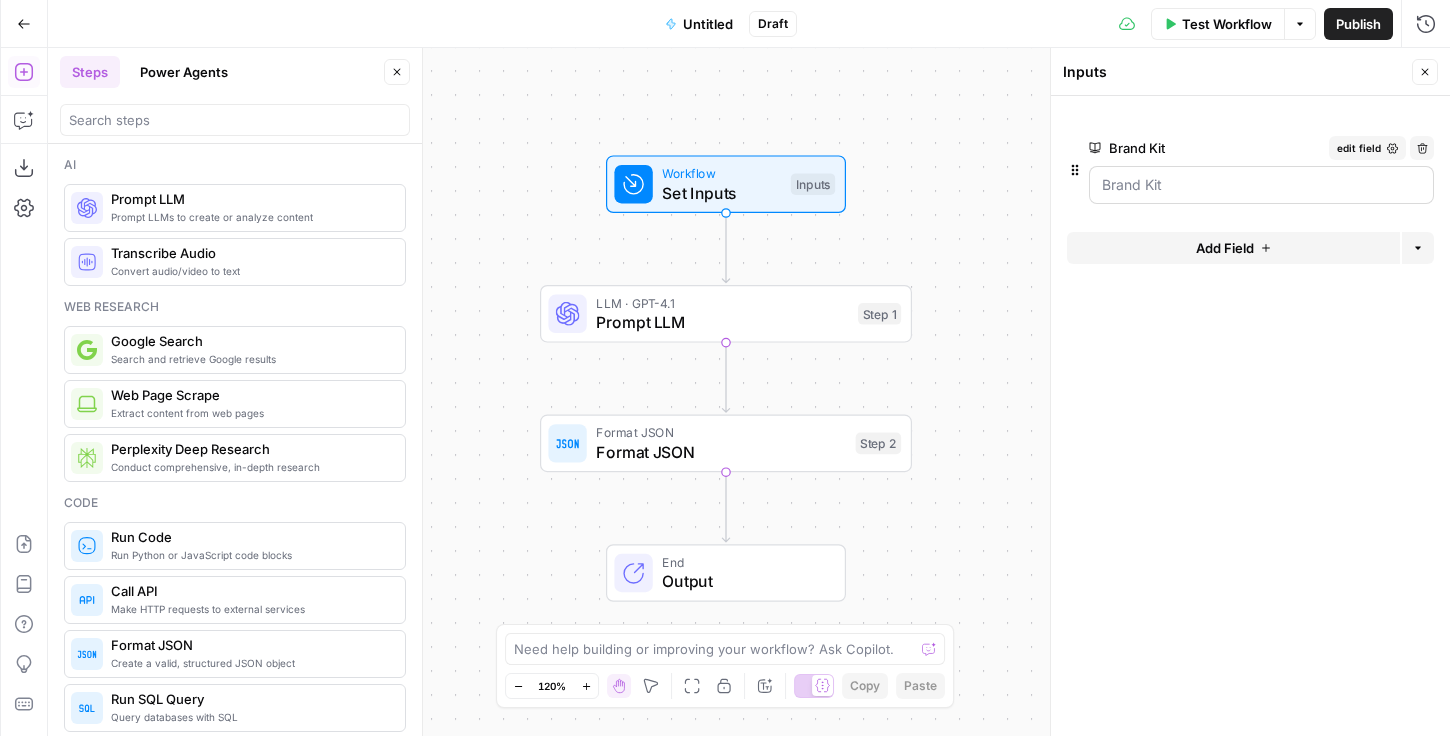 click at bounding box center [1261, 185] 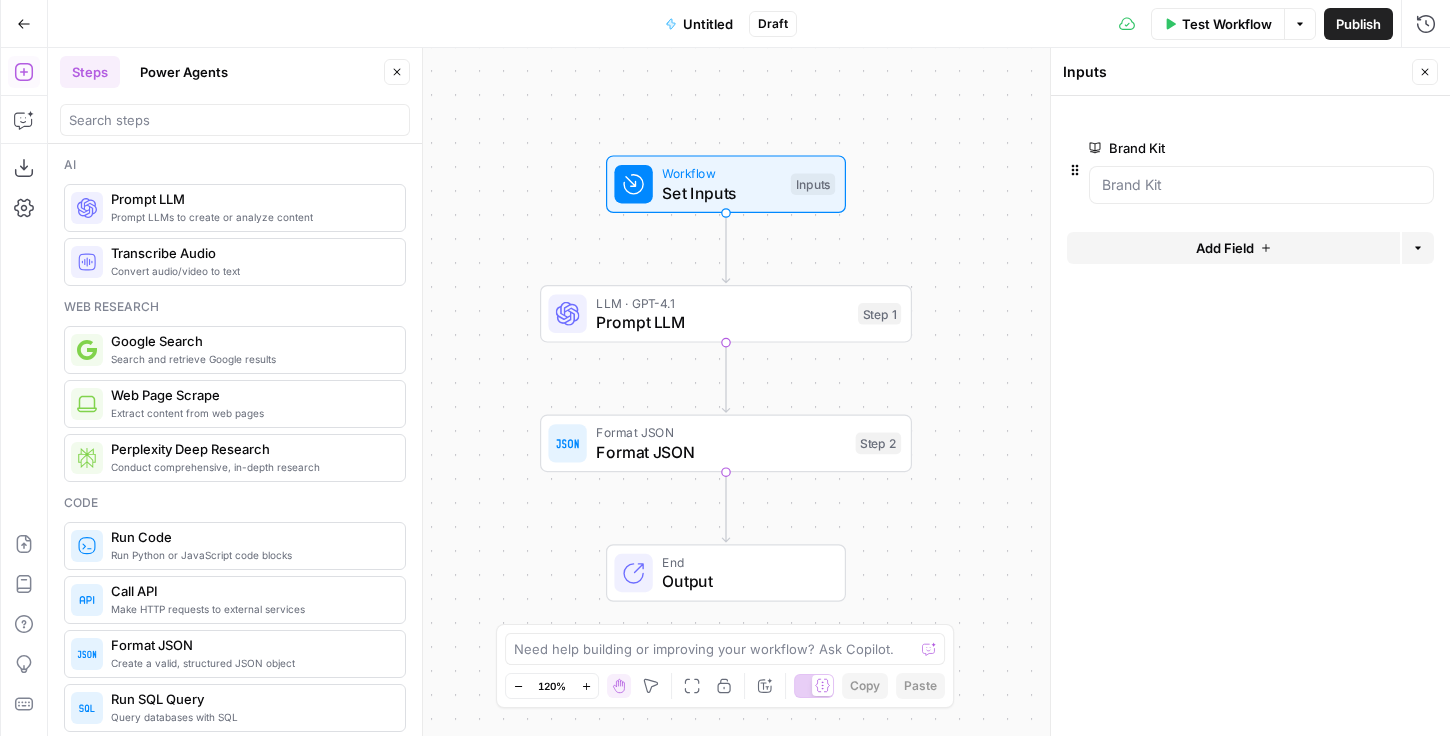 click on "Brand Kit edit field Delete group Add Field Options" at bounding box center (1250, 416) 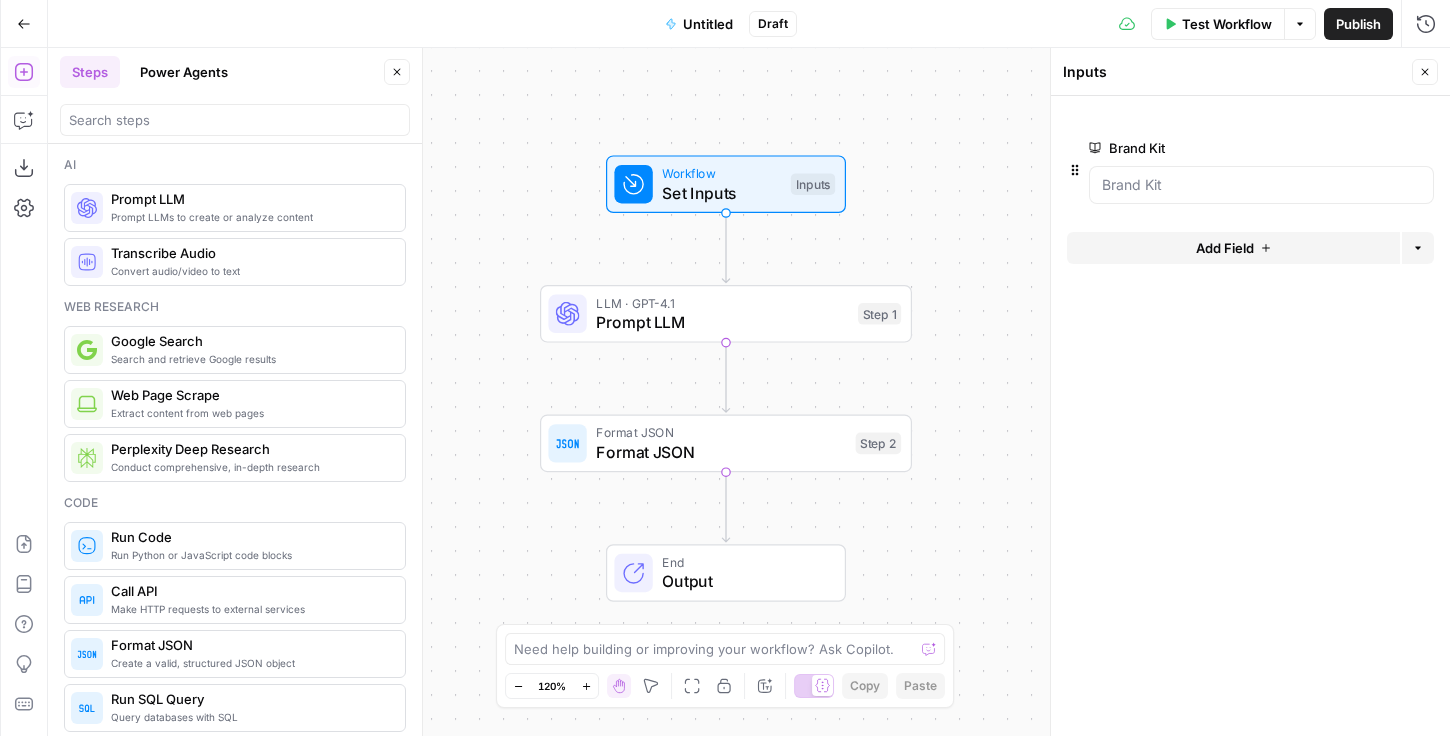 click on "LLM · GPT-4.1 Prompt LLM Step 1 Copy step Delete step Add Note Test" at bounding box center [726, 314] 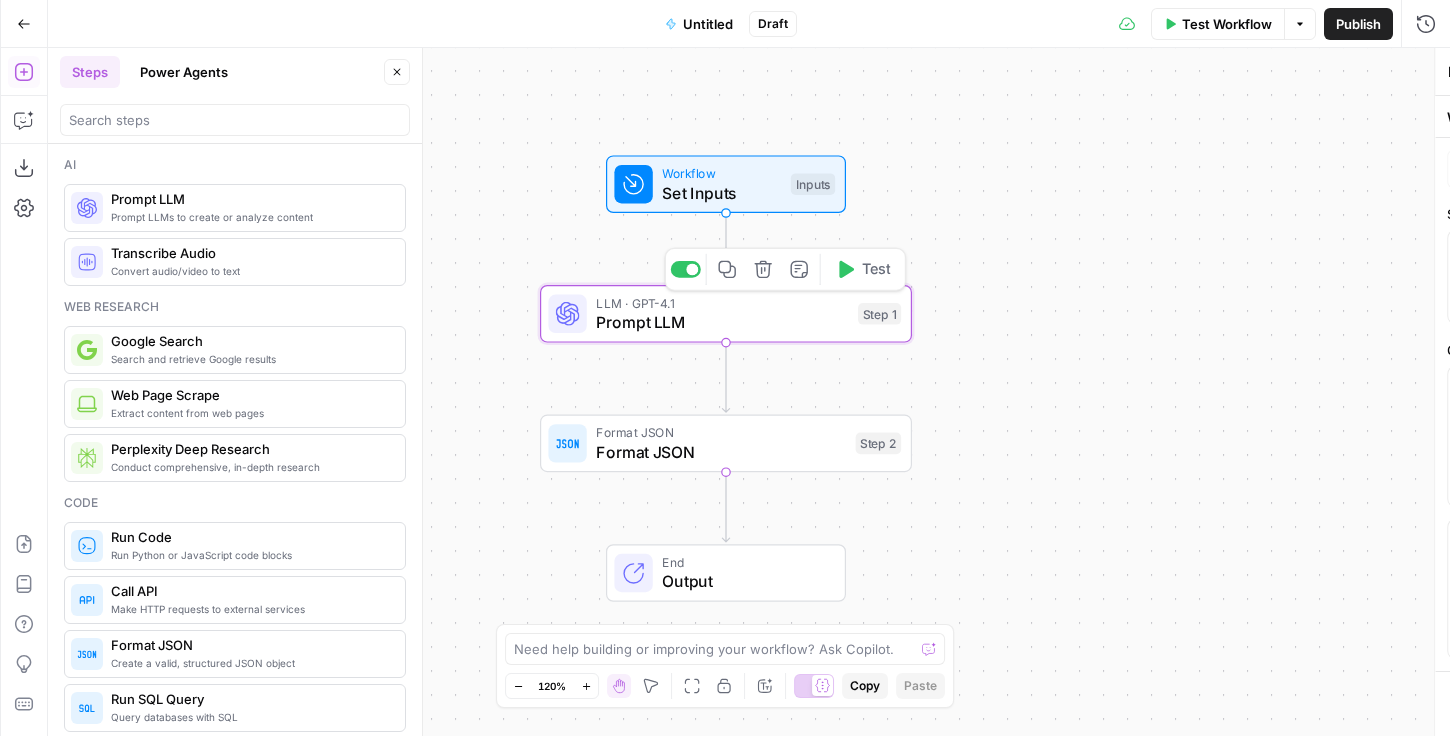 type on "Prompt LLM" 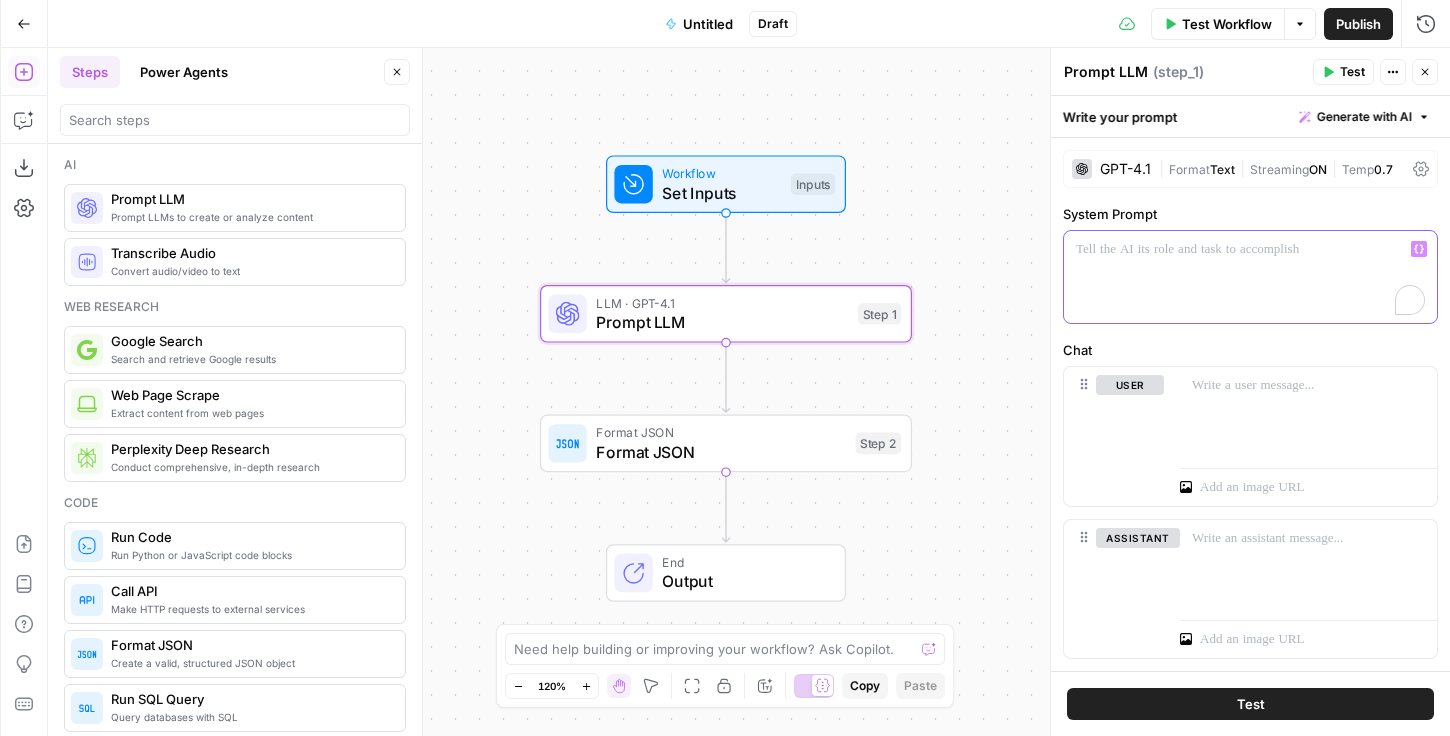 click at bounding box center (1250, 277) 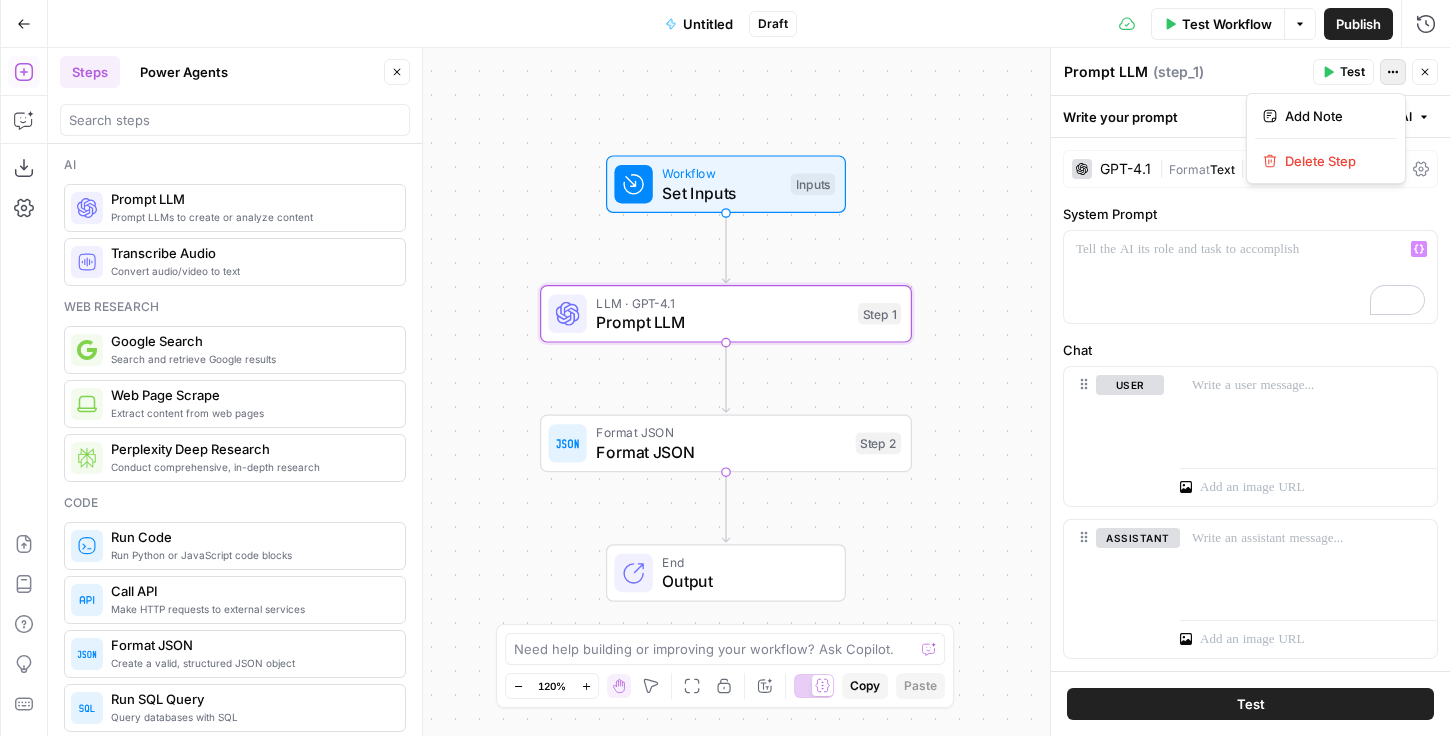 click 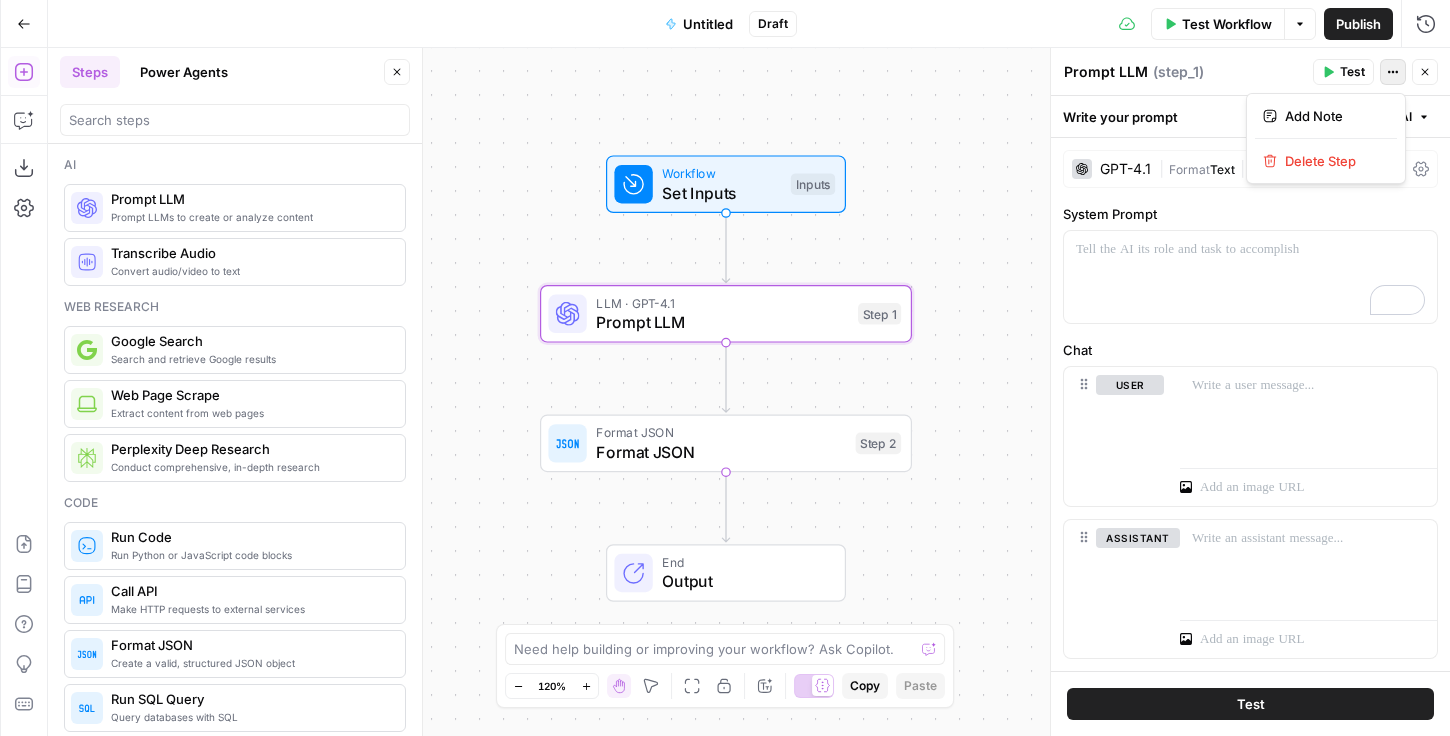 click 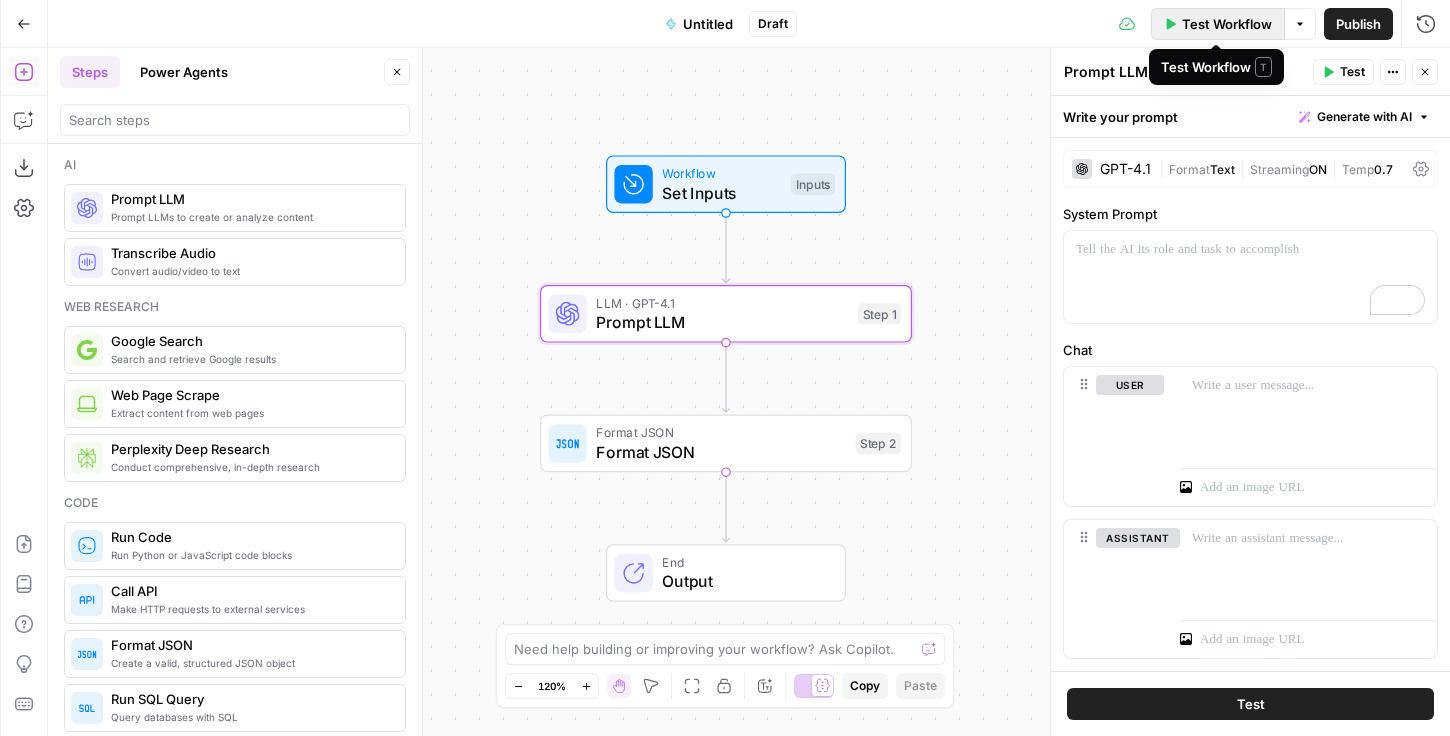click on "Test Workflow" at bounding box center (1227, 24) 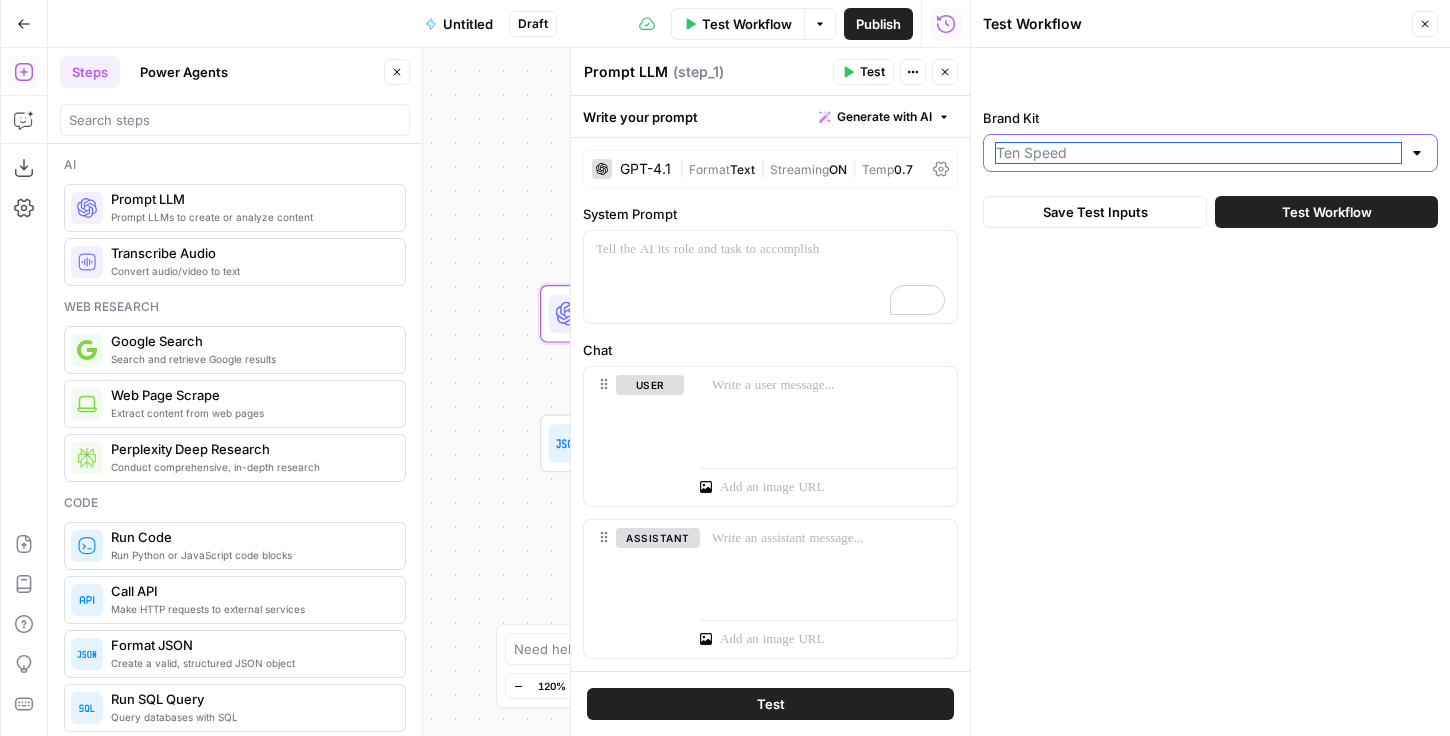 click on "Brand Kit" at bounding box center [1198, 153] 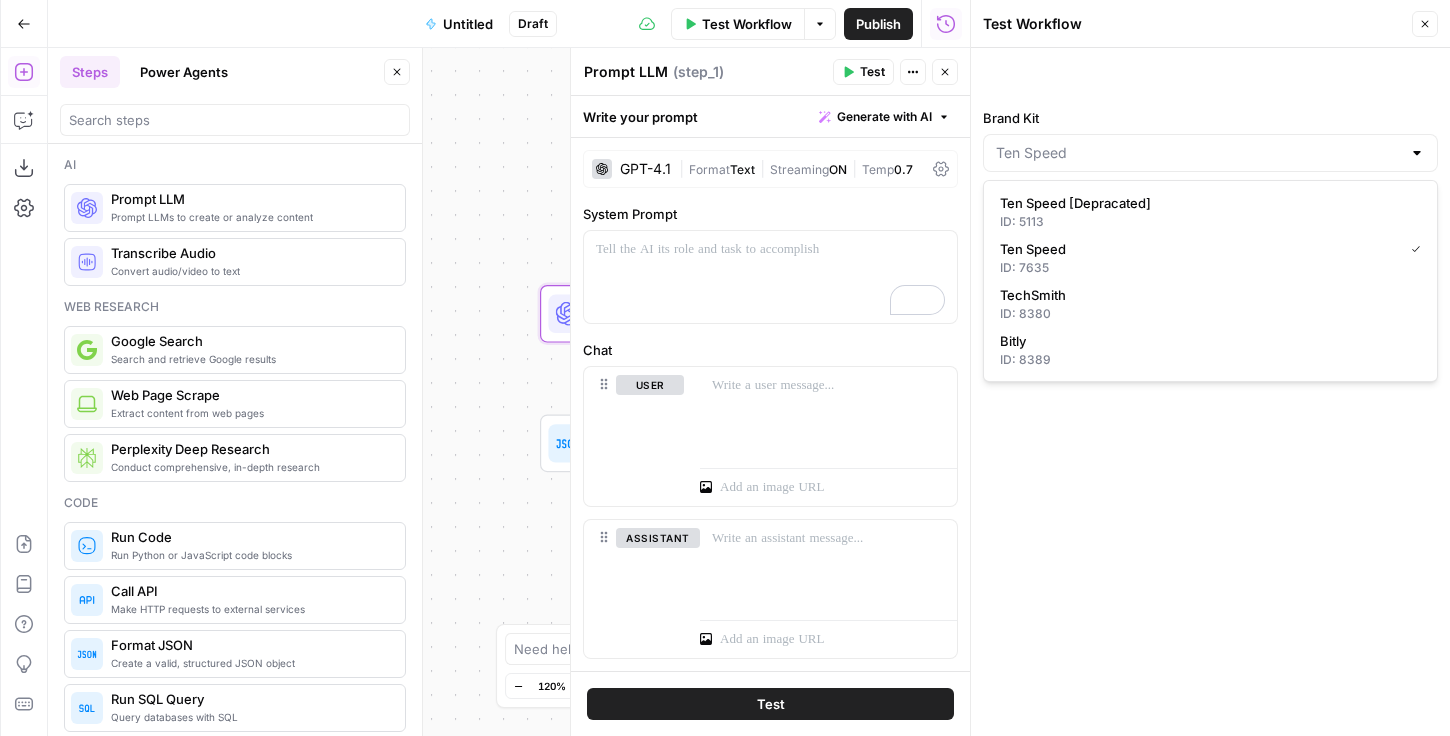 type on "Ten Speed" 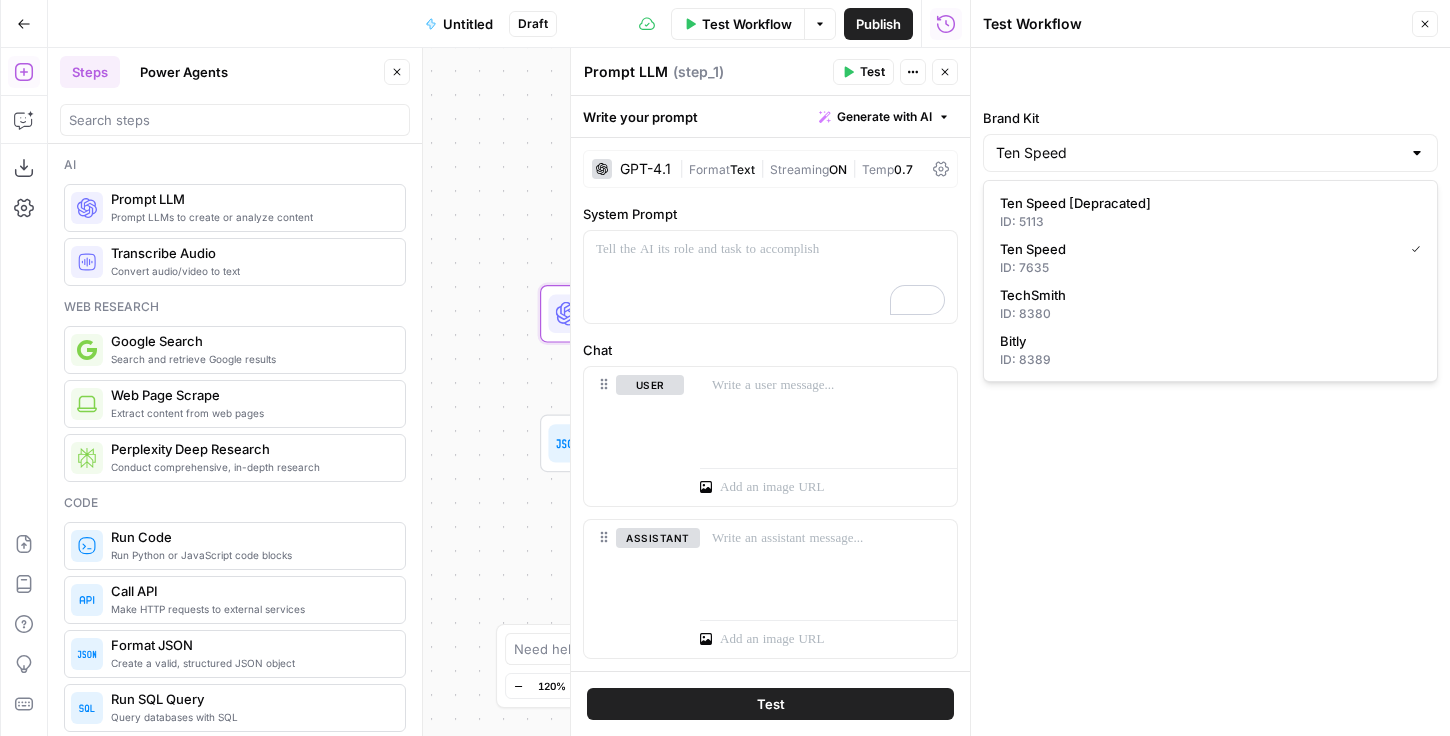 click on "Brand Kit Ten Speed Save Test Inputs Test Workflow" at bounding box center [1210, 392] 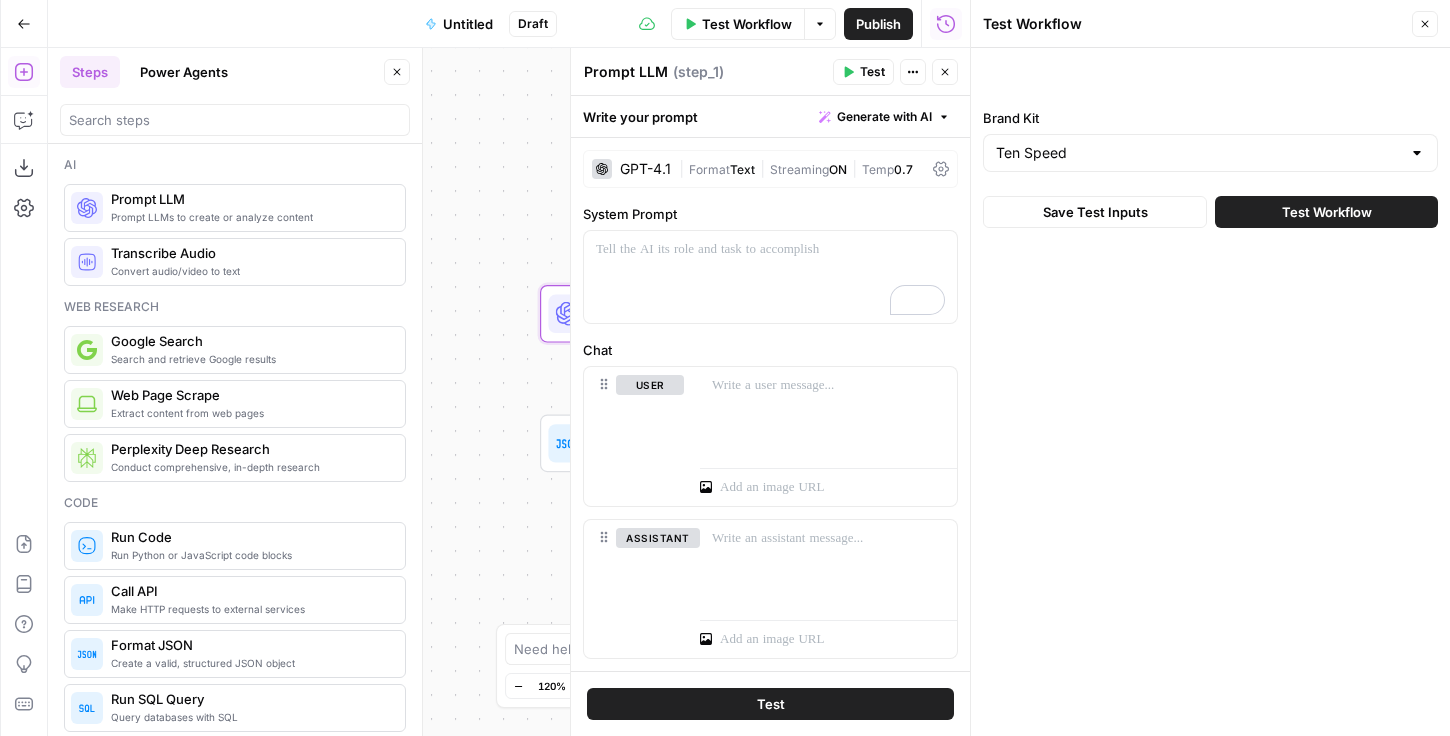 click on "Brand Kit Ten Speed Save Test Inputs Test Workflow" at bounding box center (1210, 392) 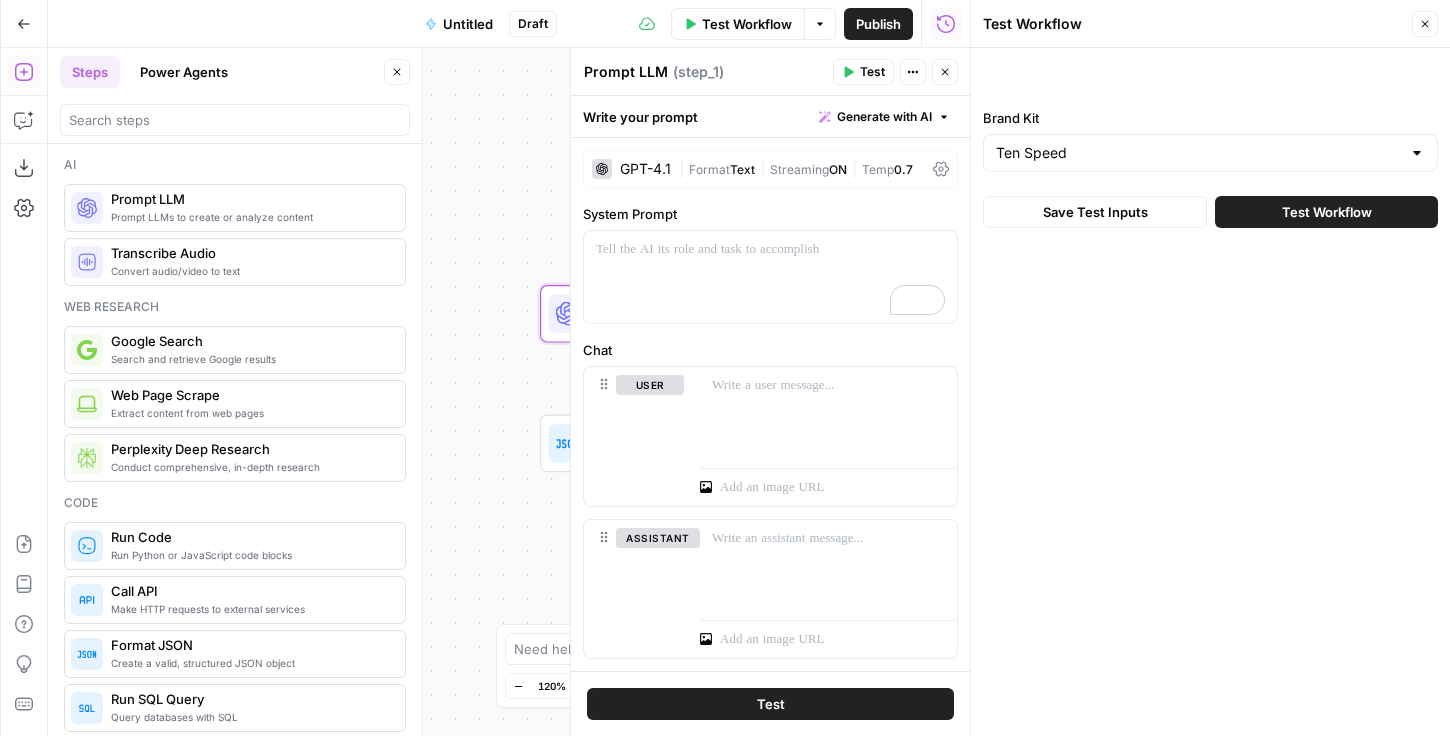 click on "Brand Kit Ten Speed Save Test Inputs Test Workflow" at bounding box center (1210, 392) 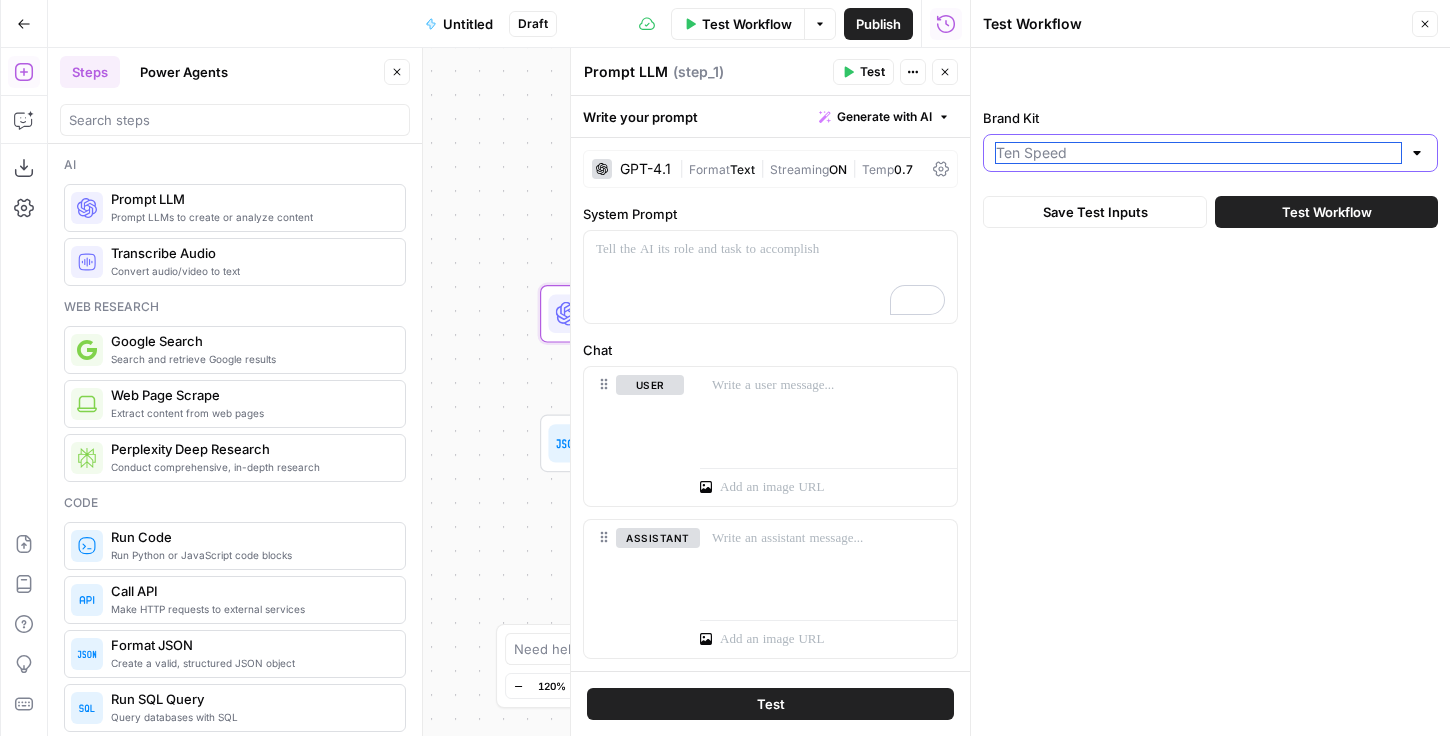 click on "Brand Kit" at bounding box center [1198, 153] 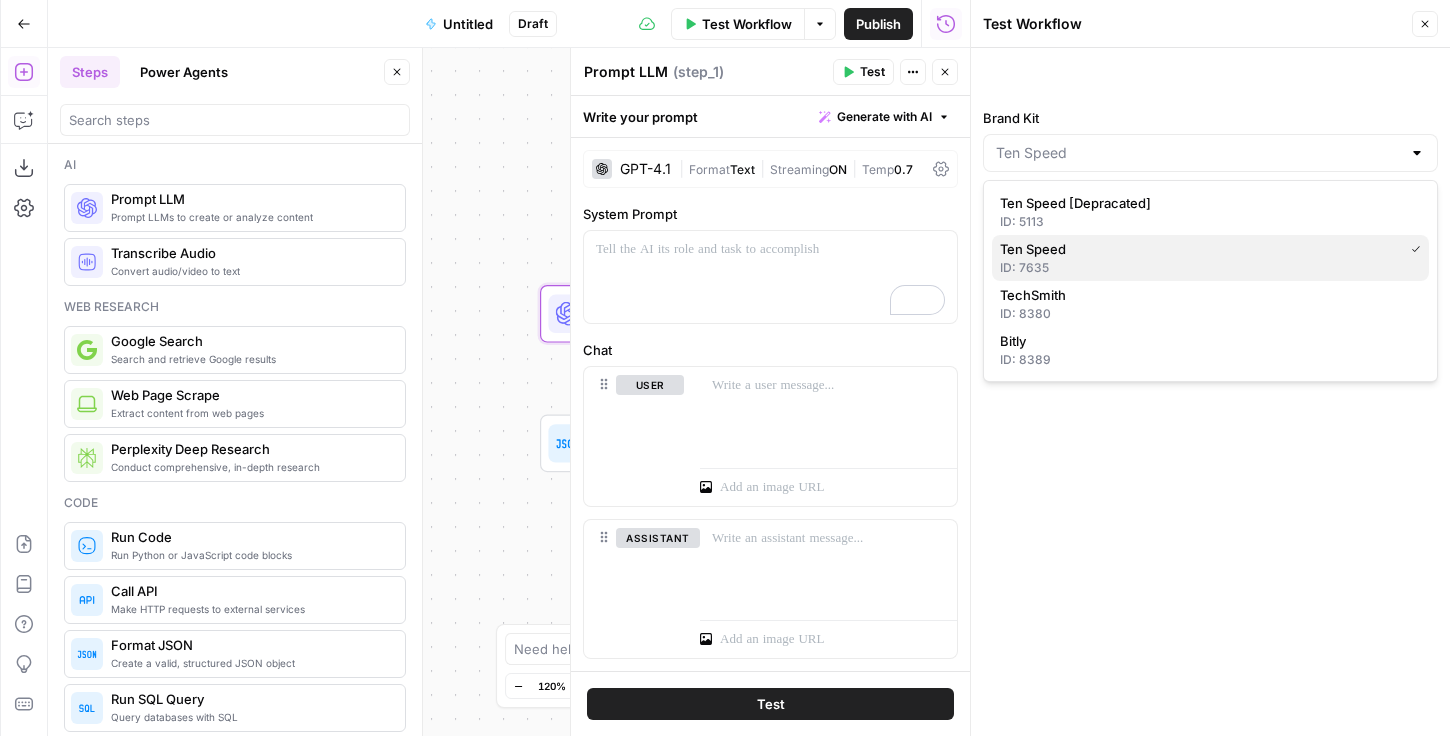 click on "Ten Speed" at bounding box center (1210, 249) 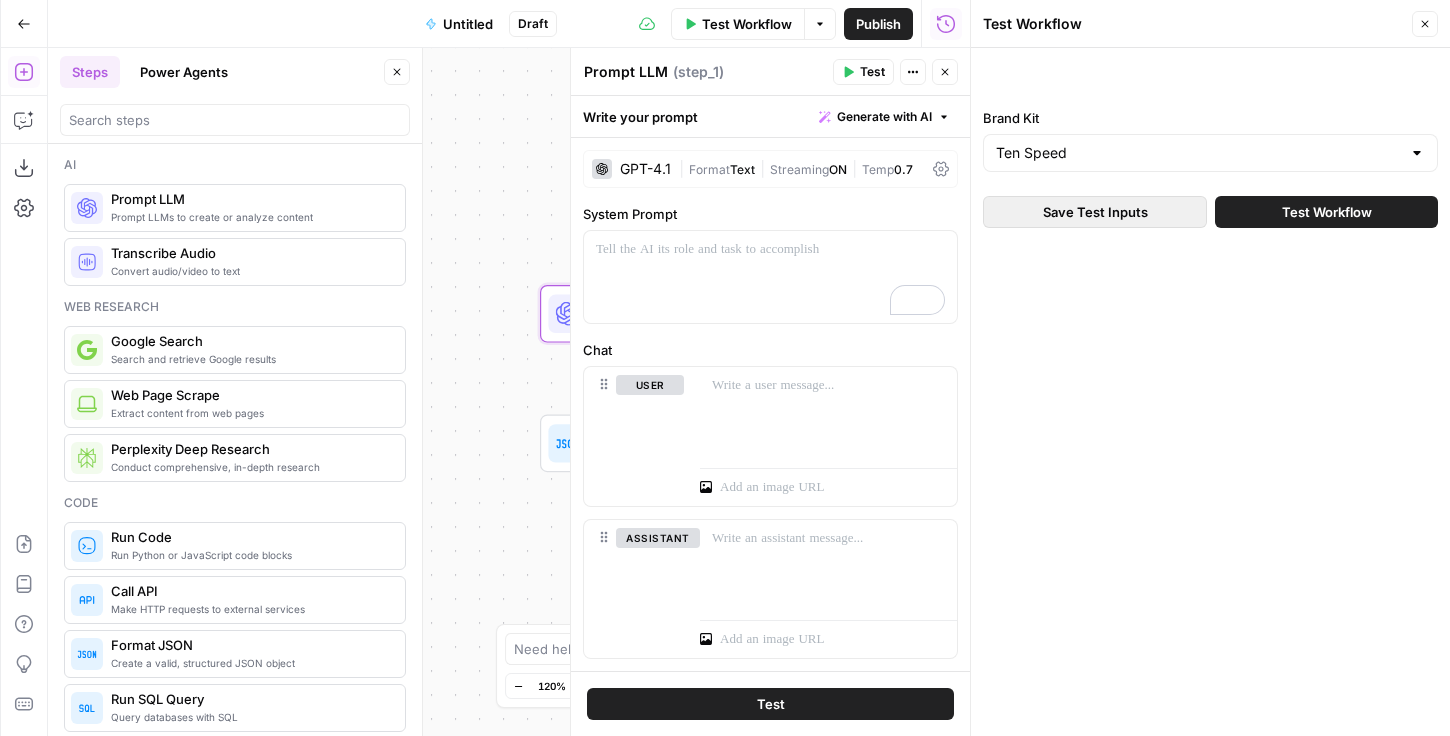 click on "Save Test Inputs" at bounding box center (1095, 212) 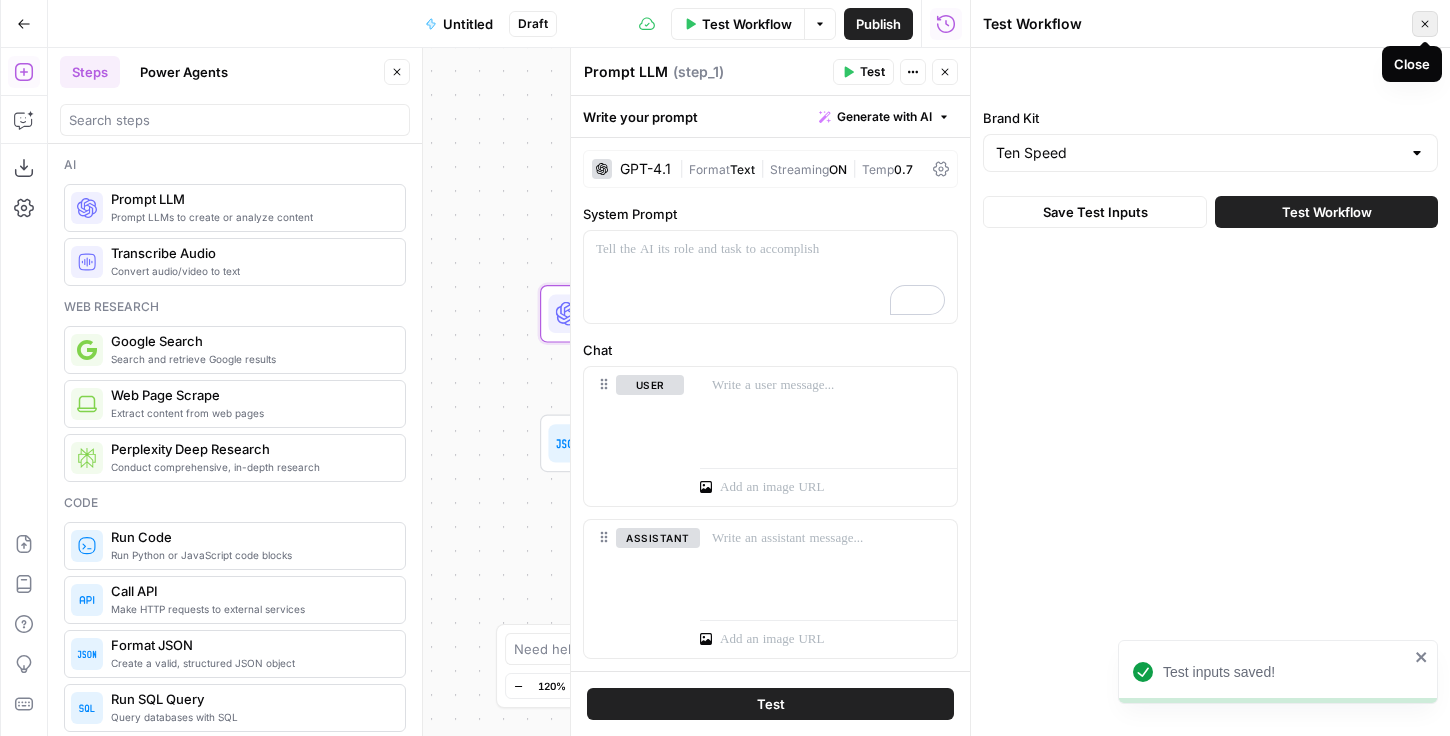 click 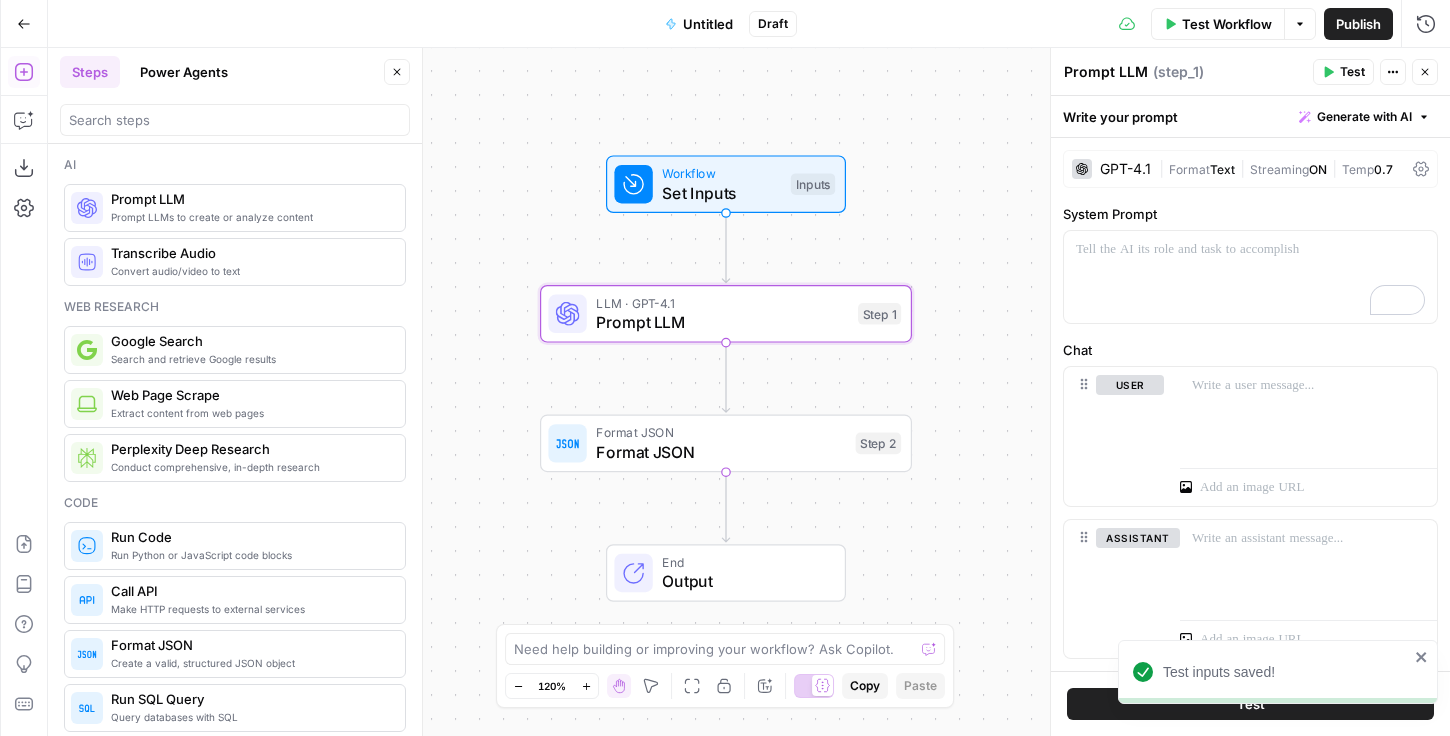 click on "LLM · GPT-4.1" at bounding box center [722, 302] 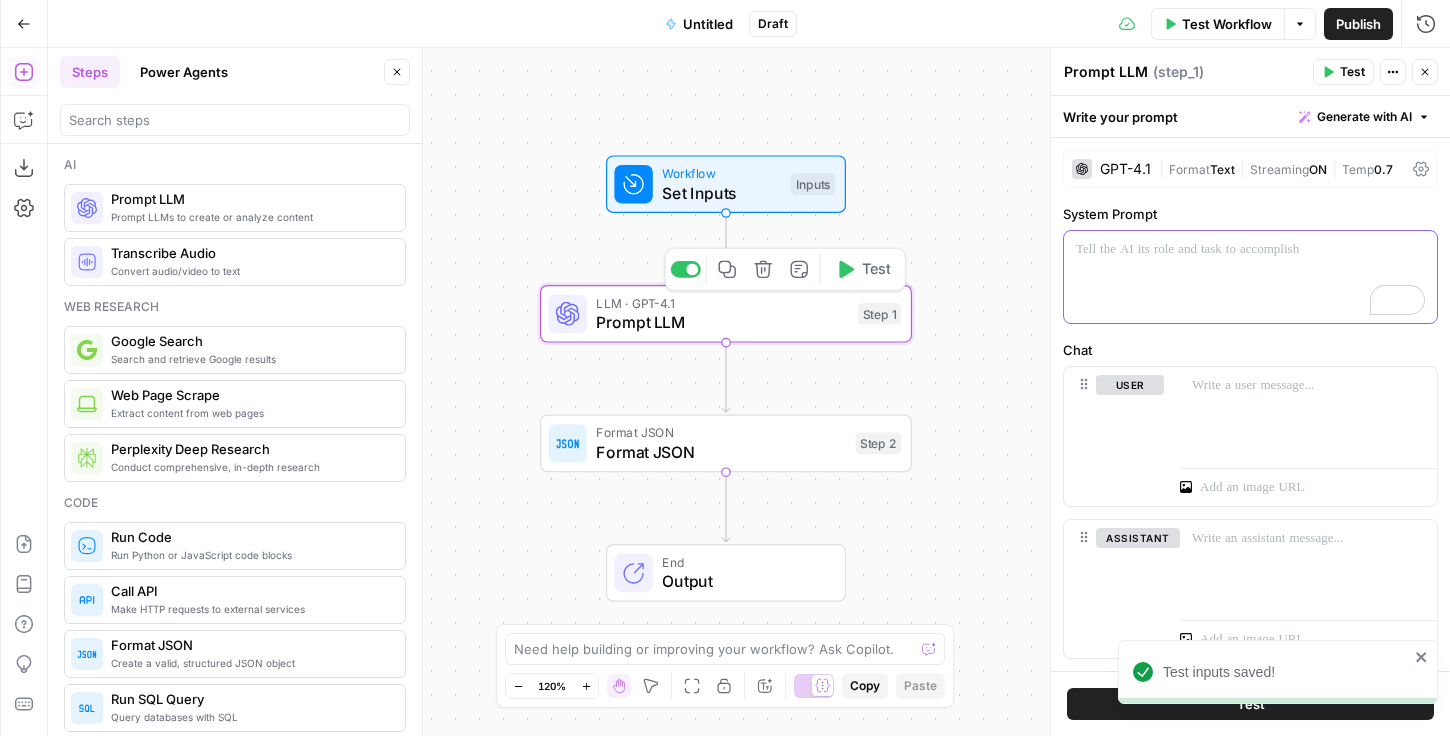 click at bounding box center (1250, 277) 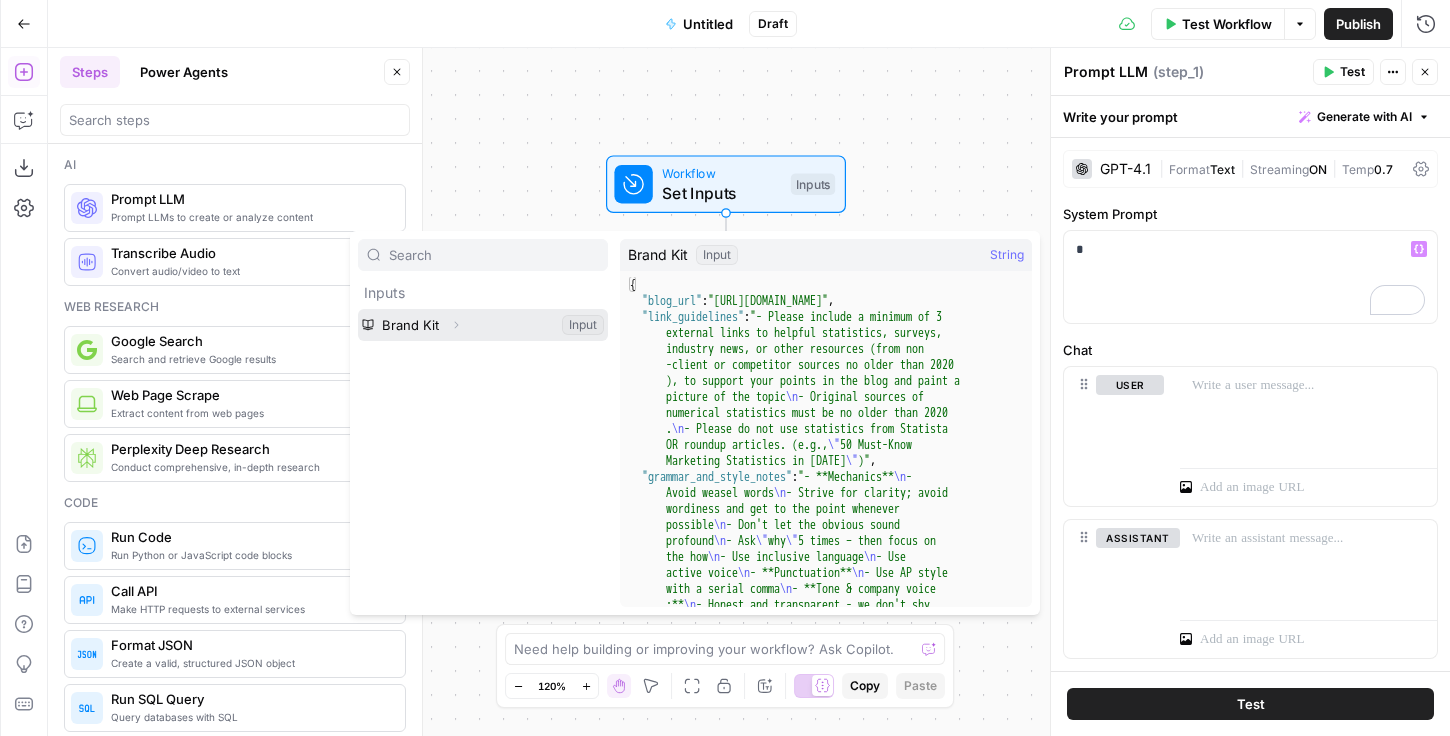 click at bounding box center [483, 325] 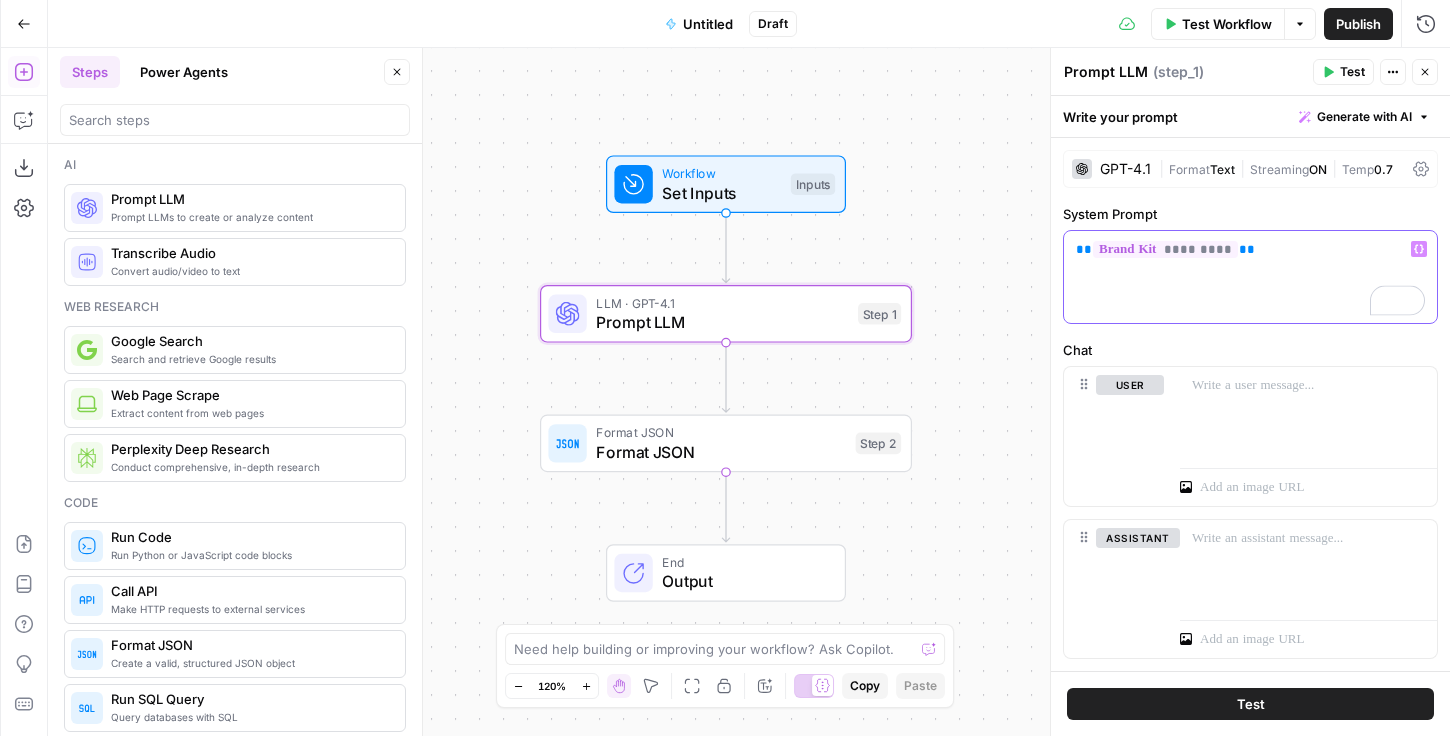 drag, startPoint x: 1248, startPoint y: 252, endPoint x: 1067, endPoint y: 252, distance: 181 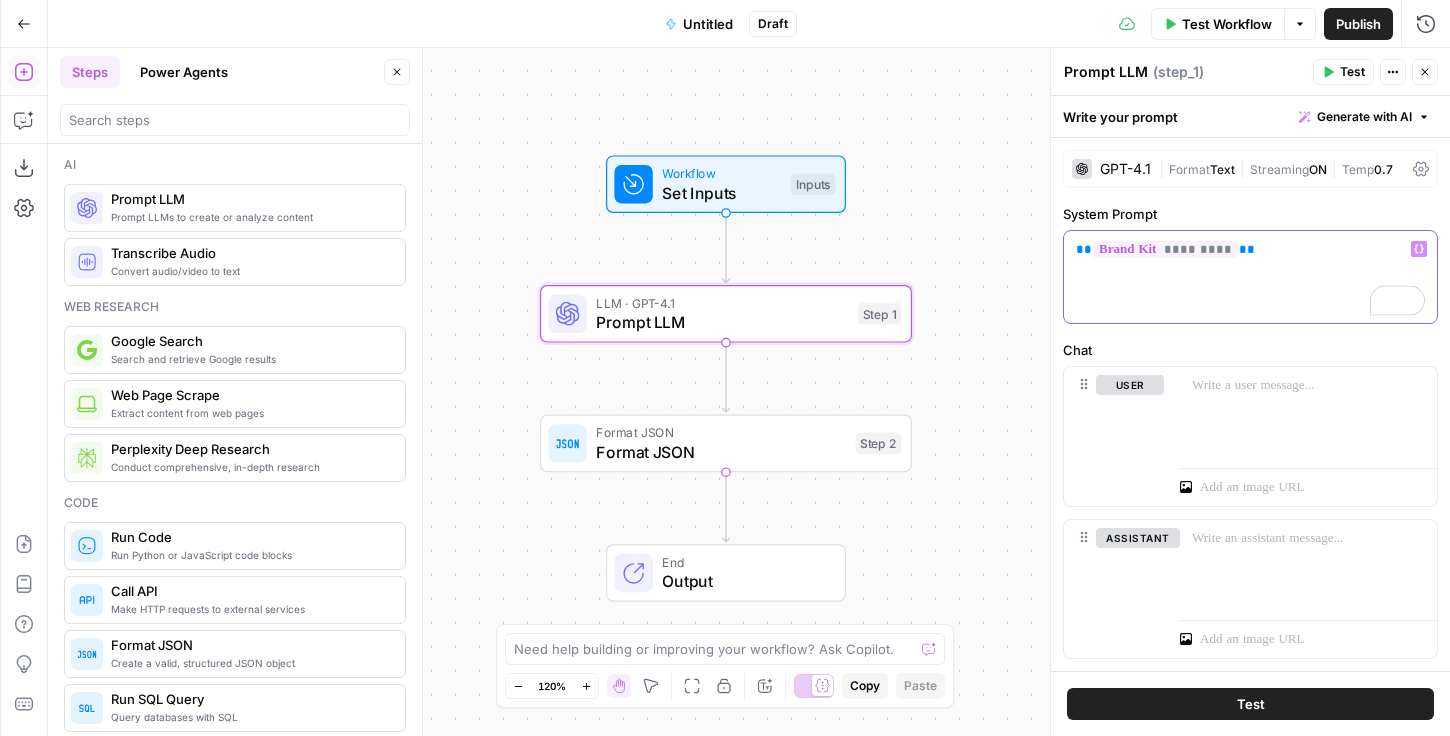 click on "** ********* **" at bounding box center [1250, 277] 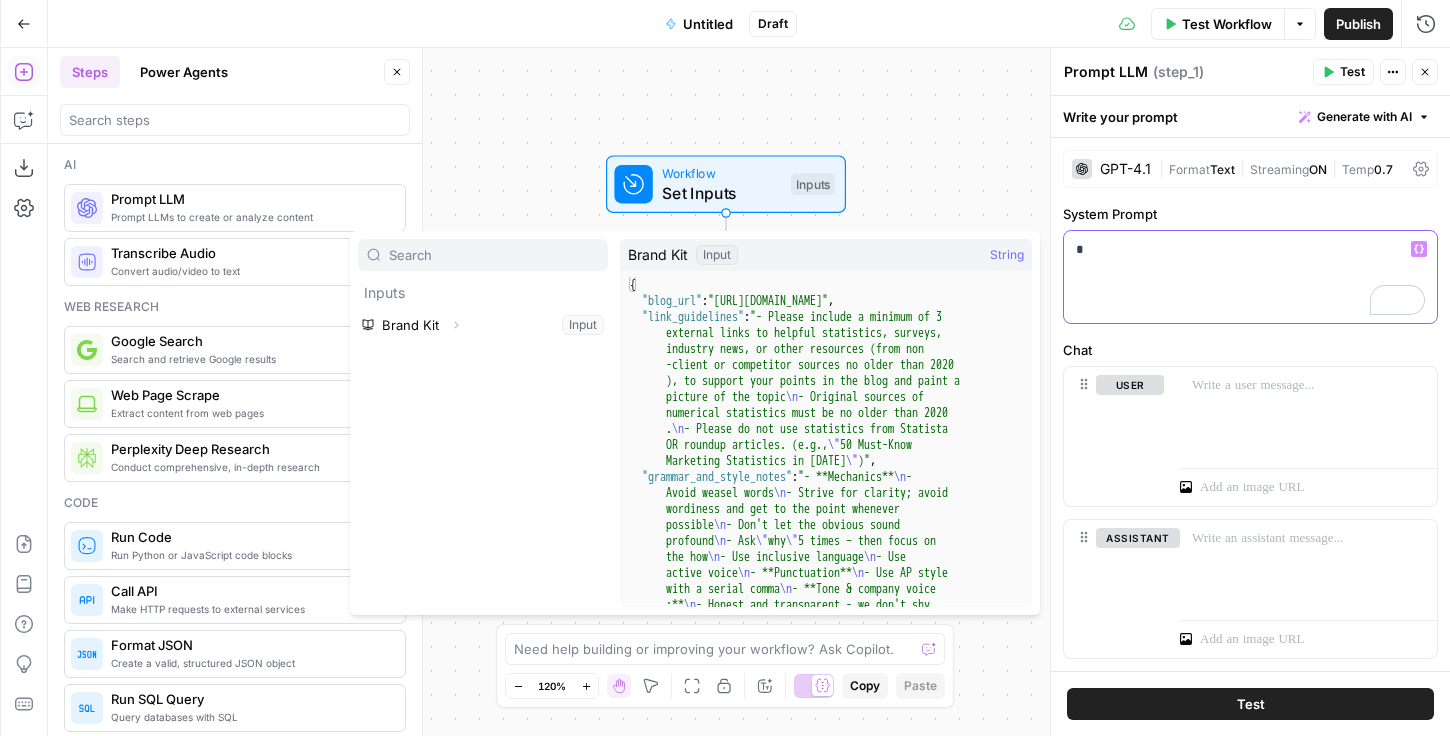 click on "*" at bounding box center [1250, 249] 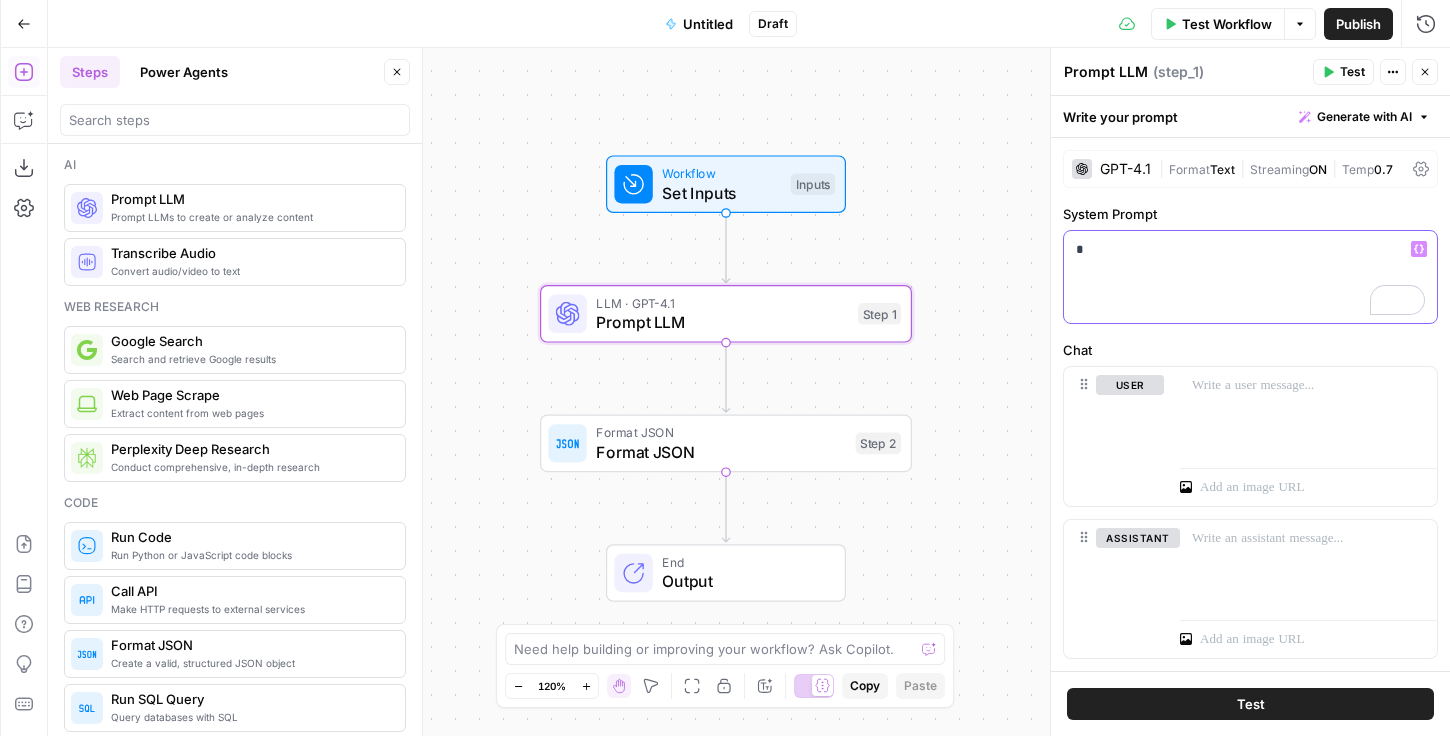 type 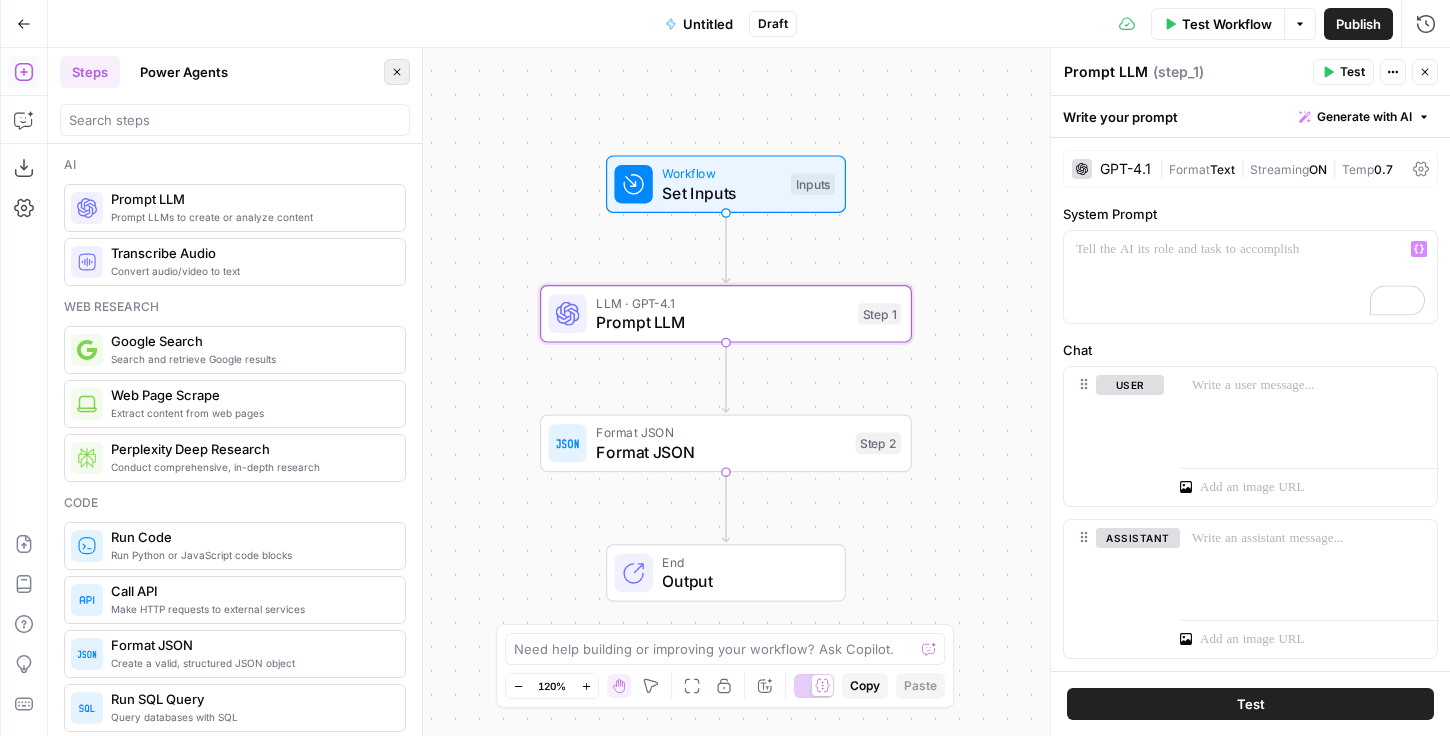 click on "Close" at bounding box center [397, 72] 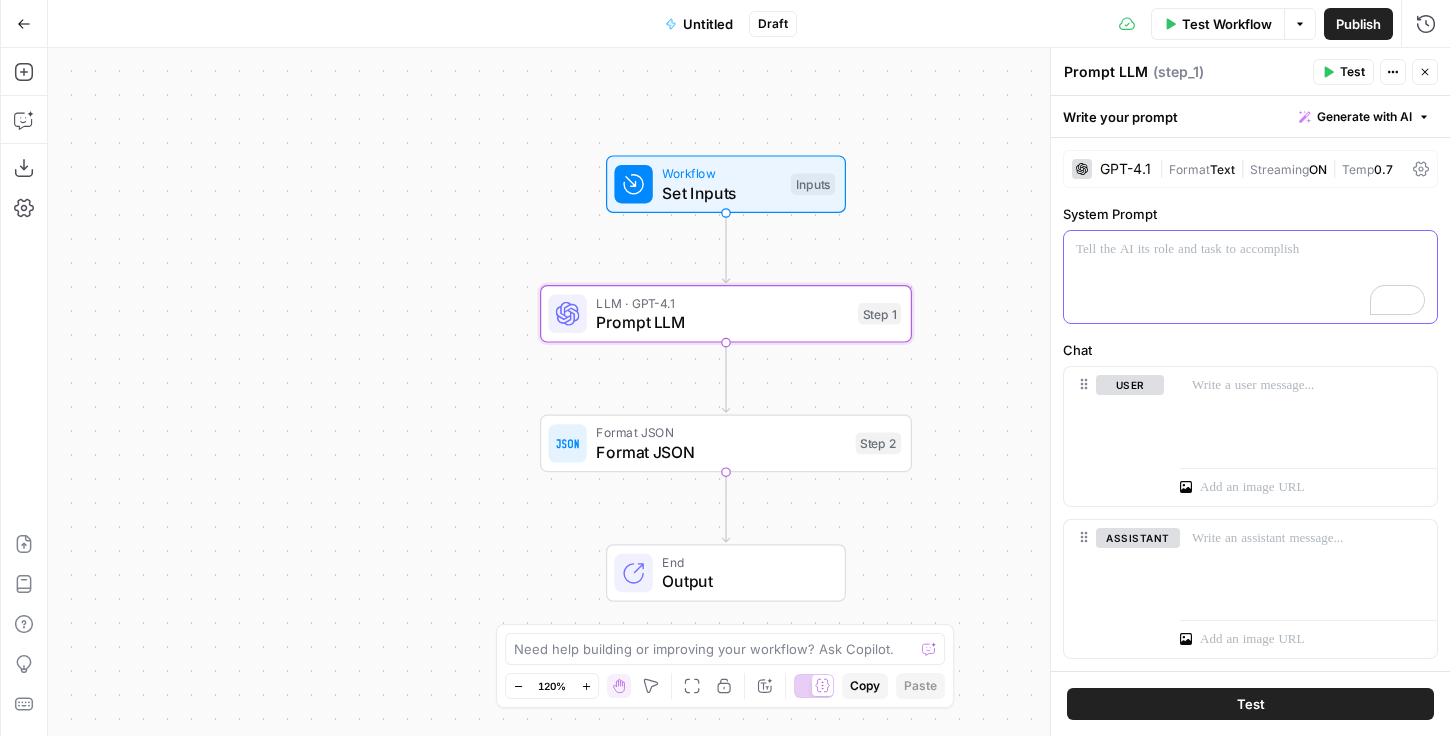 click at bounding box center [1250, 277] 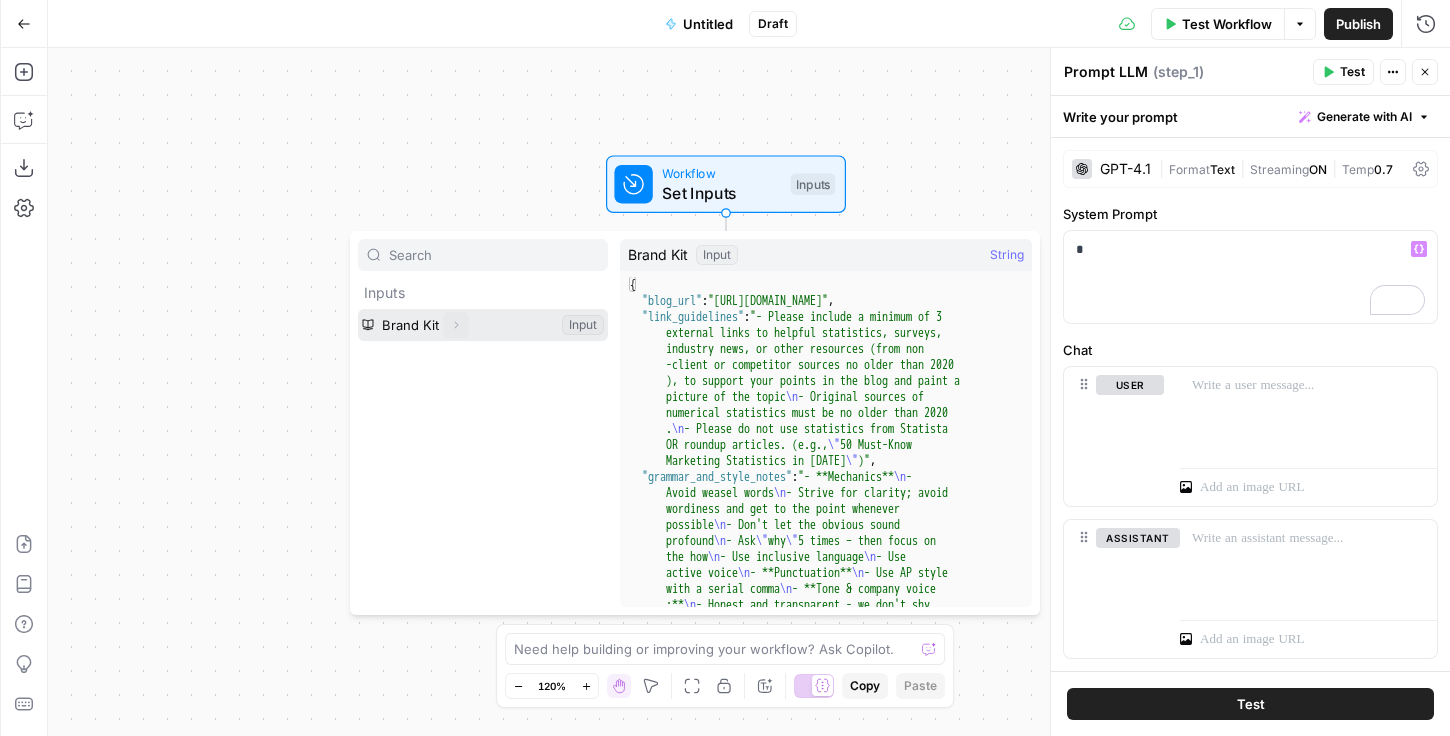 click 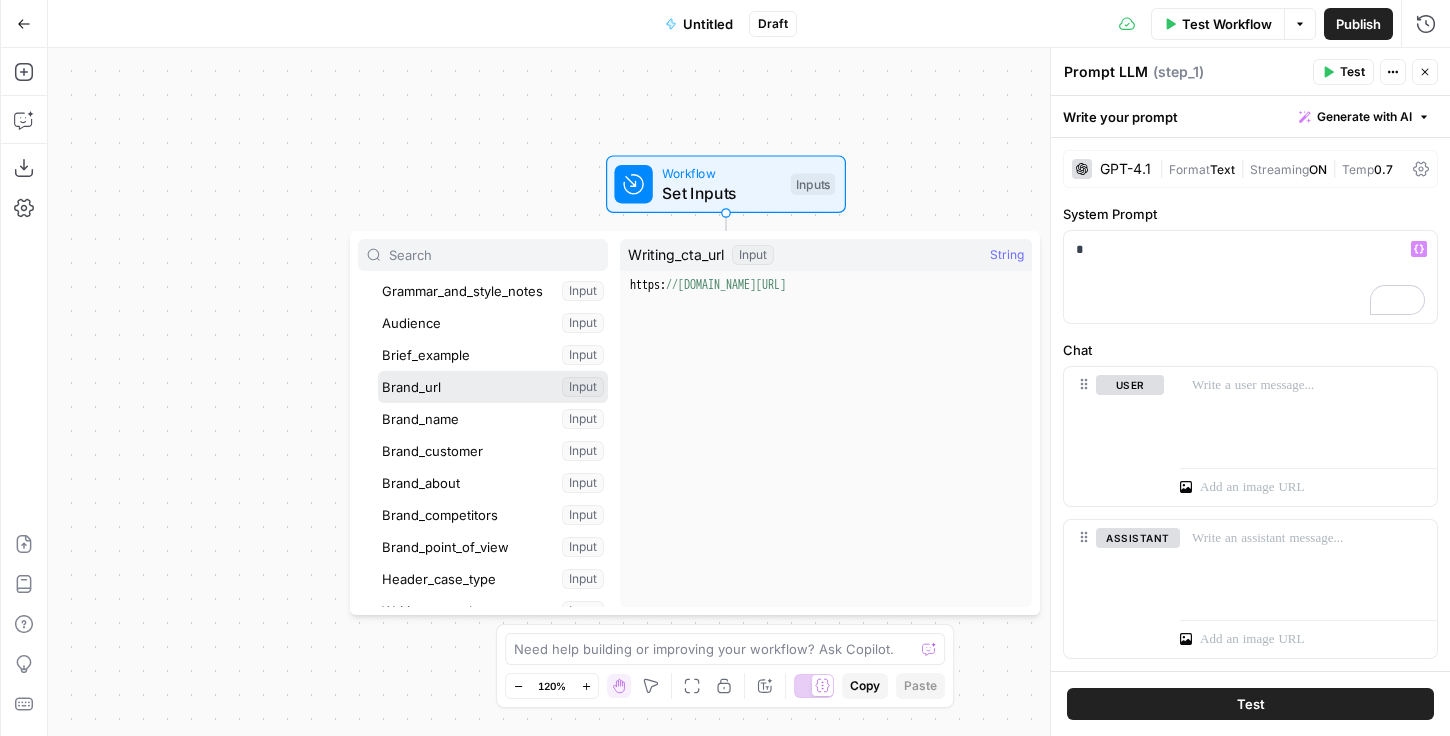 scroll, scrollTop: 0, scrollLeft: 0, axis: both 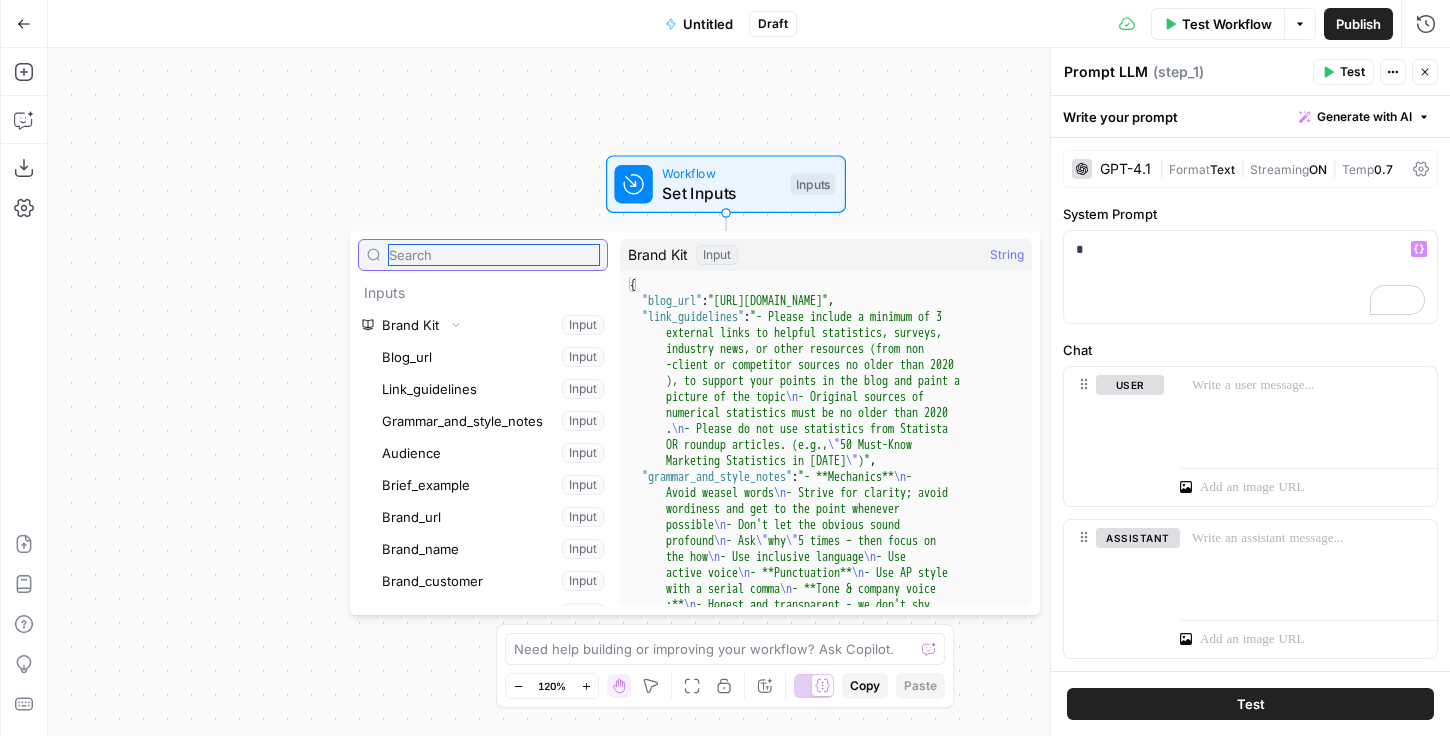 click at bounding box center [494, 255] 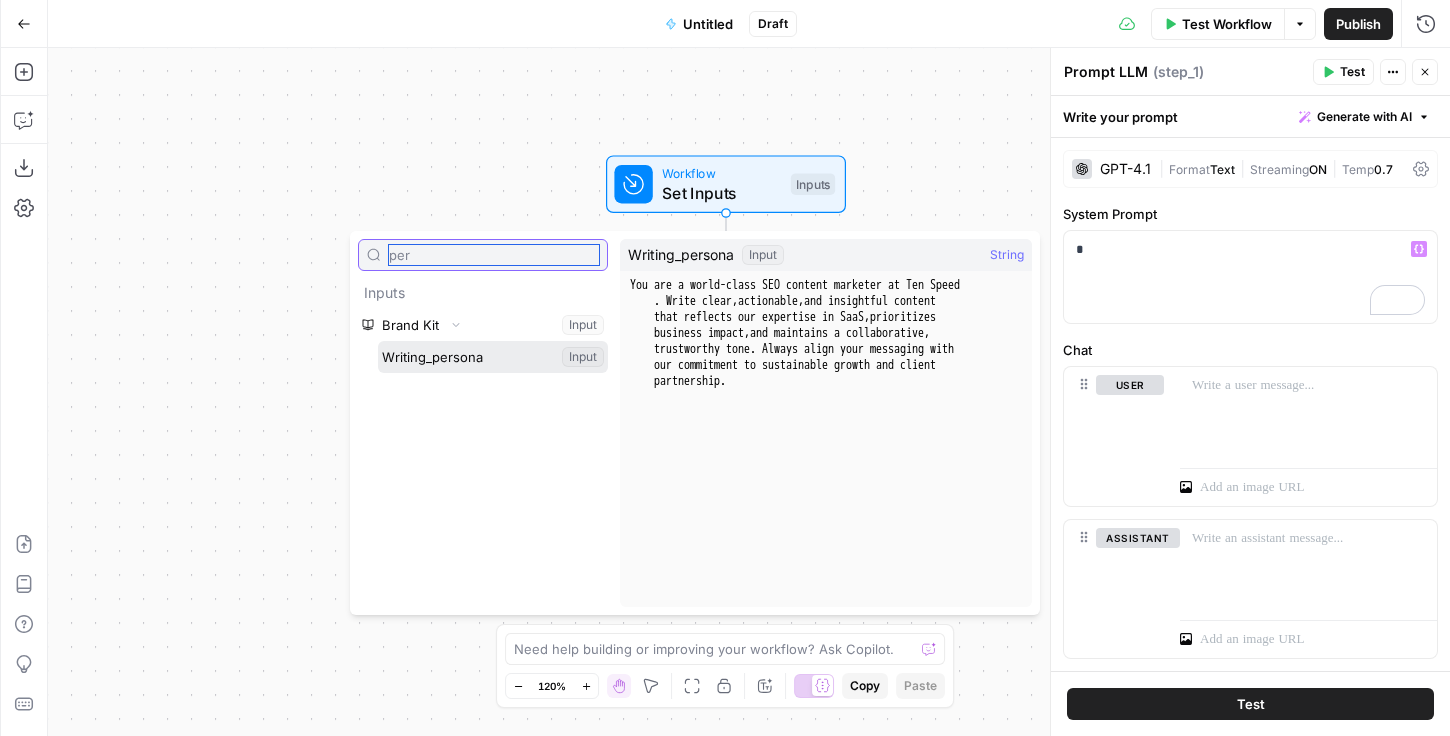 type on "per" 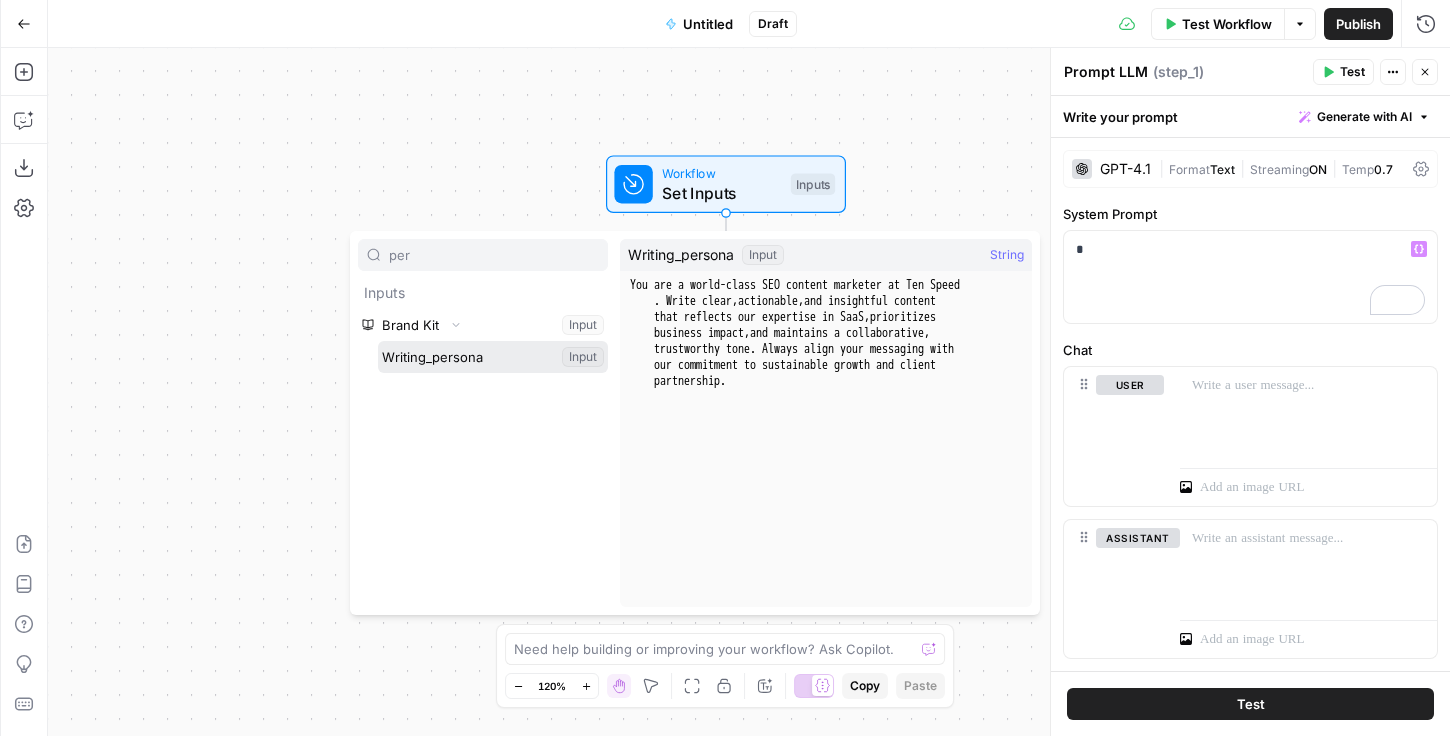 click at bounding box center [493, 357] 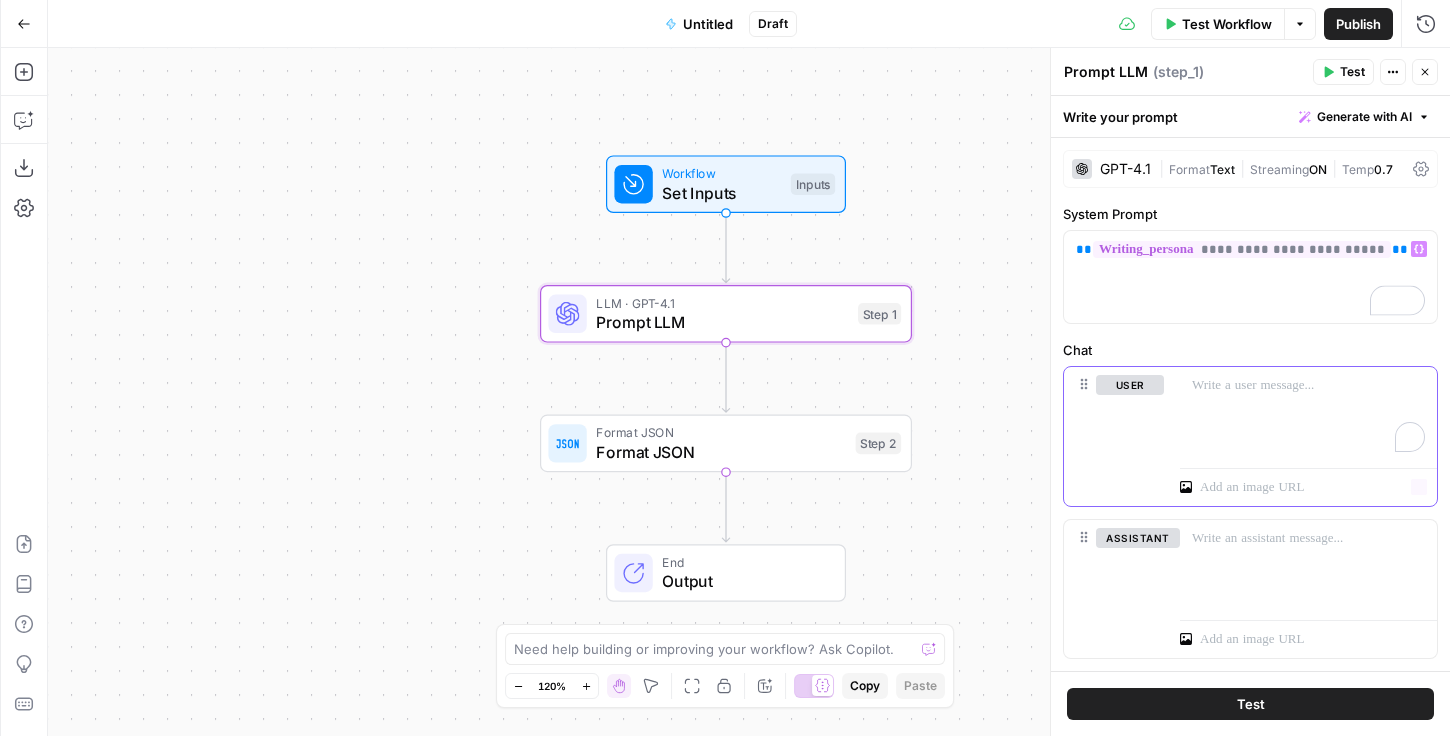 click at bounding box center (1308, 413) 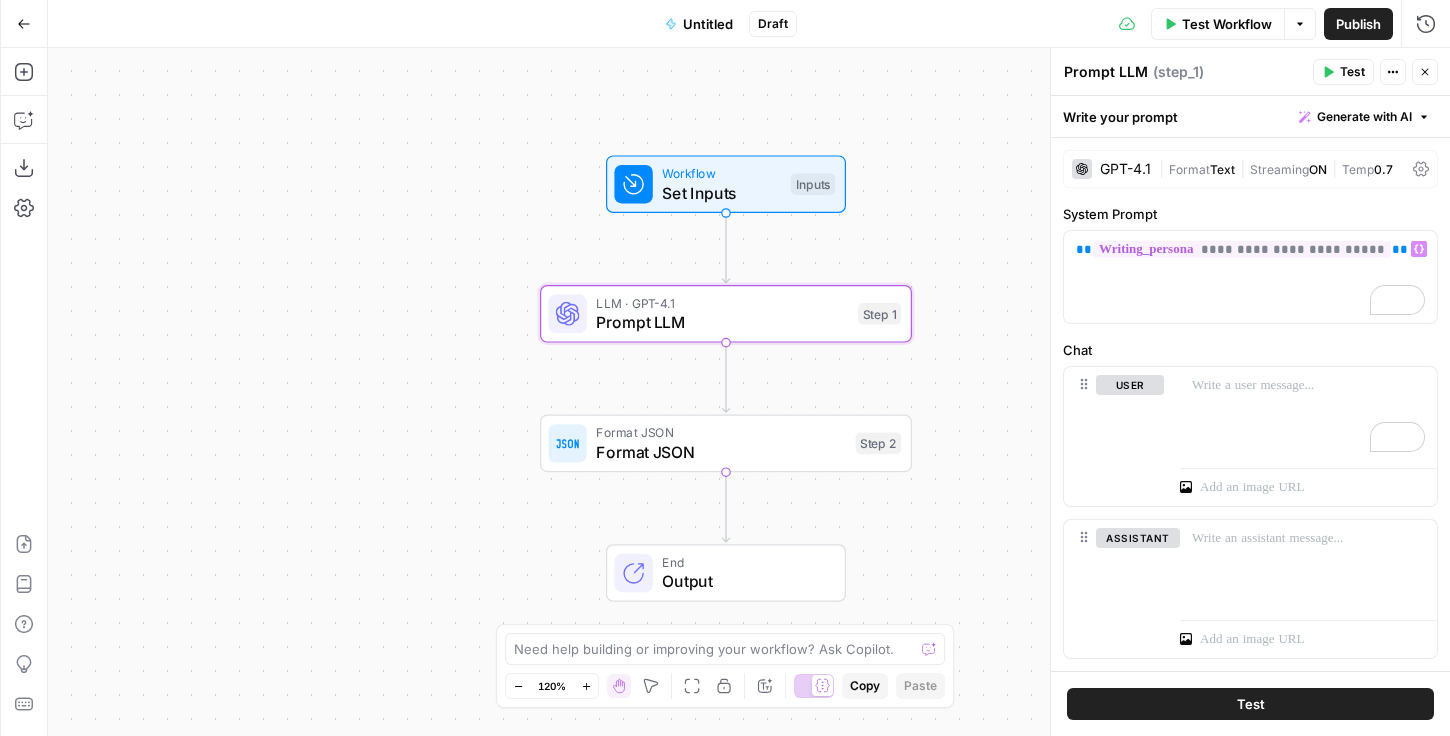 scroll, scrollTop: 0, scrollLeft: 0, axis: both 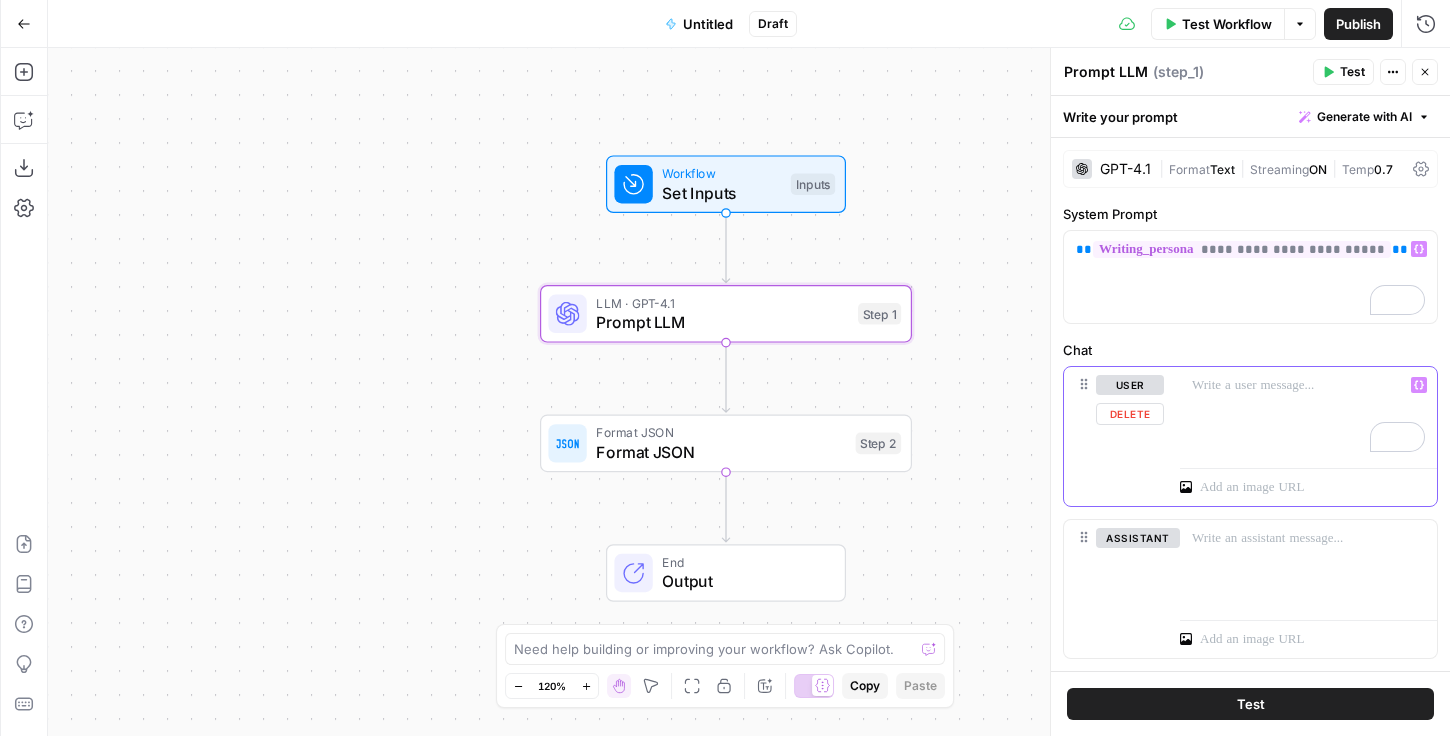 type 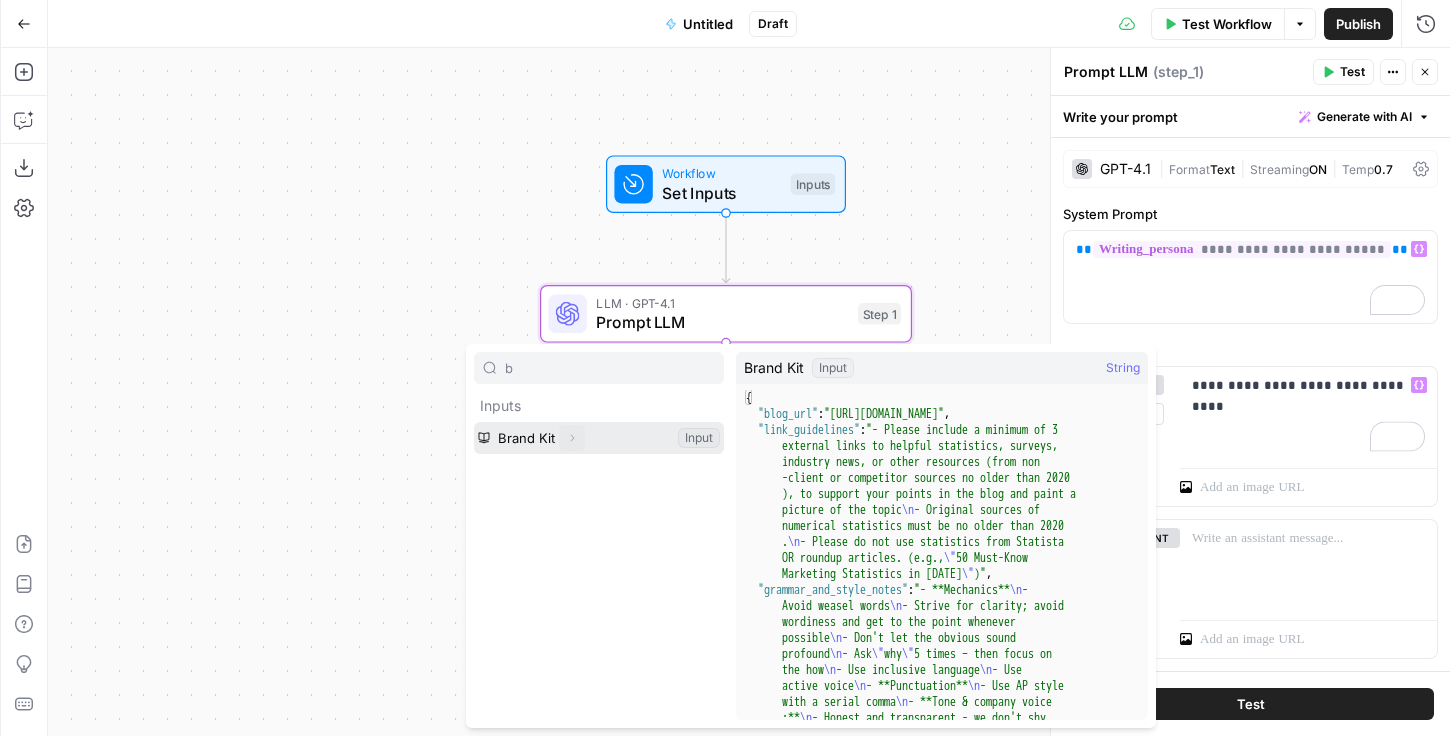 type on "b" 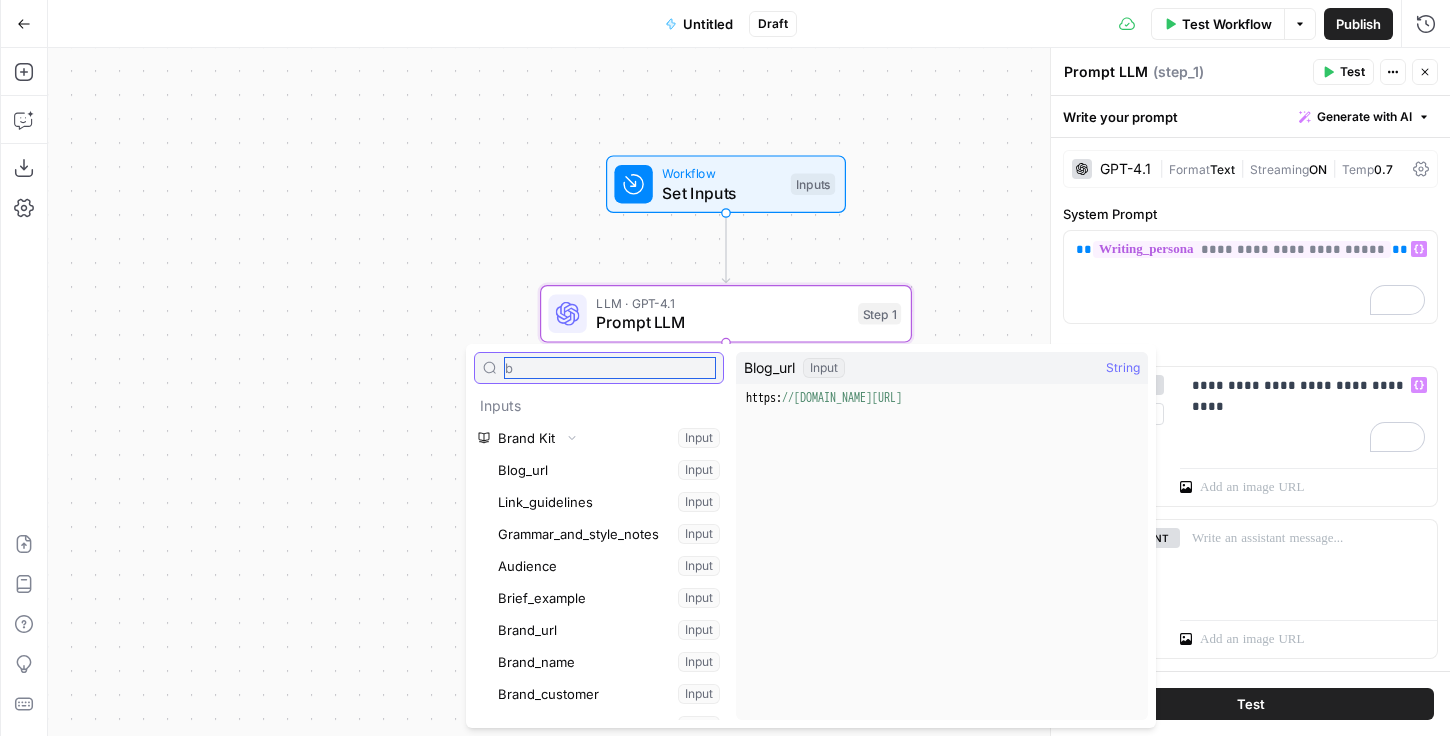click on "b" at bounding box center [610, 368] 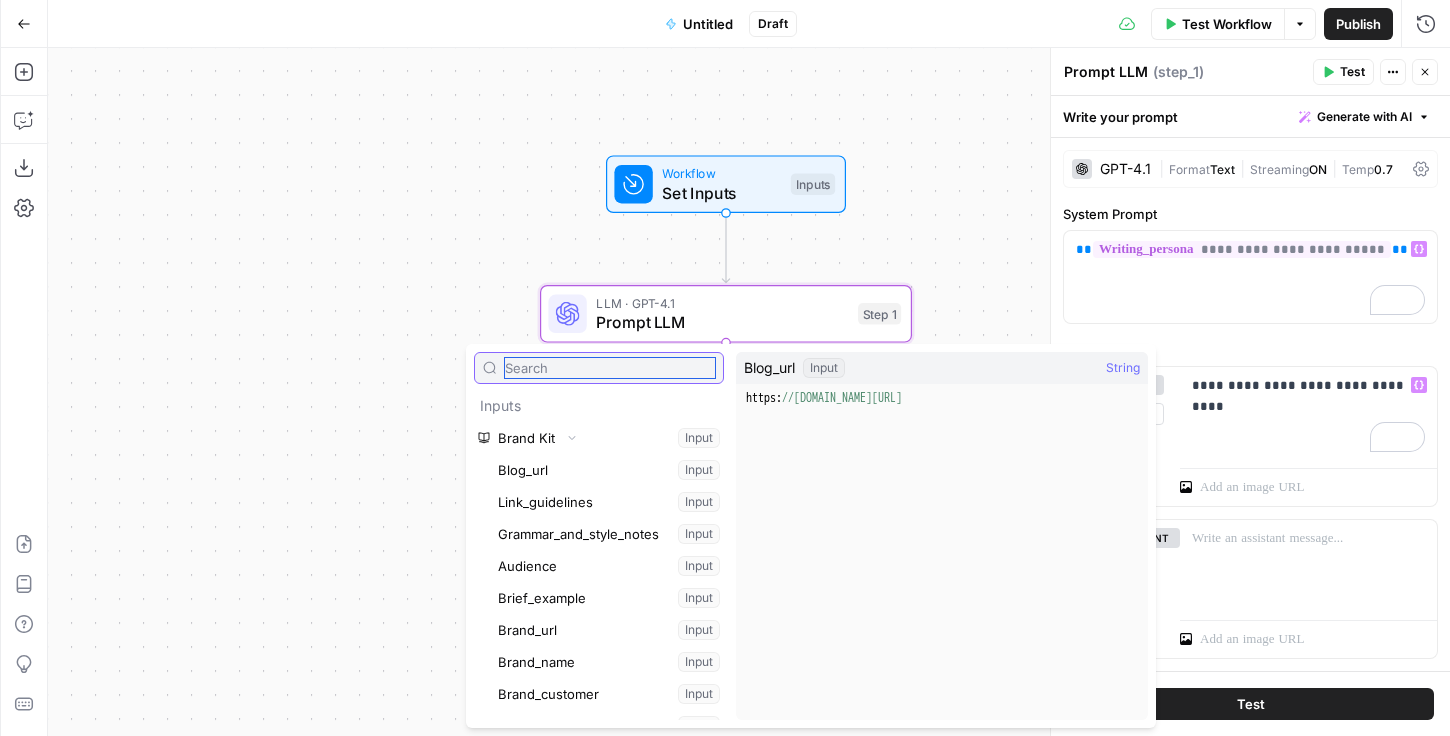 type on "m" 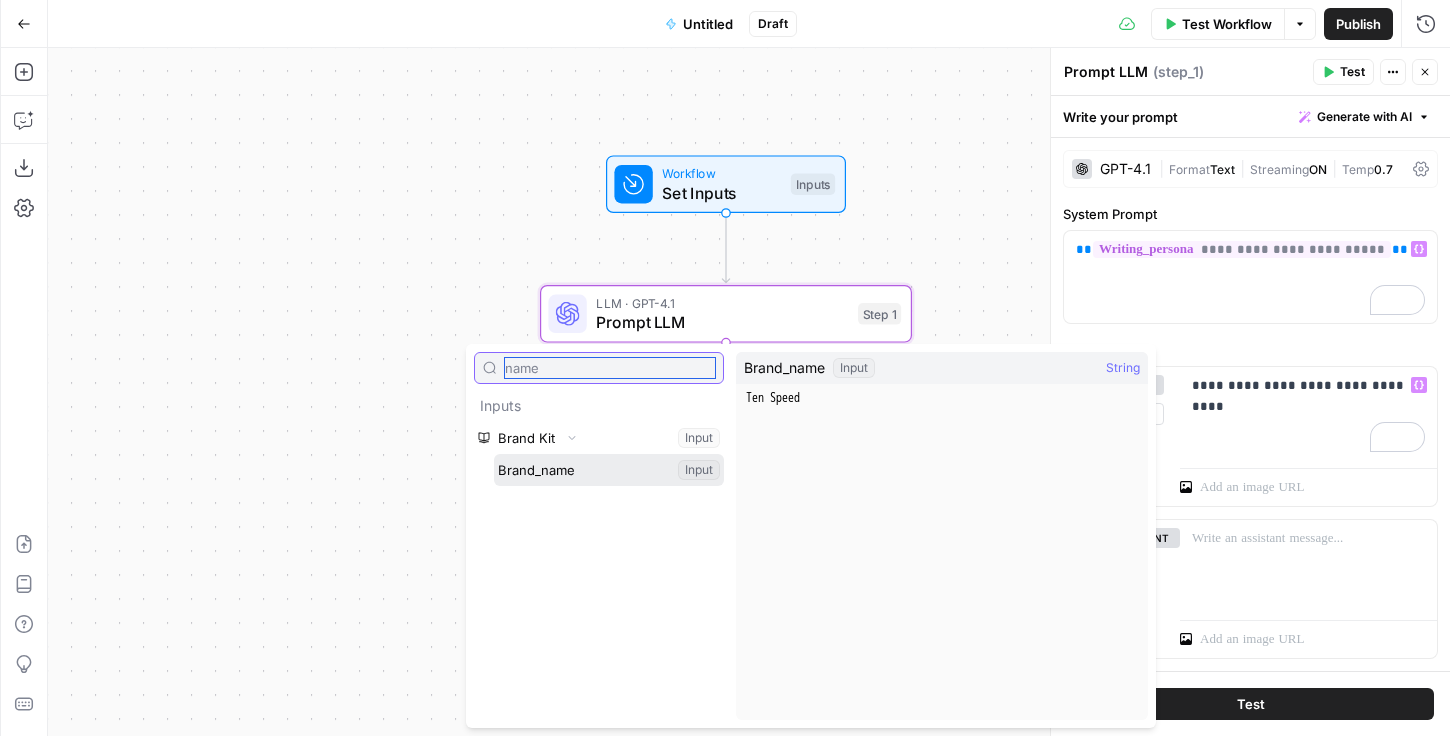 type on "name" 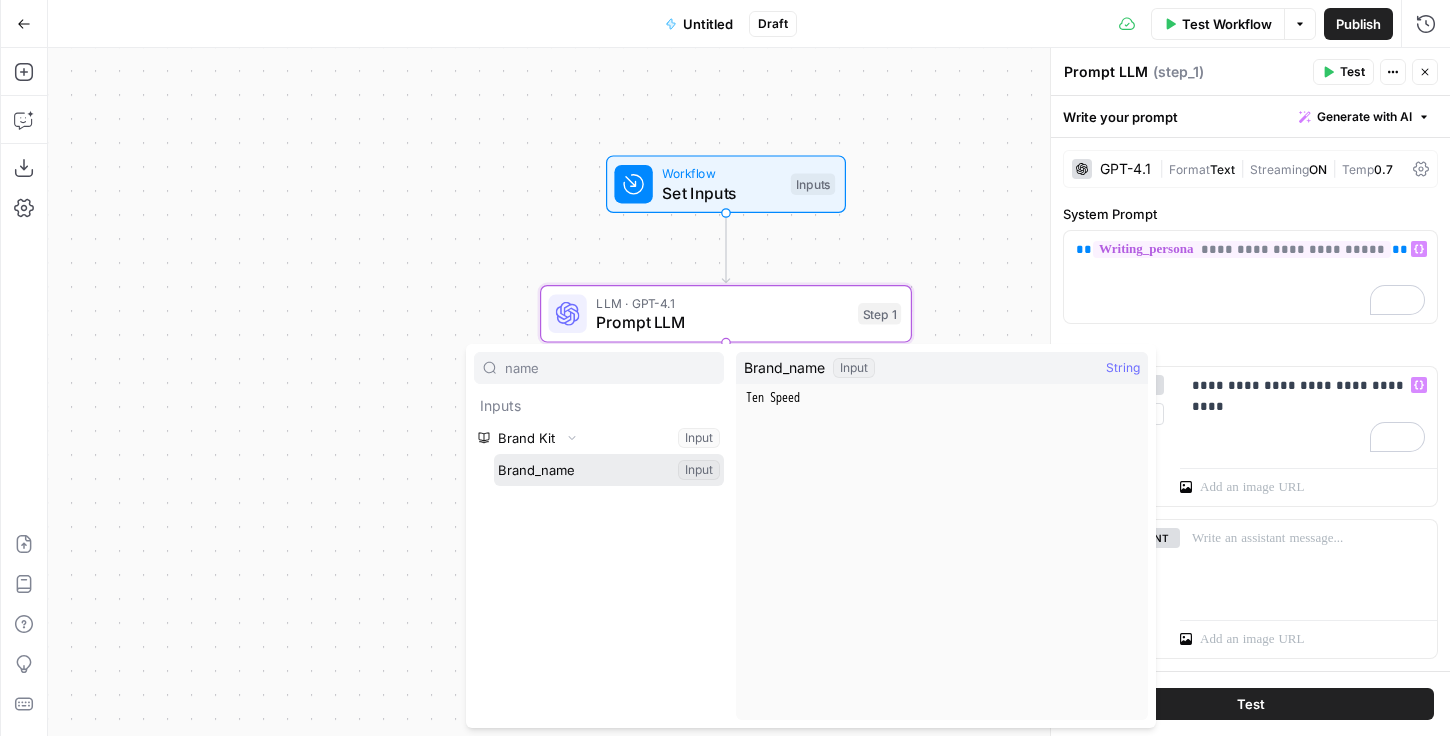 click at bounding box center (609, 470) 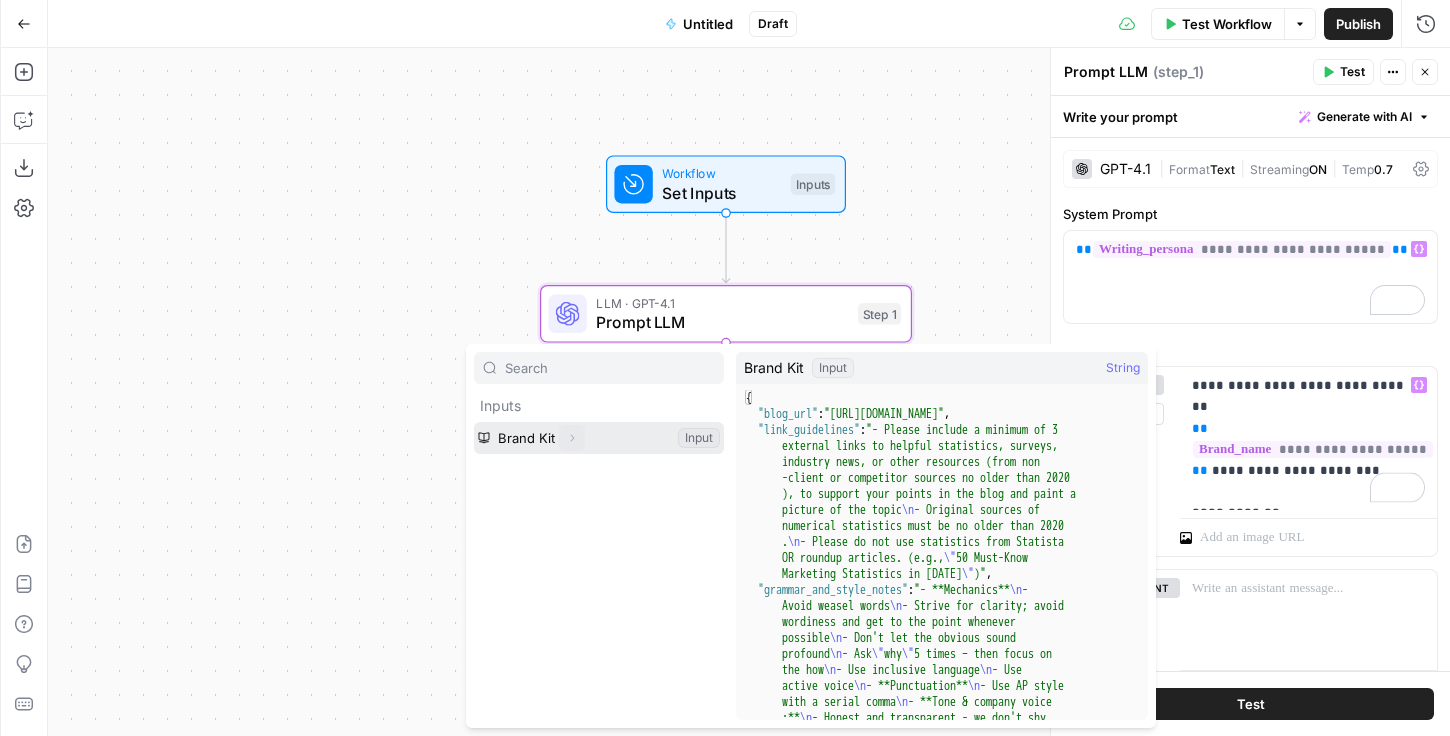 click 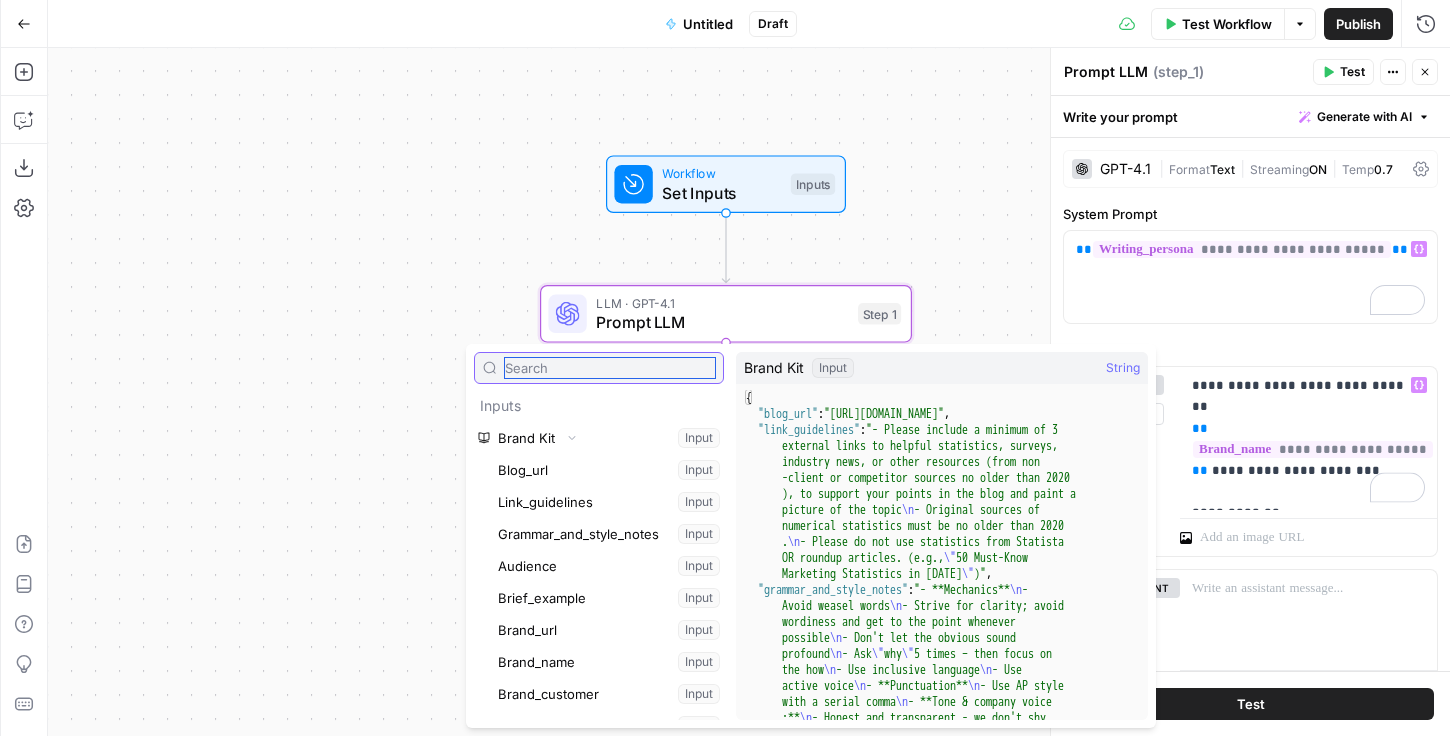 click at bounding box center (610, 368) 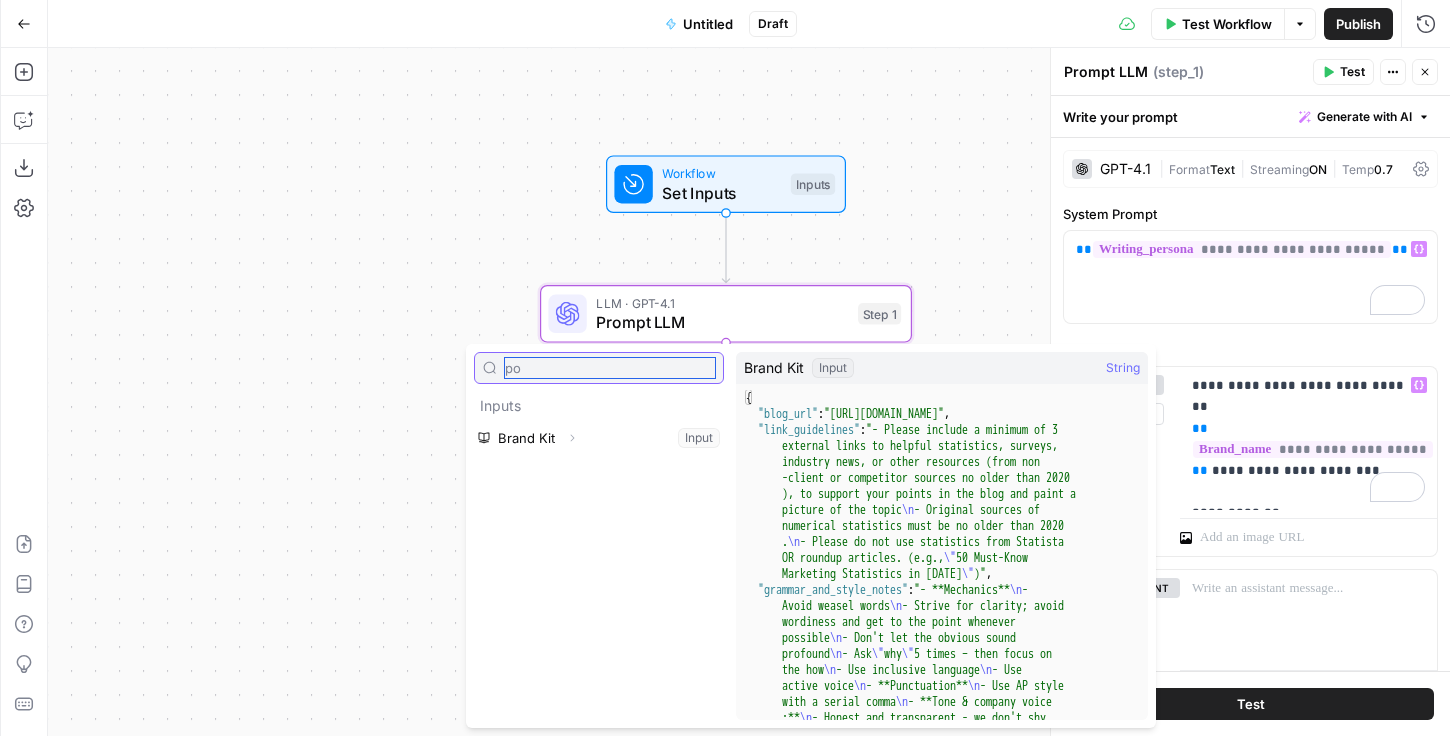 type on "p" 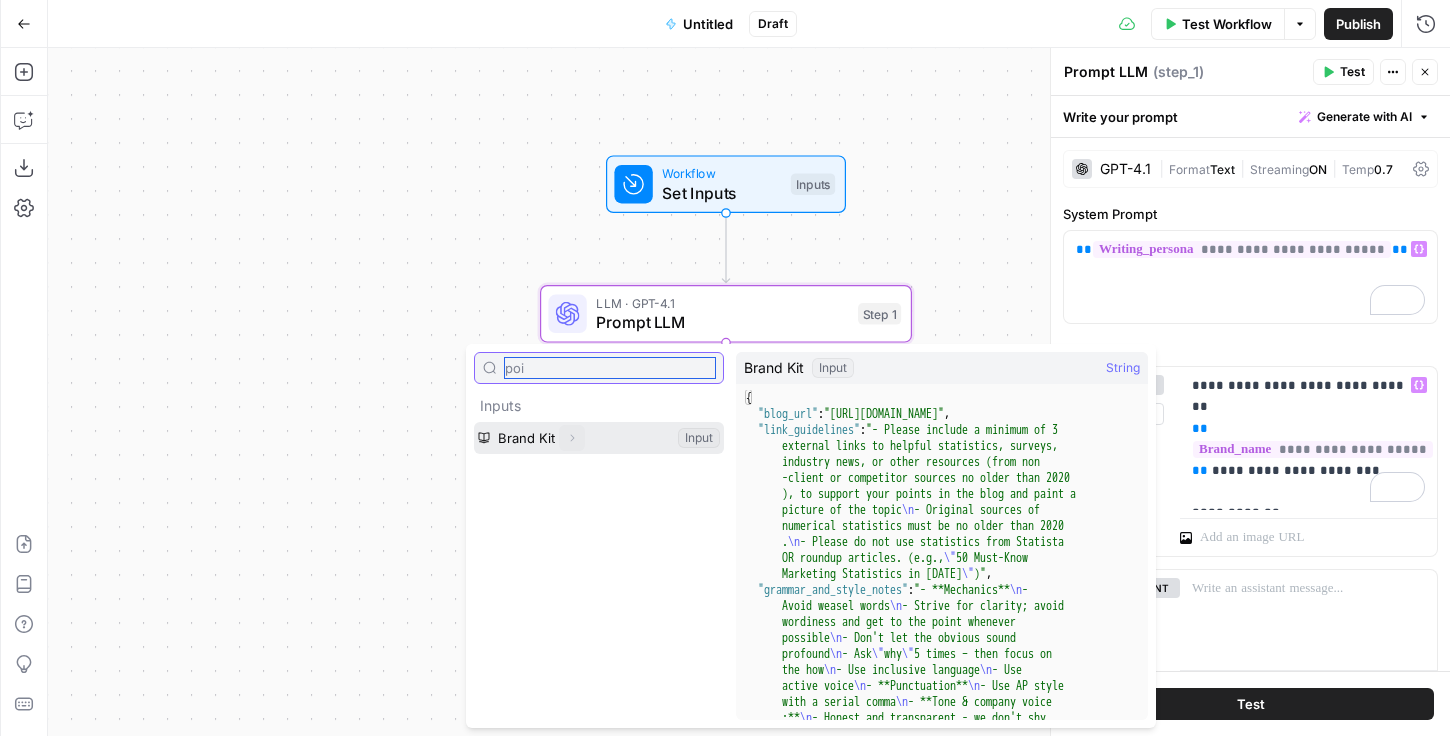type on "poi" 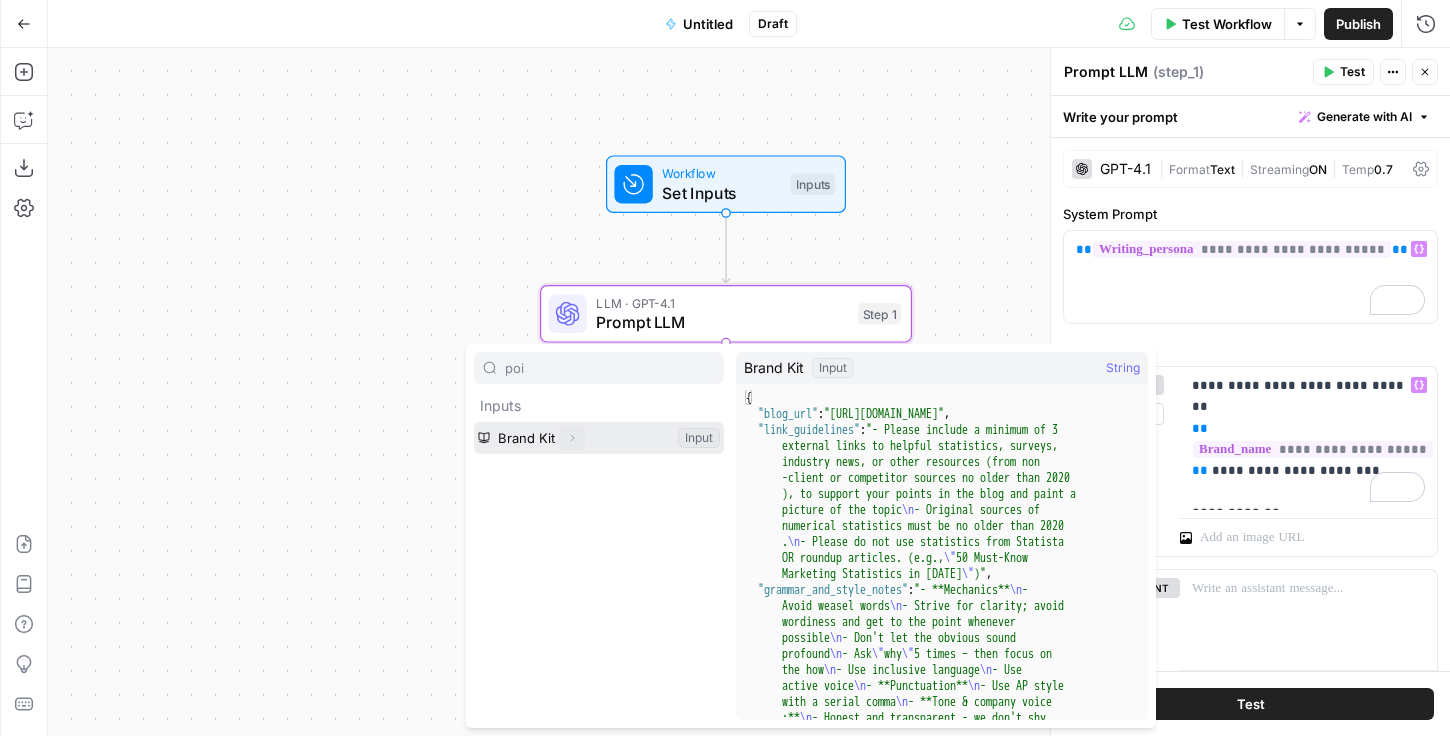 click 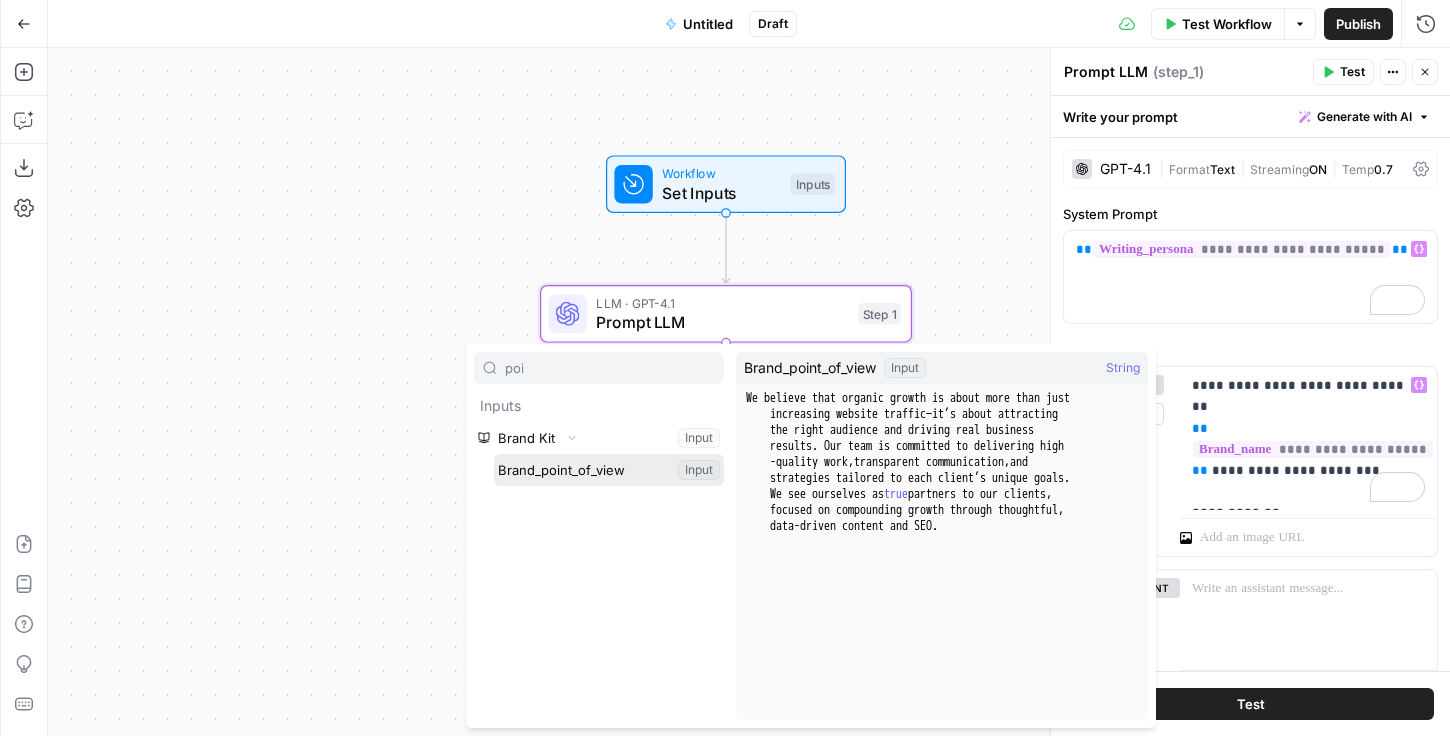 click at bounding box center (609, 470) 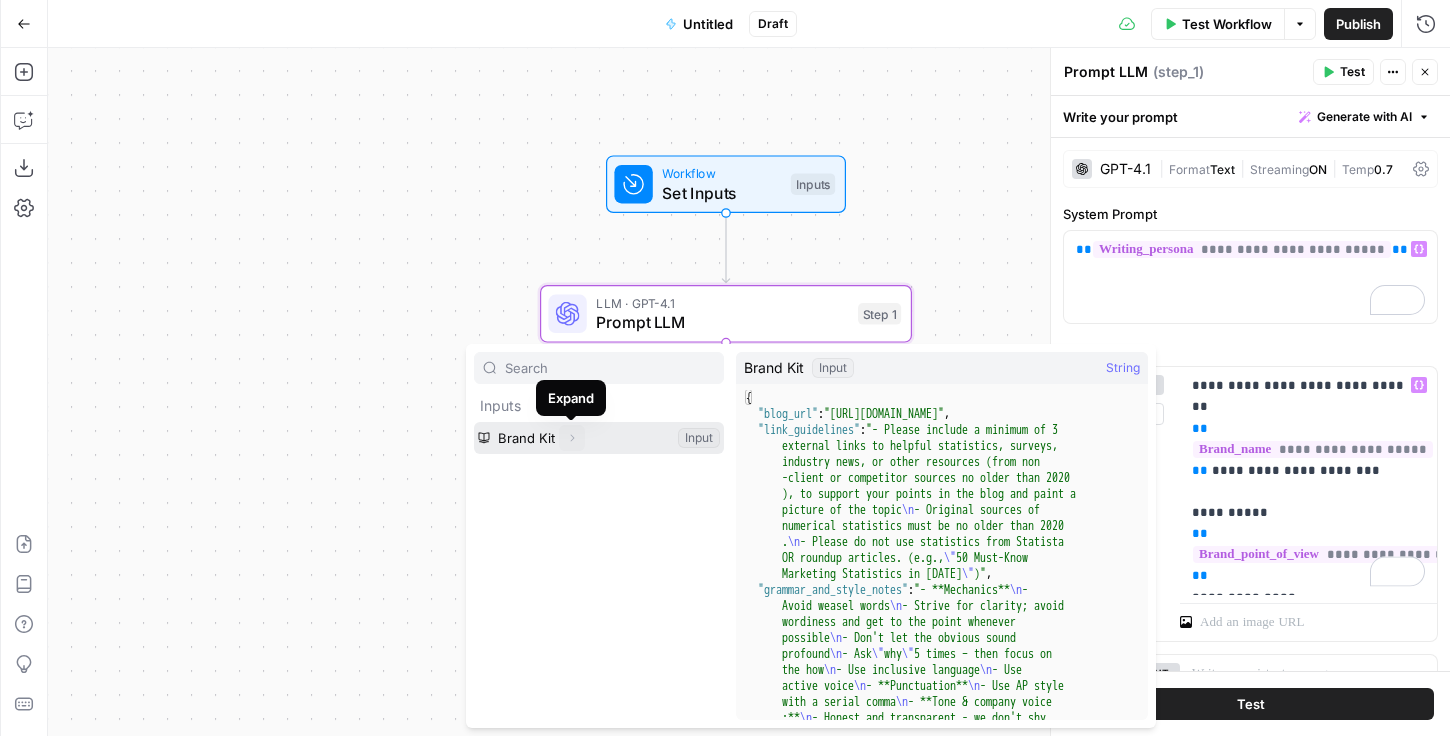 click 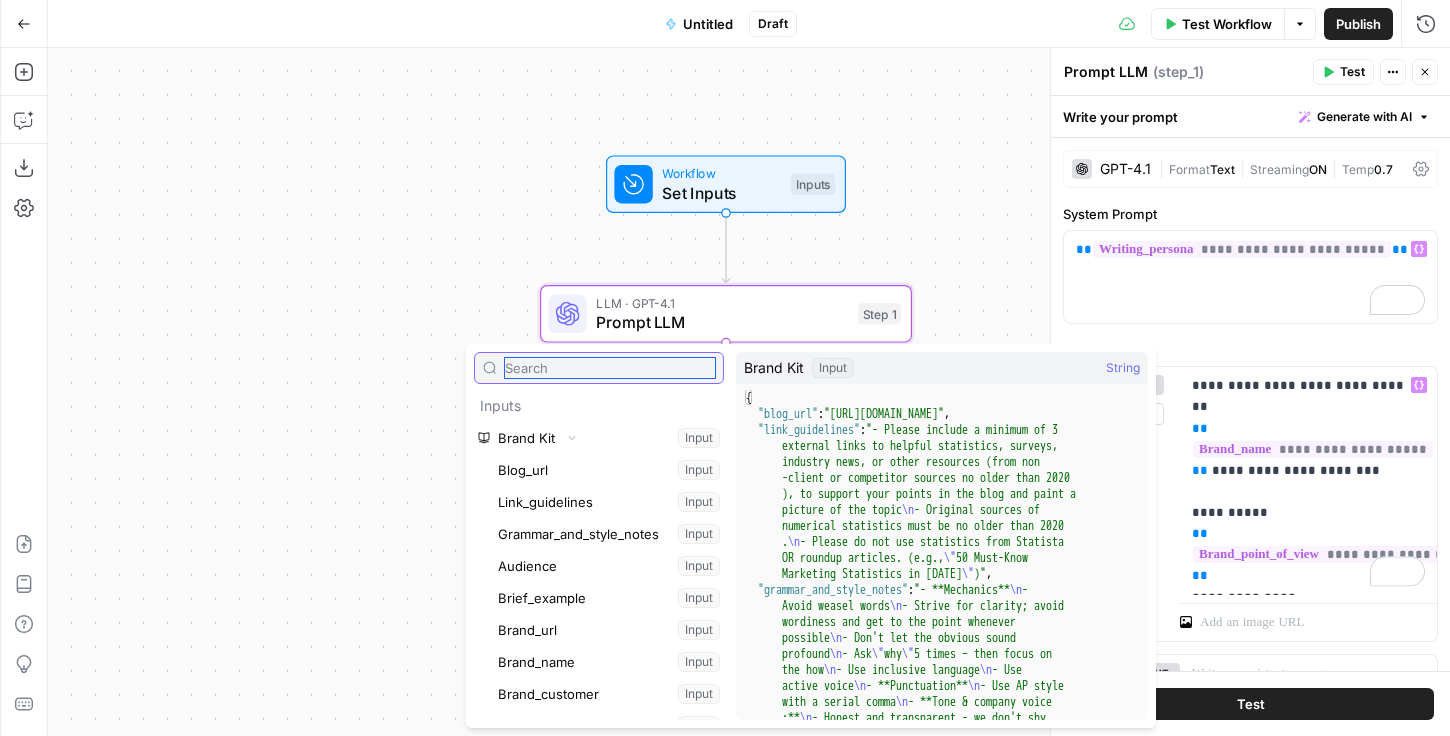 click at bounding box center (610, 368) 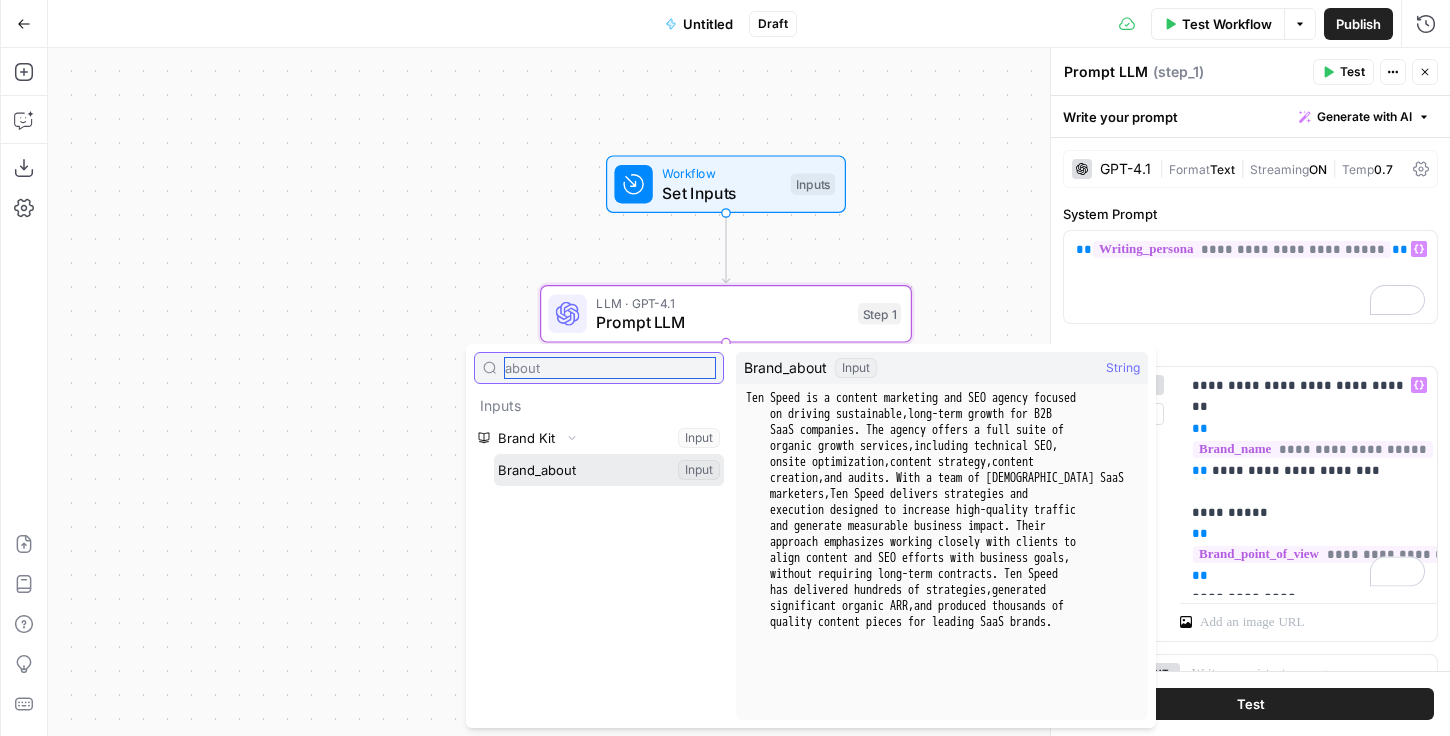 type on "about" 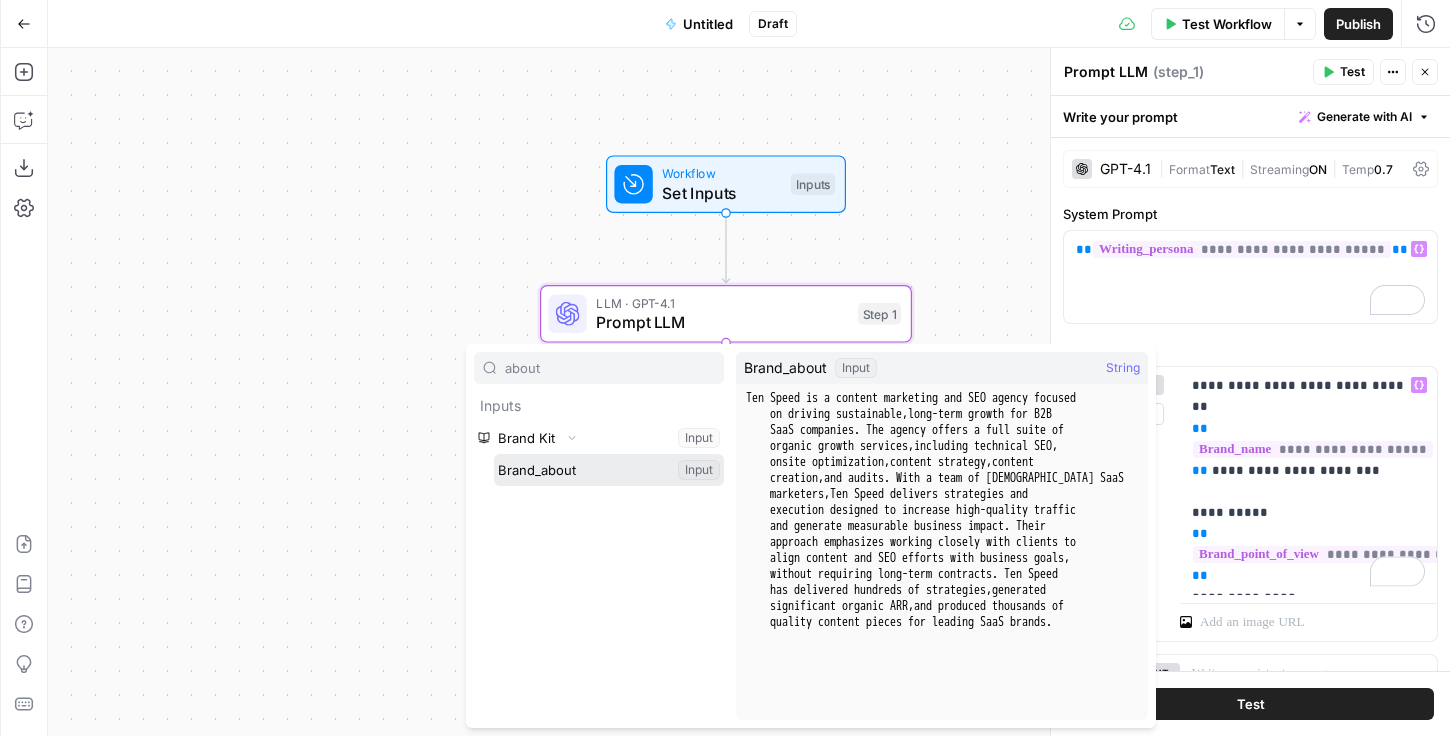 click at bounding box center [609, 470] 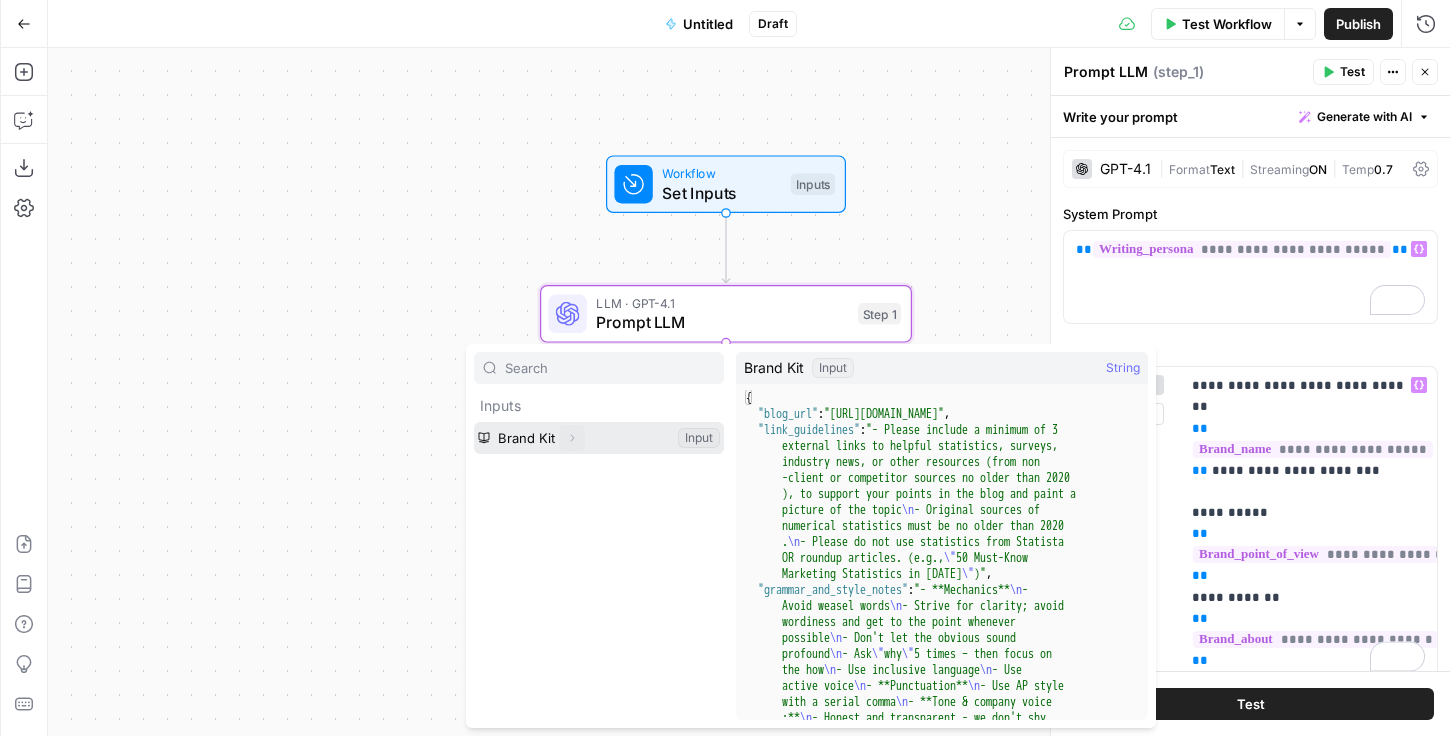 click 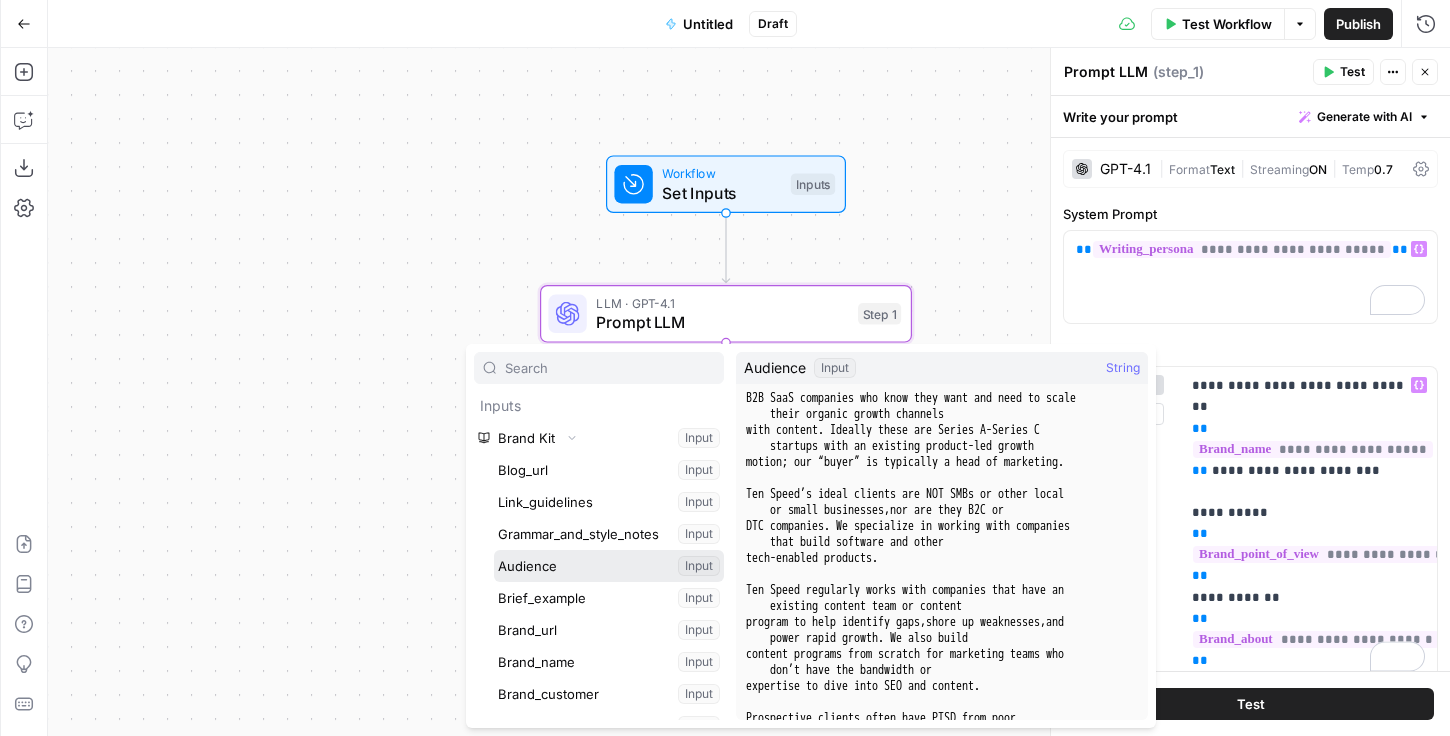click at bounding box center (609, 566) 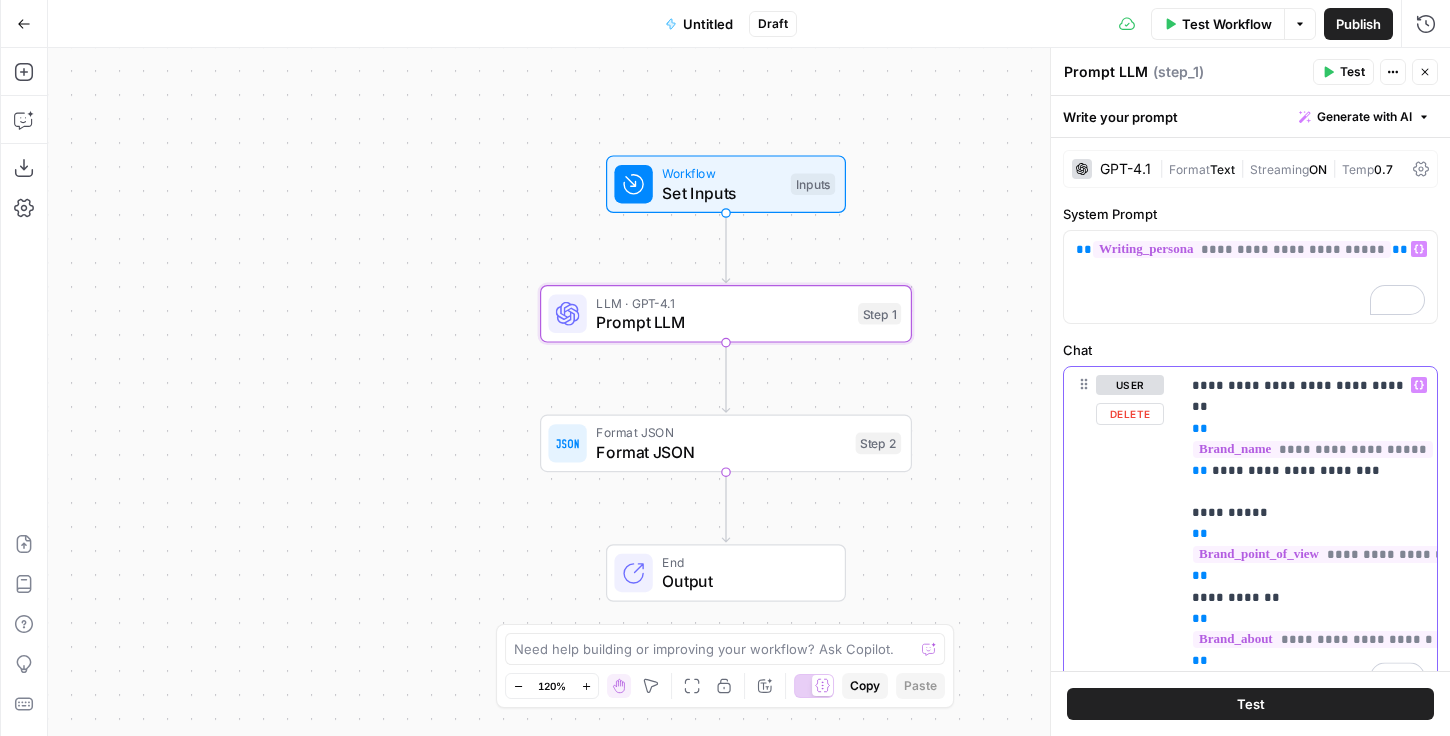 scroll, scrollTop: 166, scrollLeft: 0, axis: vertical 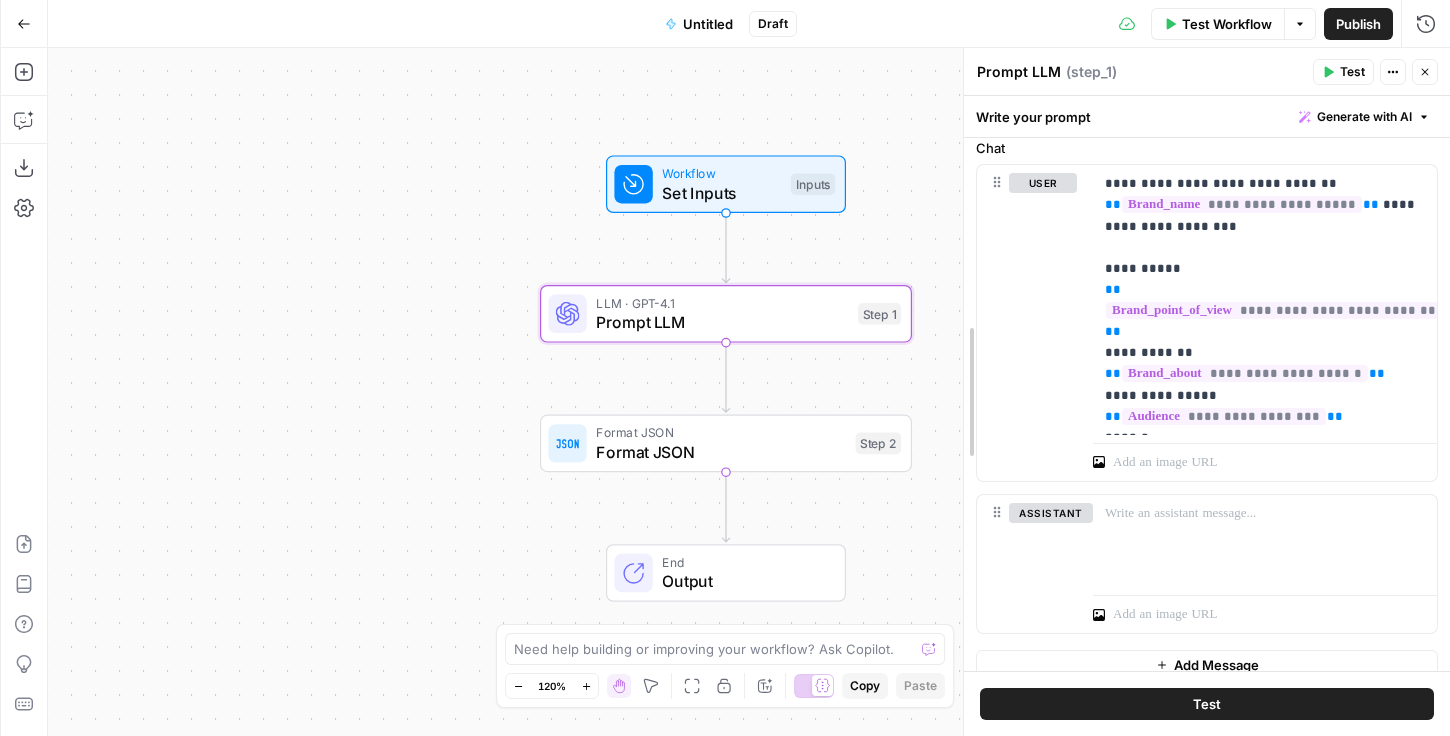 drag, startPoint x: 1045, startPoint y: 408, endPoint x: 954, endPoint y: 405, distance: 91.04944 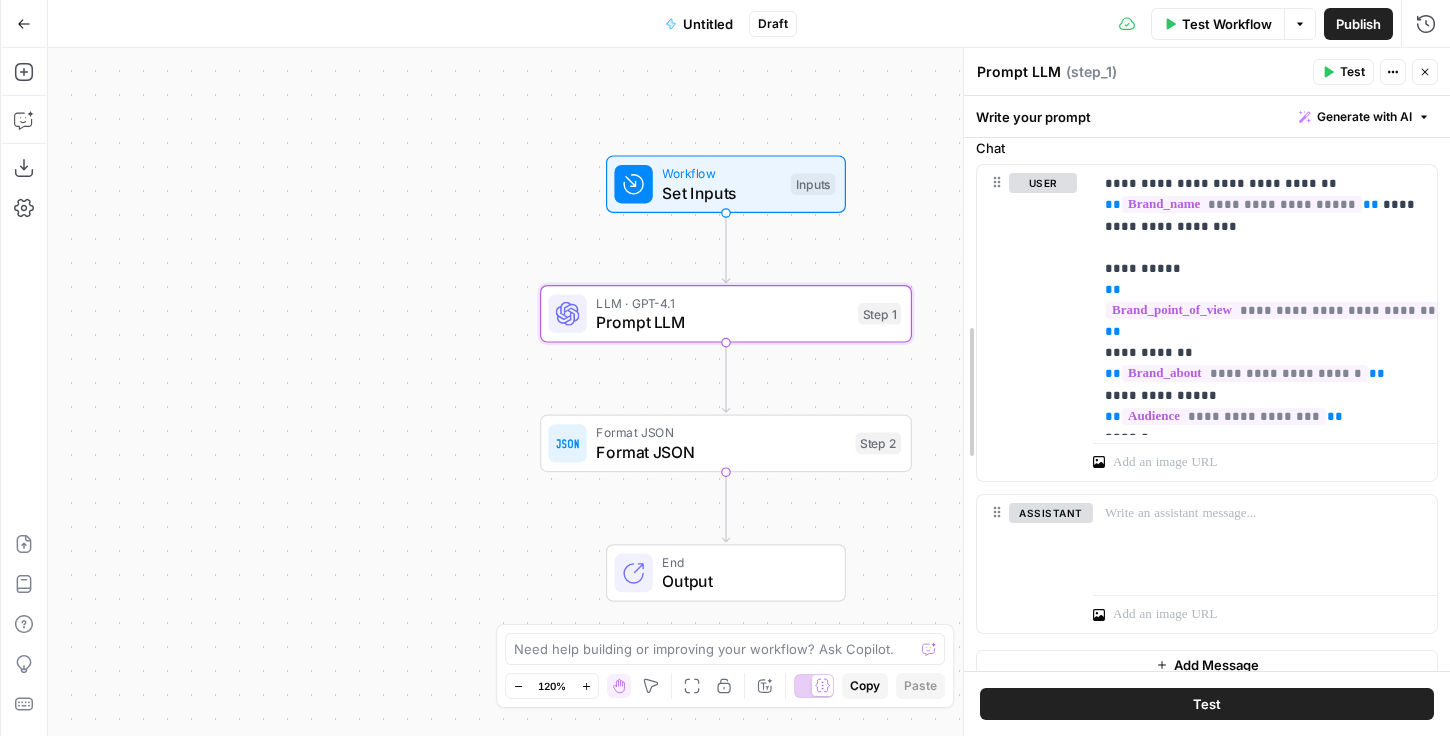 click at bounding box center (964, 392) 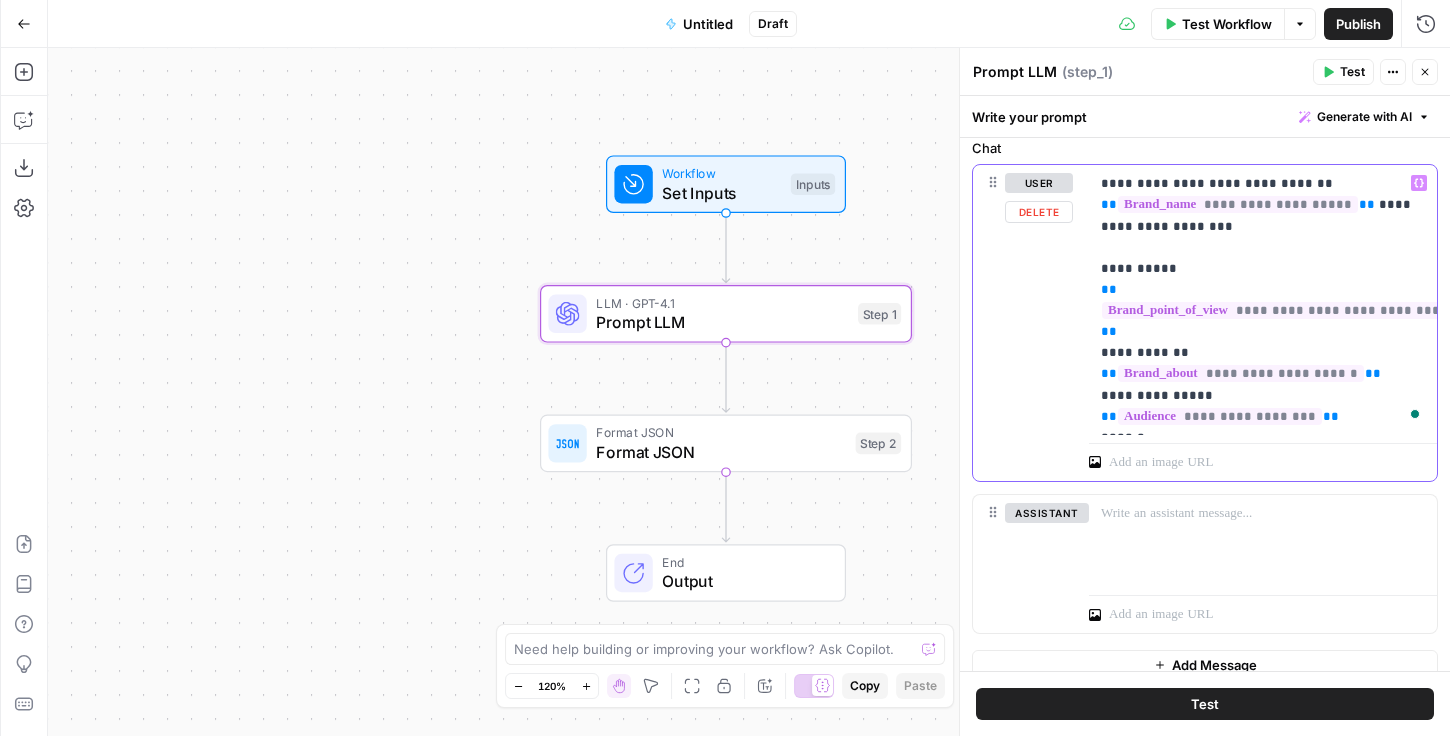 click on "**********" at bounding box center [1263, 300] 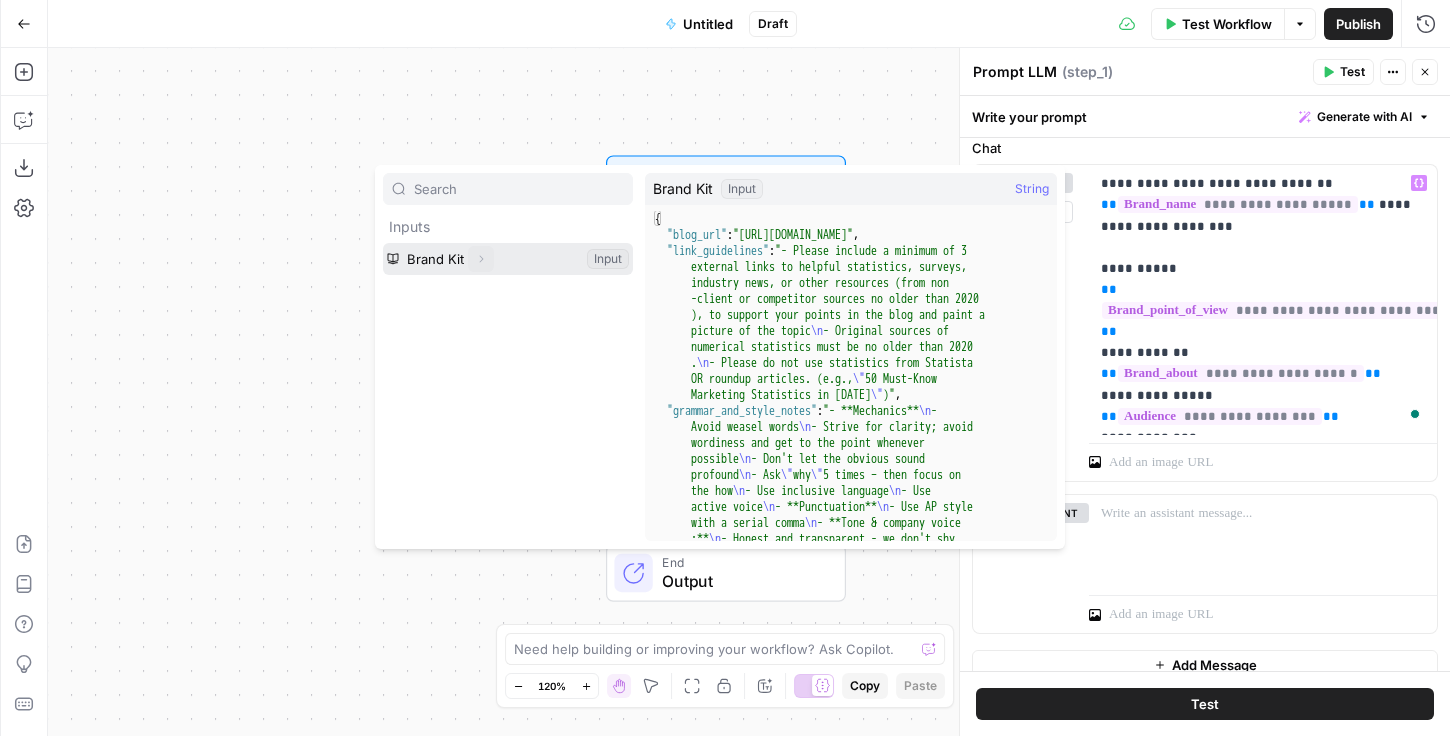 click 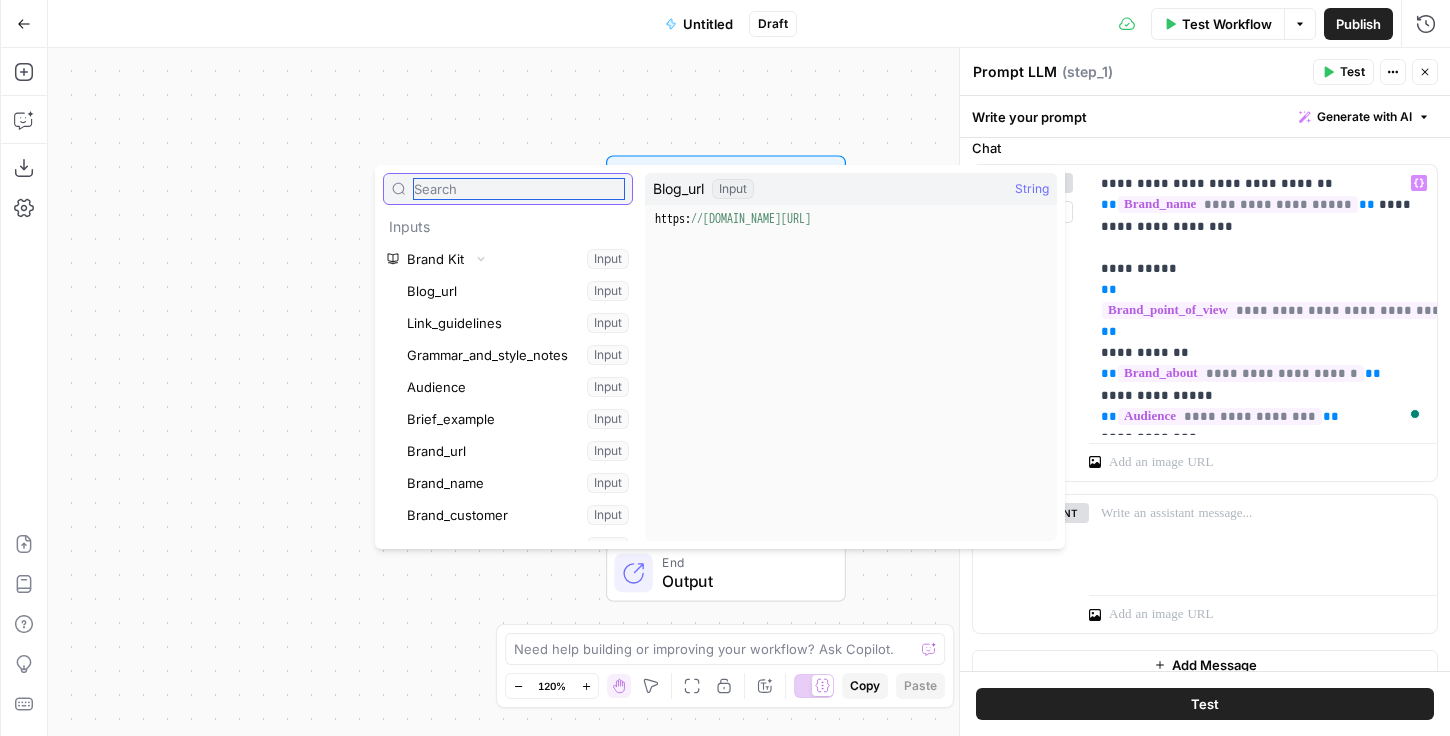 click at bounding box center (519, 189) 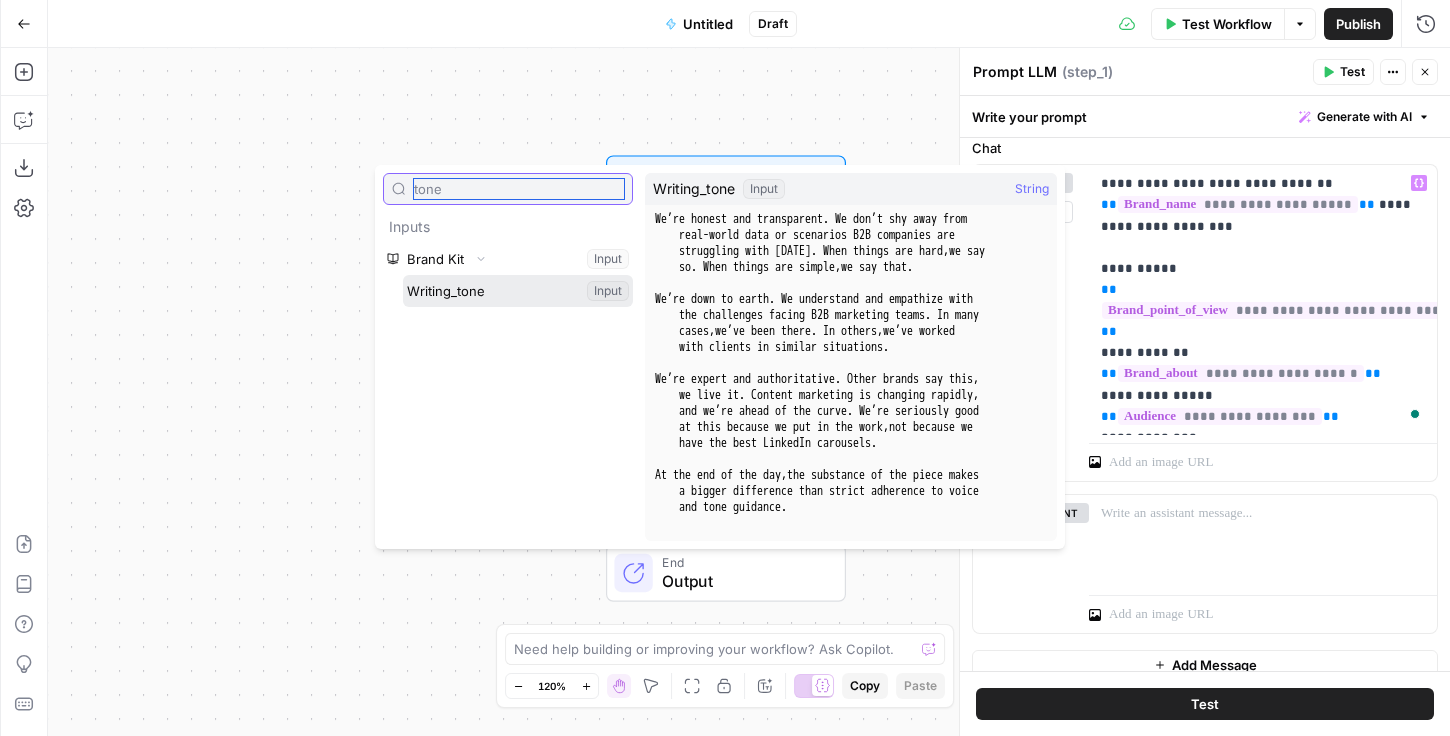 type on "tone" 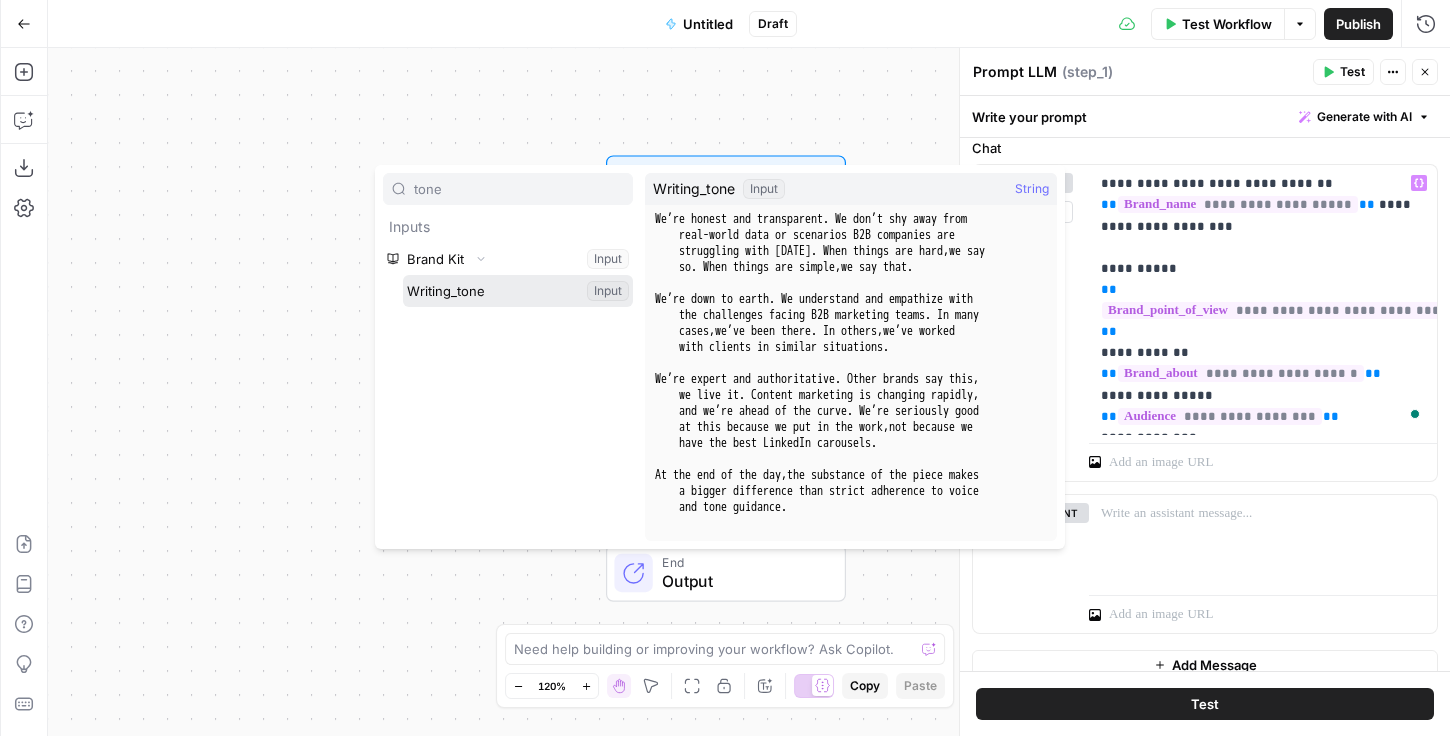 click at bounding box center (518, 291) 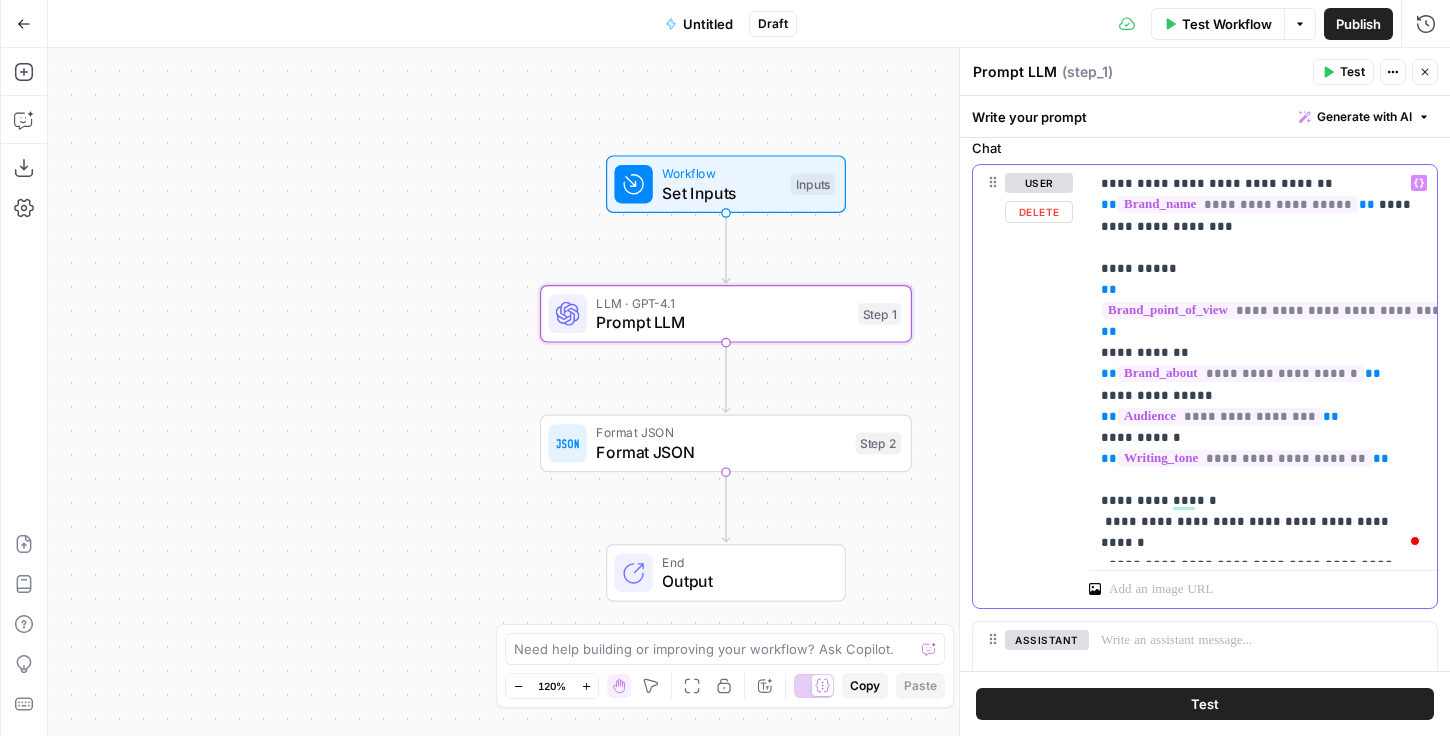 click on "**********" at bounding box center (1263, 363) 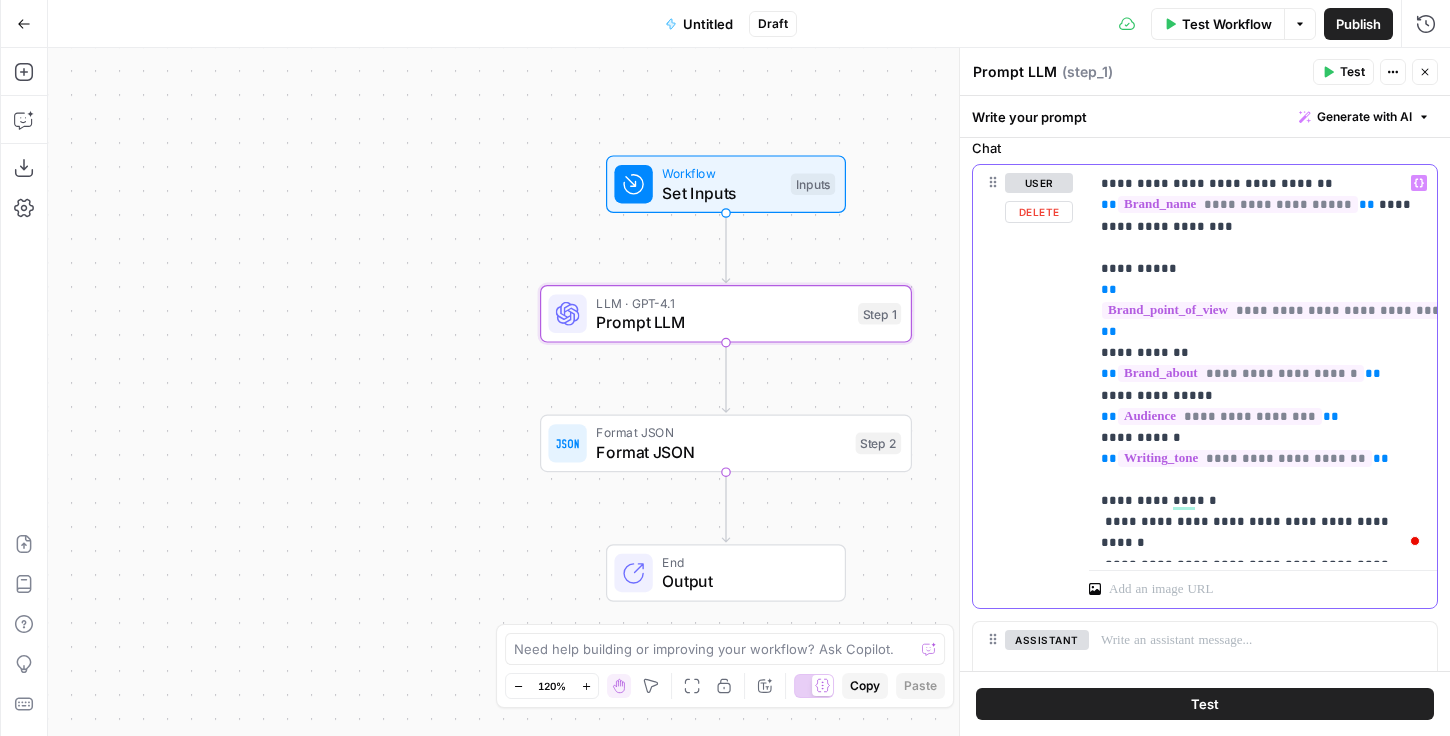 click on "**********" at bounding box center (1263, 363) 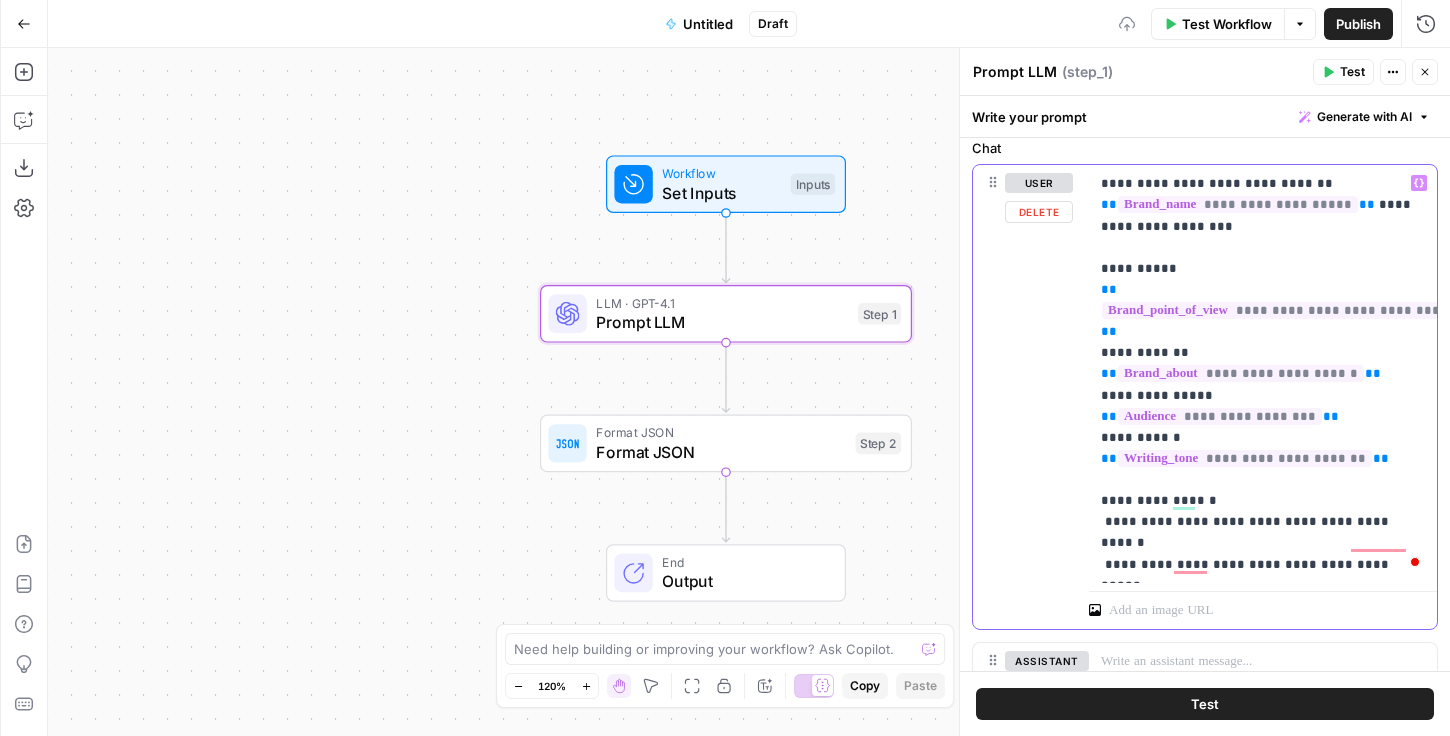 click on "**********" at bounding box center [1263, 373] 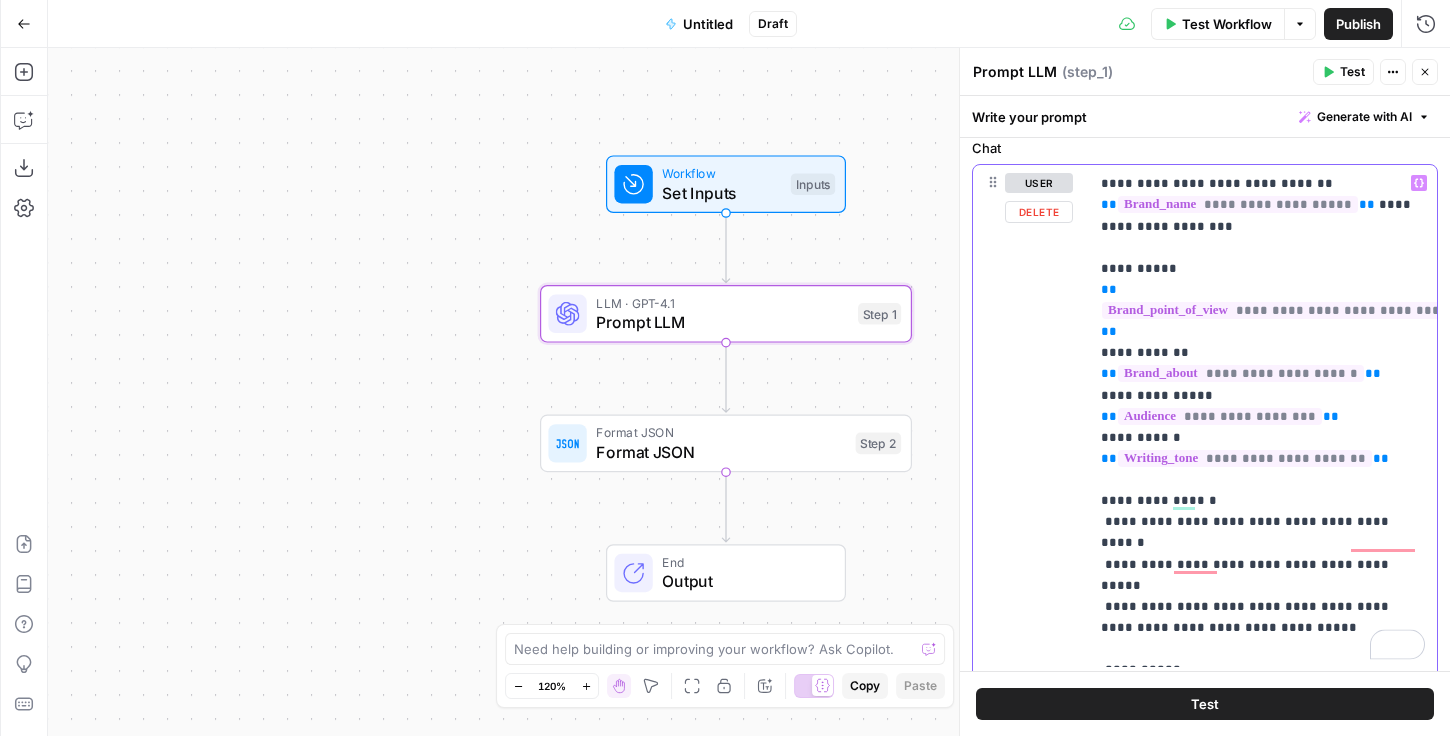 click on "user Delete" at bounding box center (1039, 439) 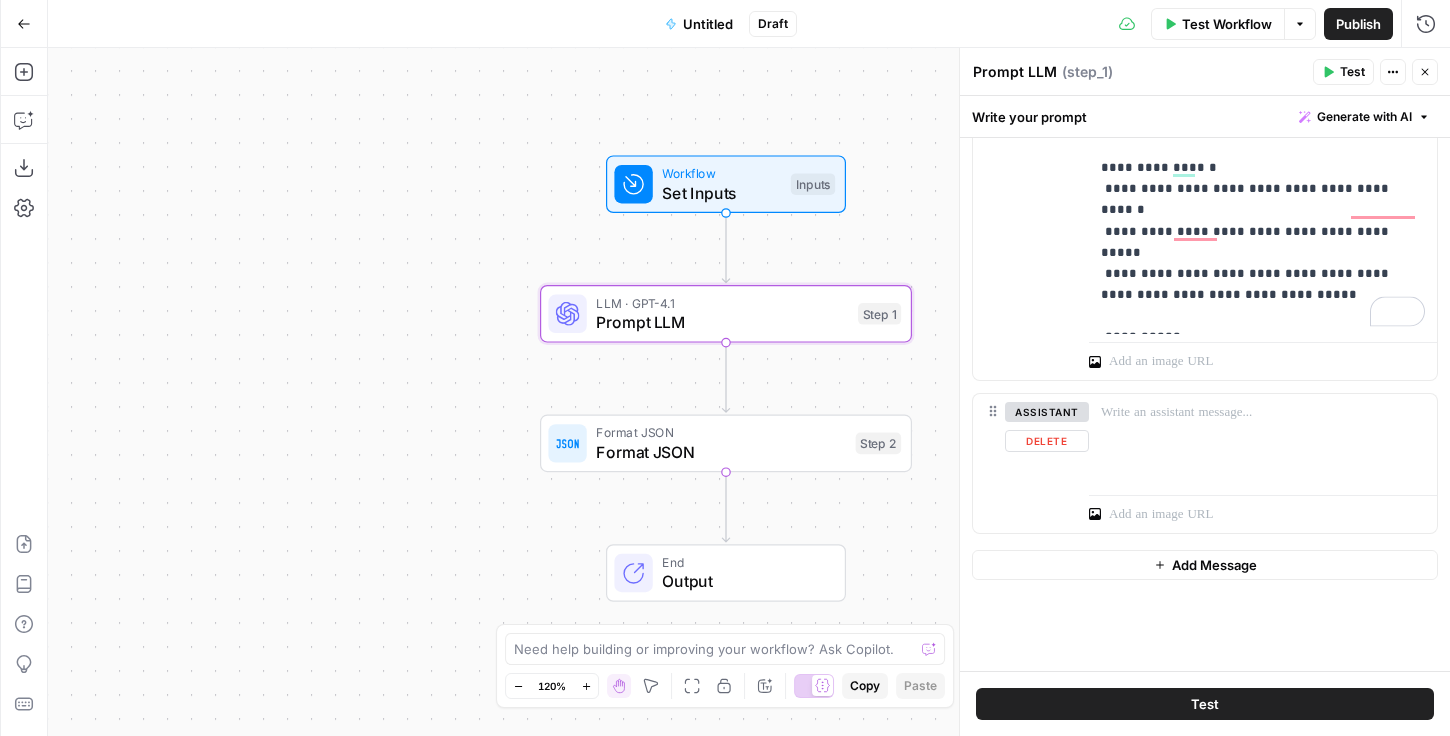 click on "Workflow Set Inputs Inputs LLM · GPT-4.1 Prompt LLM Step 1 Format JSON Format JSON Step 2 End Output" at bounding box center [749, 392] 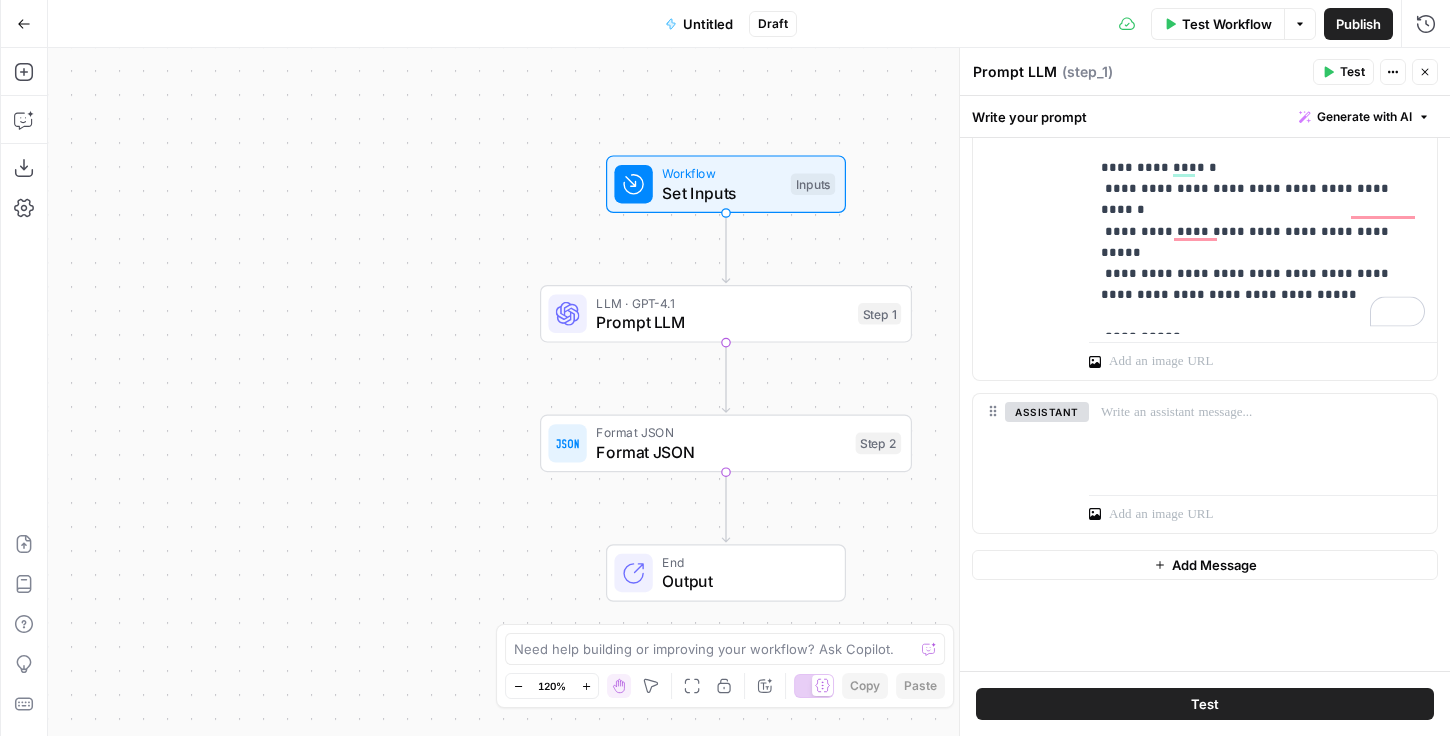 click on "Format JSON" at bounding box center (721, 452) 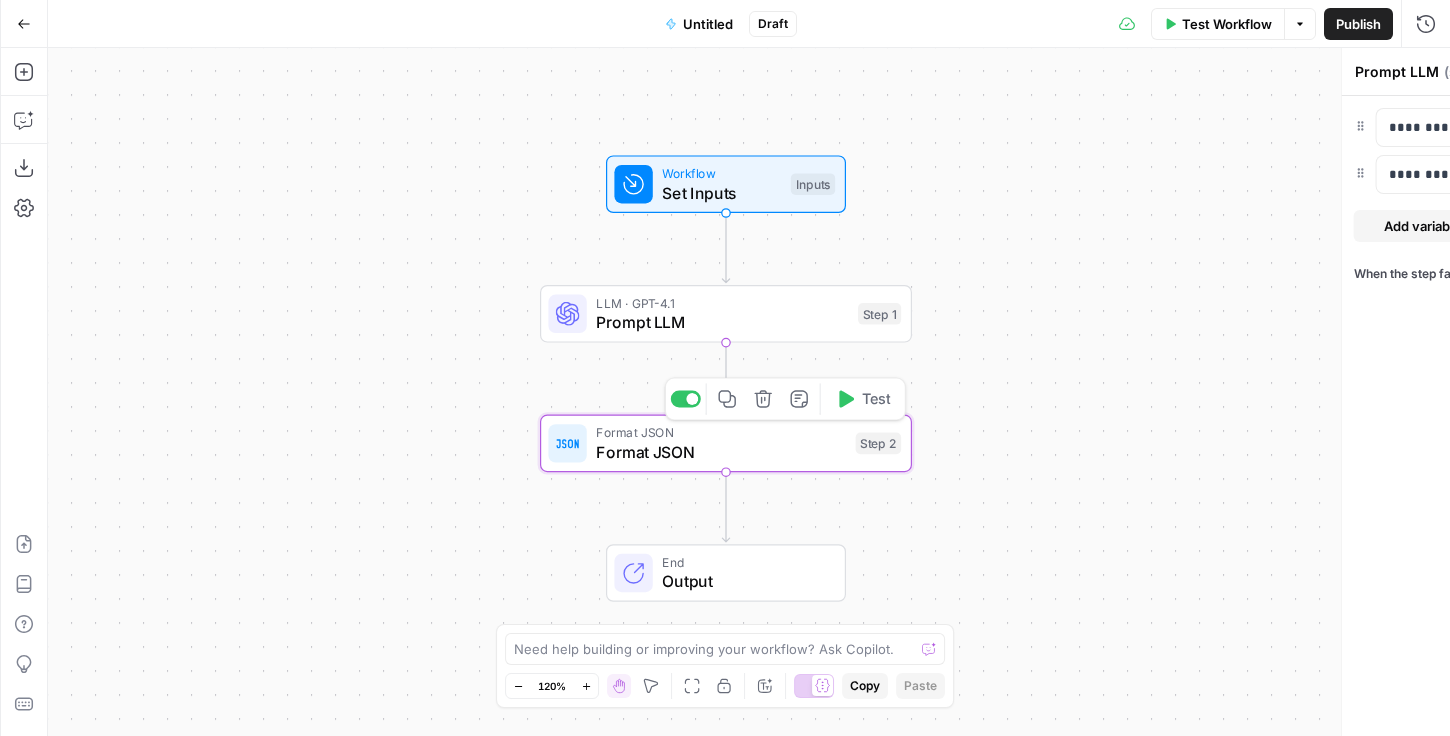 type on "Format JSON" 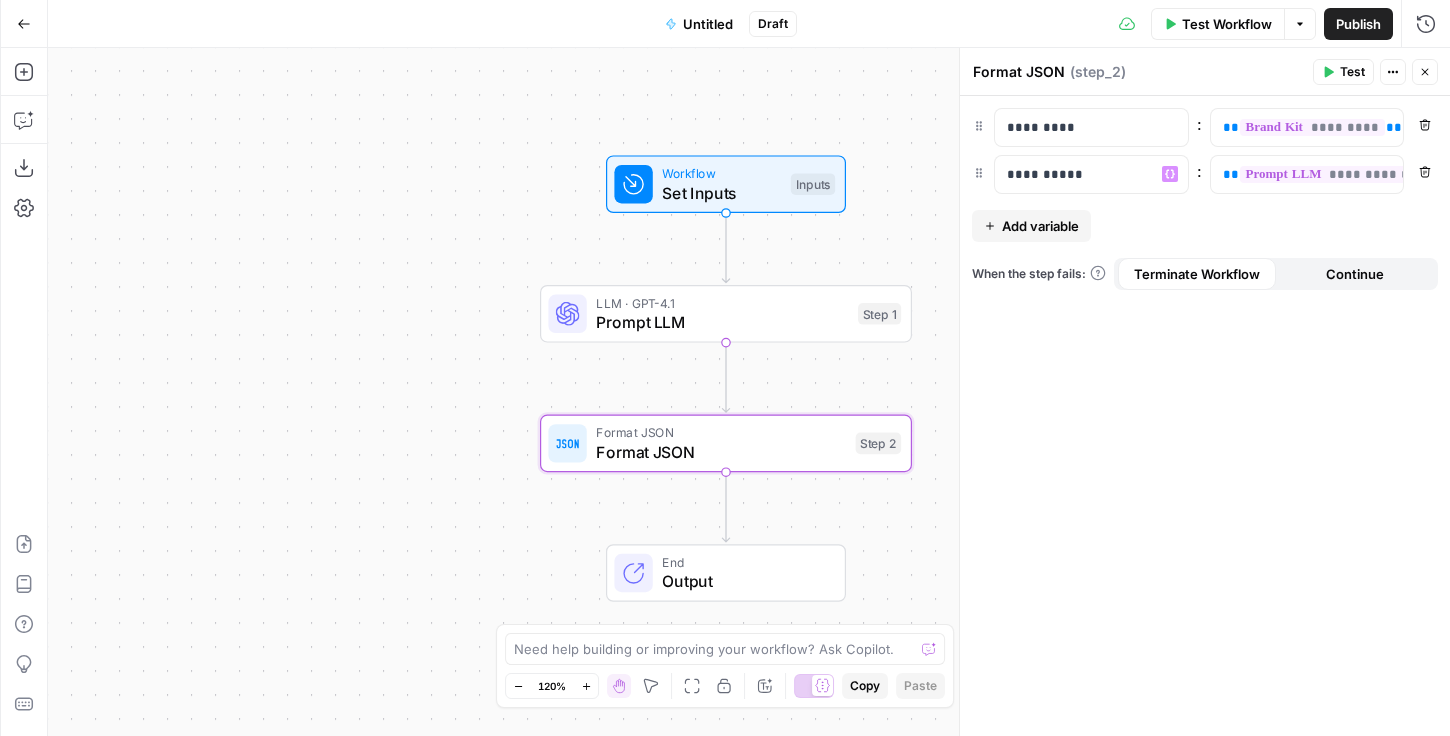 click on "**********" at bounding box center (1205, 416) 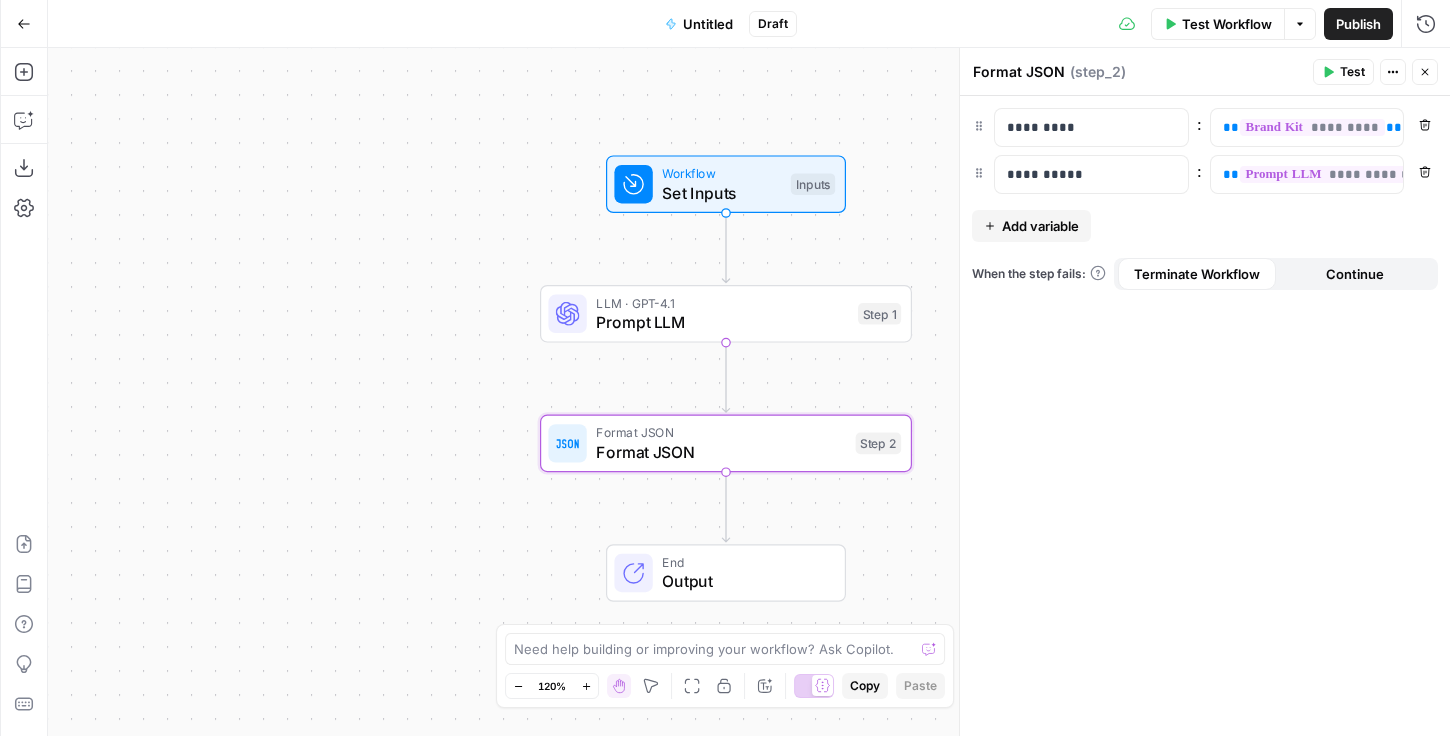 click on "Prompt LLM" at bounding box center [722, 322] 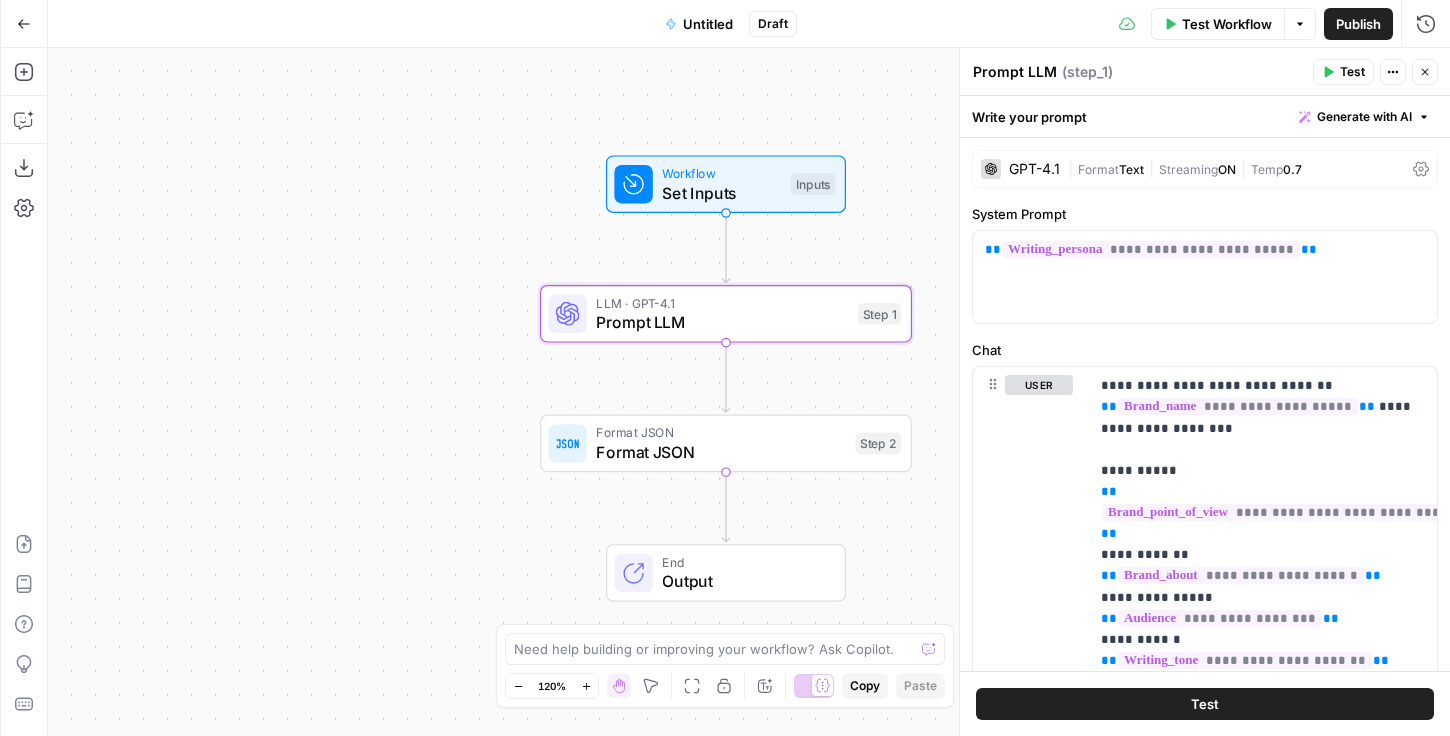 click on "Set Inputs" at bounding box center (721, 193) 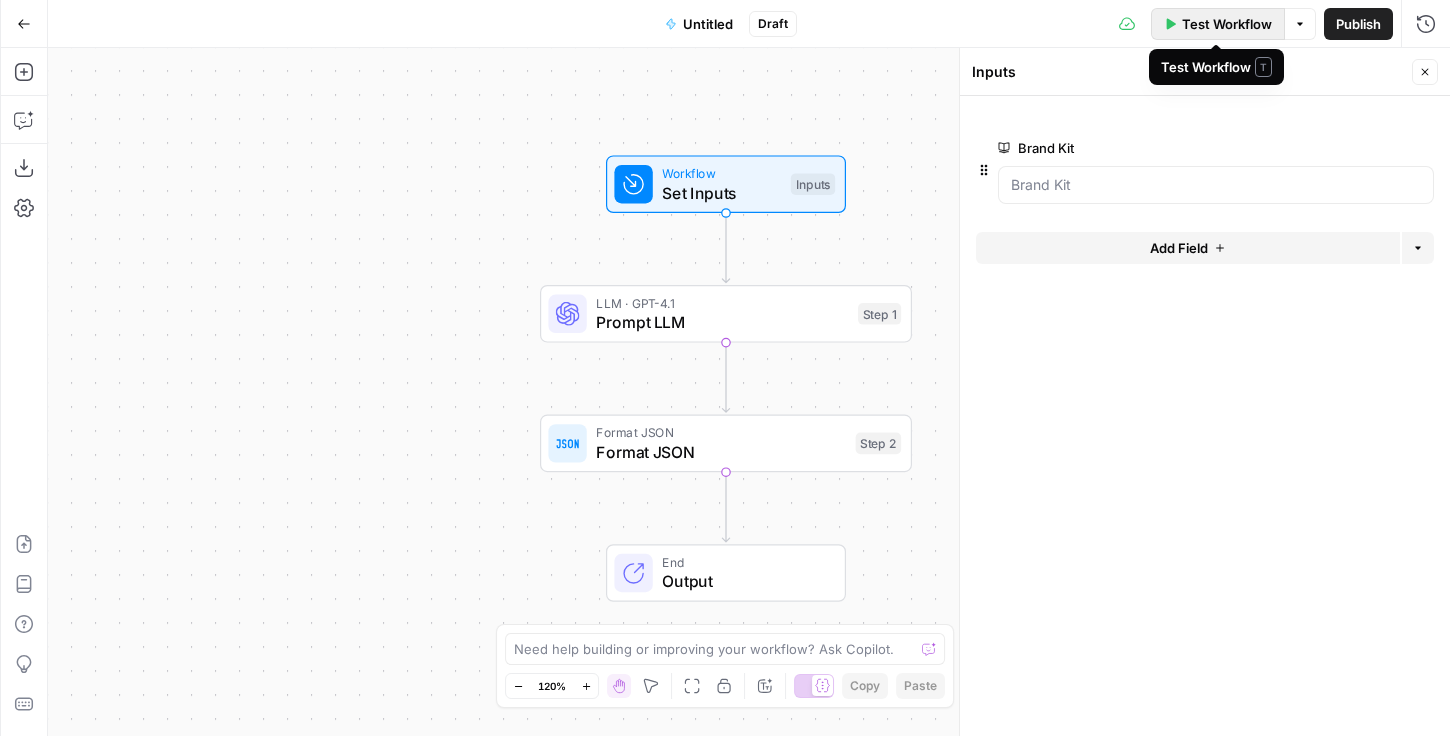 click on "Test Workflow" at bounding box center (1227, 24) 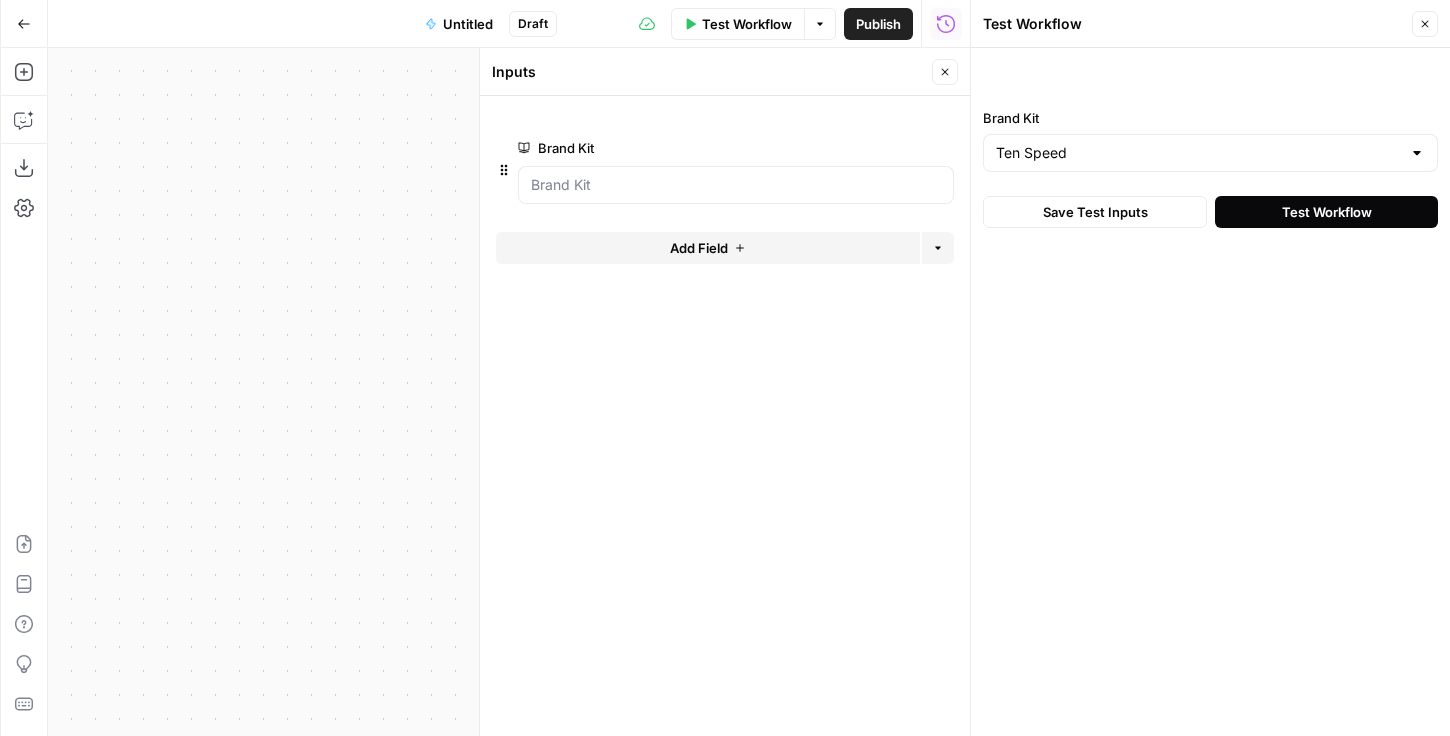 click on "Test Workflow" at bounding box center (1327, 212) 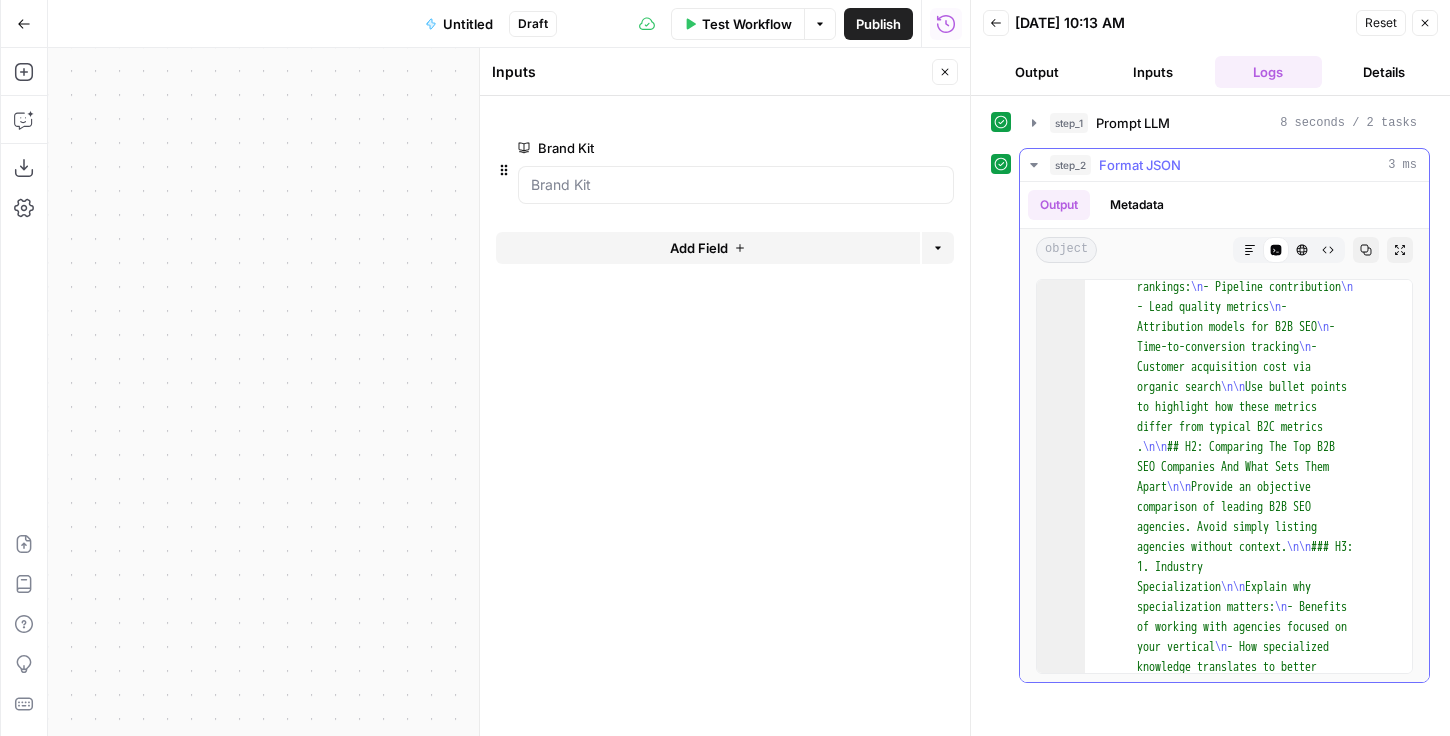 scroll, scrollTop: 3594, scrollLeft: 0, axis: vertical 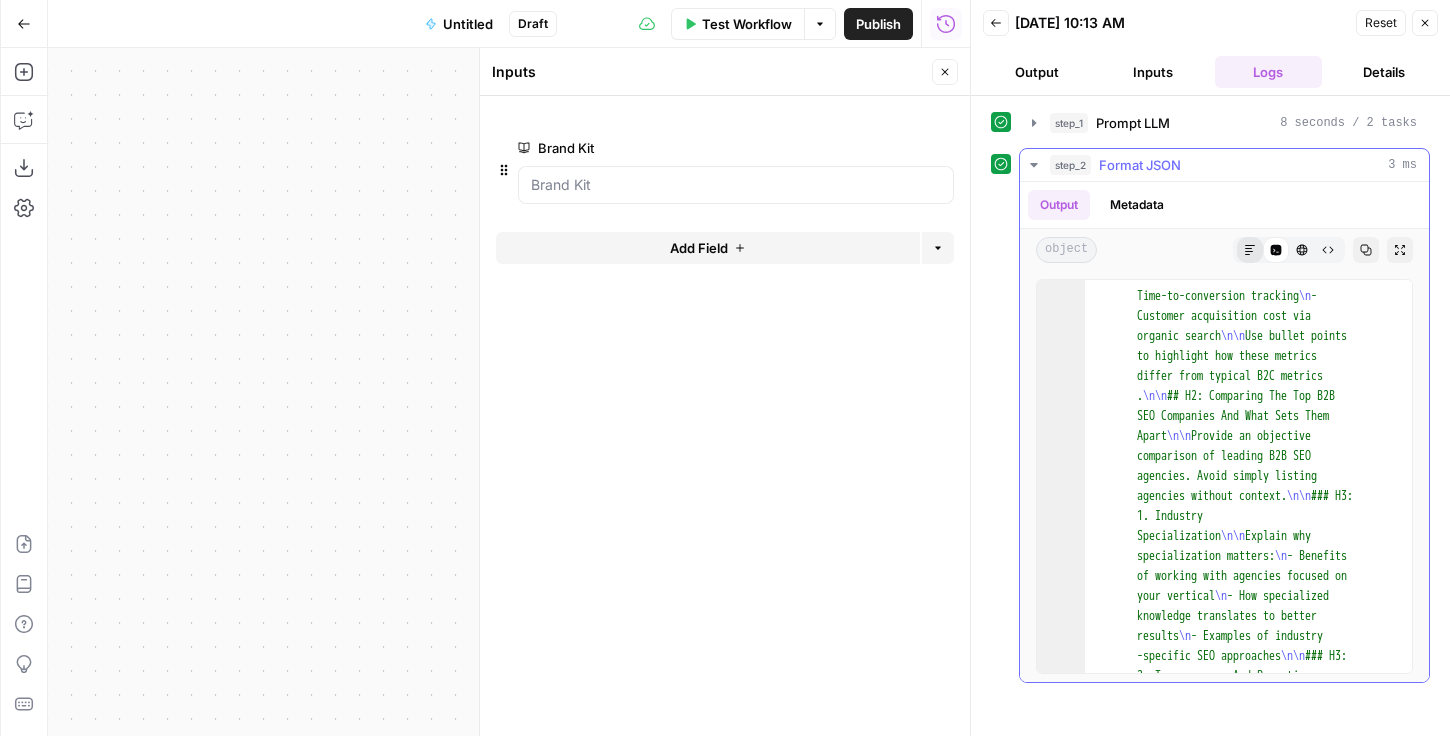 click 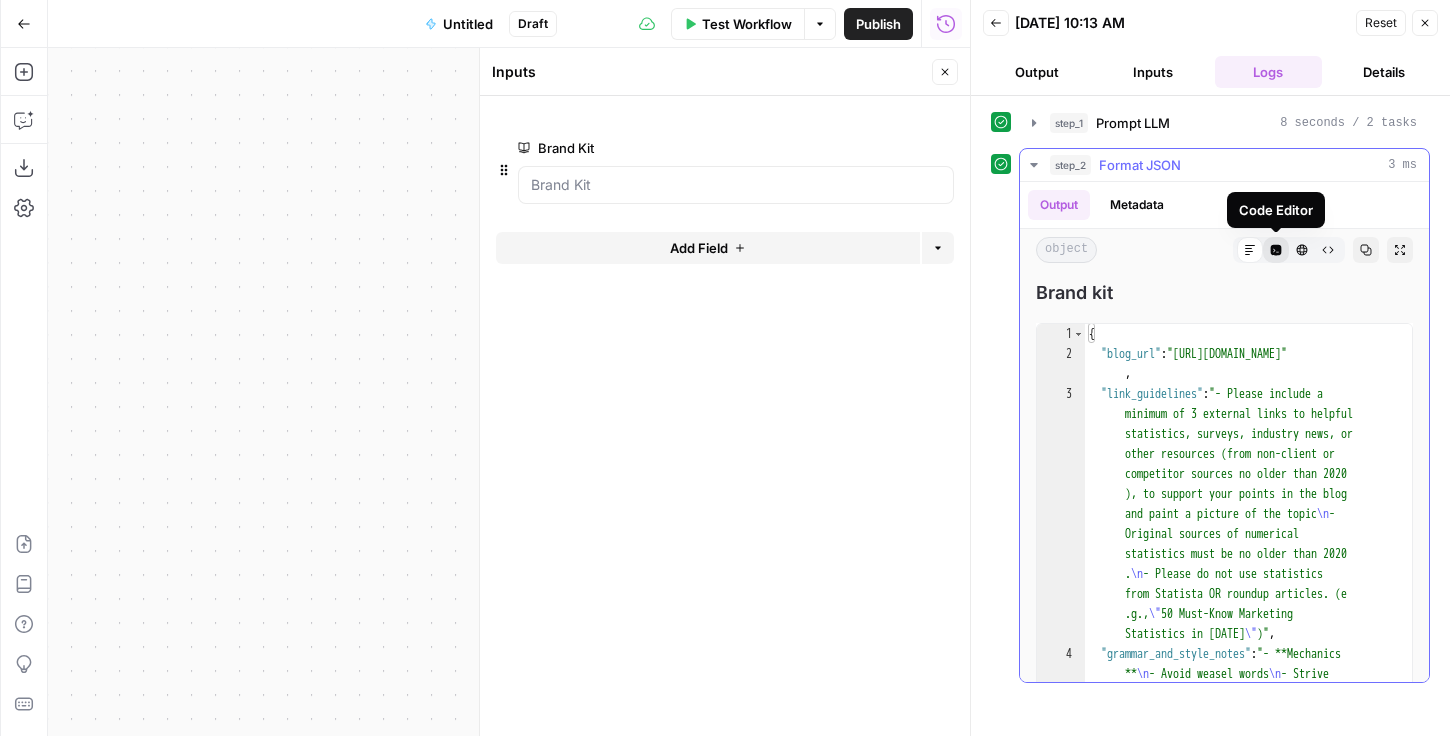 click 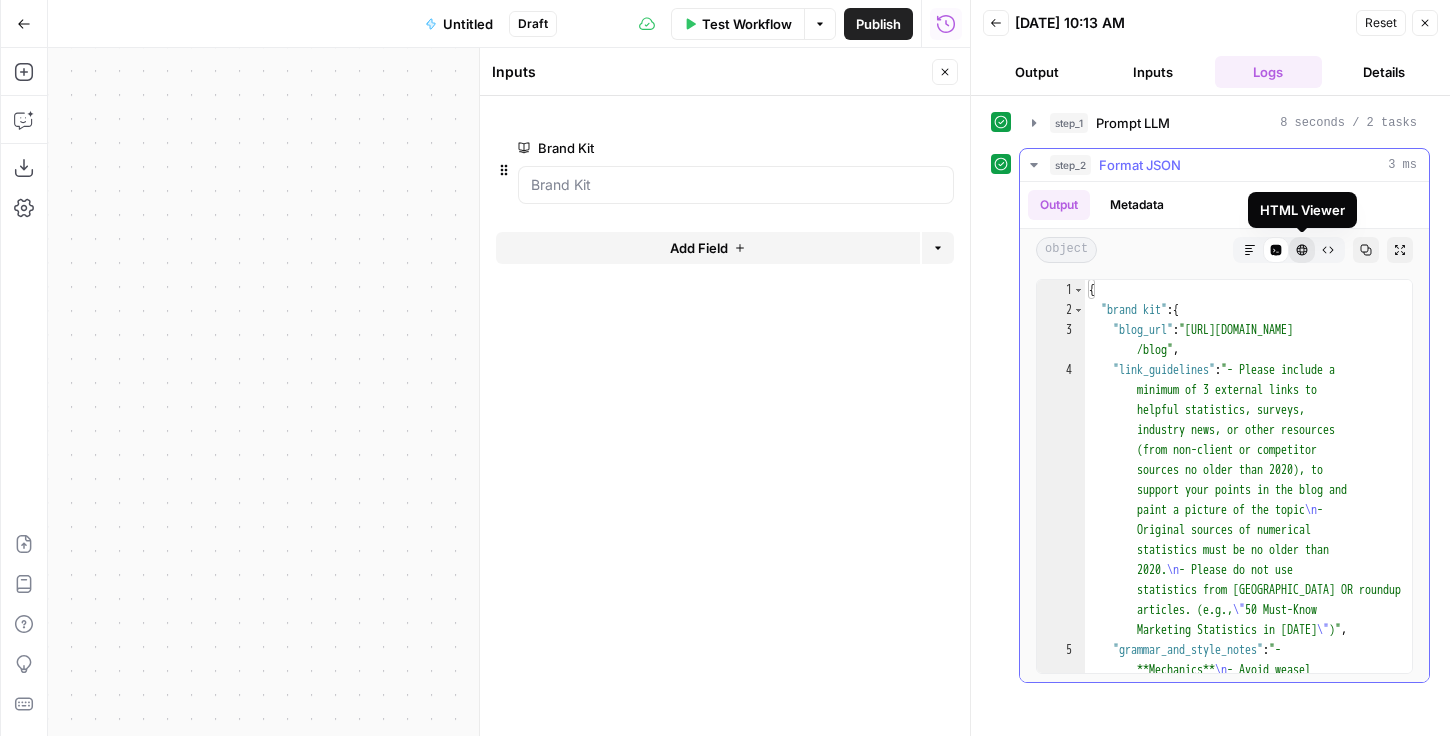 click 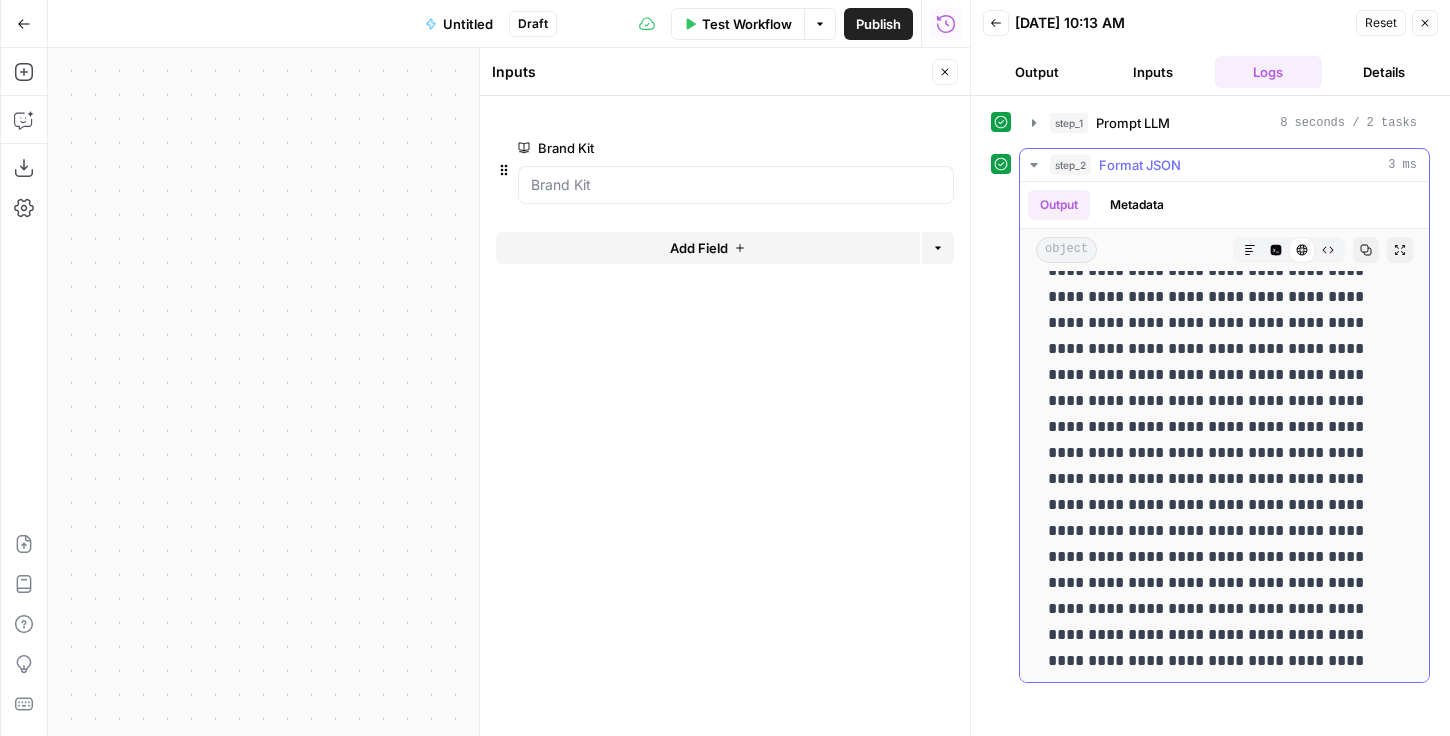 scroll, scrollTop: 2315, scrollLeft: 0, axis: vertical 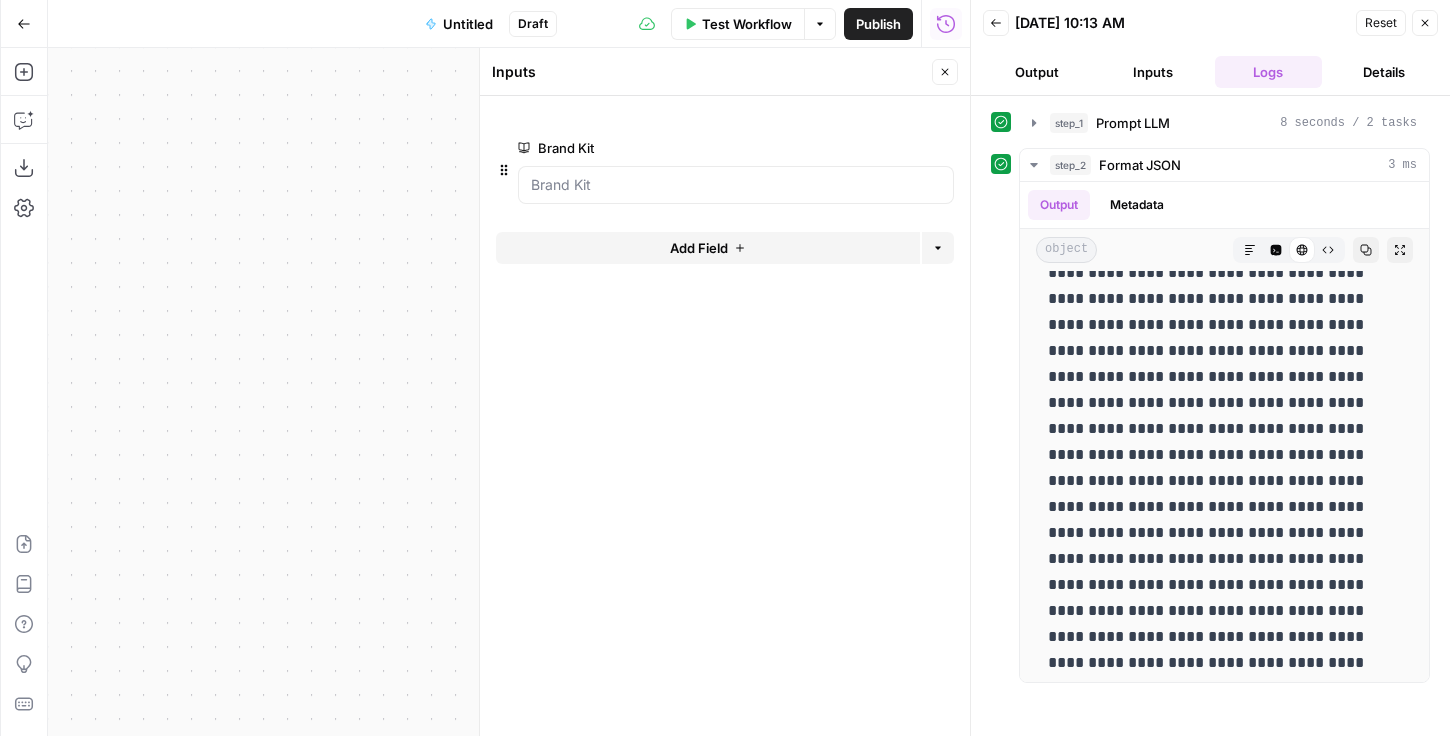click on "Brand Kit edit field Delete group Add Field Options" at bounding box center [725, 416] 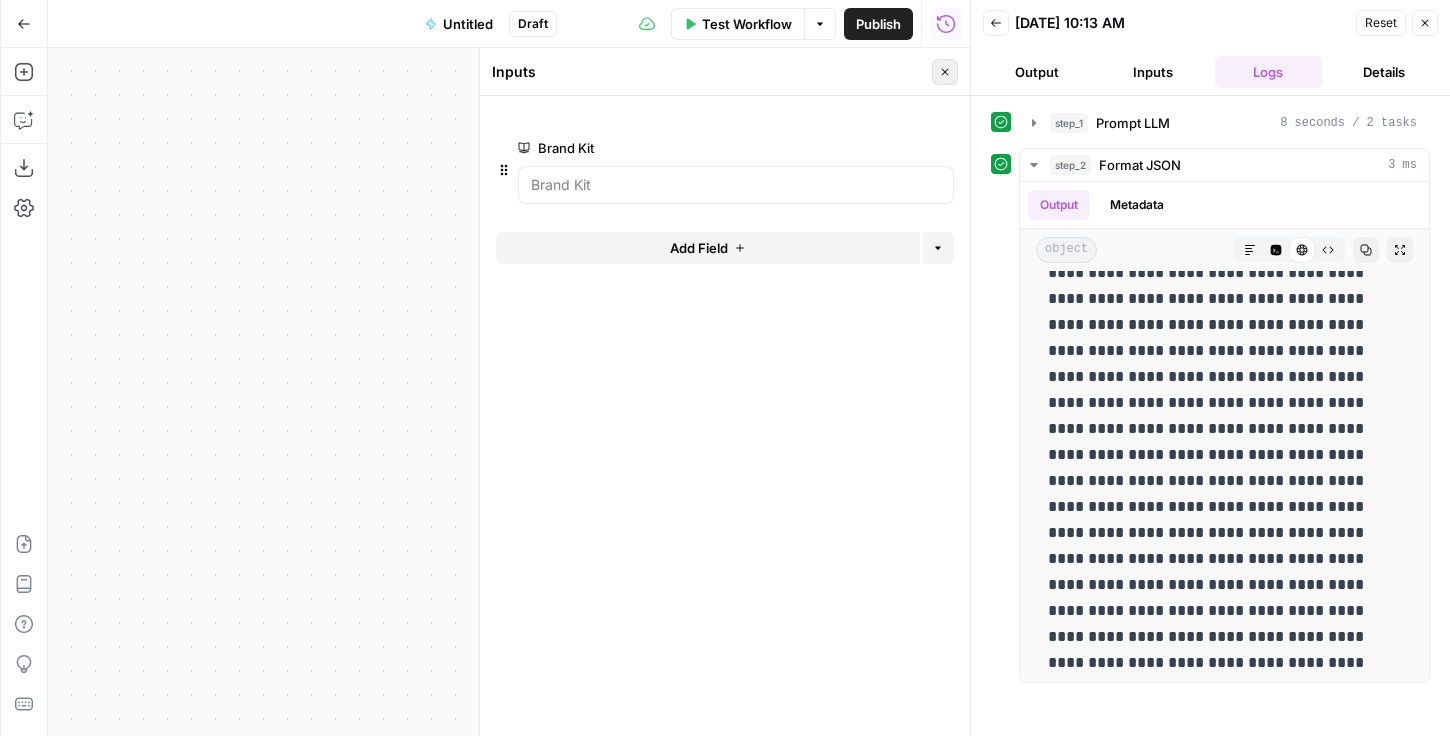 click on "Close" at bounding box center [945, 72] 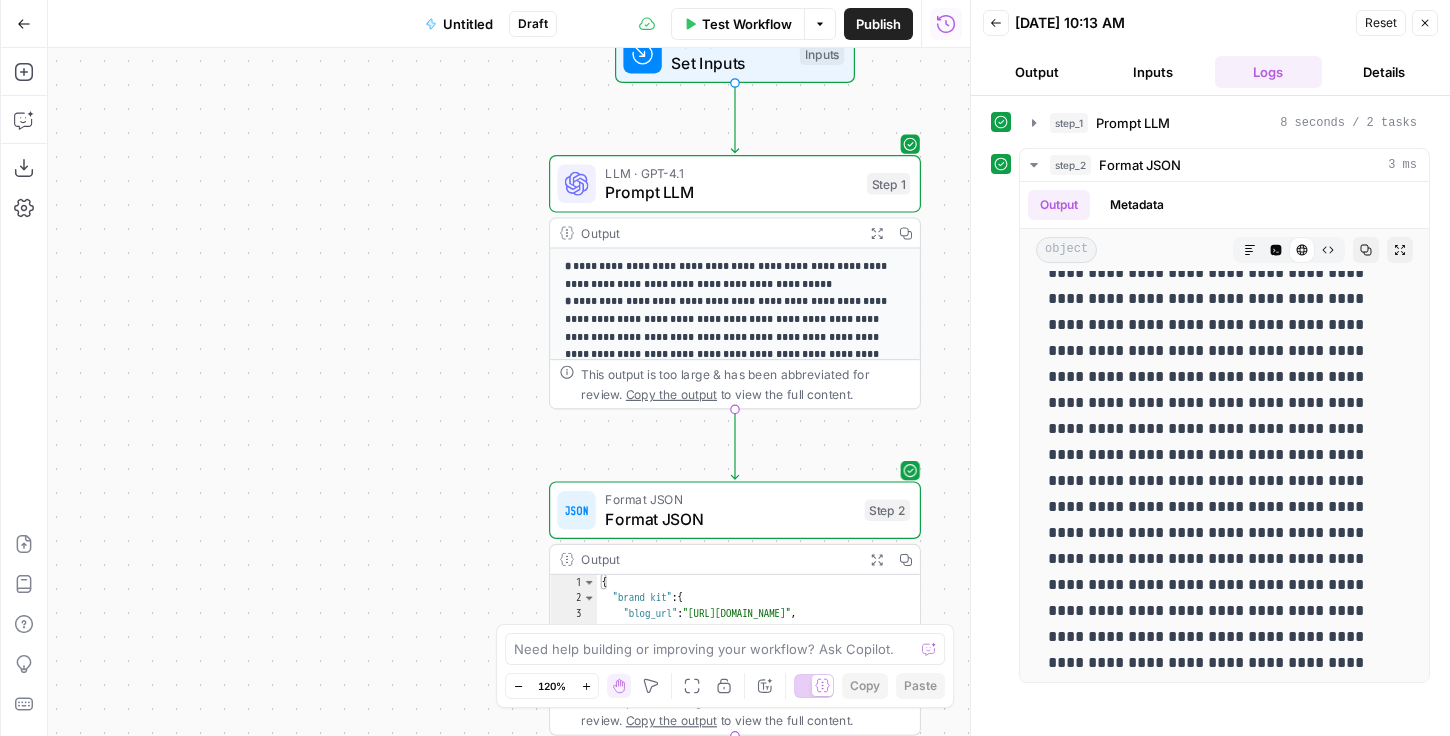 click on "Format JSON" at bounding box center [730, 519] 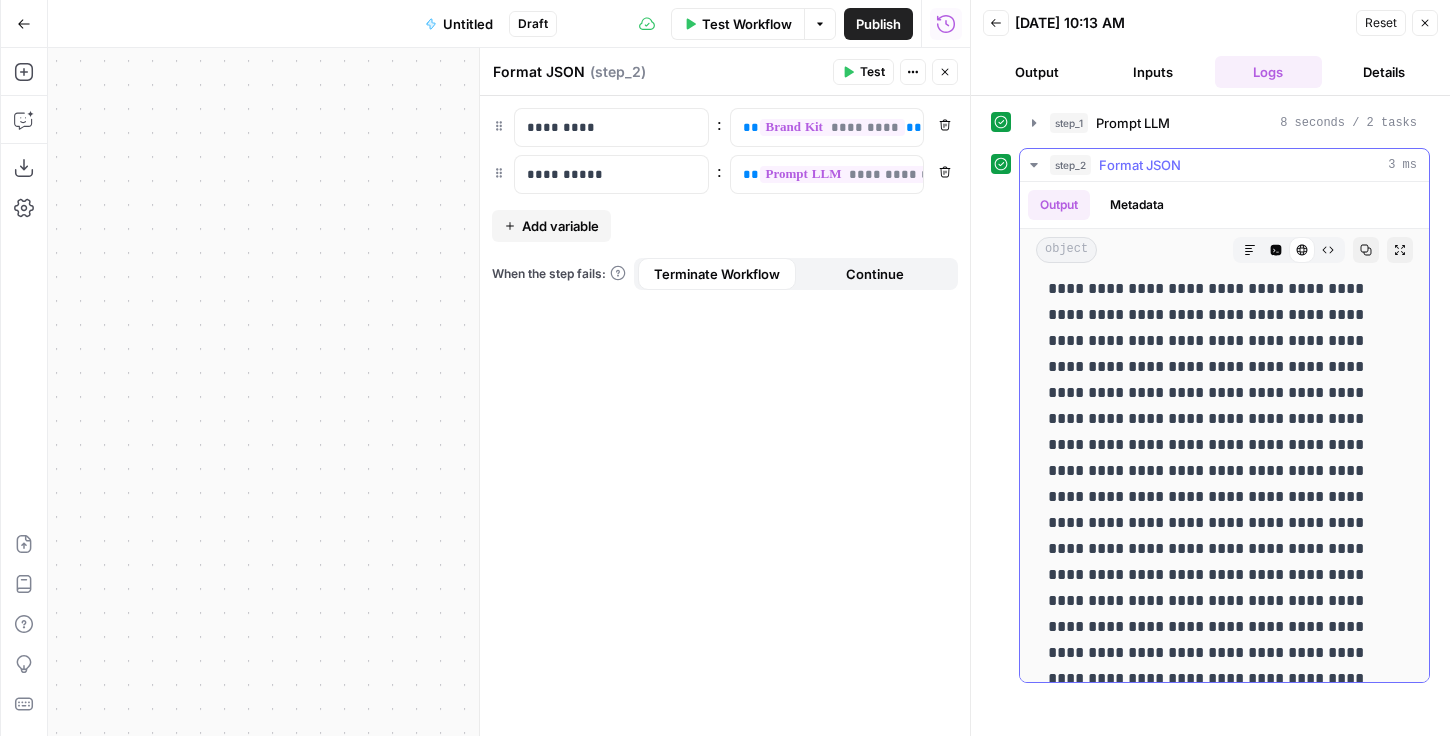 scroll, scrollTop: 2294, scrollLeft: 0, axis: vertical 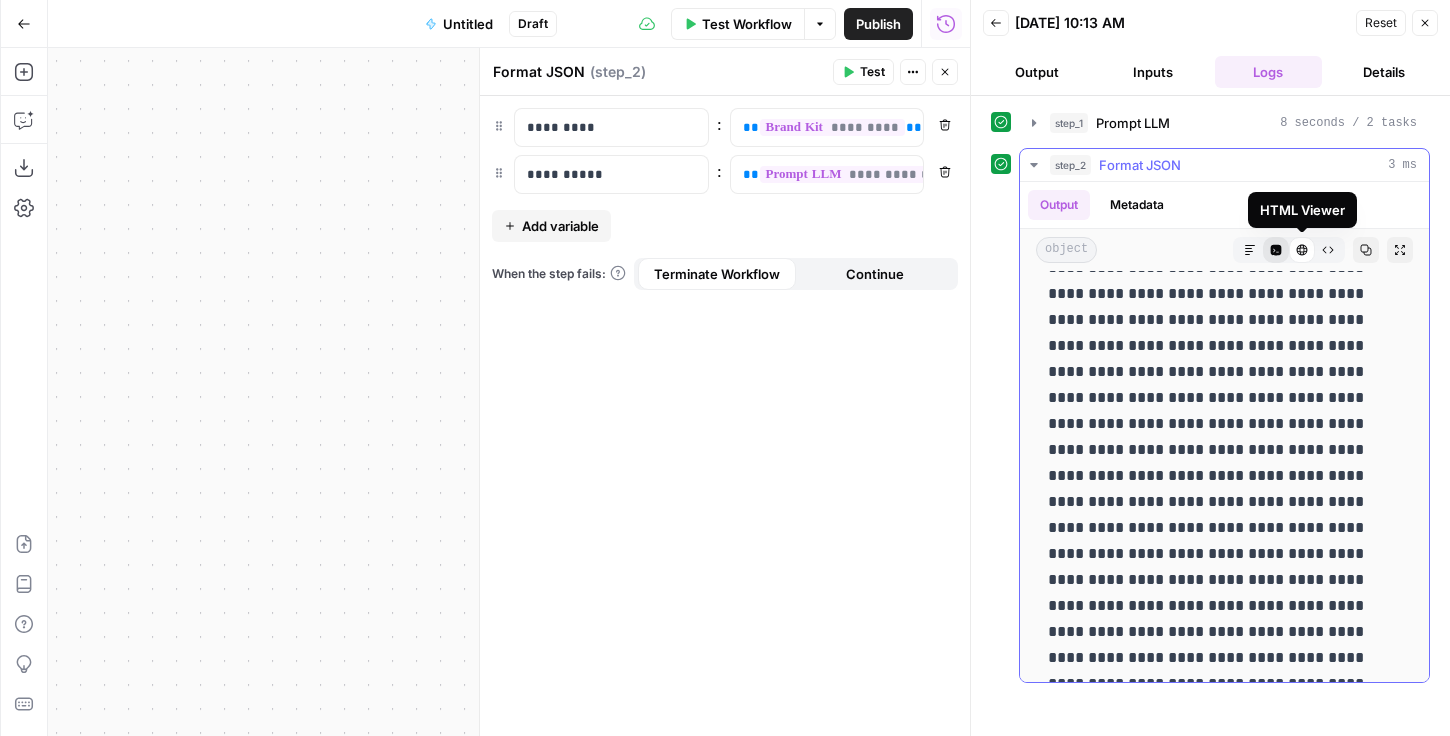 click 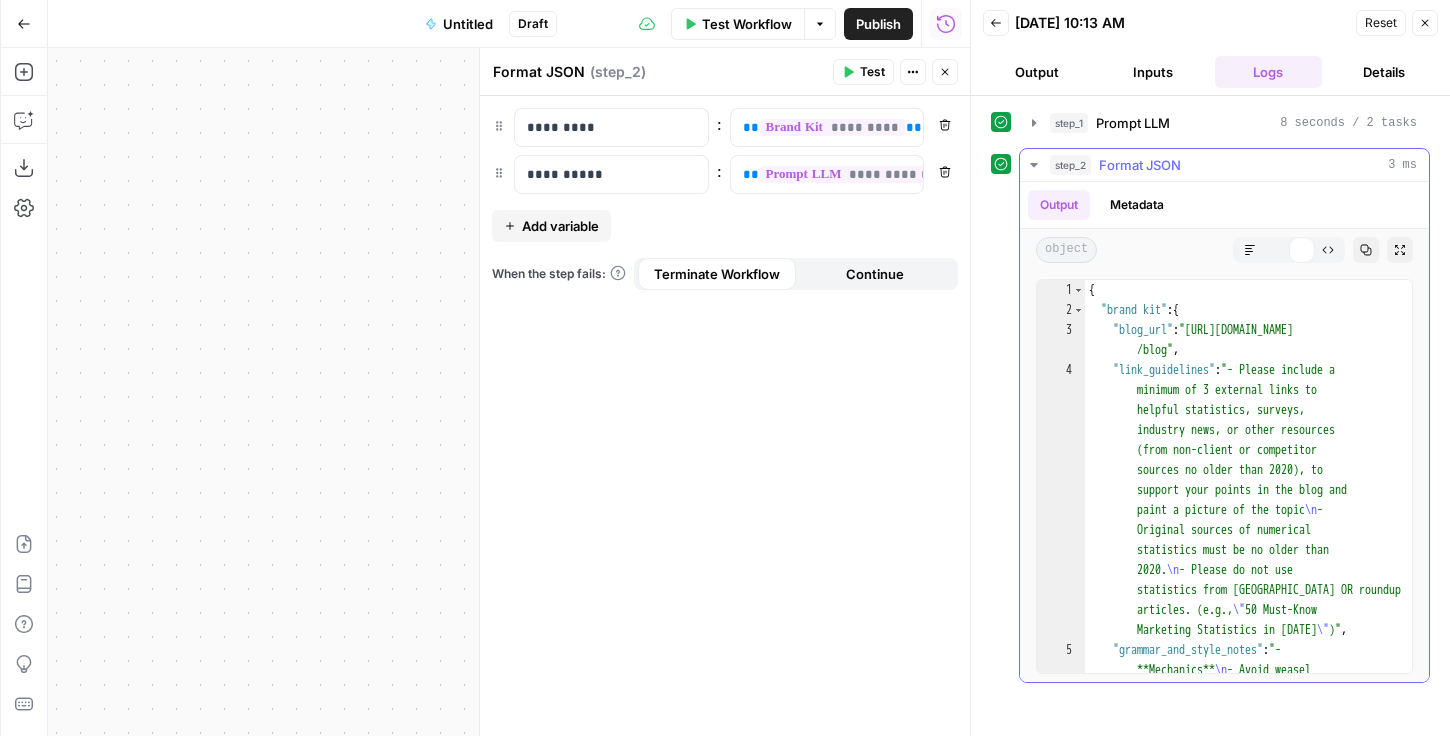 scroll, scrollTop: 0, scrollLeft: 0, axis: both 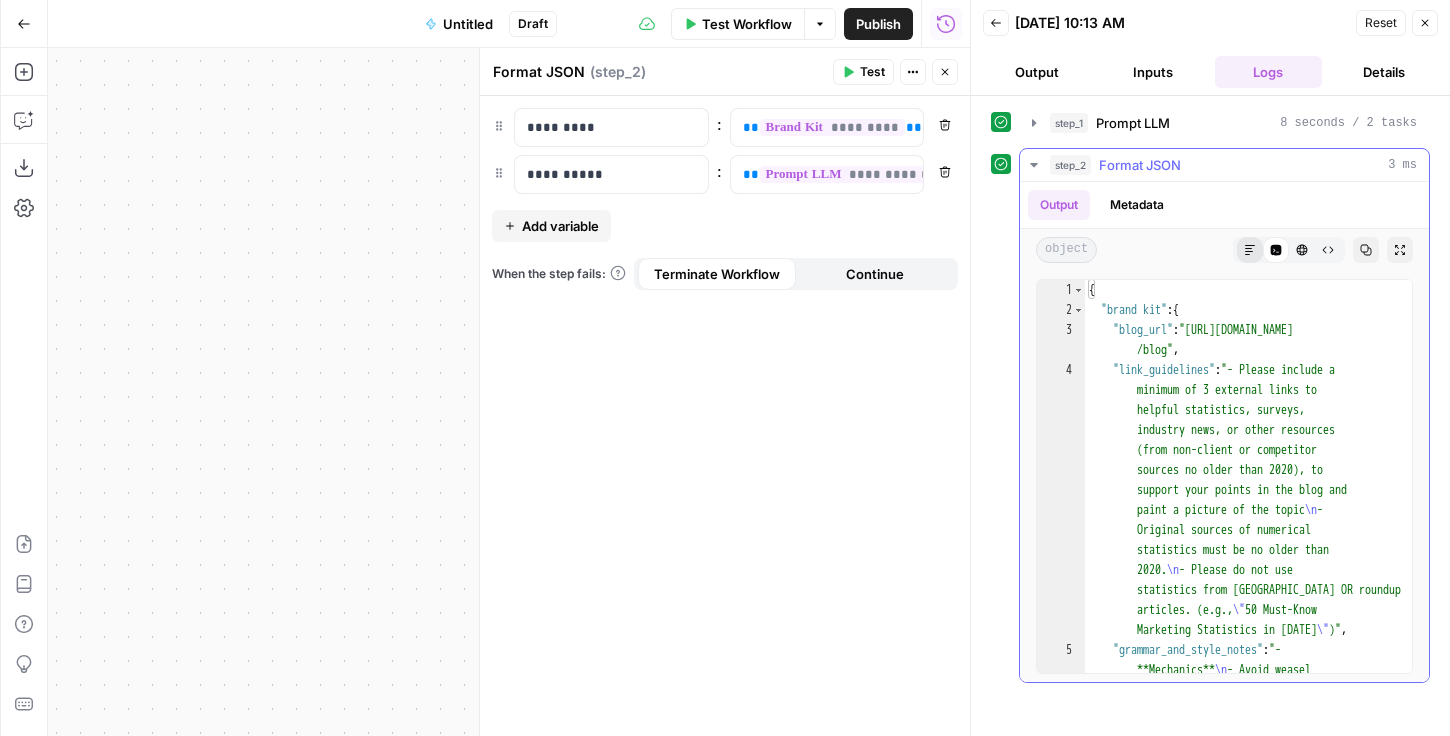 click 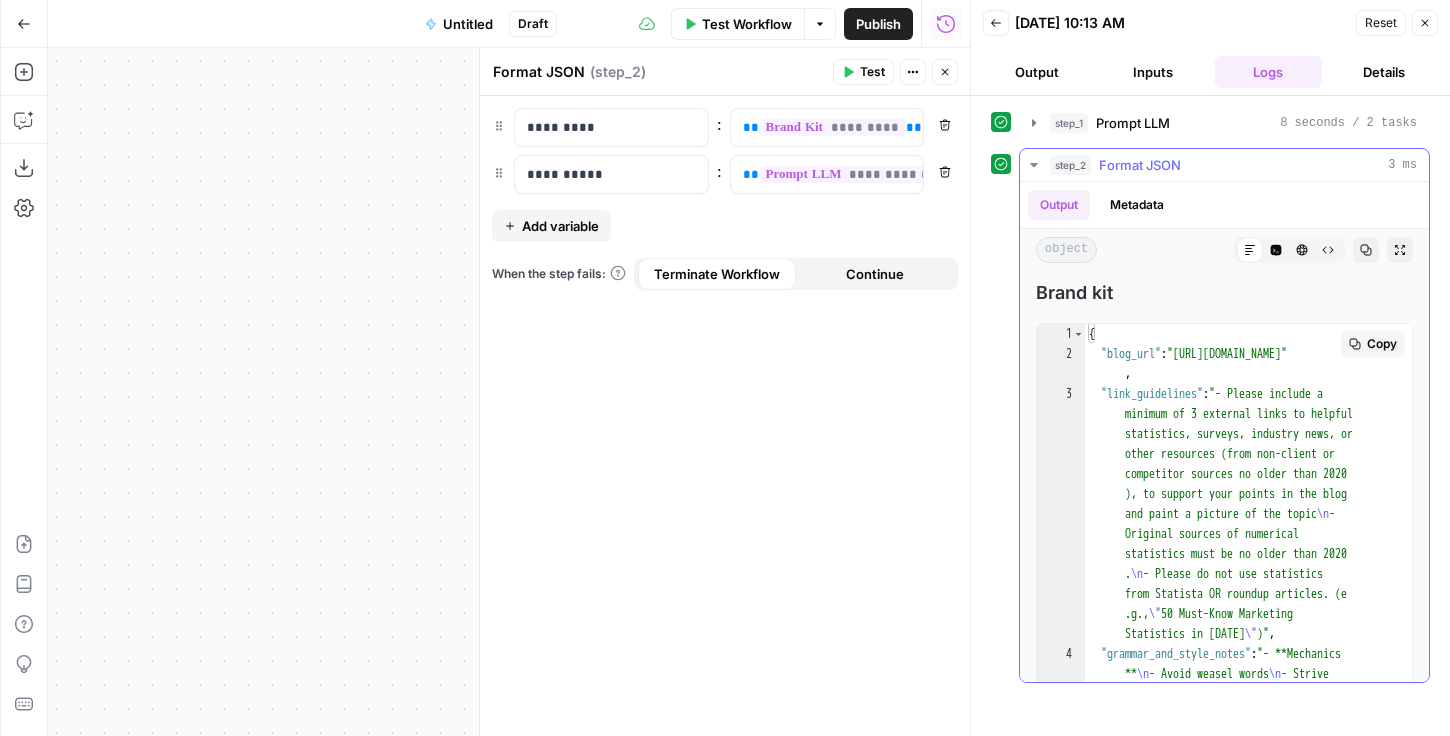 scroll, scrollTop: 0, scrollLeft: 0, axis: both 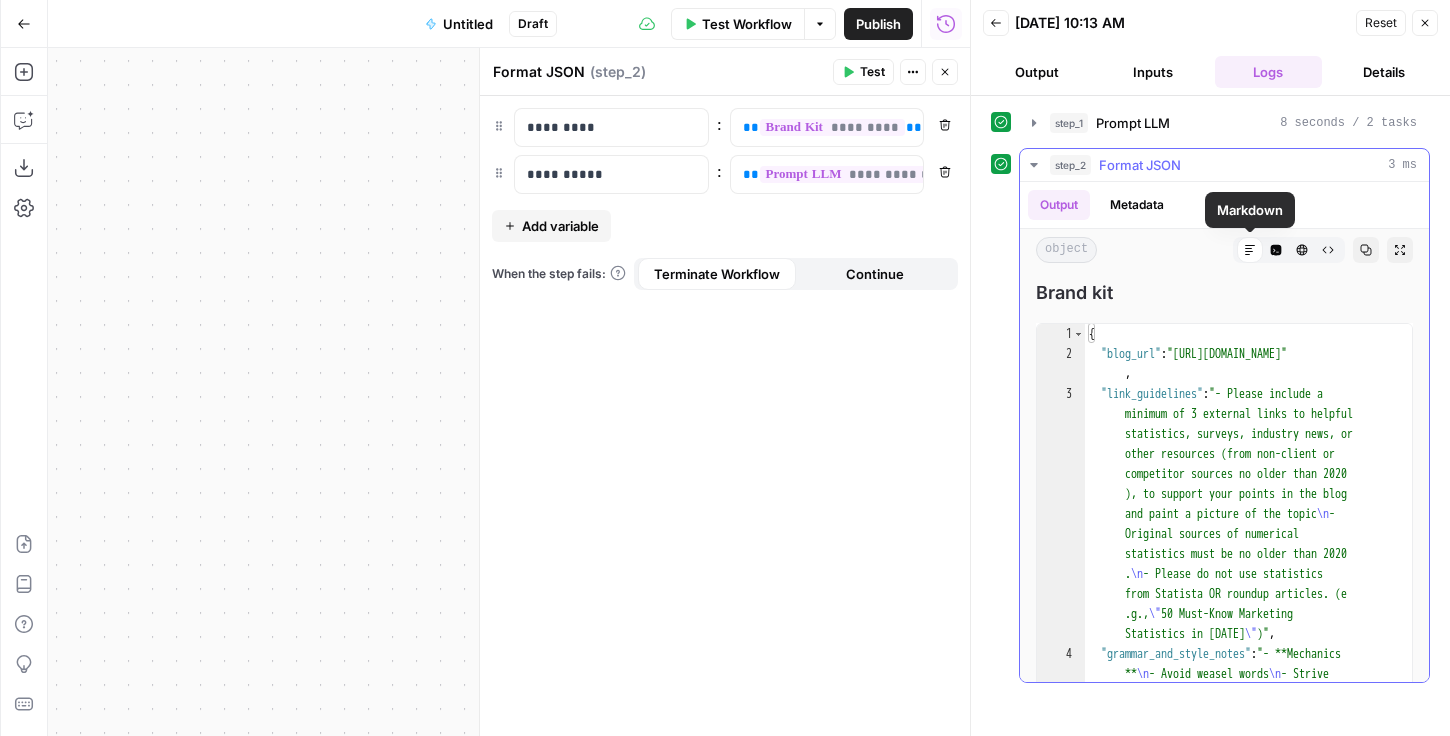click 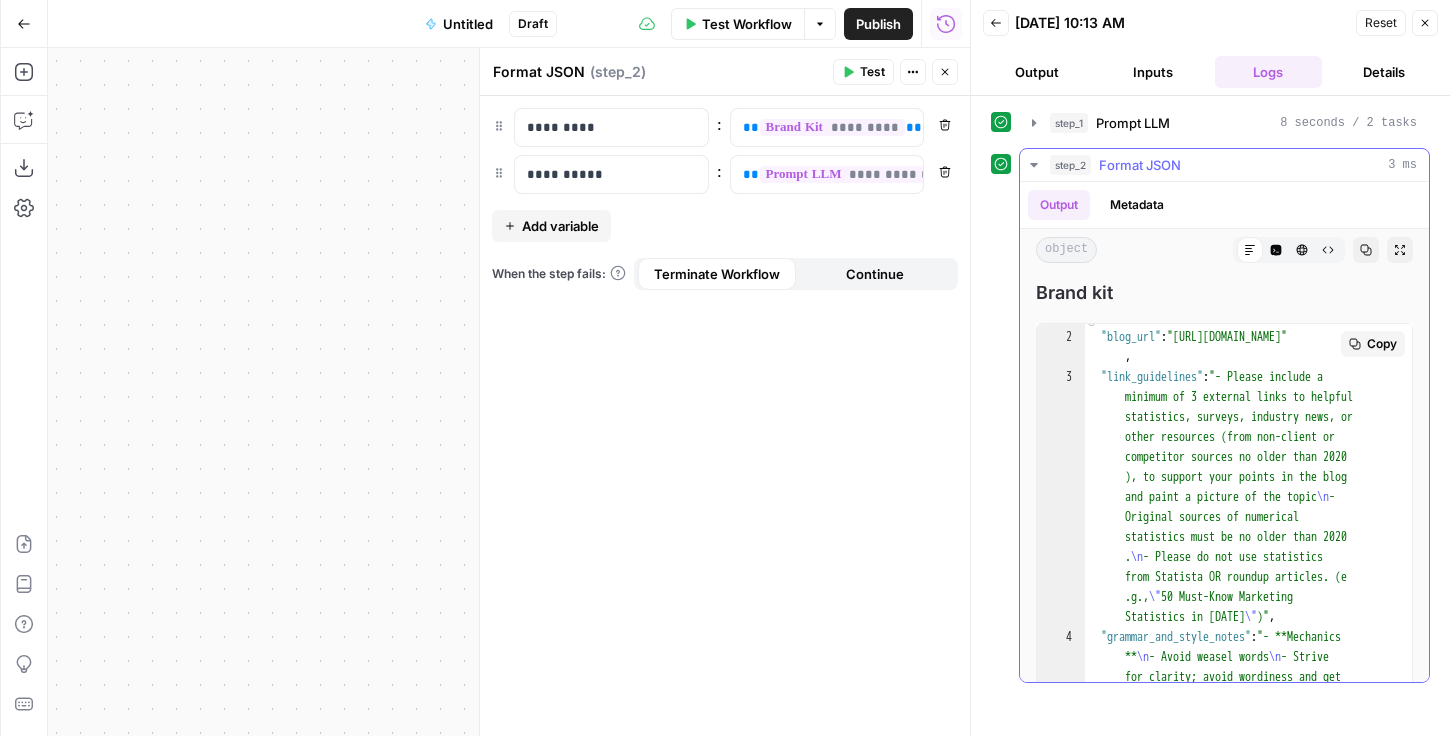 scroll, scrollTop: 0, scrollLeft: 0, axis: both 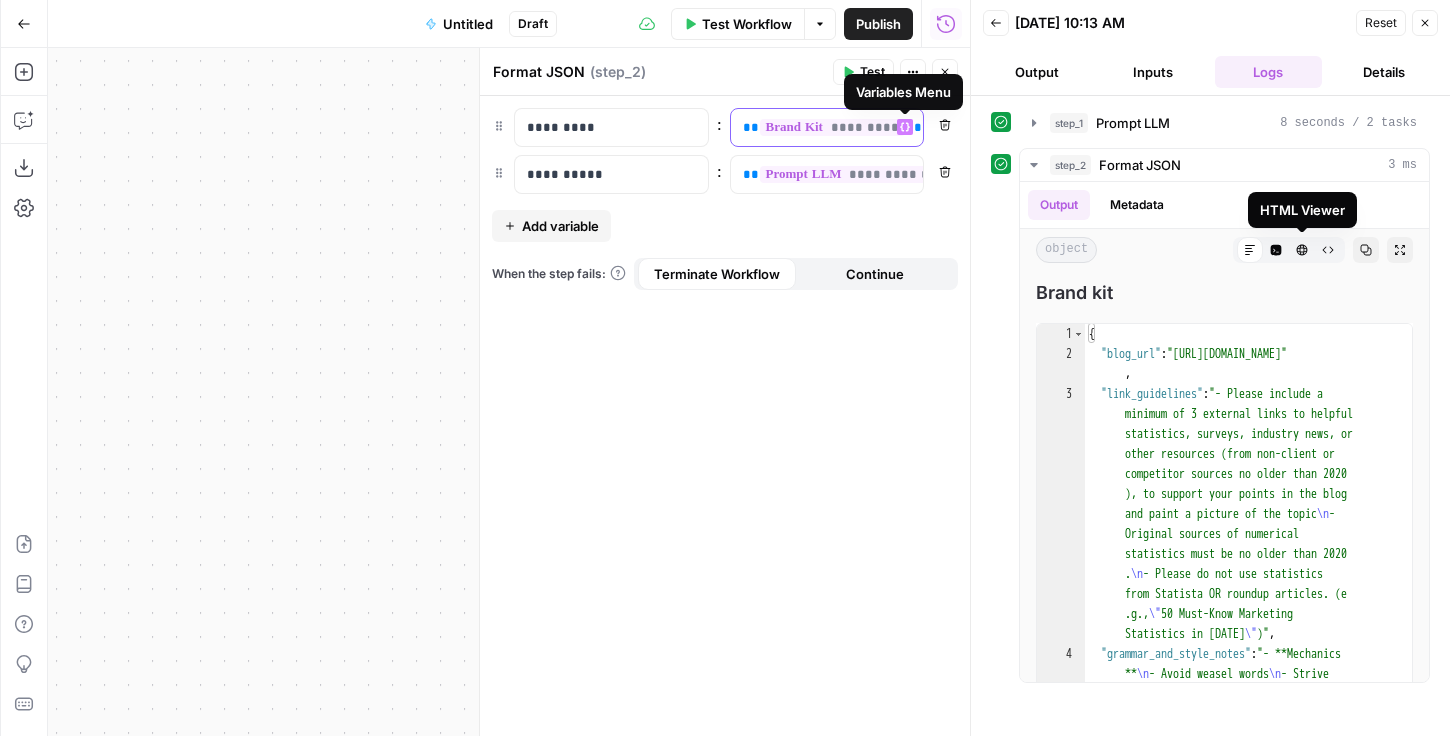 click 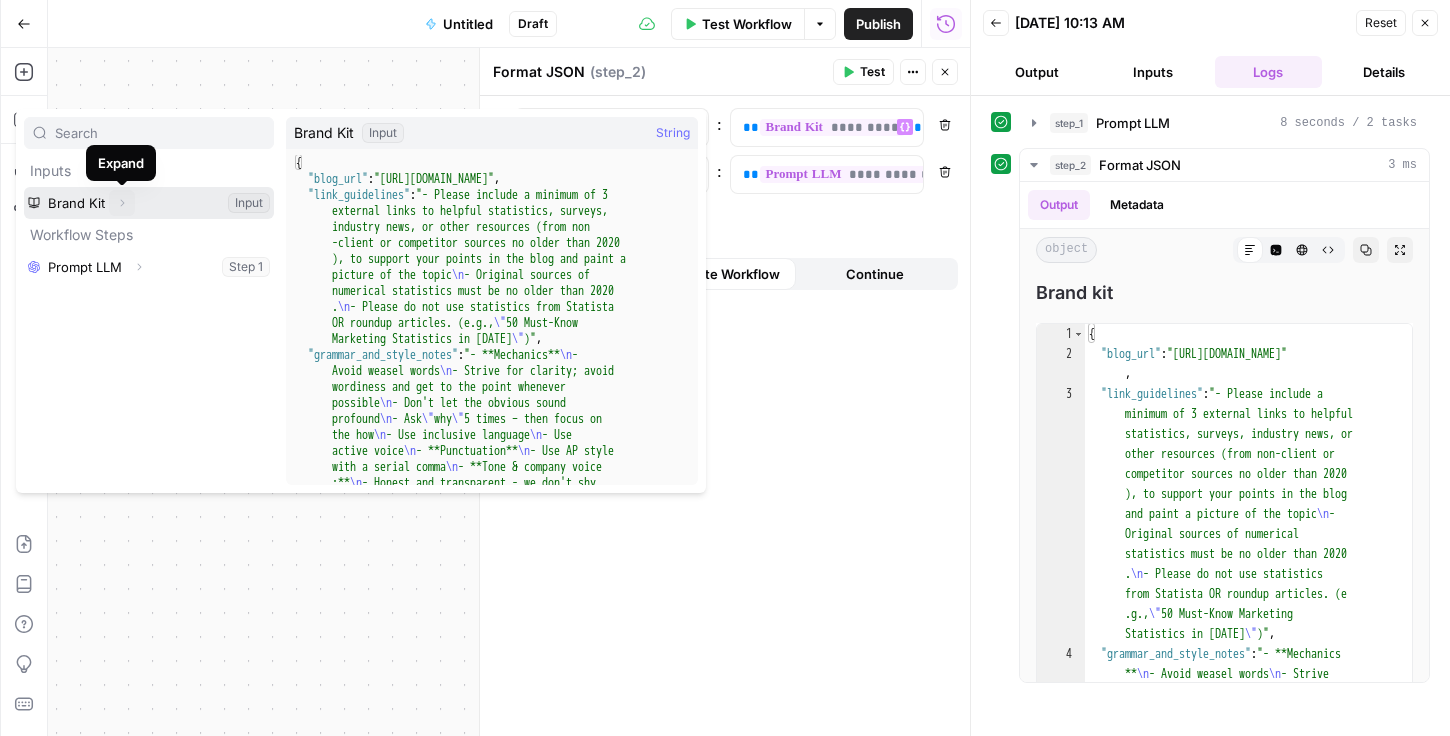 click 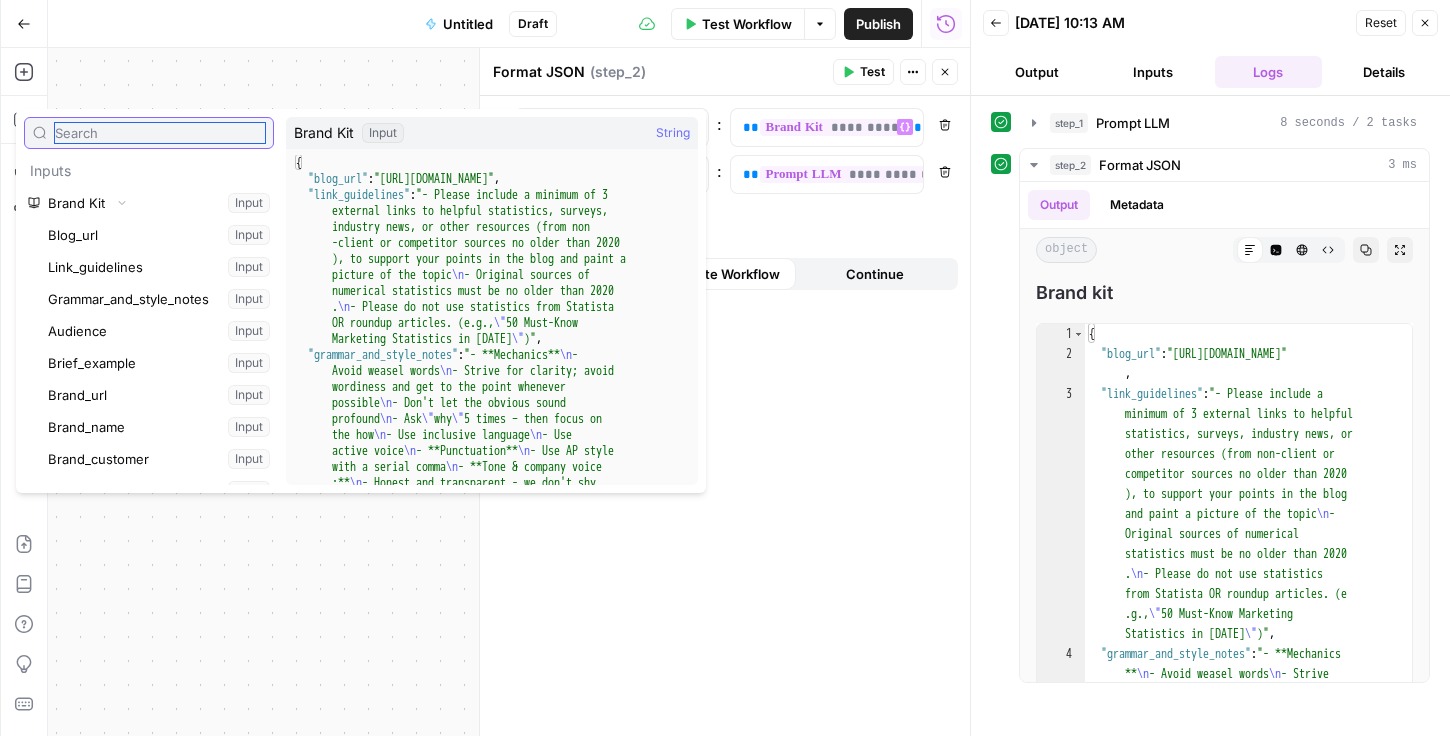 click at bounding box center [160, 133] 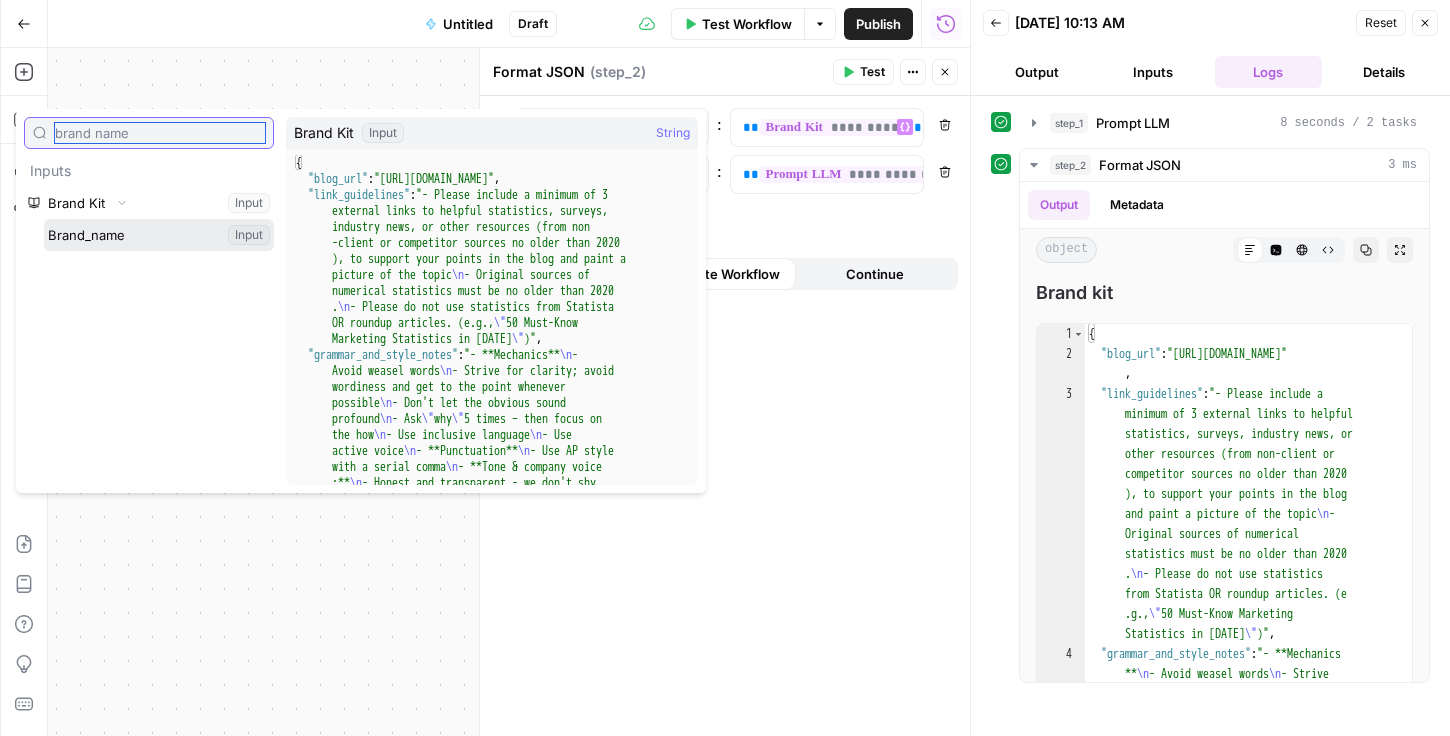 type on "brand name" 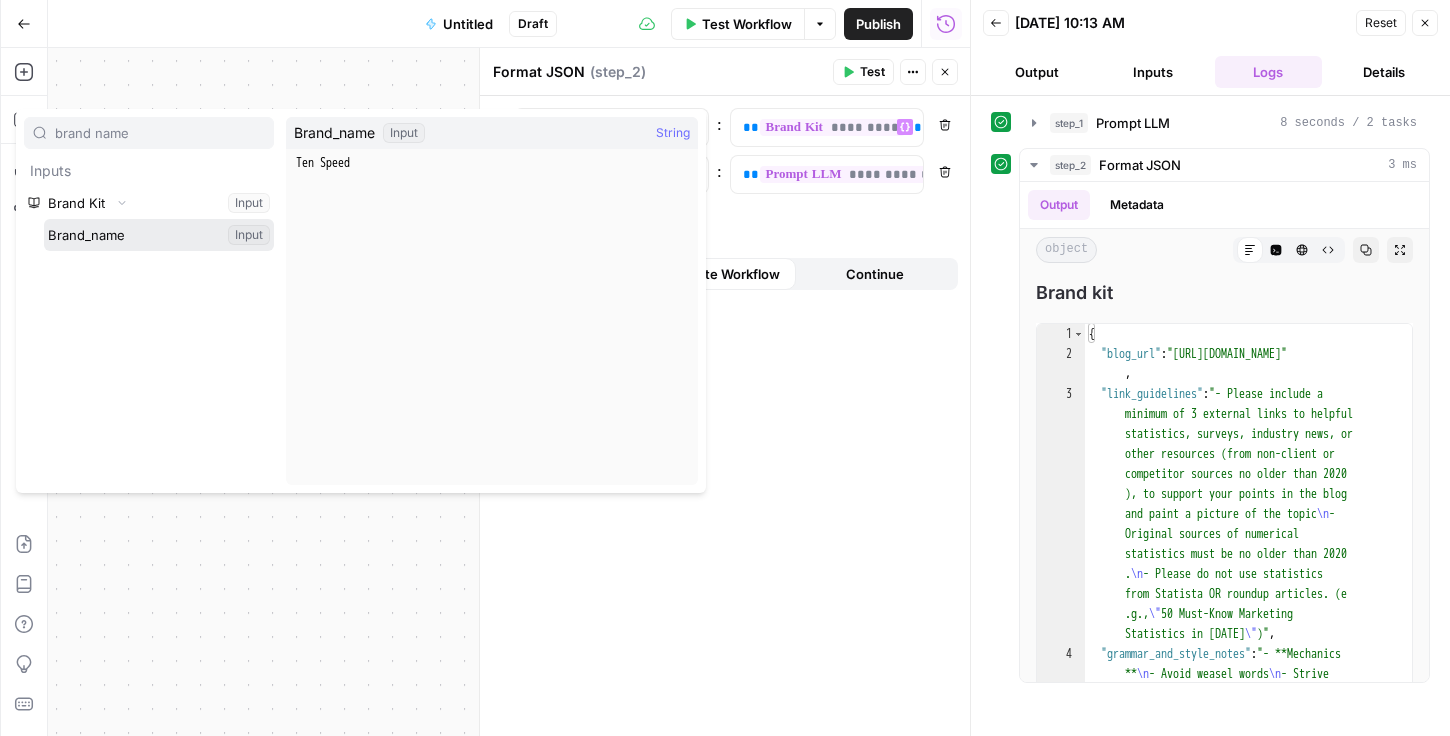 click at bounding box center (159, 235) 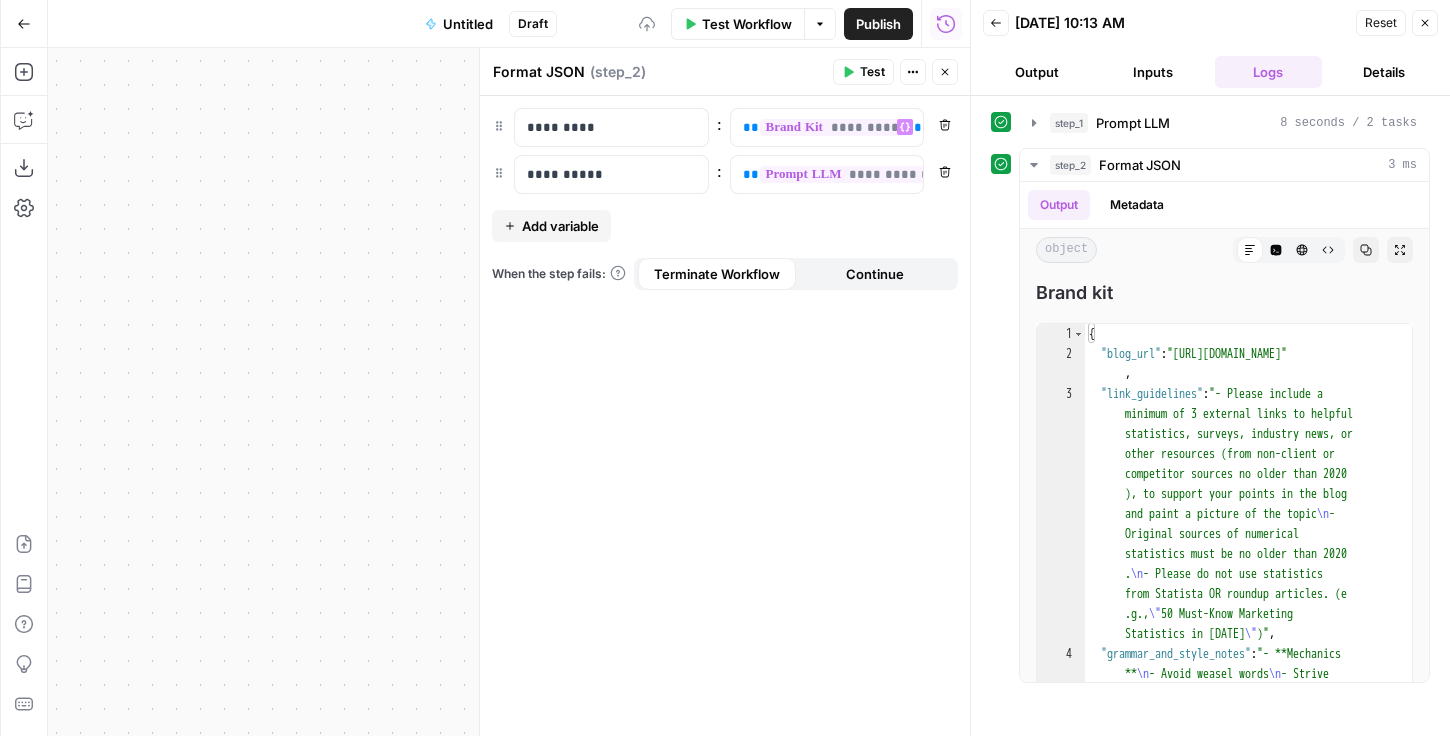 click on "**********" at bounding box center (725, 416) 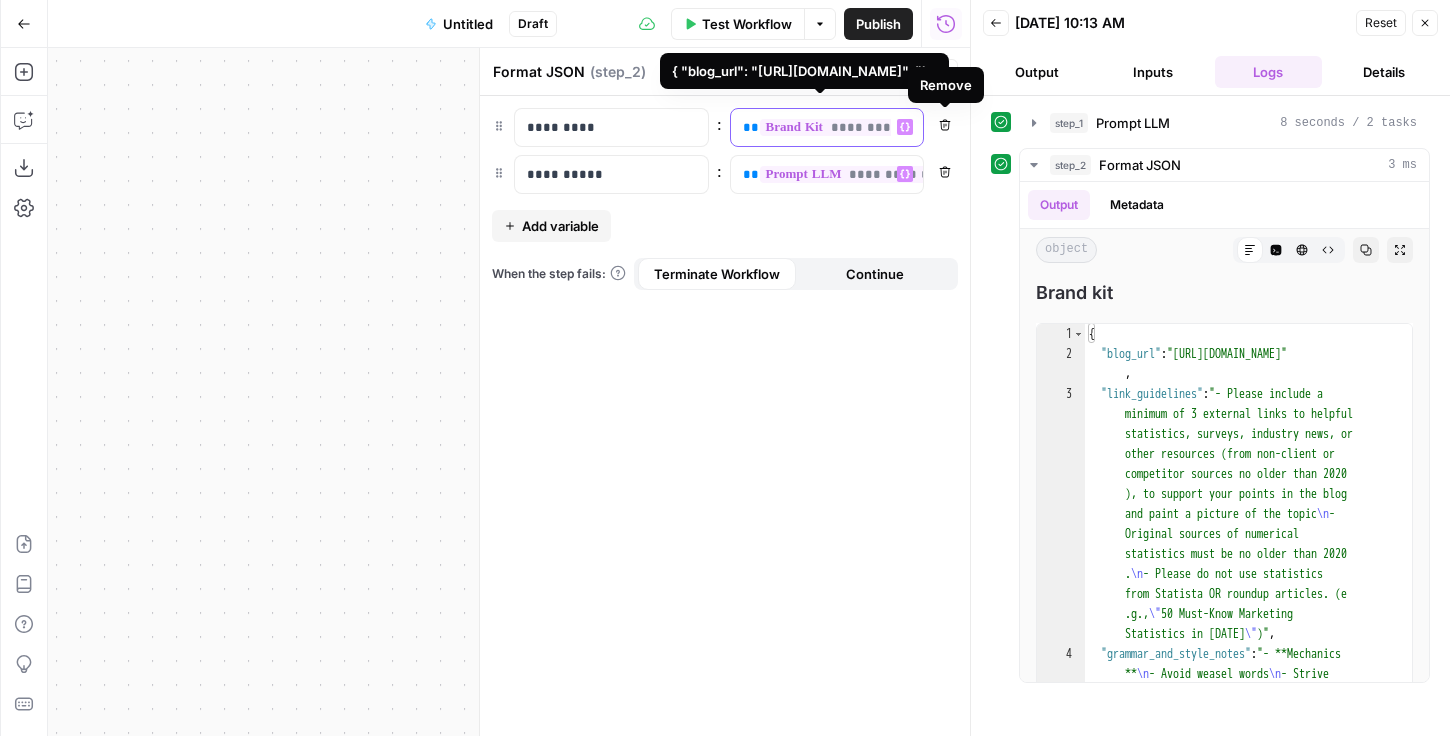 click on "*********" at bounding box center [832, 127] 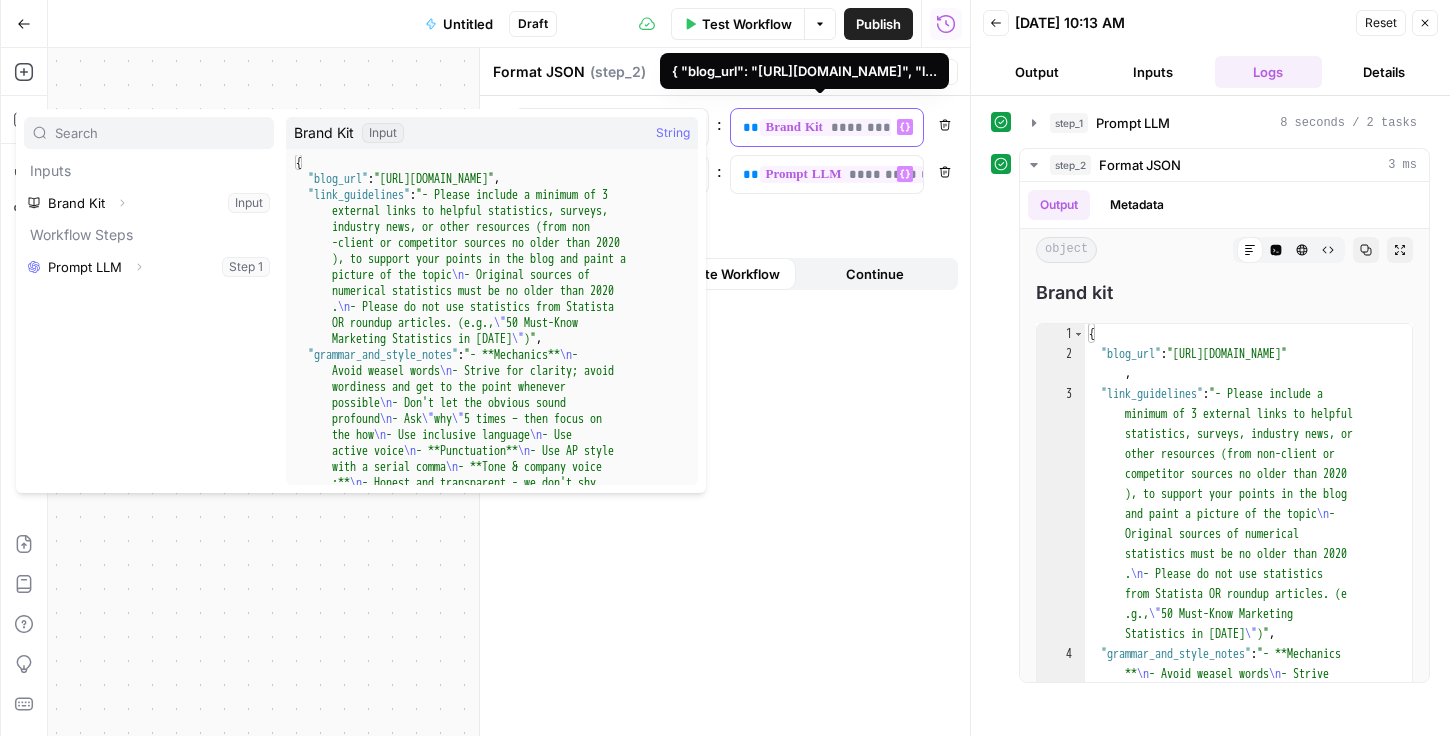 click on "**********" at bounding box center [827, 127] 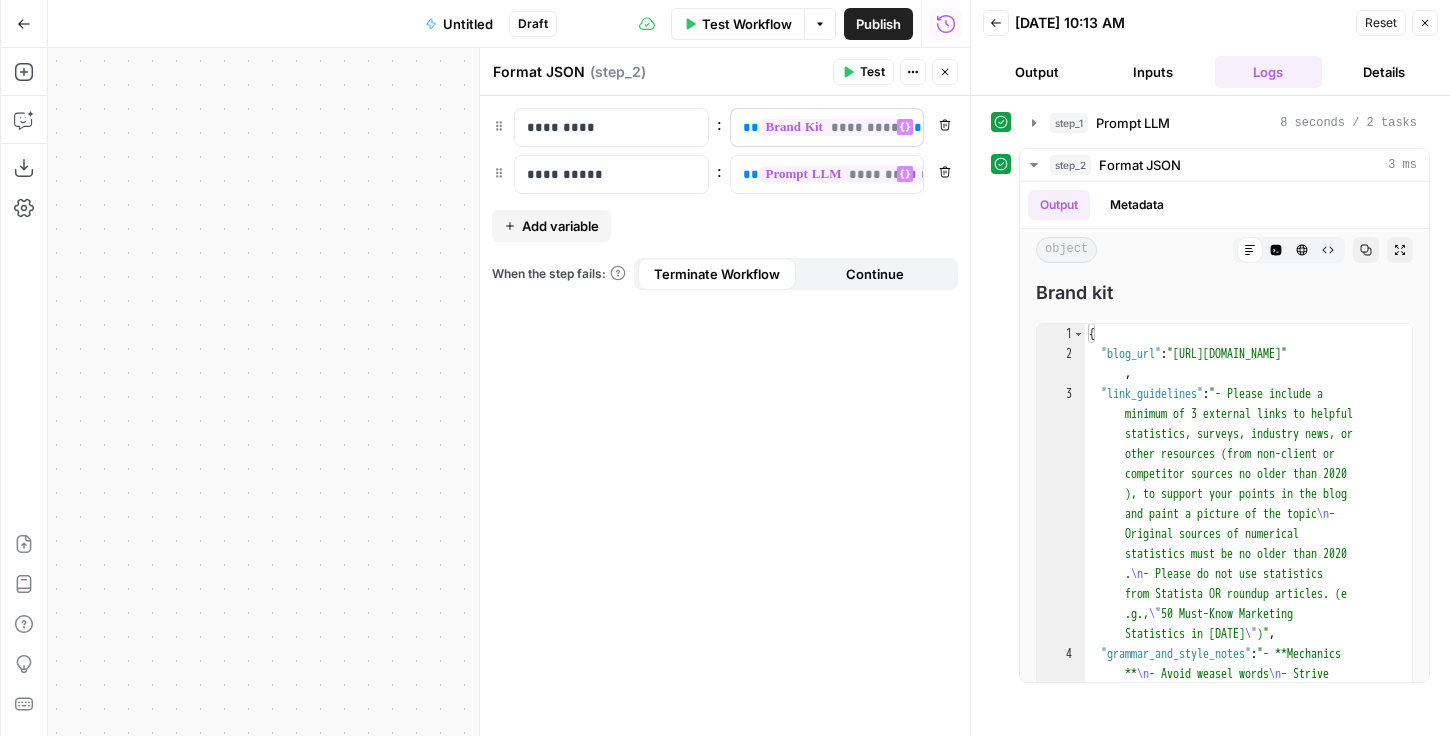 click on "**********" at bounding box center [827, 127] 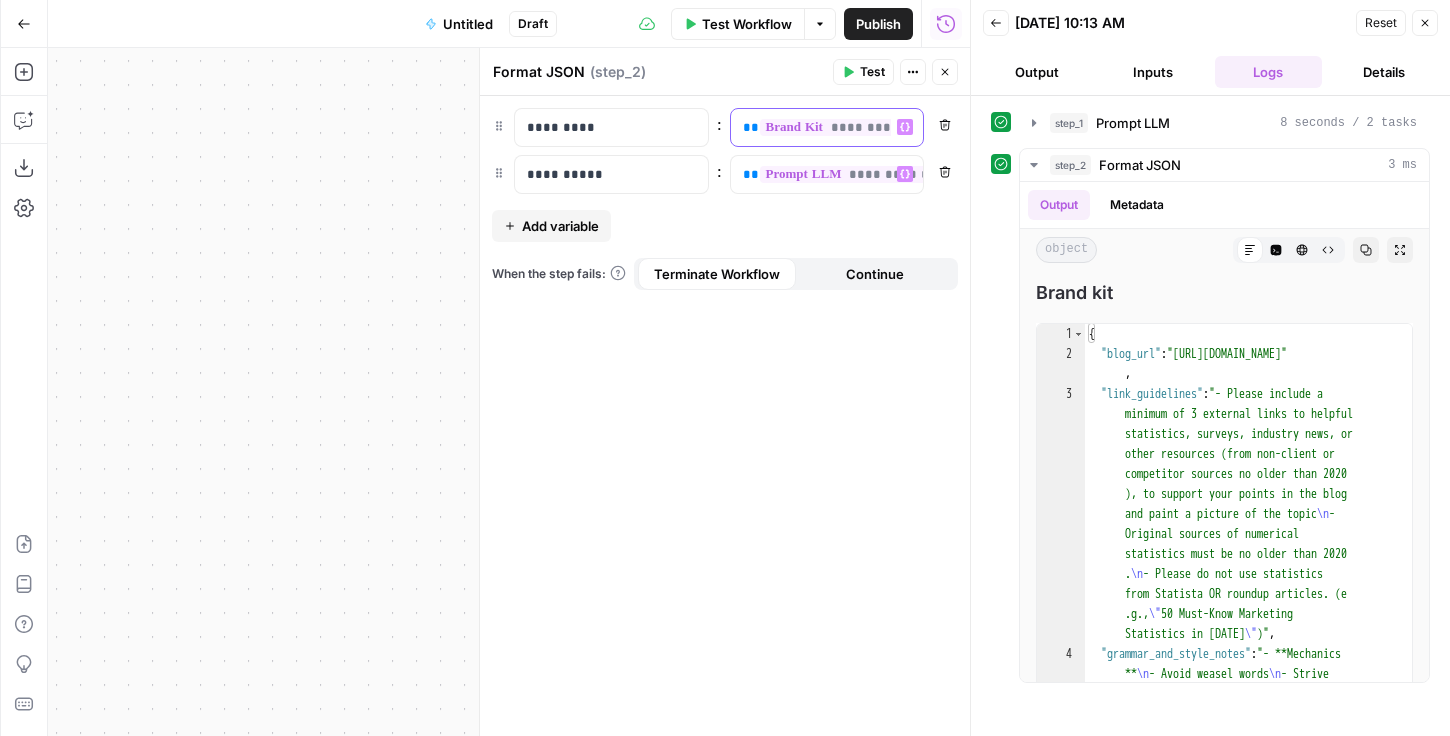 scroll, scrollTop: 0, scrollLeft: 2, axis: horizontal 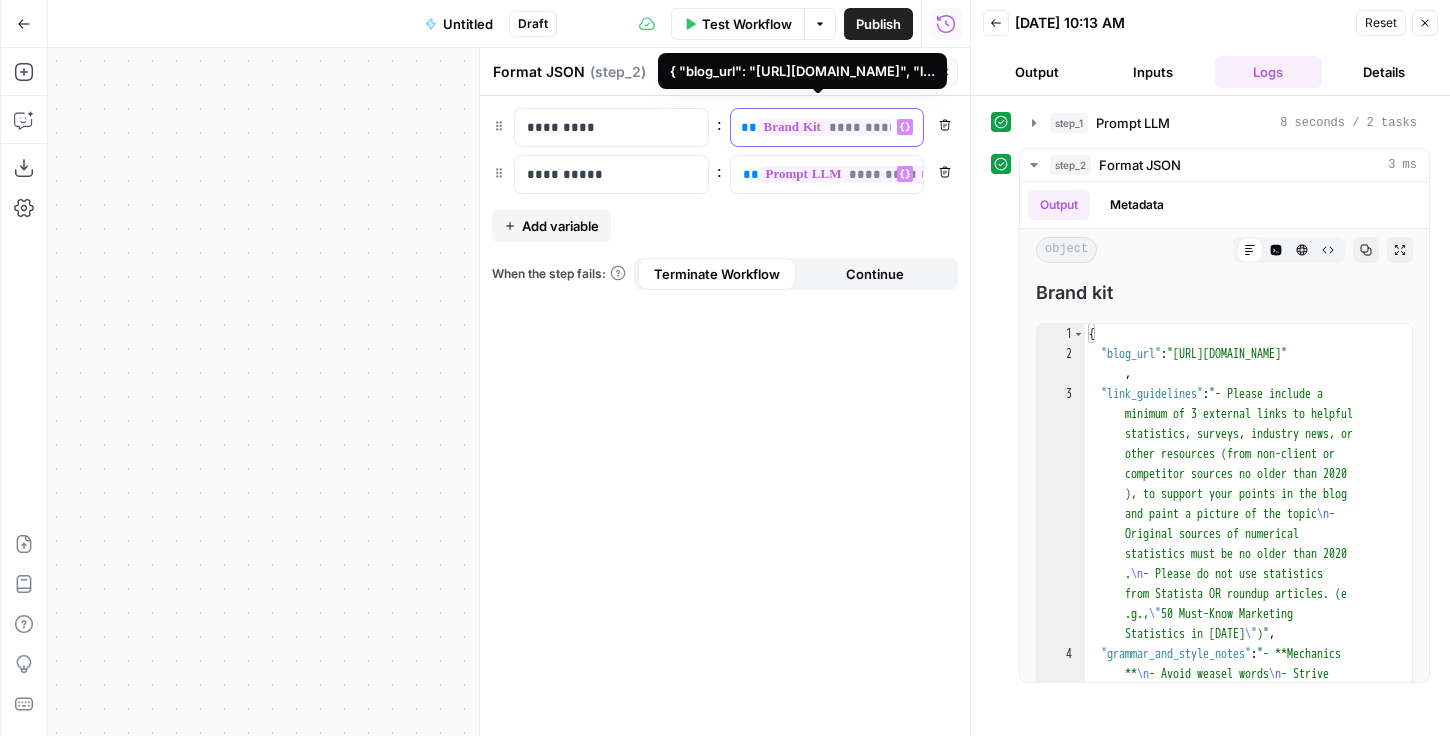drag, startPoint x: 891, startPoint y: 129, endPoint x: 748, endPoint y: 126, distance: 143.03146 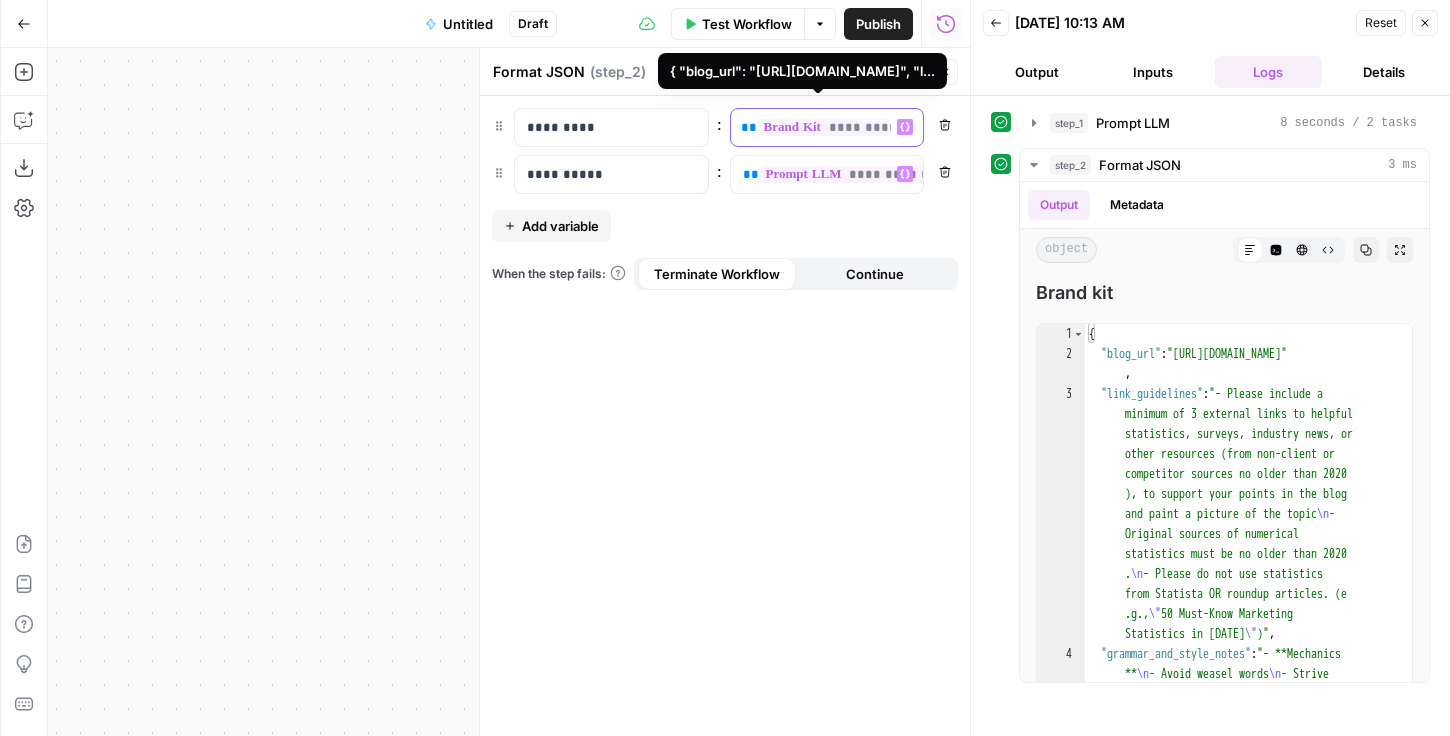 click on "**********" at bounding box center (809, 127) 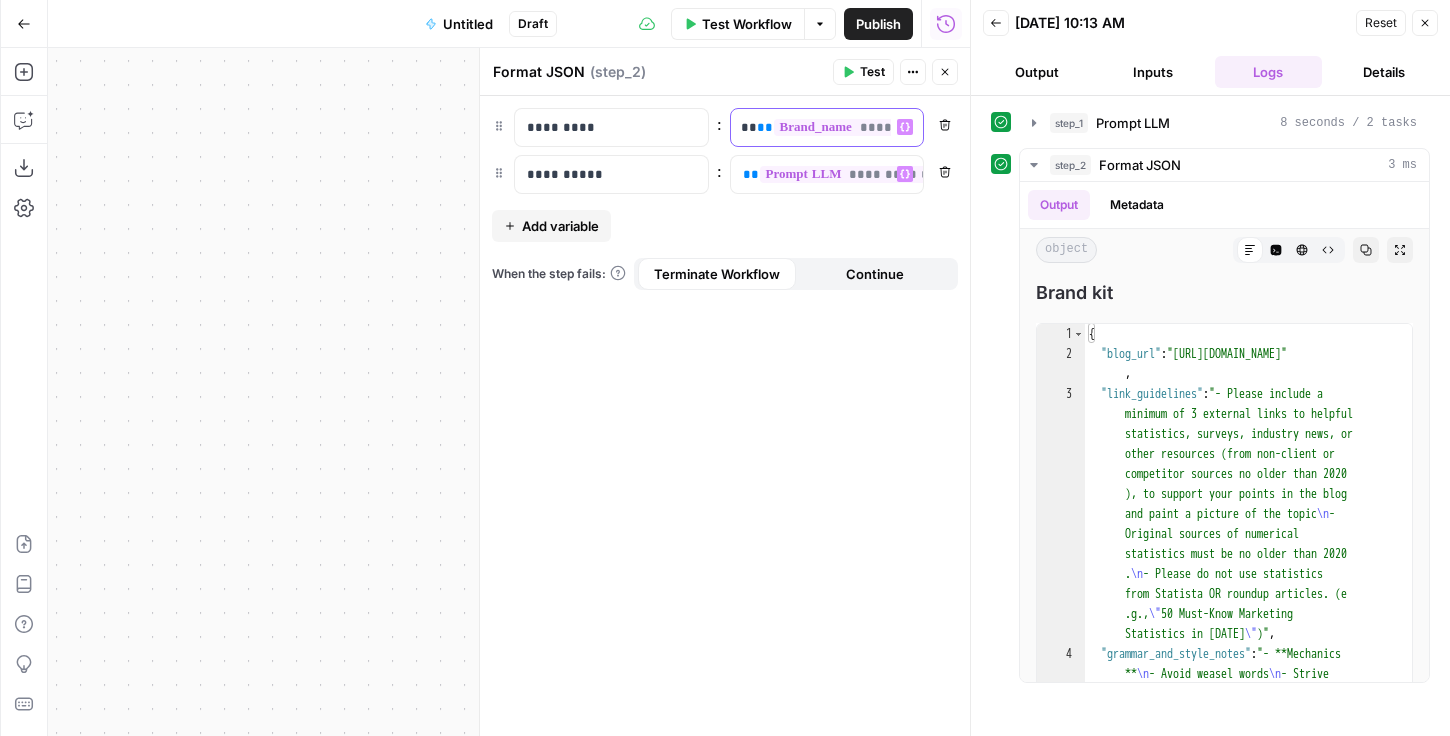 click on "**" at bounding box center (765, 127) 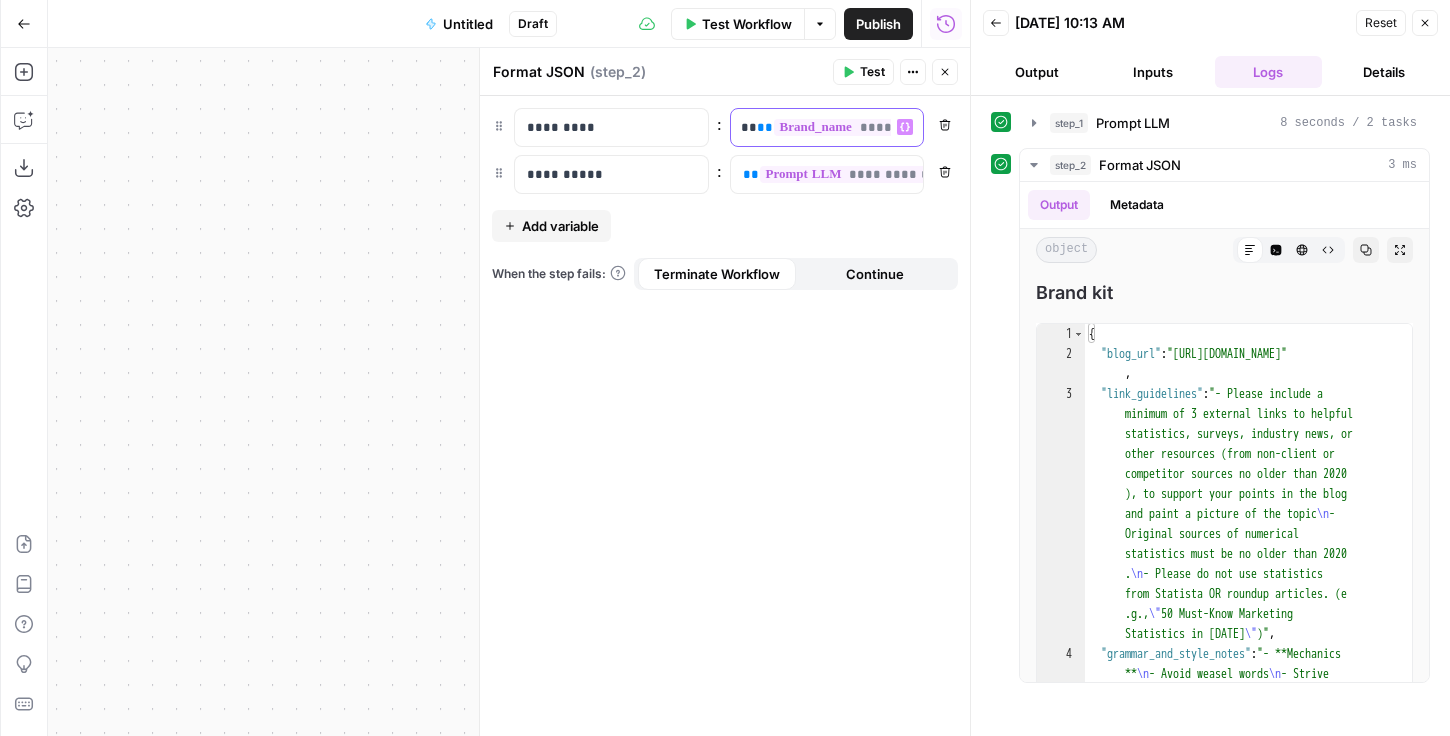 type 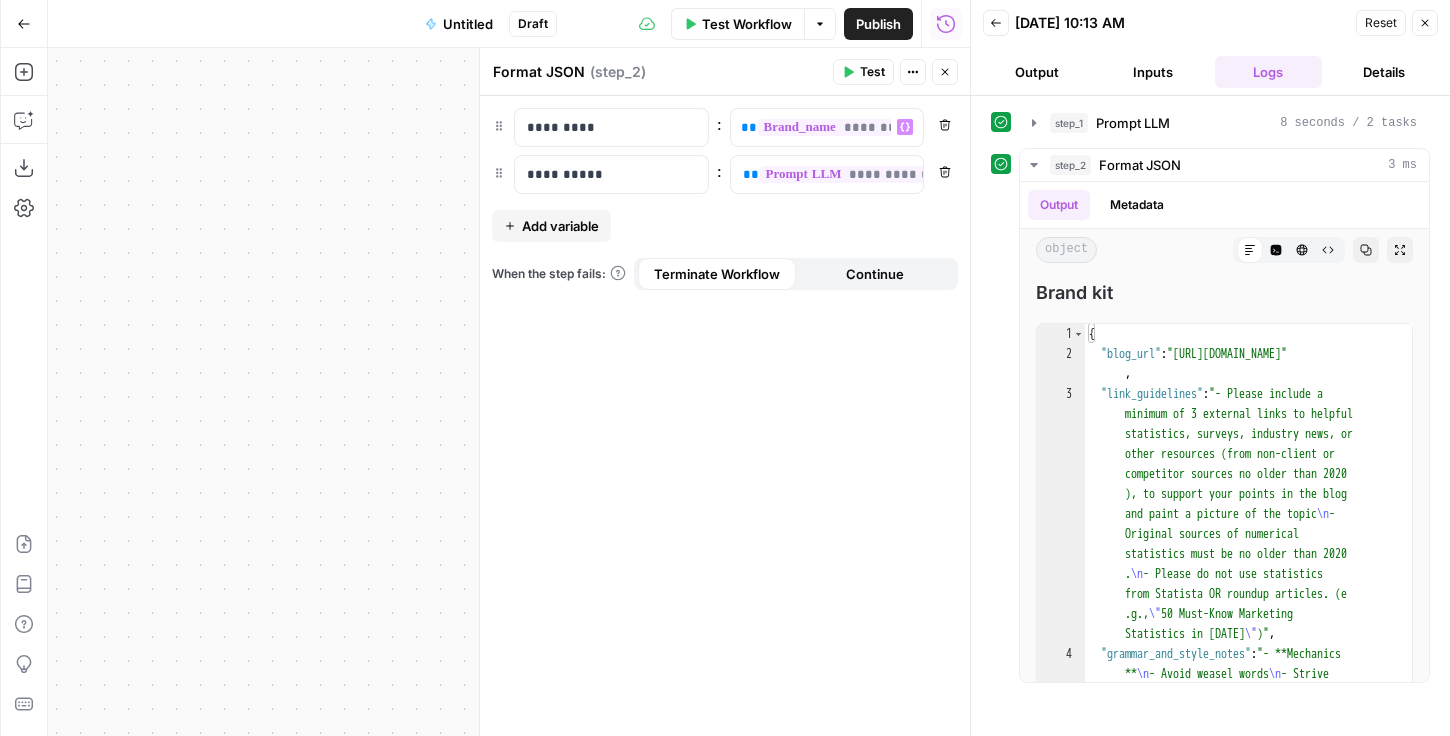 click on "**********" at bounding box center (725, 416) 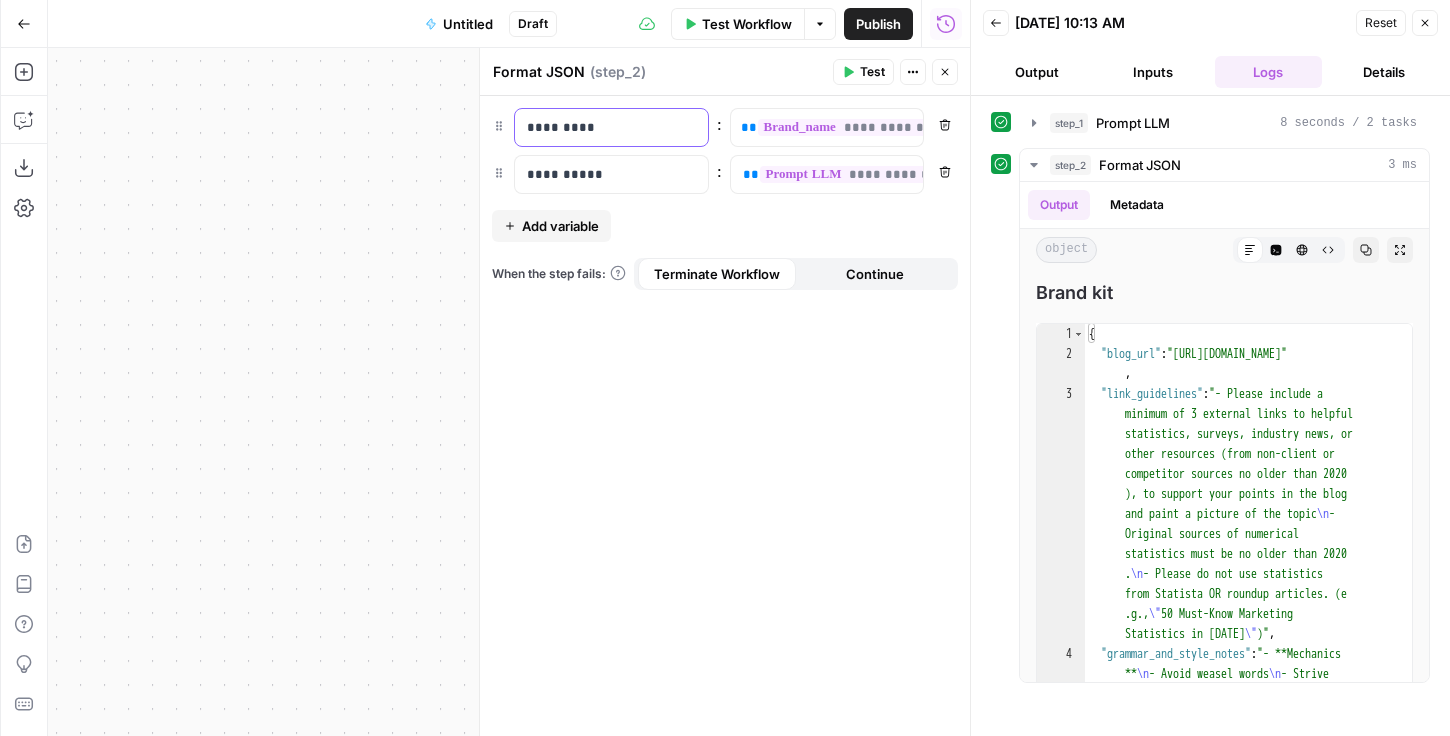 click on "*********" at bounding box center [611, 127] 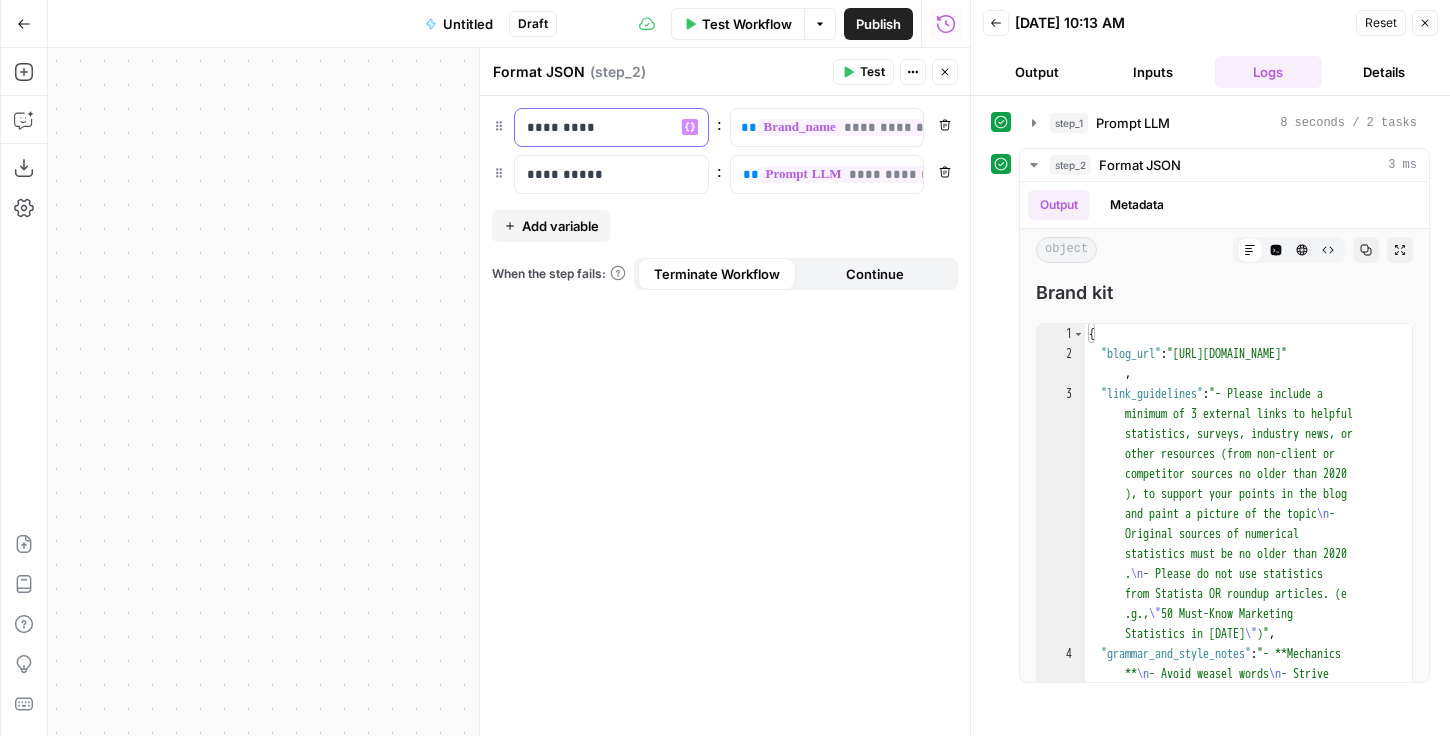 type 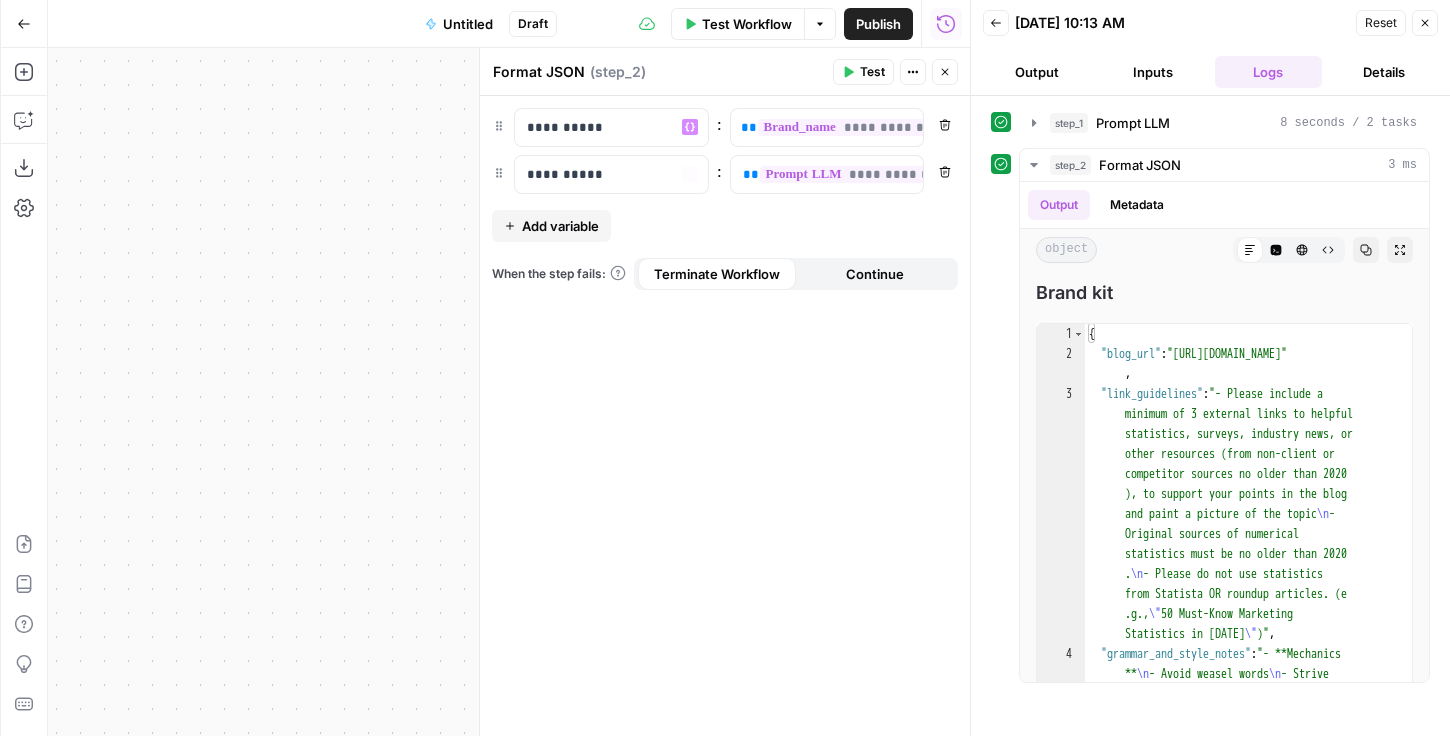 click on "**********" at bounding box center [725, 416] 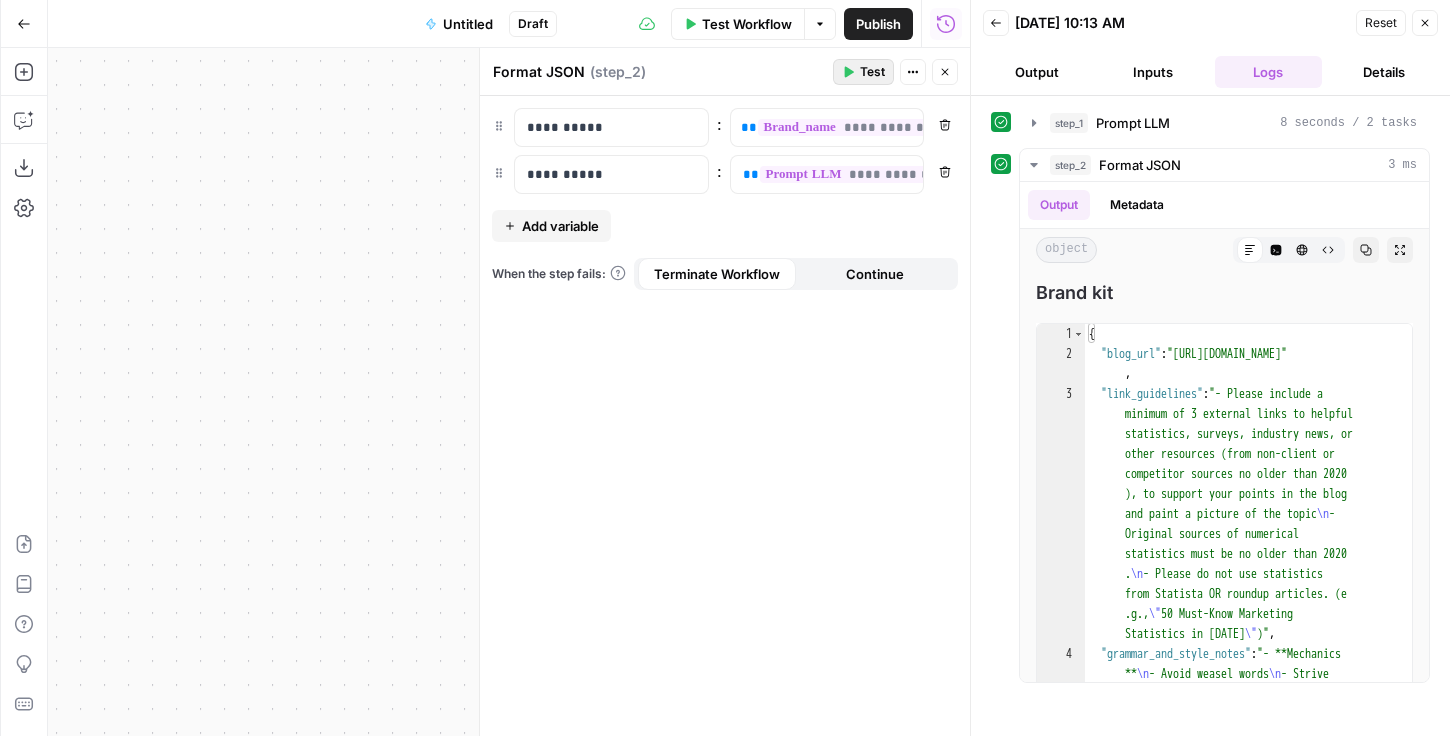 click on "Test" at bounding box center [863, 72] 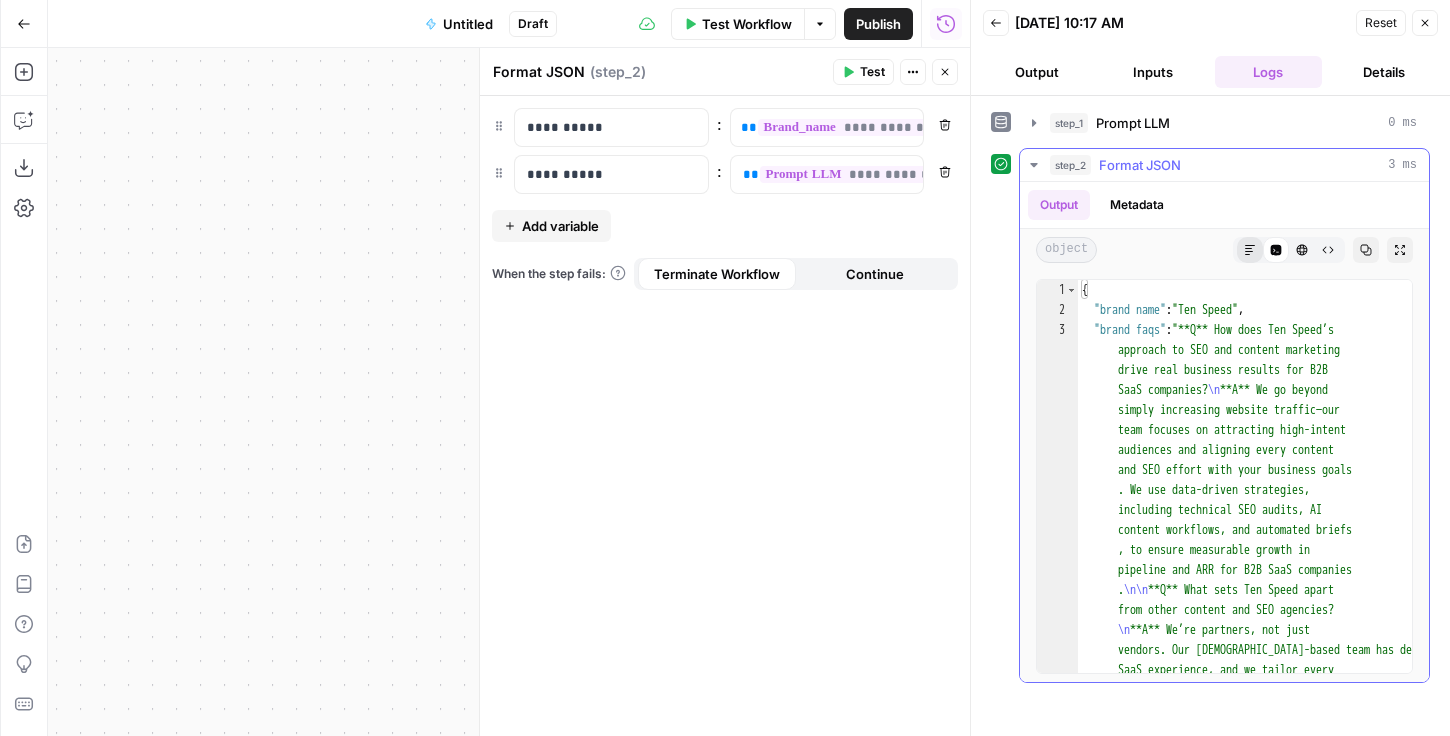 click 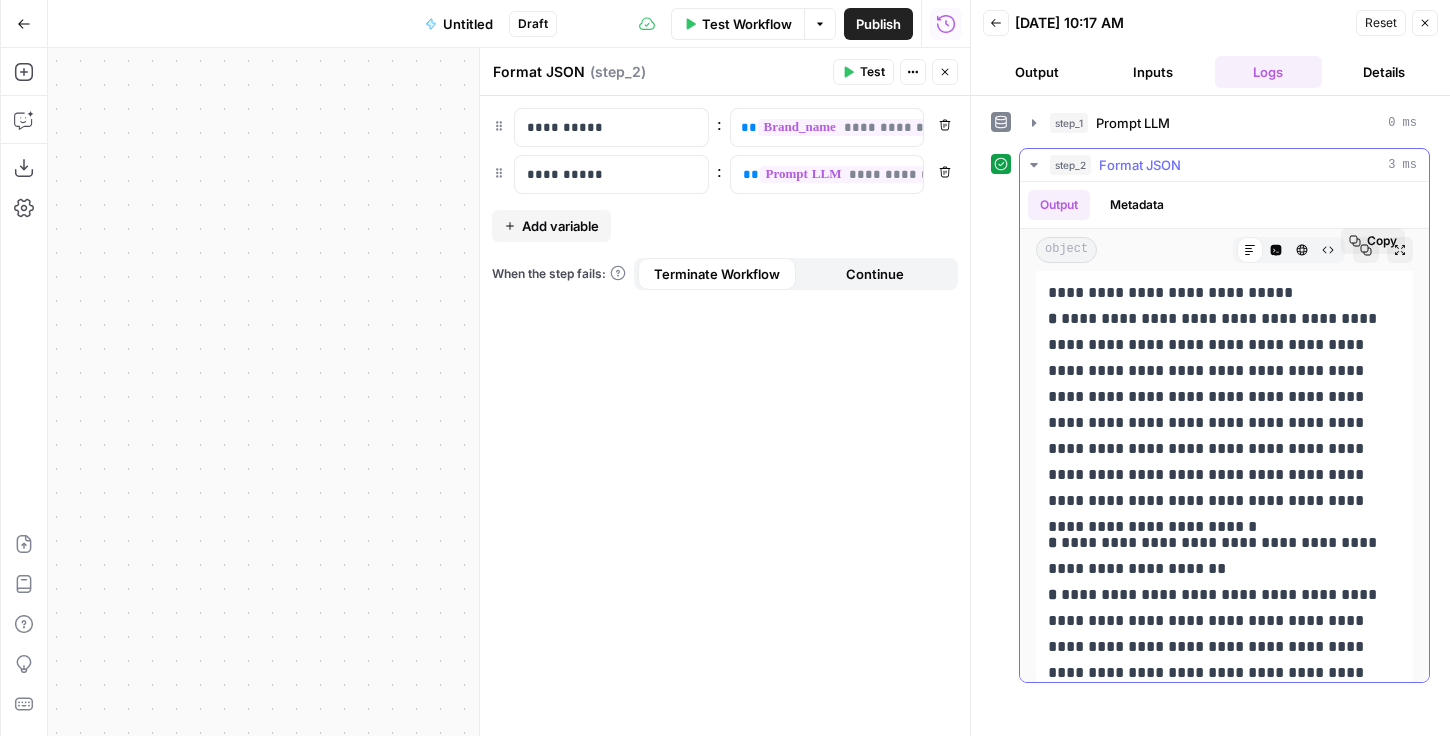 scroll, scrollTop: 215, scrollLeft: 0, axis: vertical 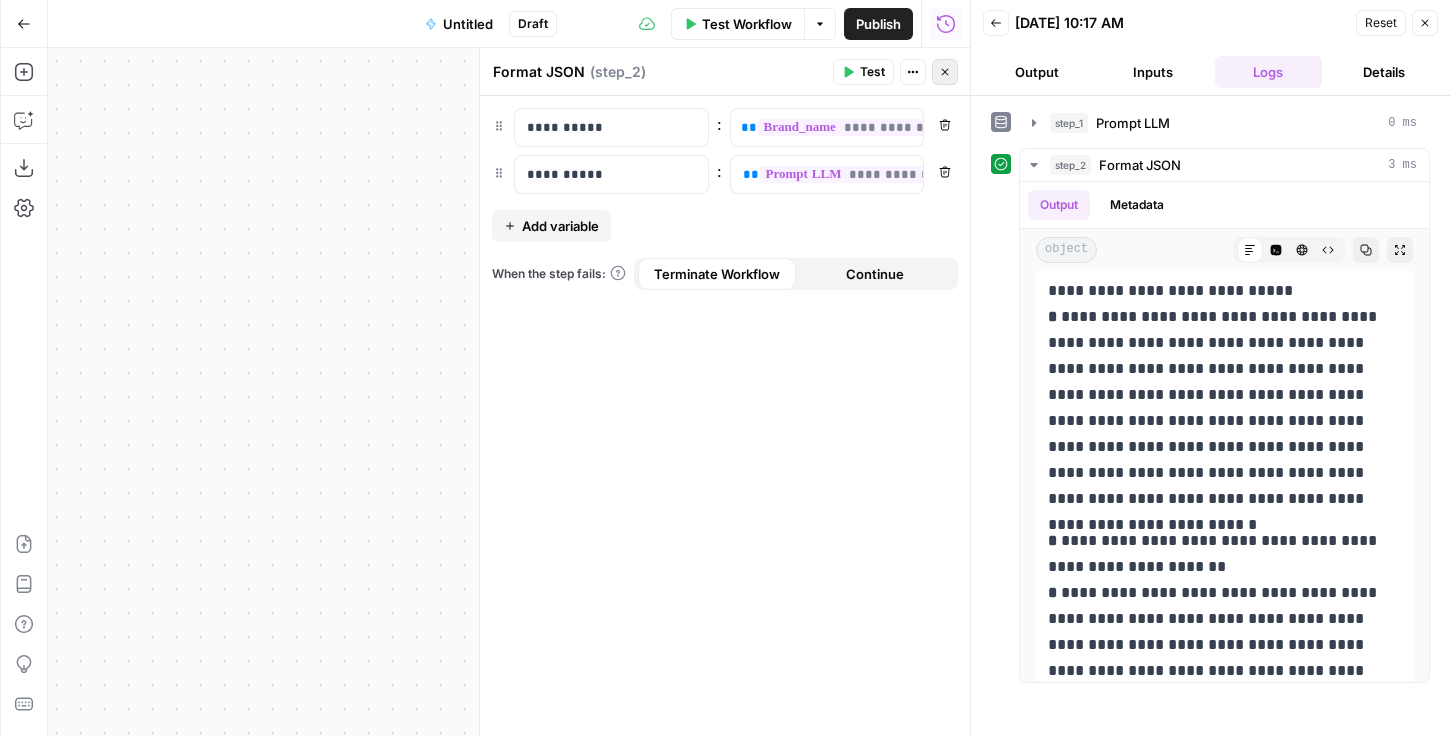 click on "Close" at bounding box center (945, 72) 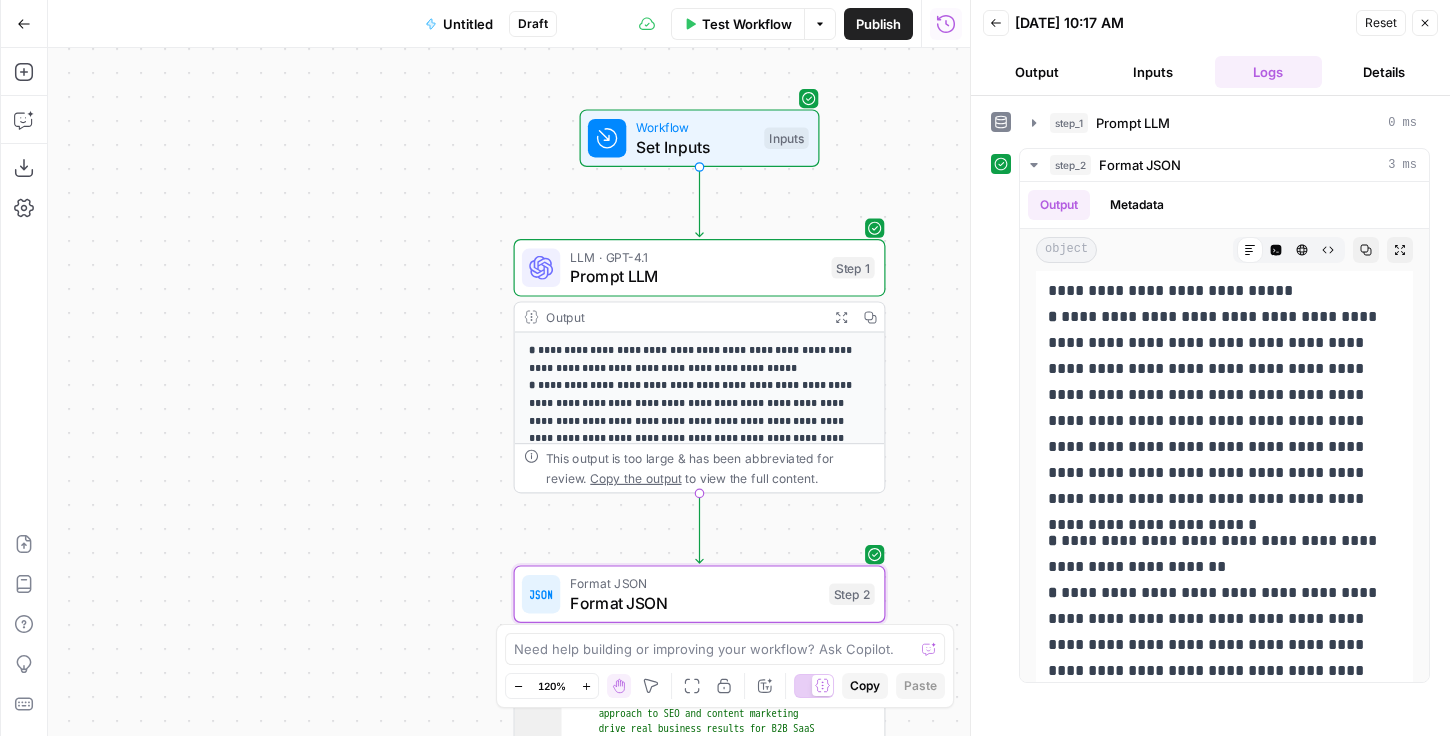 click on "Copilot C" at bounding box center (93, 119) 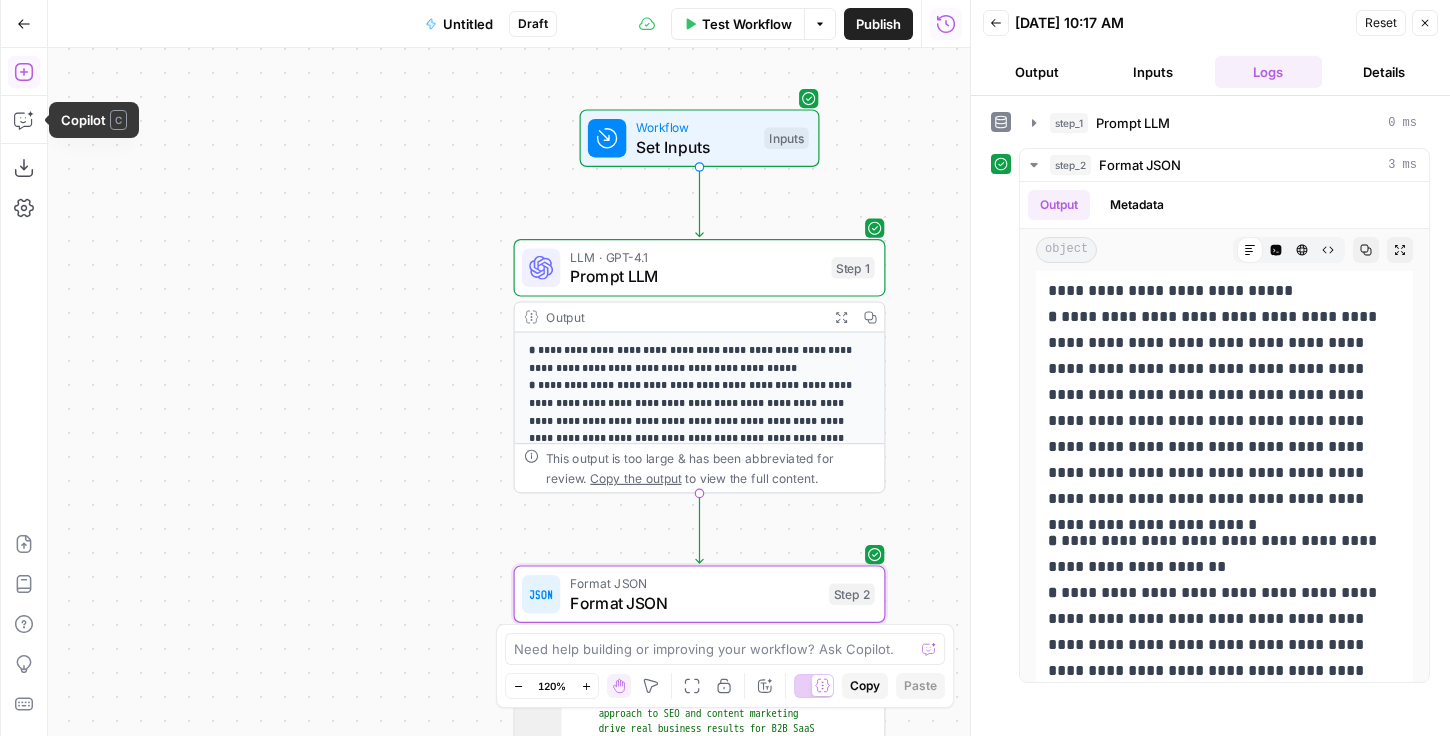 click on "Add Steps" at bounding box center [24, 72] 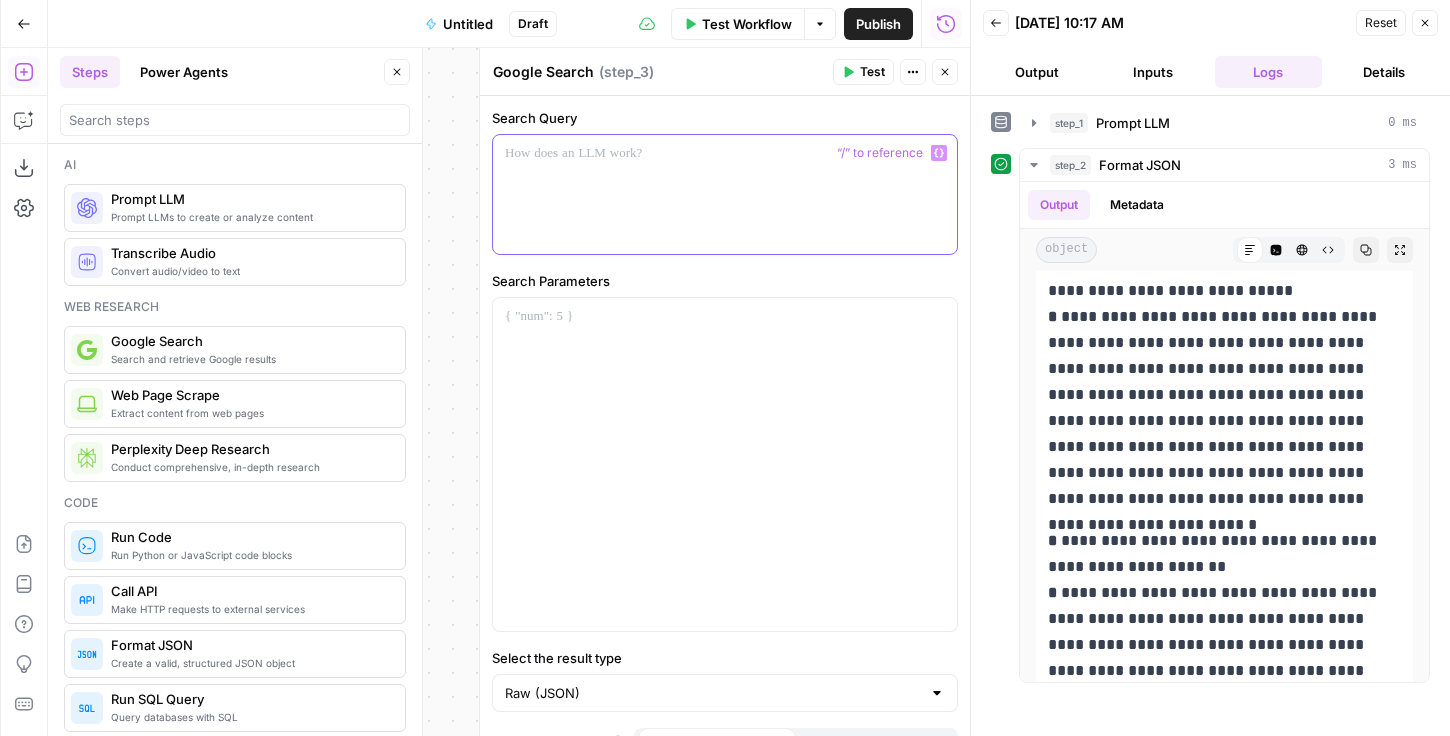click at bounding box center [725, 194] 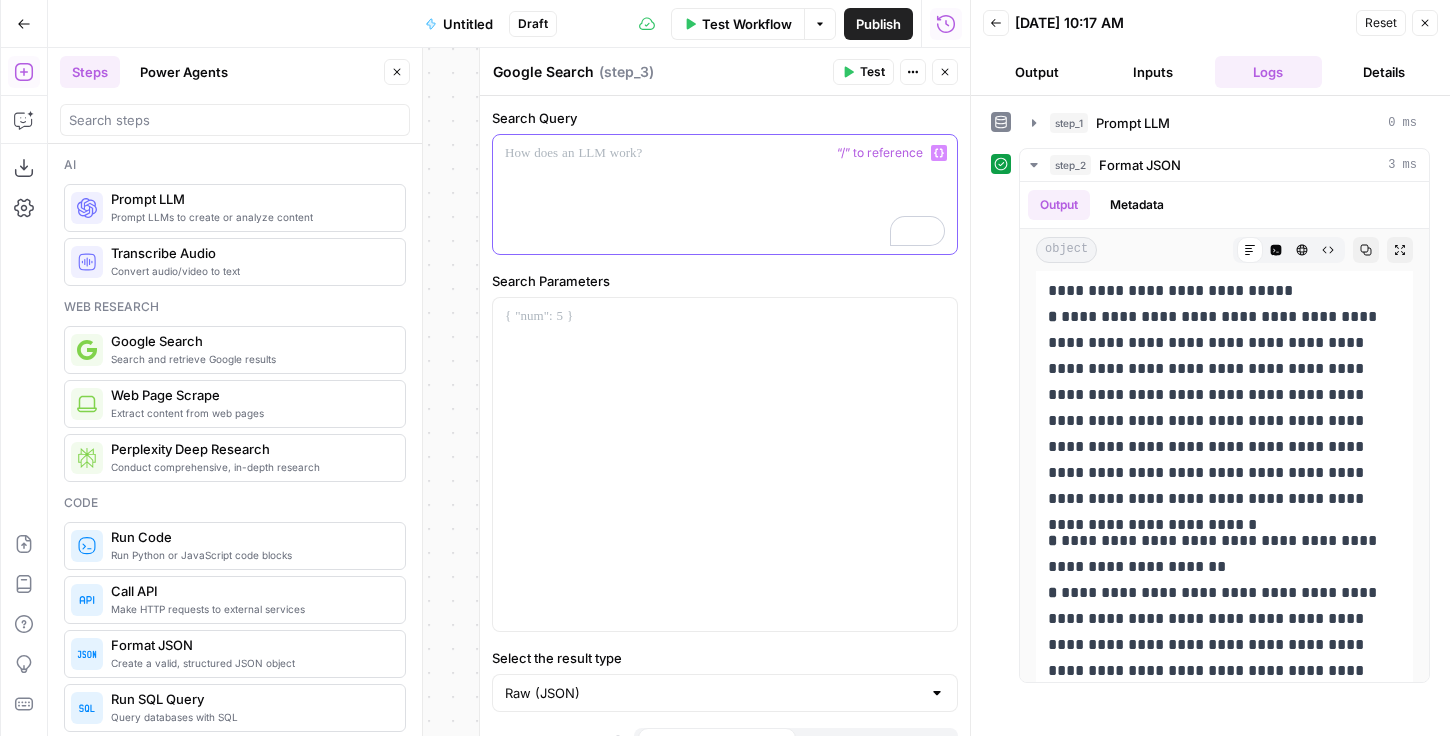 click at bounding box center (725, 194) 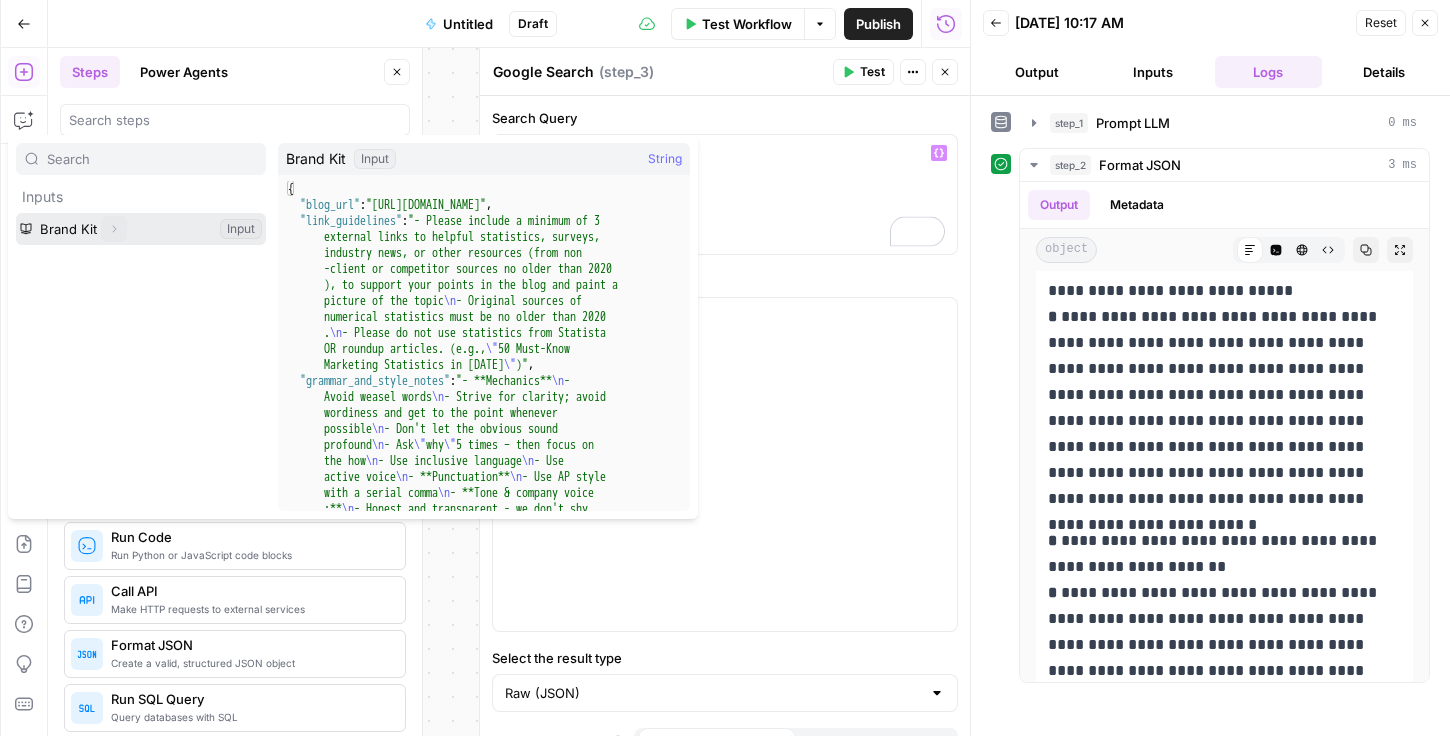 click 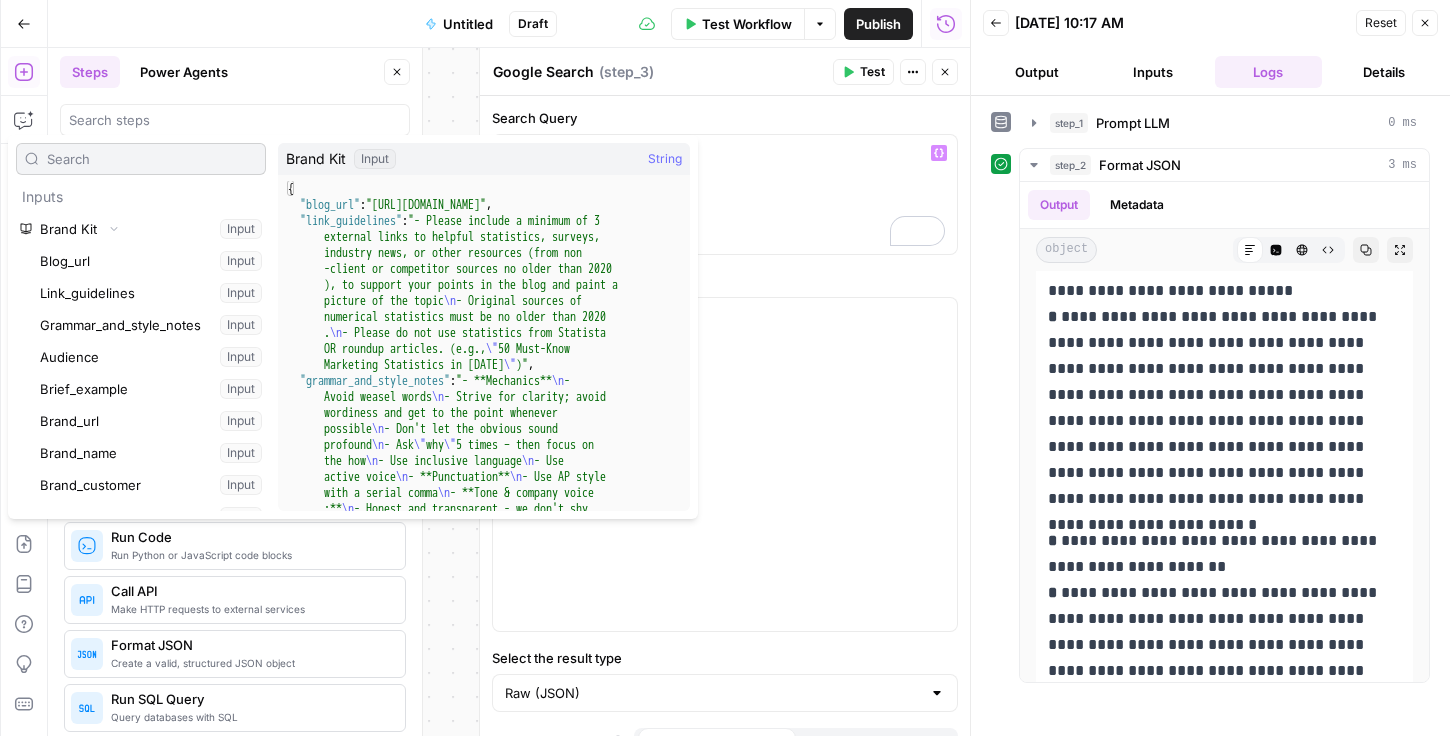 click at bounding box center (141, 159) 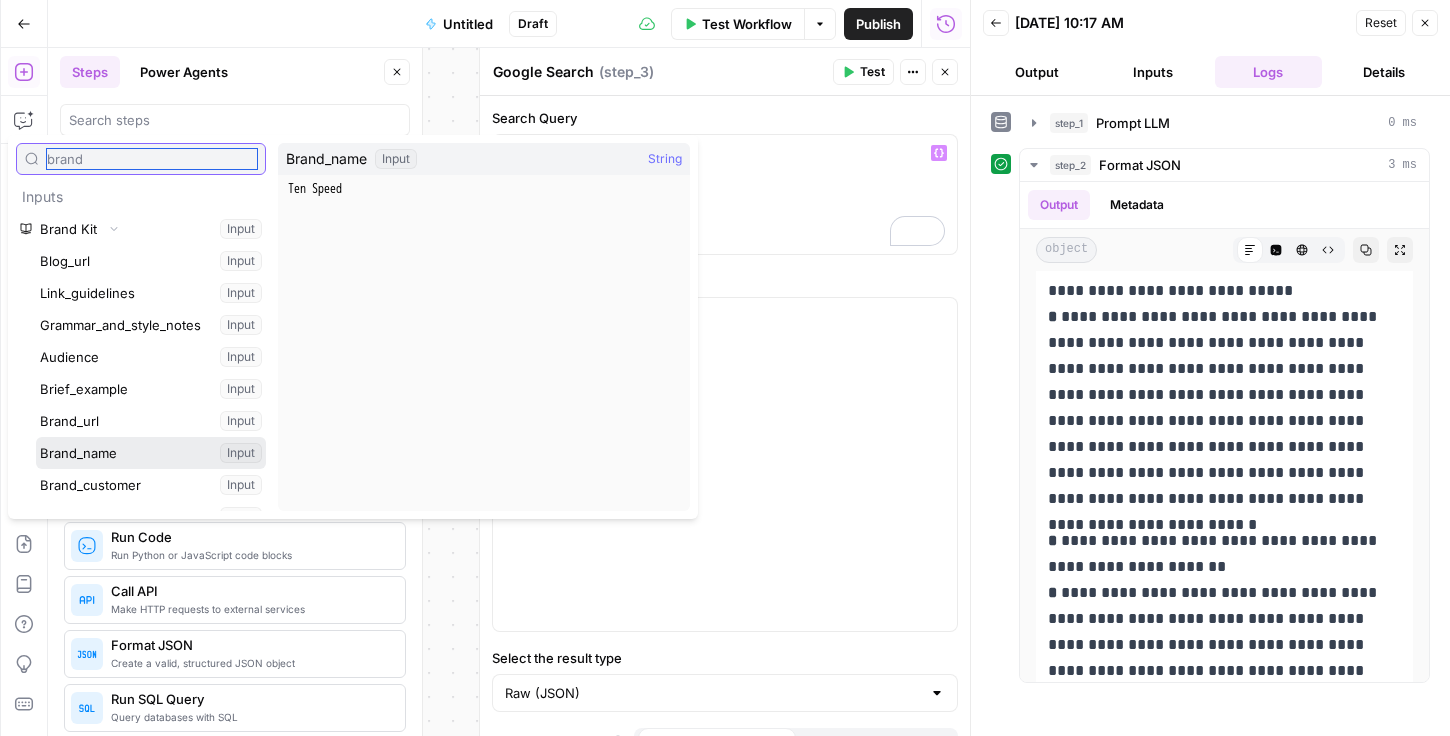 type on "brand" 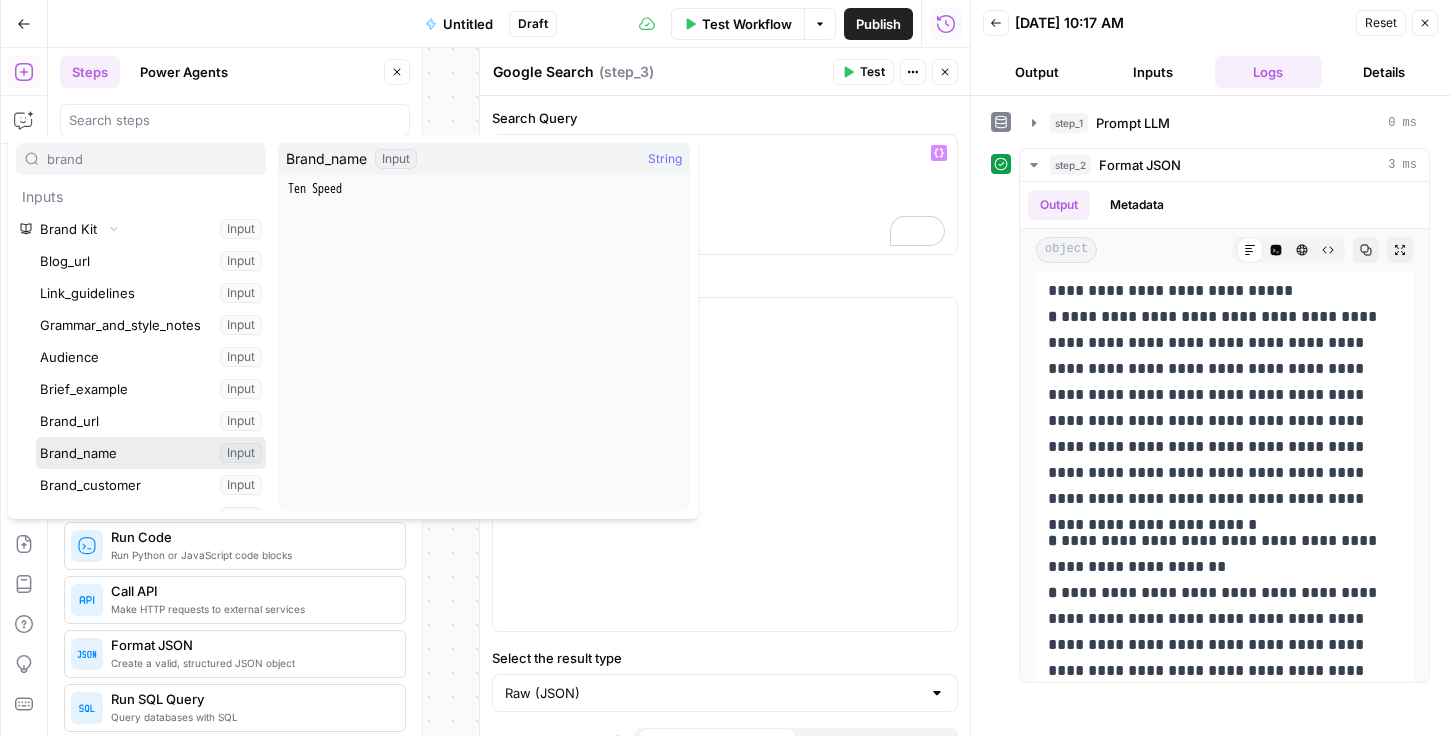 click at bounding box center (151, 453) 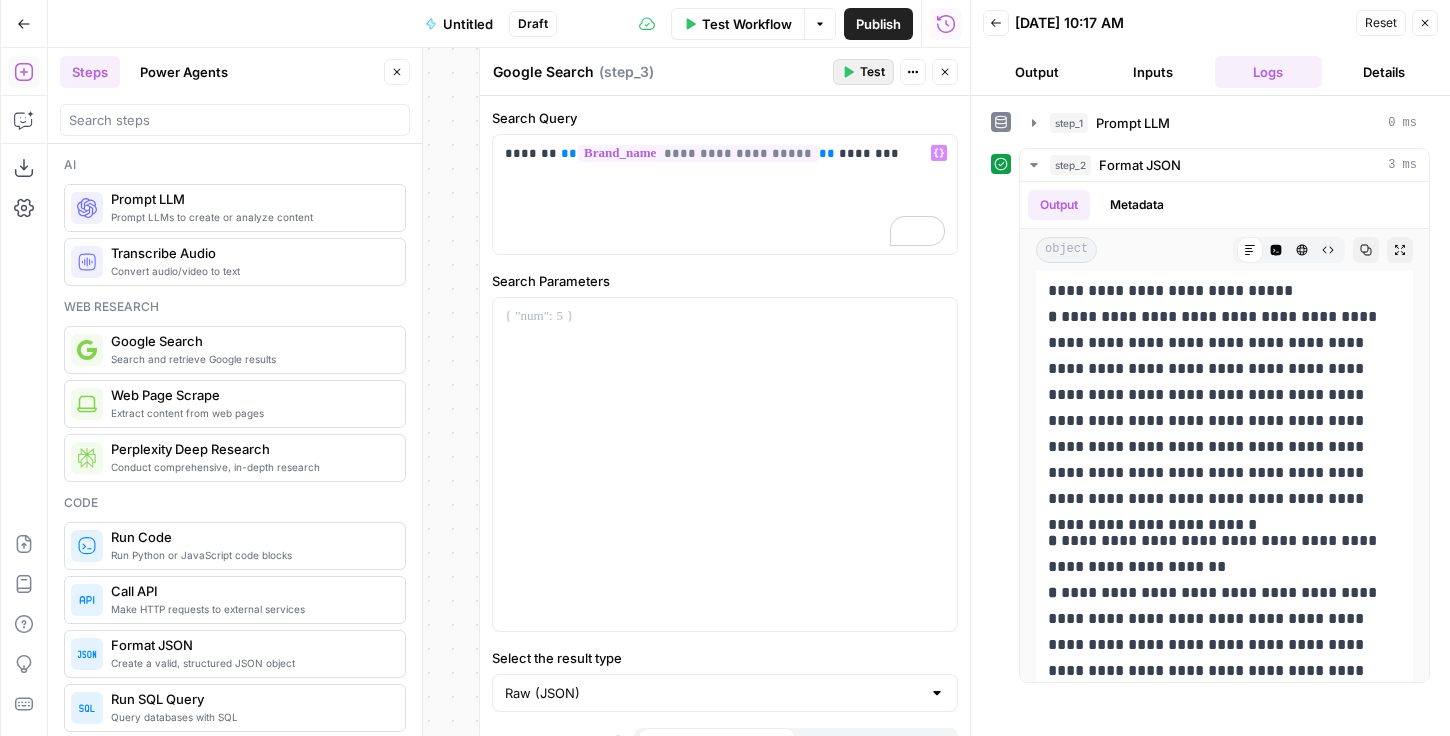 click on "Test" at bounding box center [872, 72] 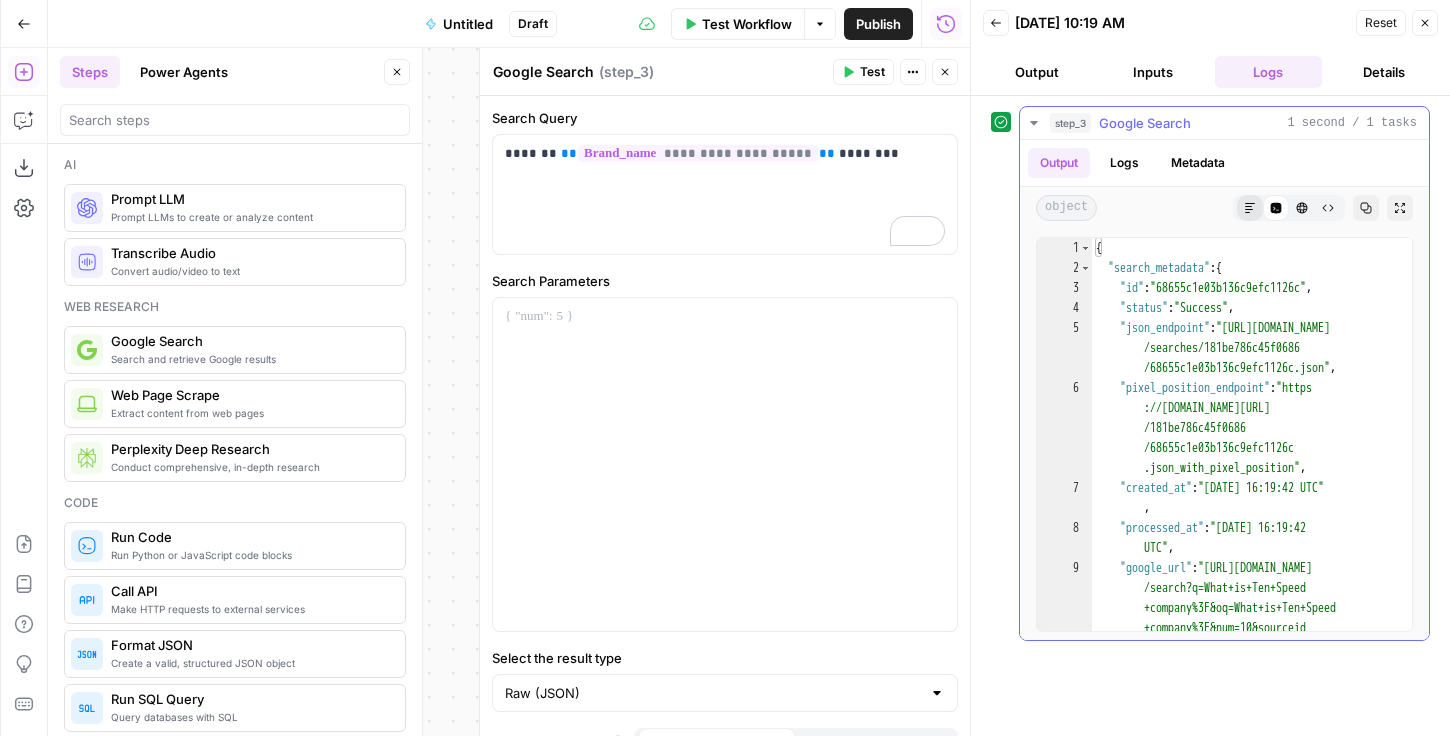 click 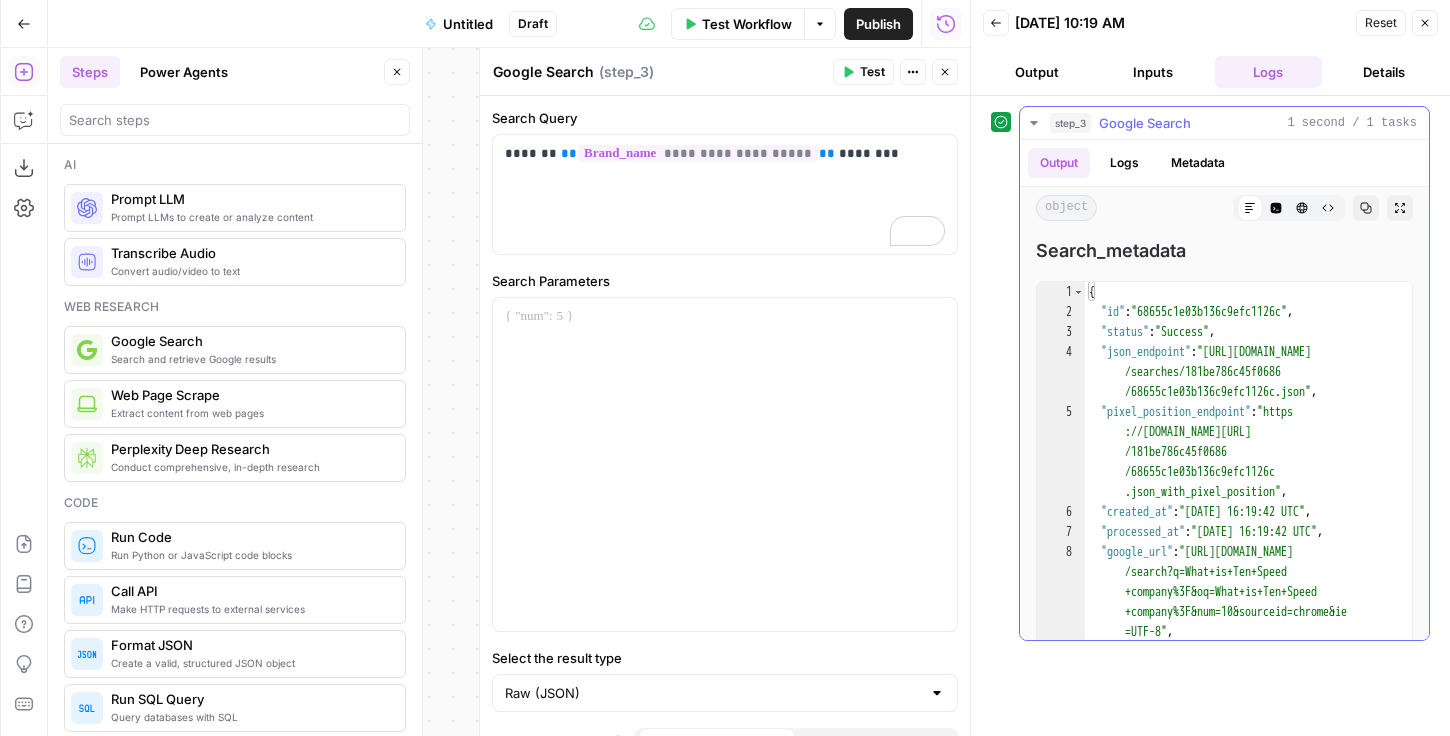 click 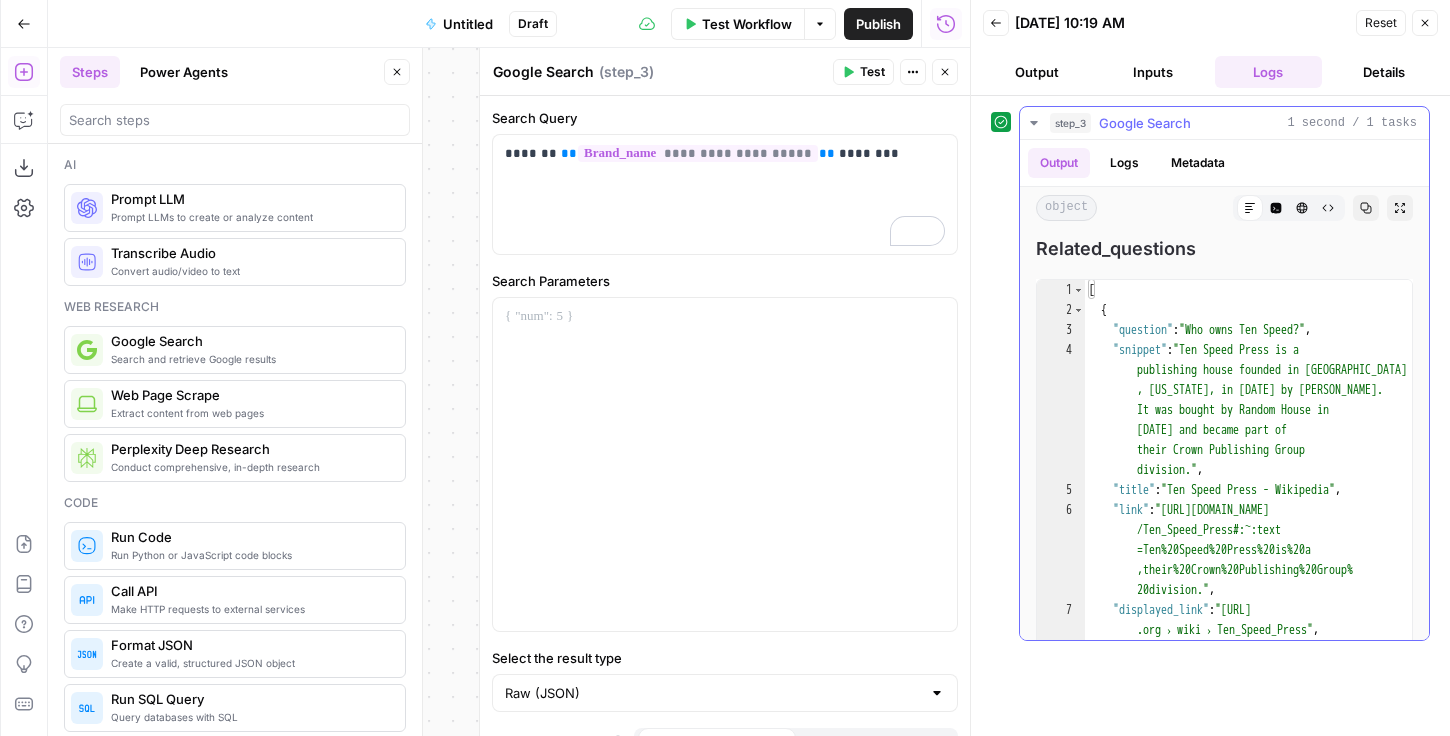 scroll, scrollTop: 1446, scrollLeft: 0, axis: vertical 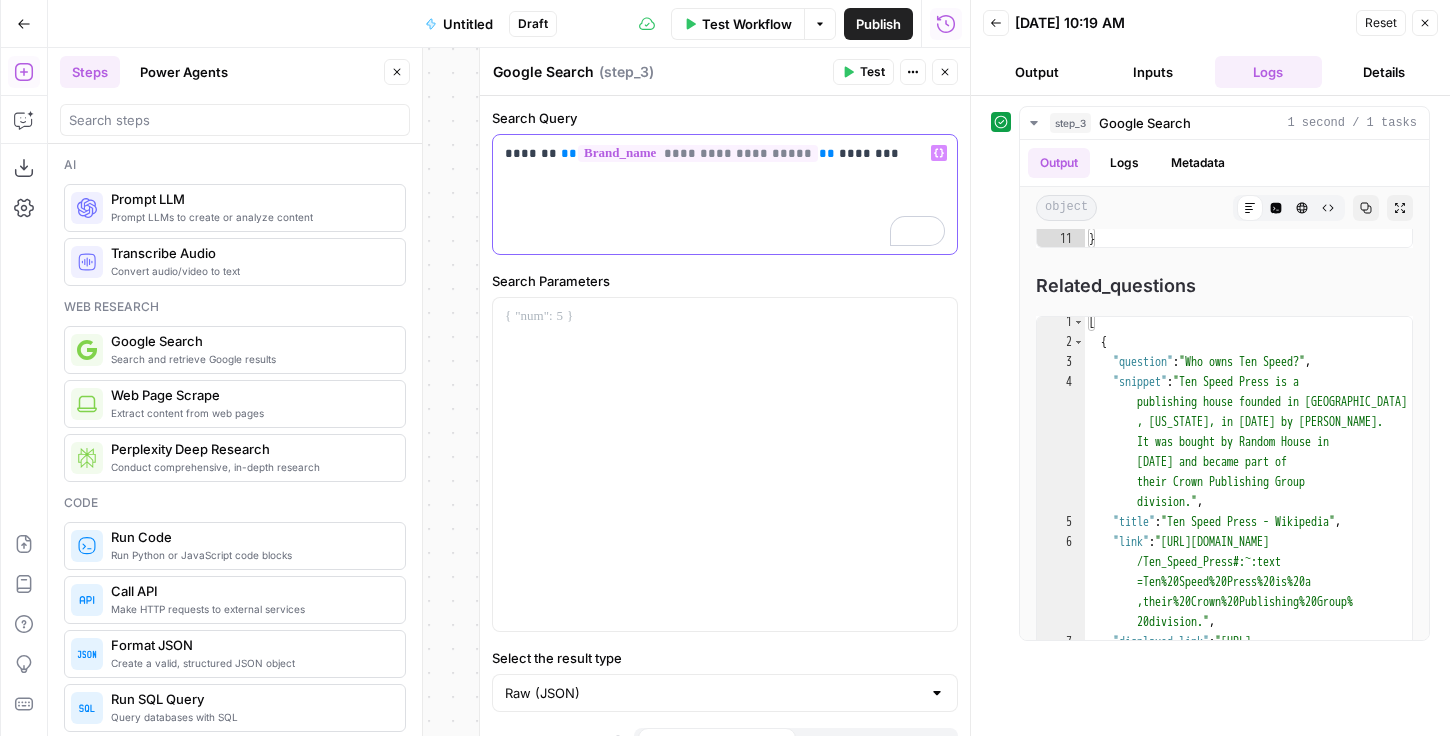 click on "**********" at bounding box center [725, 153] 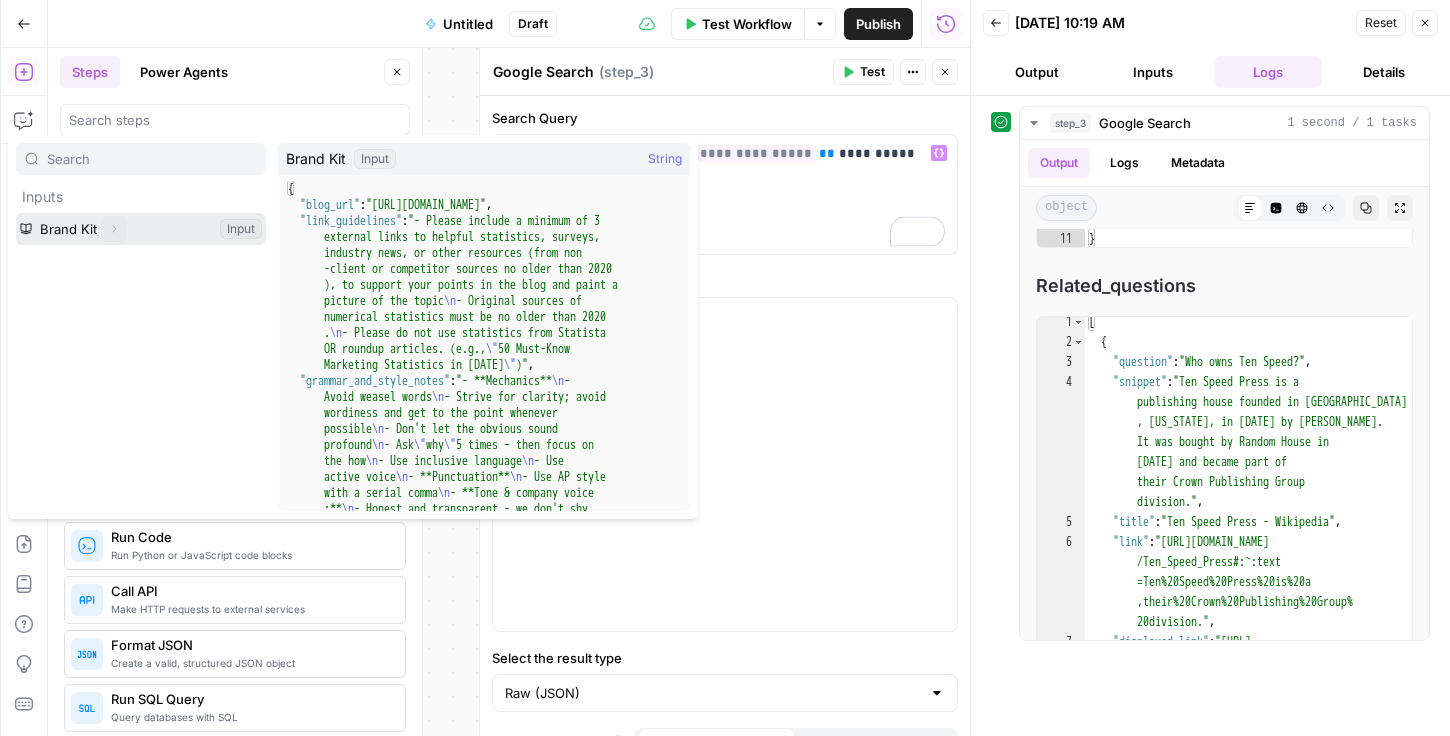 click 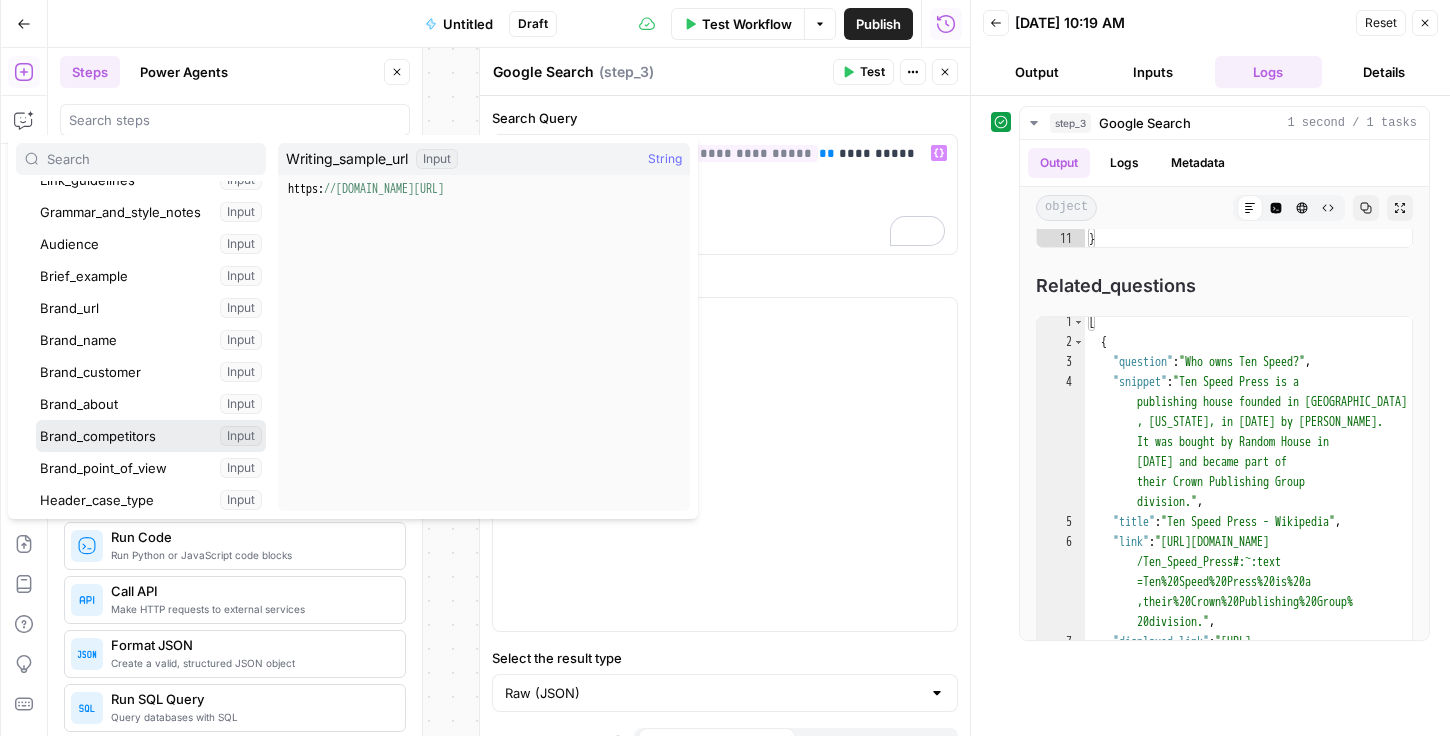scroll, scrollTop: 92, scrollLeft: 0, axis: vertical 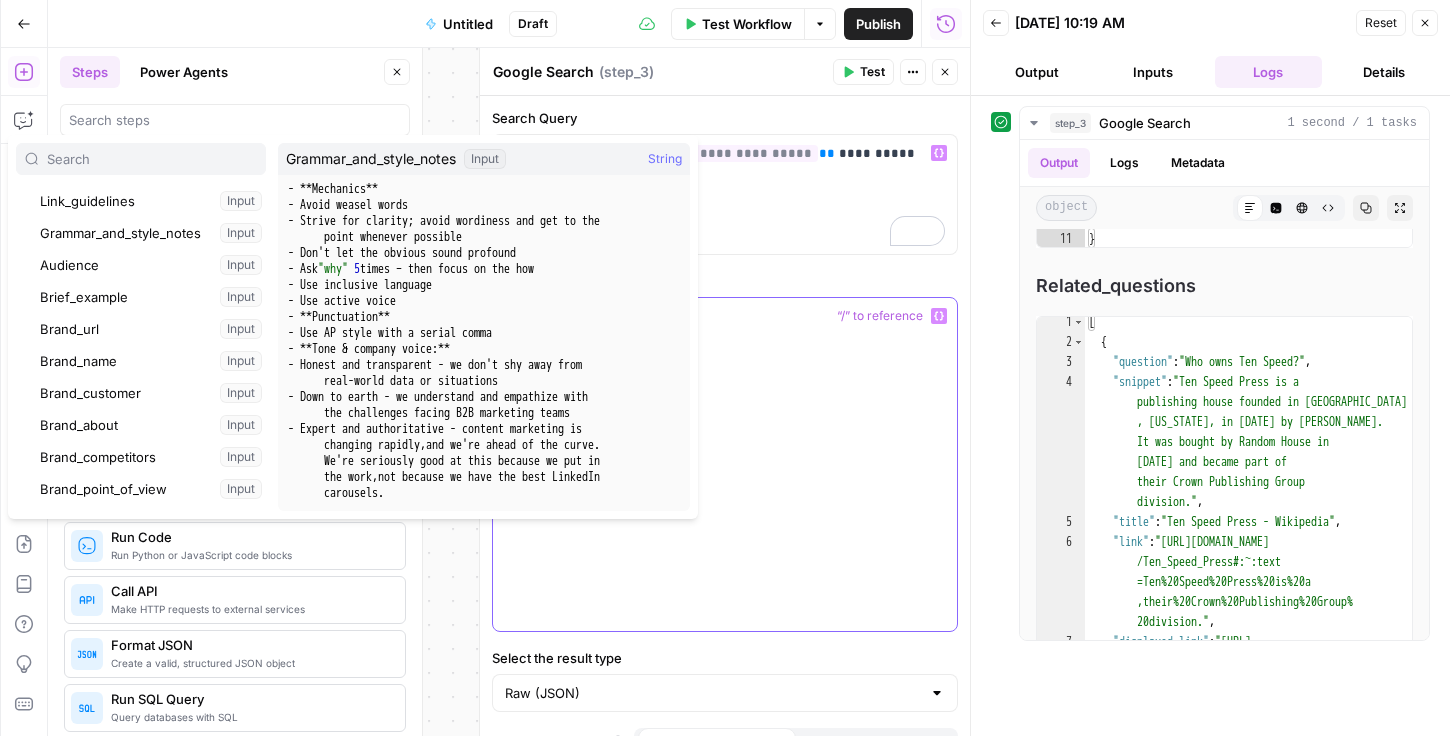 click at bounding box center (725, 464) 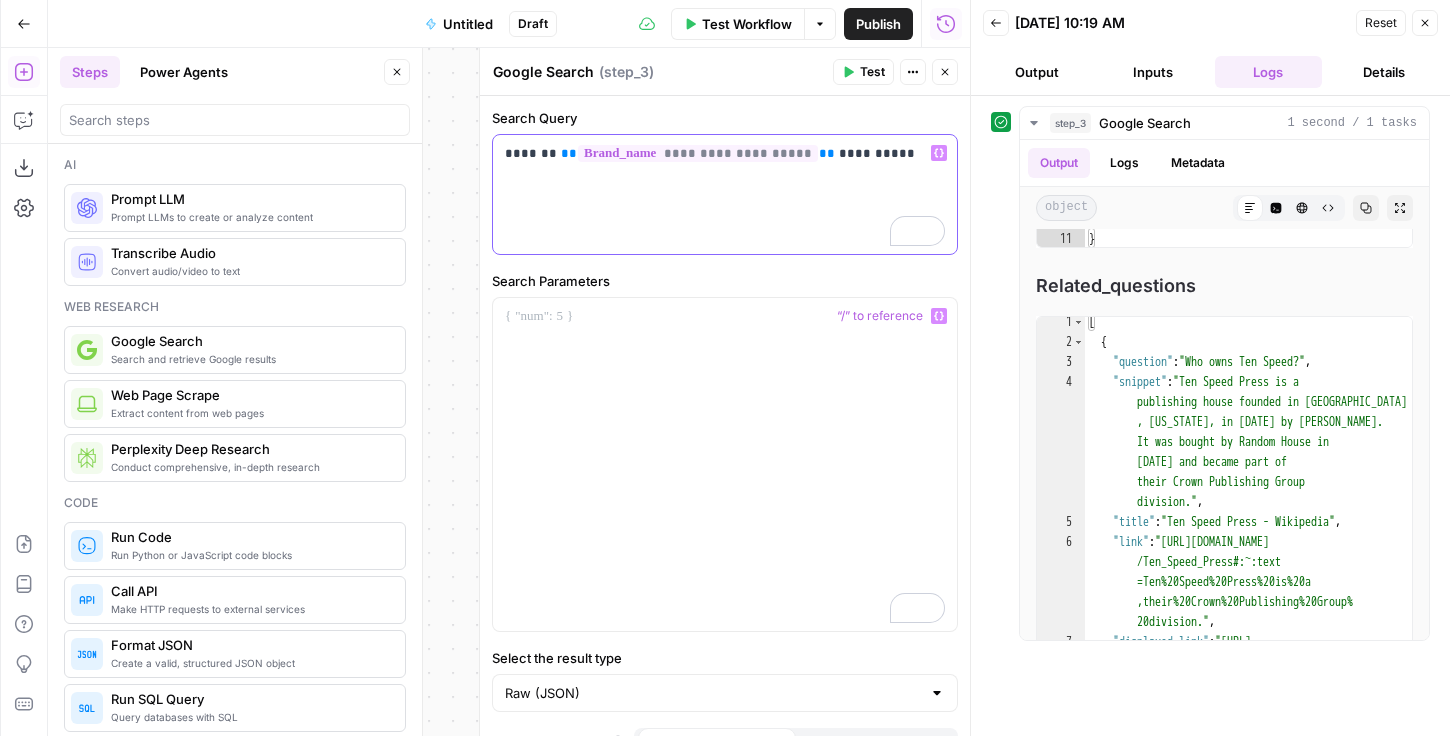 click on "**********" at bounding box center (725, 153) 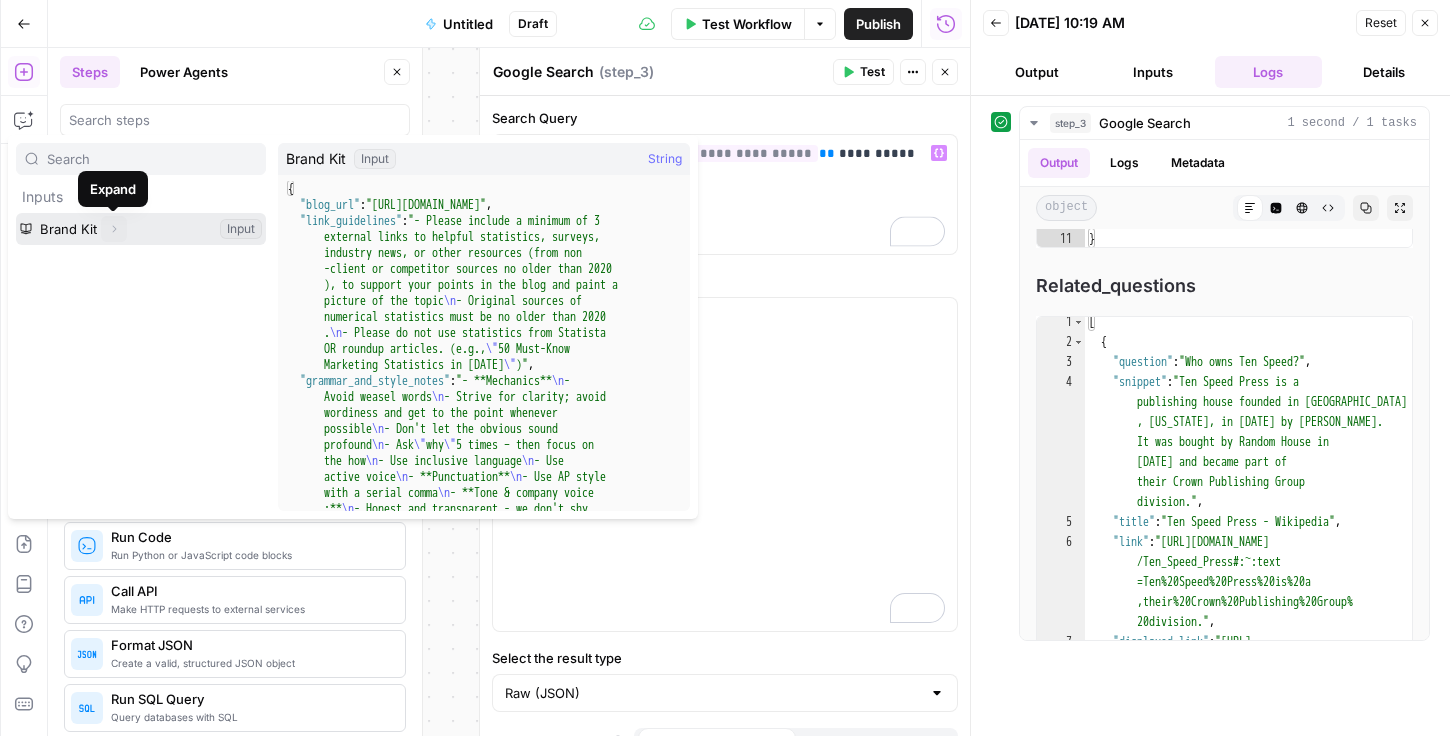 click 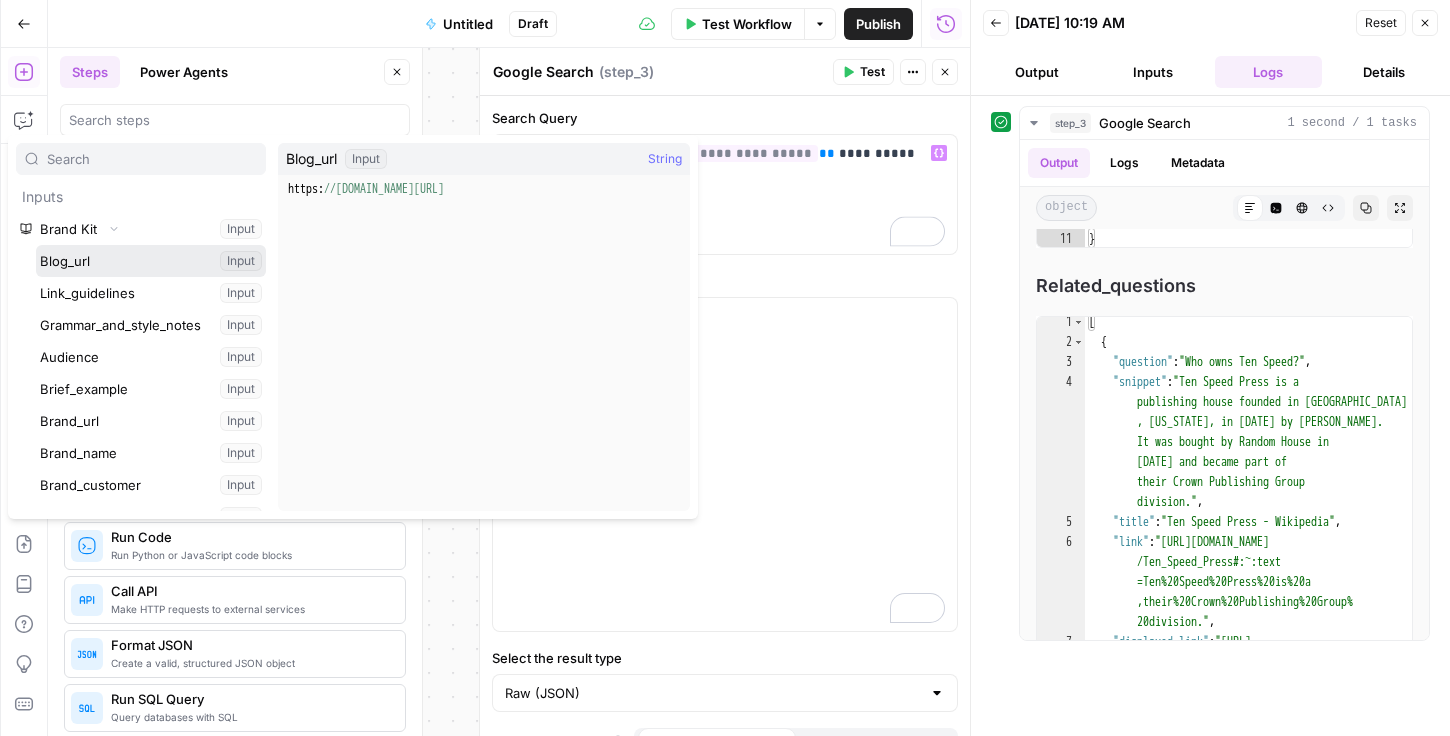 click at bounding box center [151, 261] 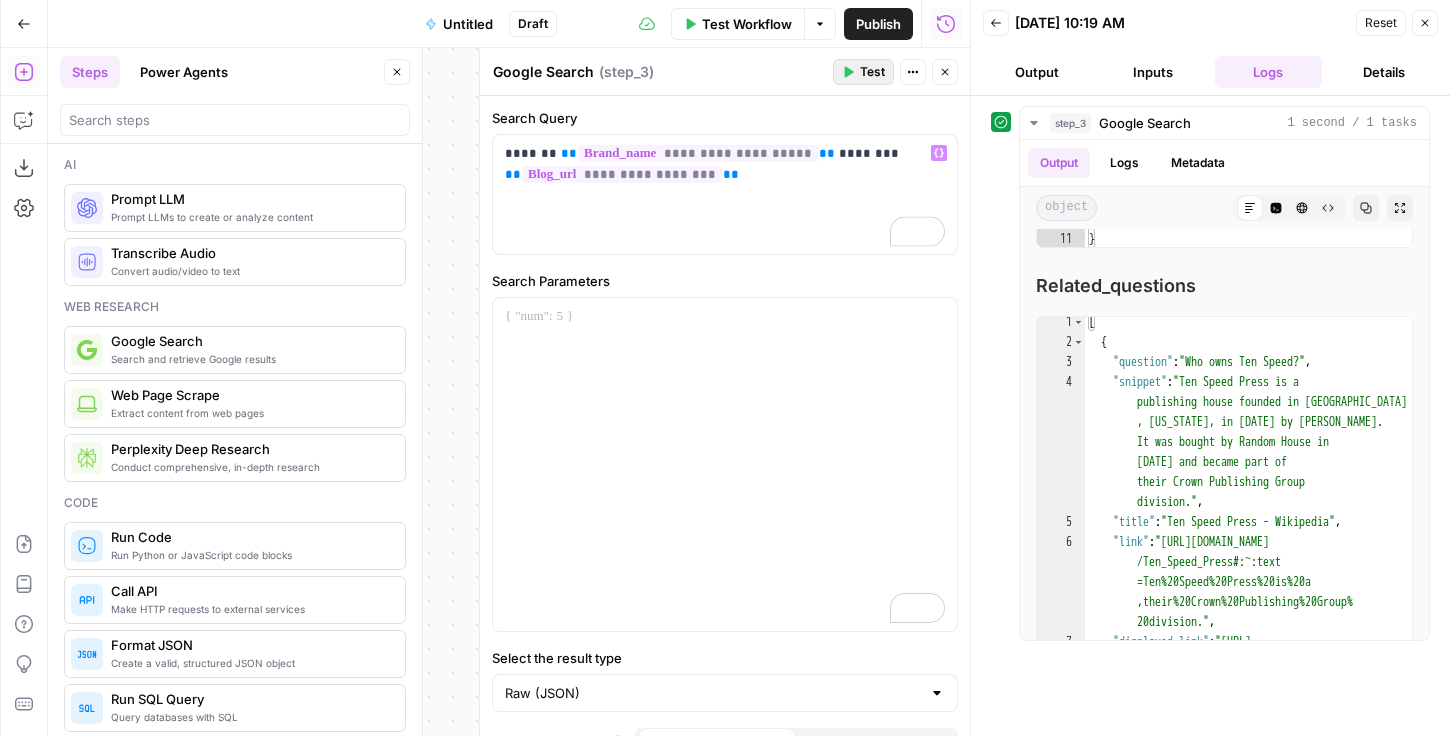 click on "Test" at bounding box center [872, 72] 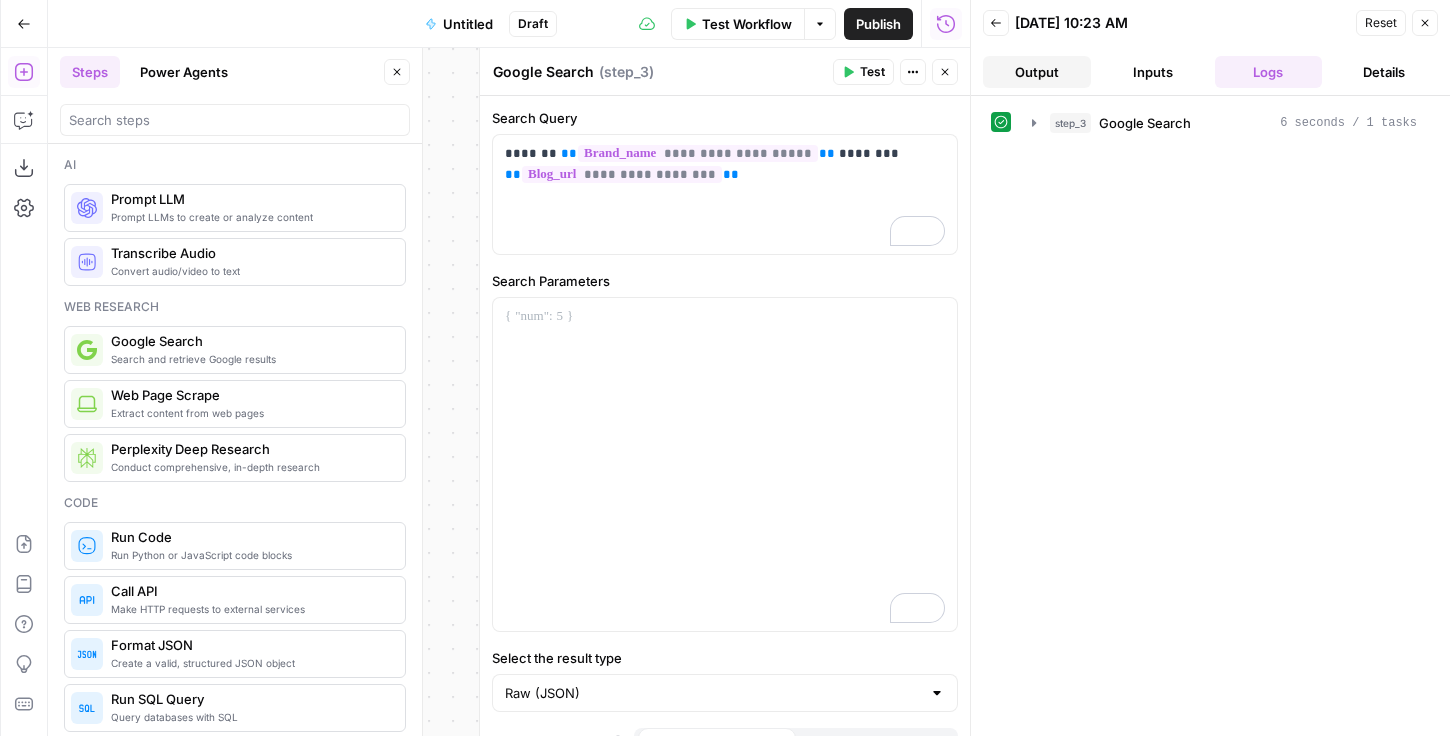 click on "Output" at bounding box center (1037, 72) 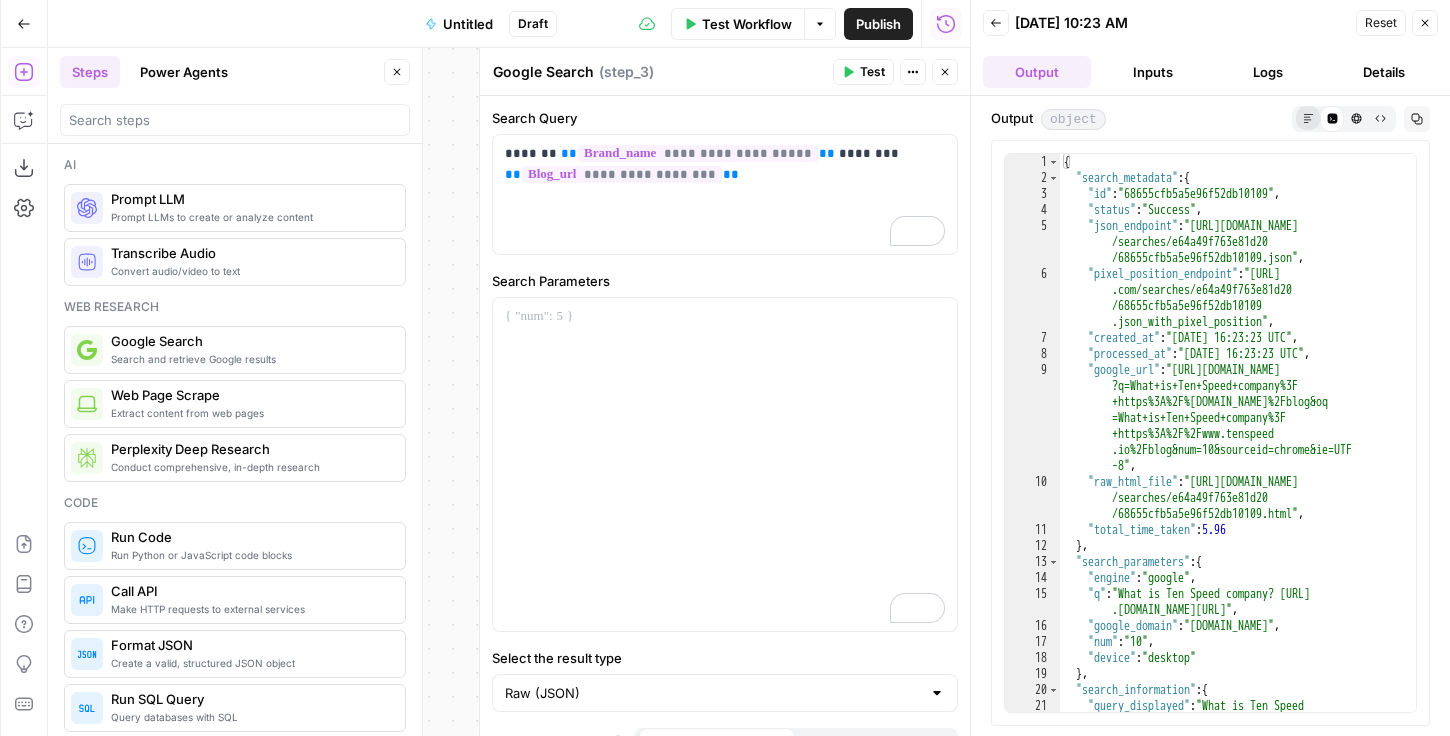 click on "Markdown" at bounding box center [1308, 118] 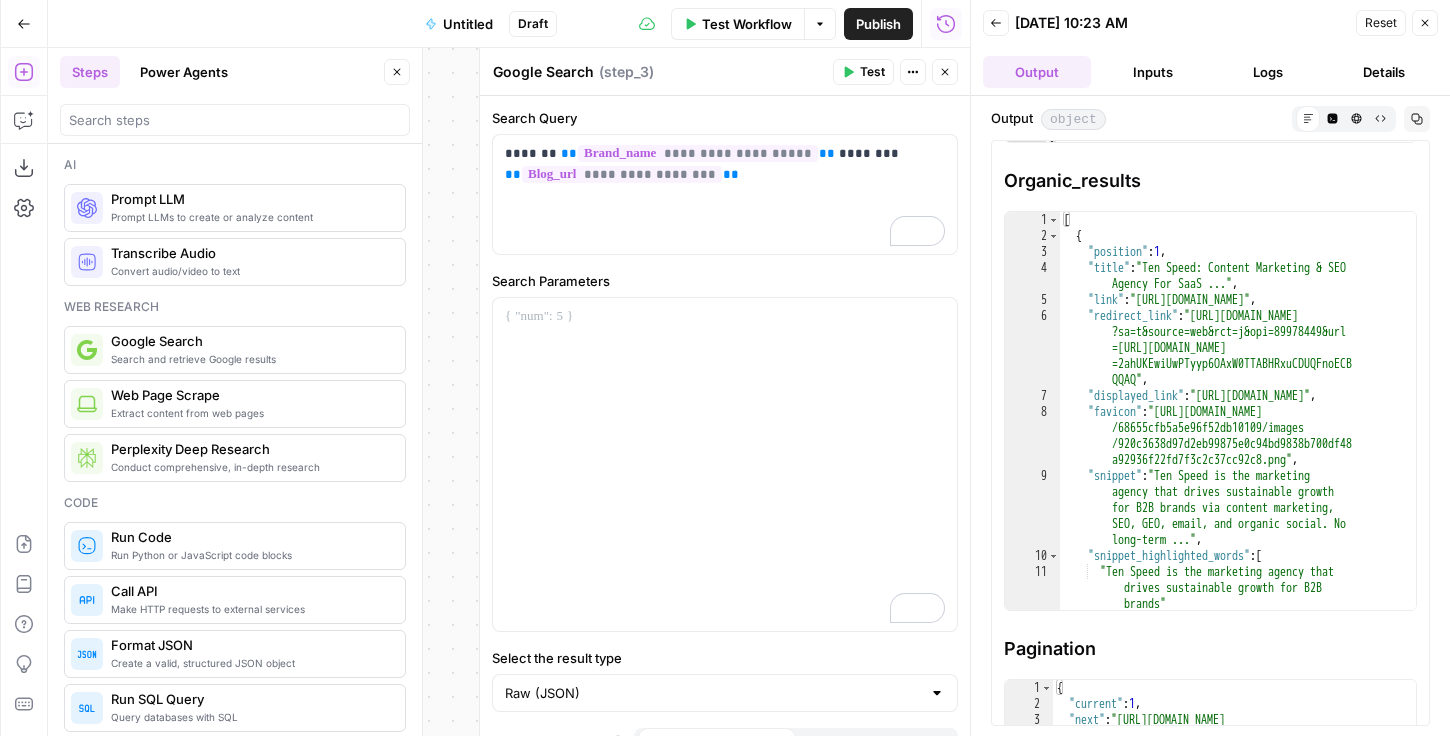 scroll, scrollTop: 843, scrollLeft: 0, axis: vertical 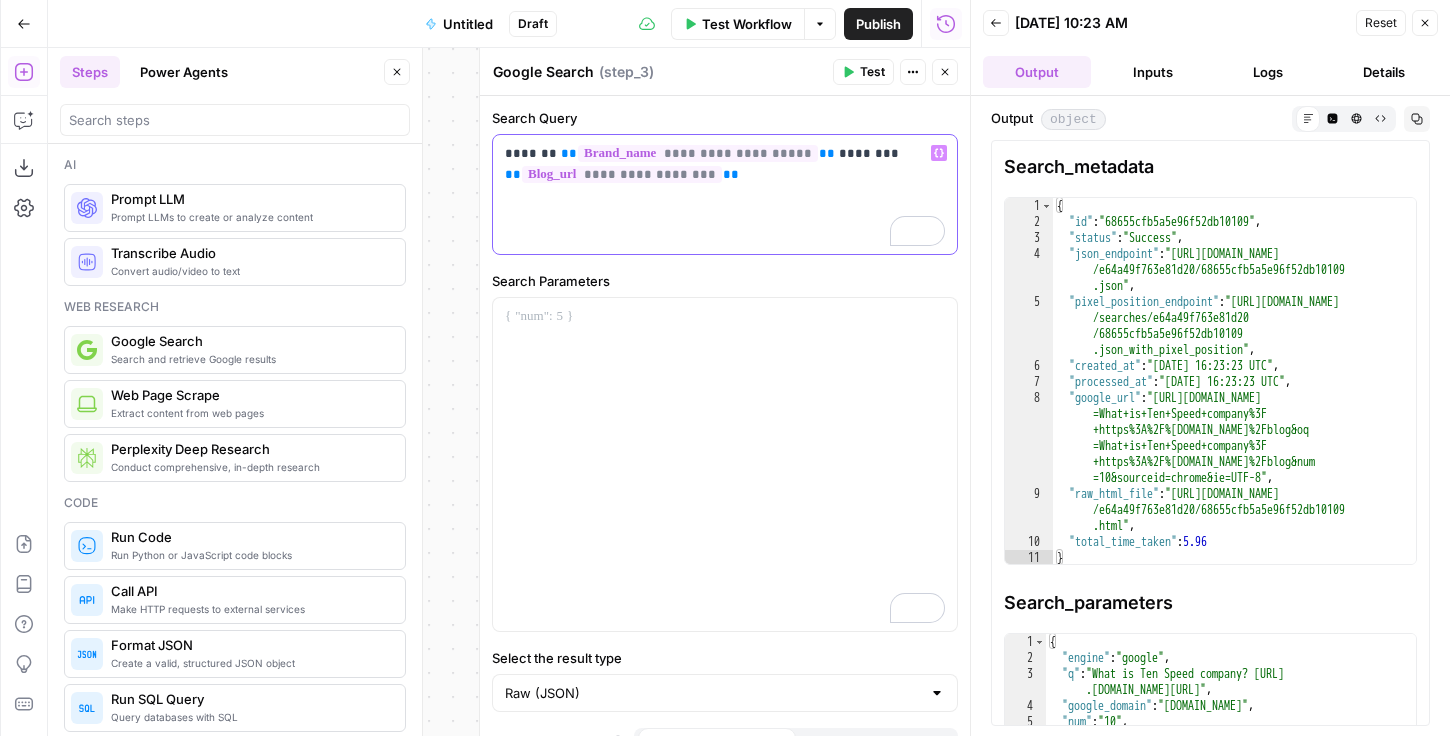 click on "**********" at bounding box center (725, 194) 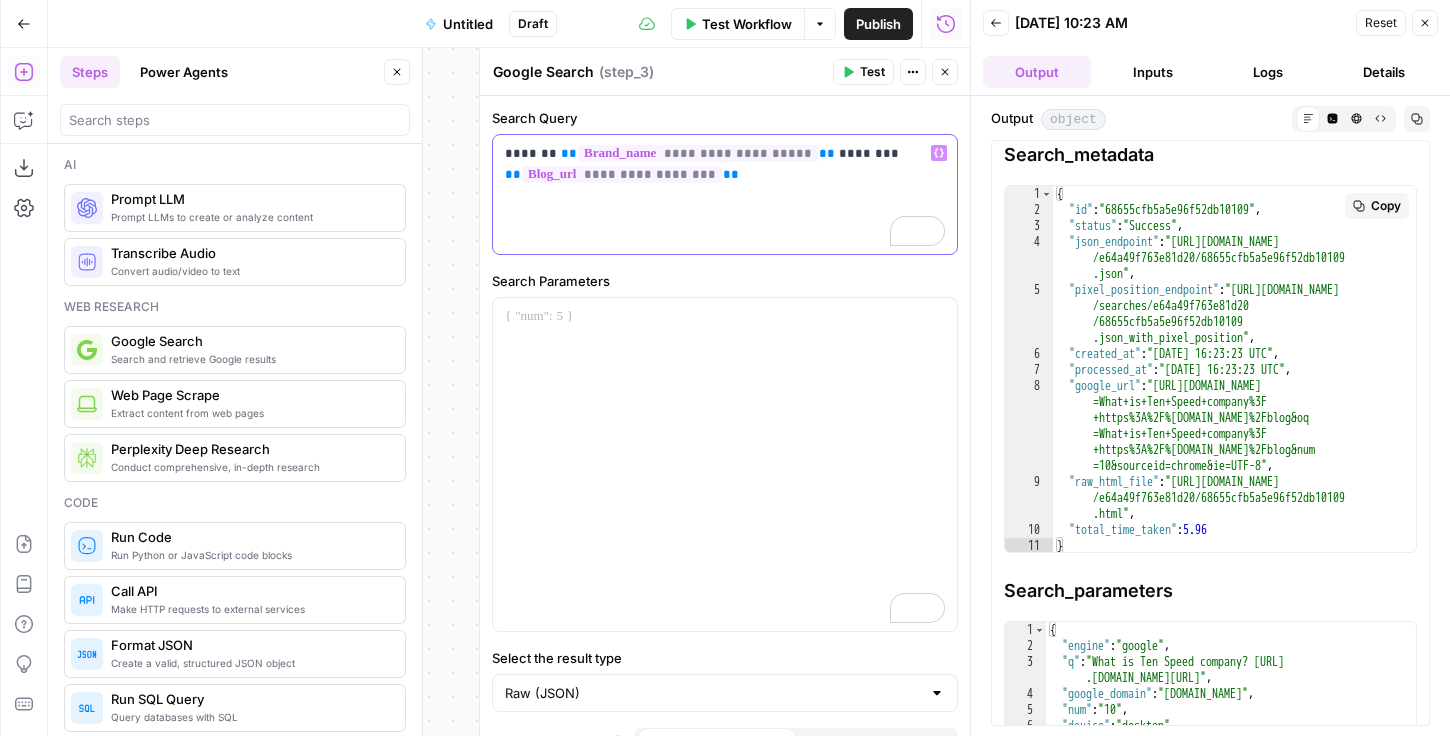 scroll, scrollTop: 0, scrollLeft: 0, axis: both 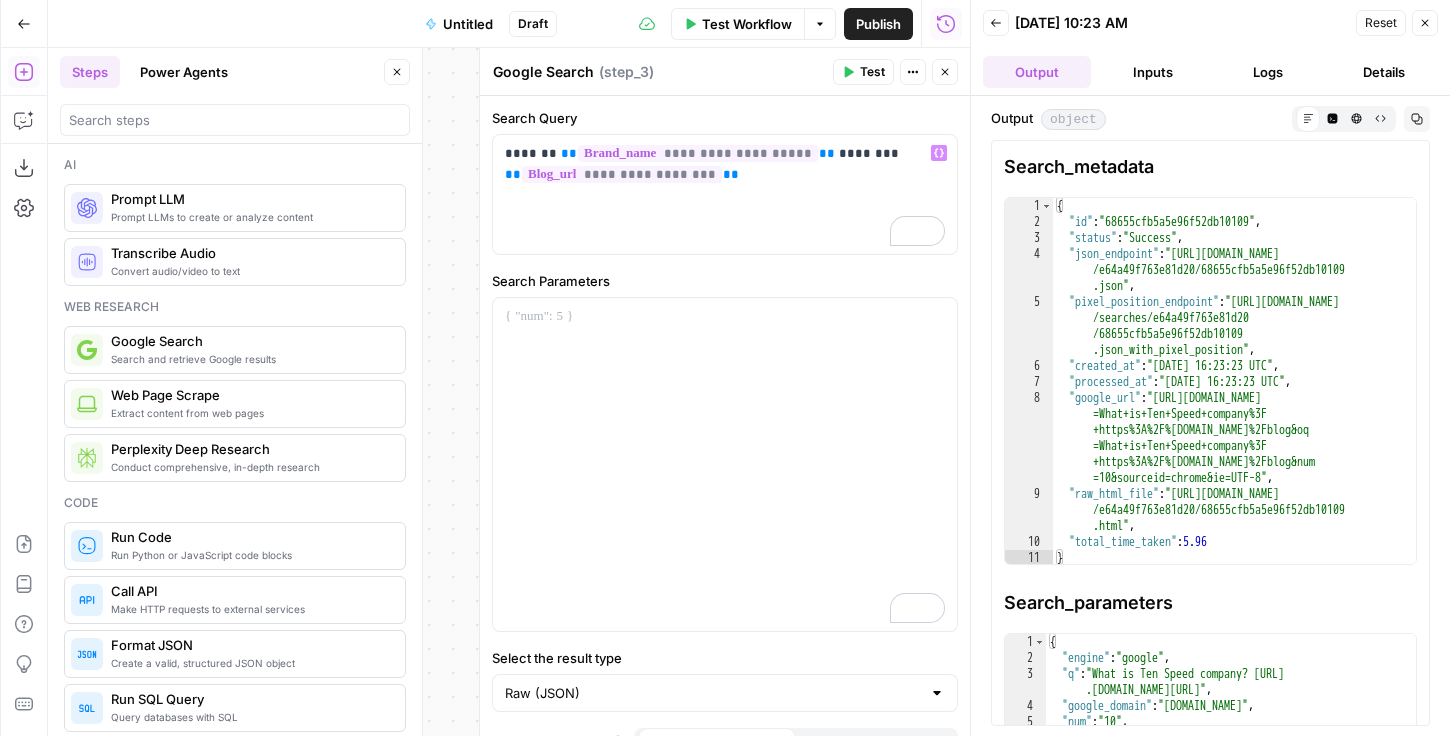 click on "**********" at bounding box center (725, 164) 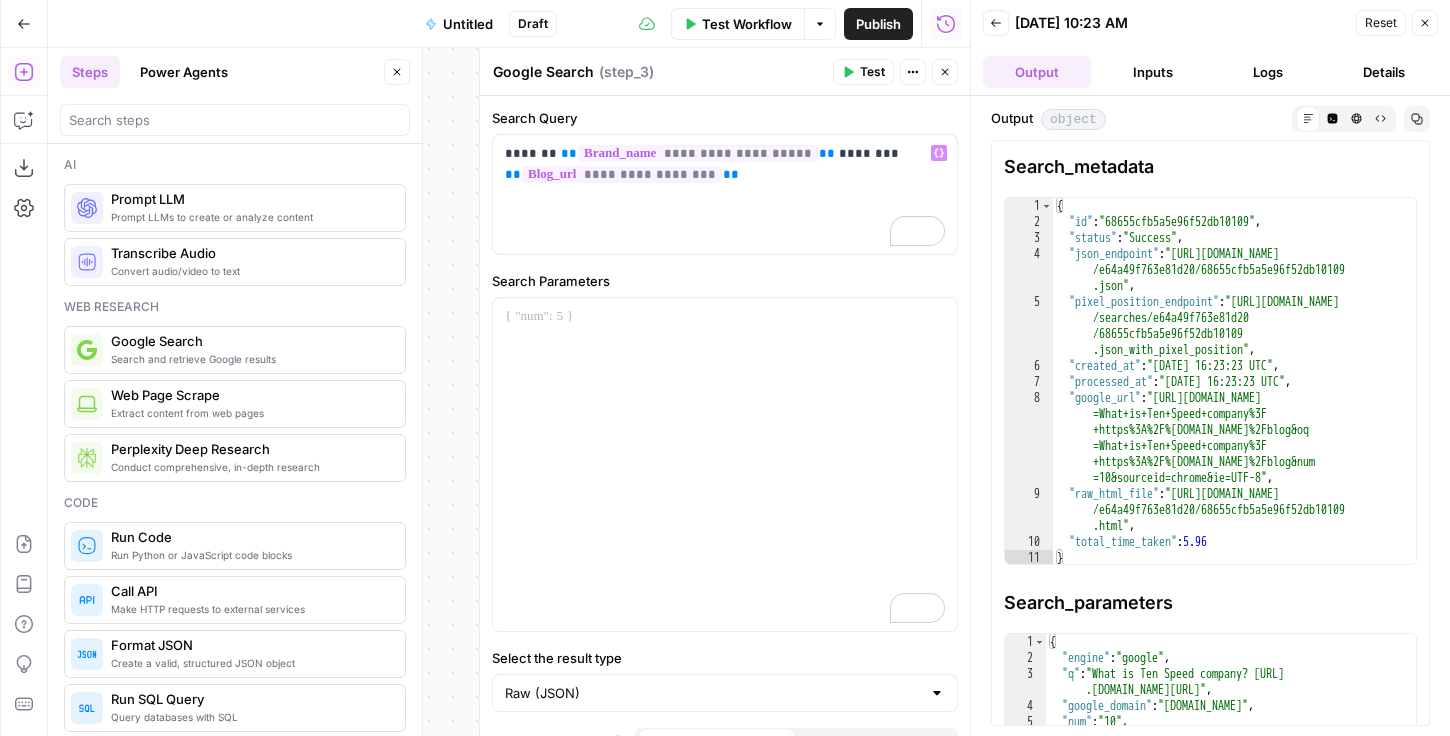 scroll, scrollTop: 0, scrollLeft: 0, axis: both 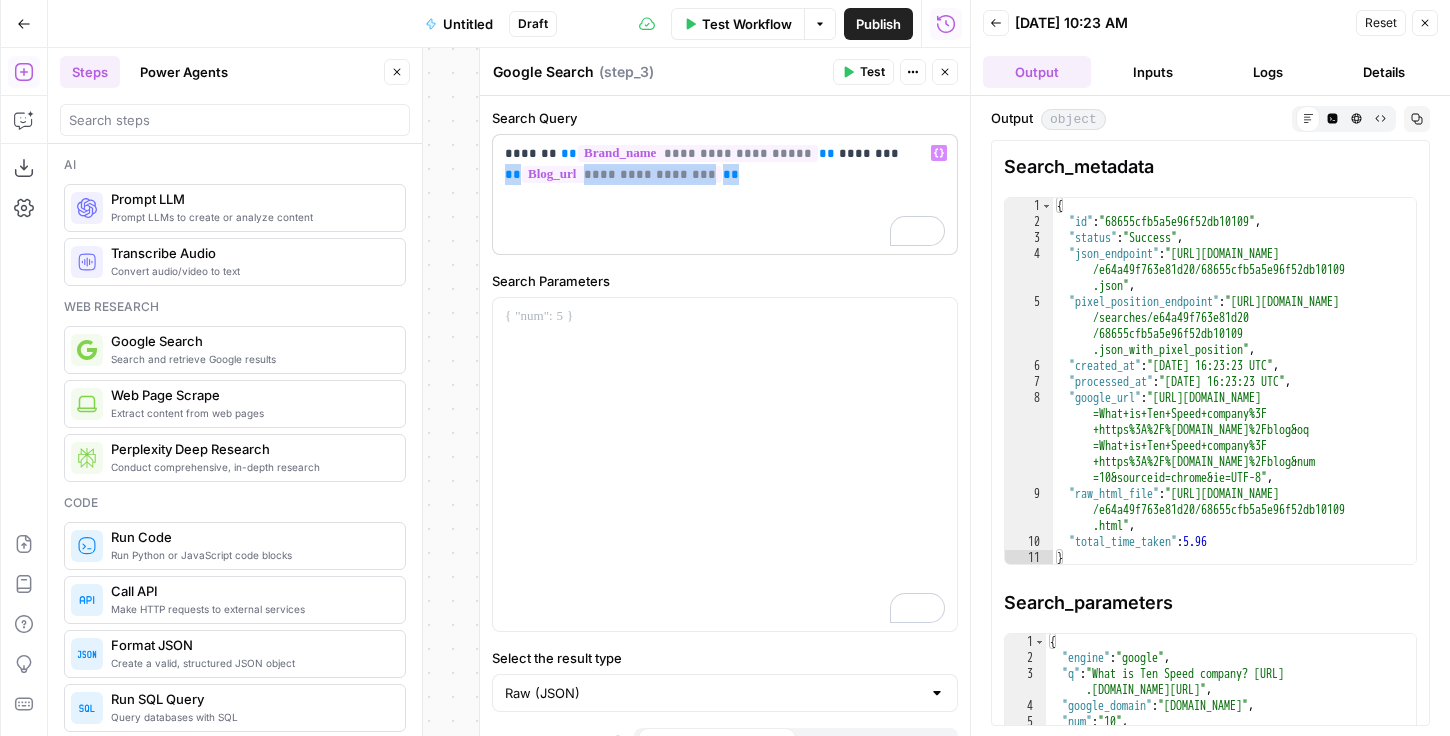 drag, startPoint x: 0, startPoint y: 0, endPoint x: 492, endPoint y: 177, distance: 522.87 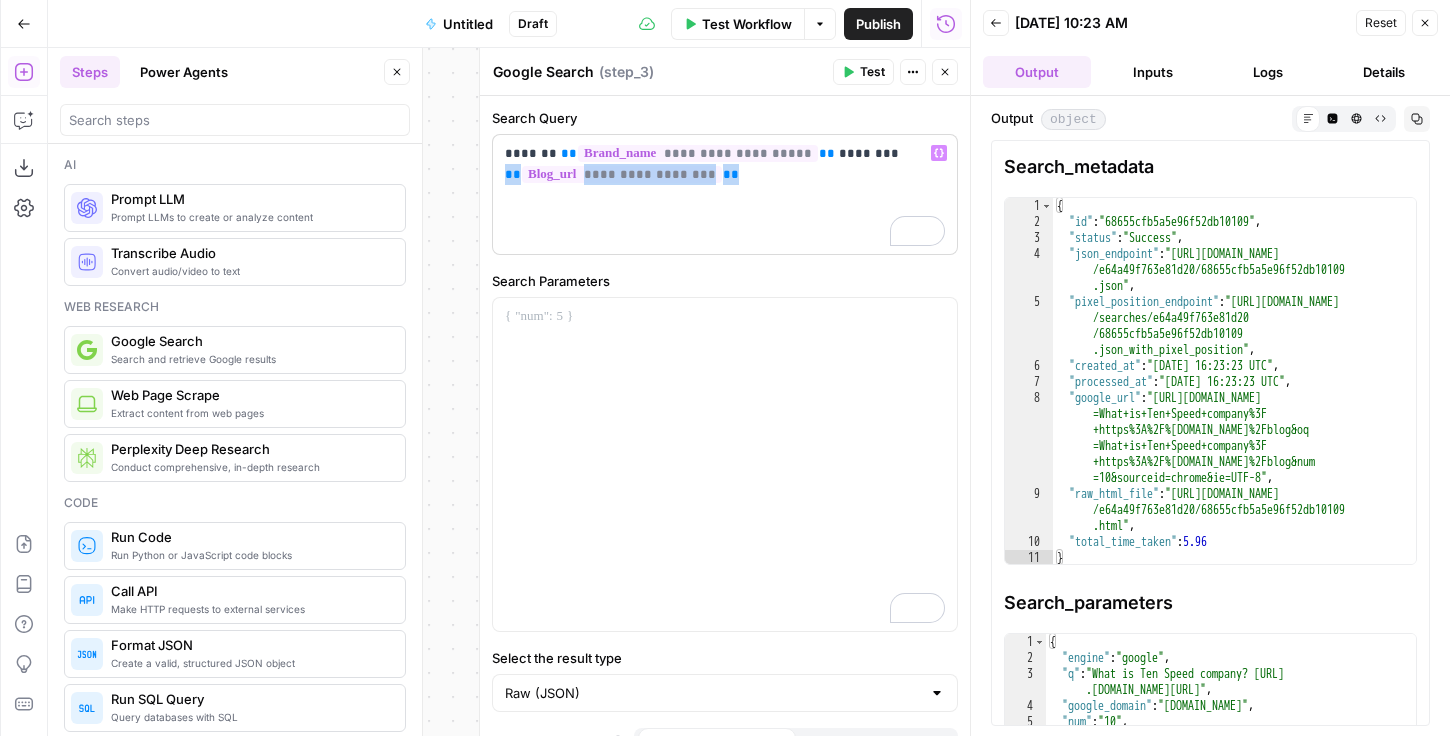click on "**********" at bounding box center (725, 194) 